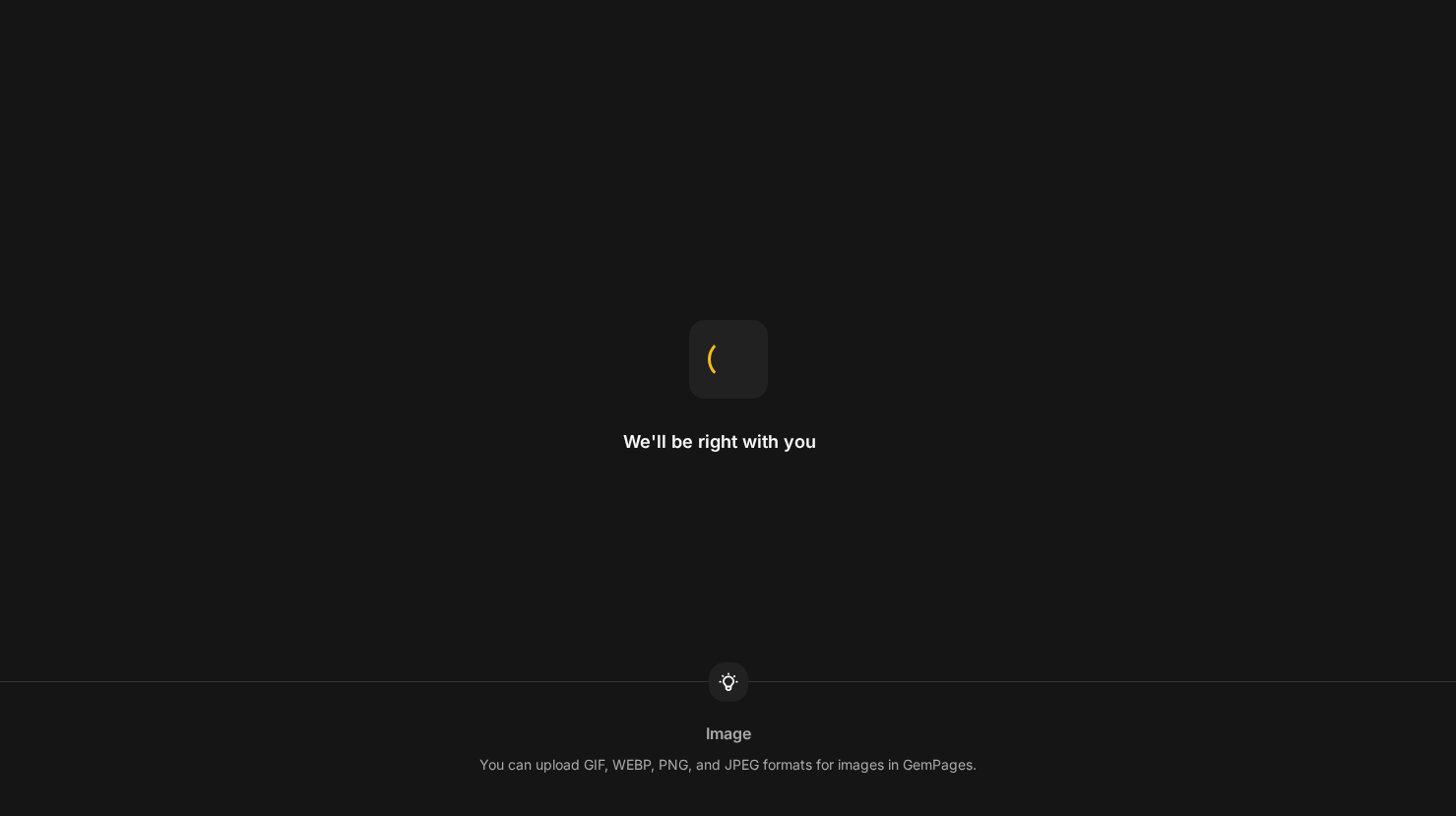 scroll, scrollTop: 0, scrollLeft: 0, axis: both 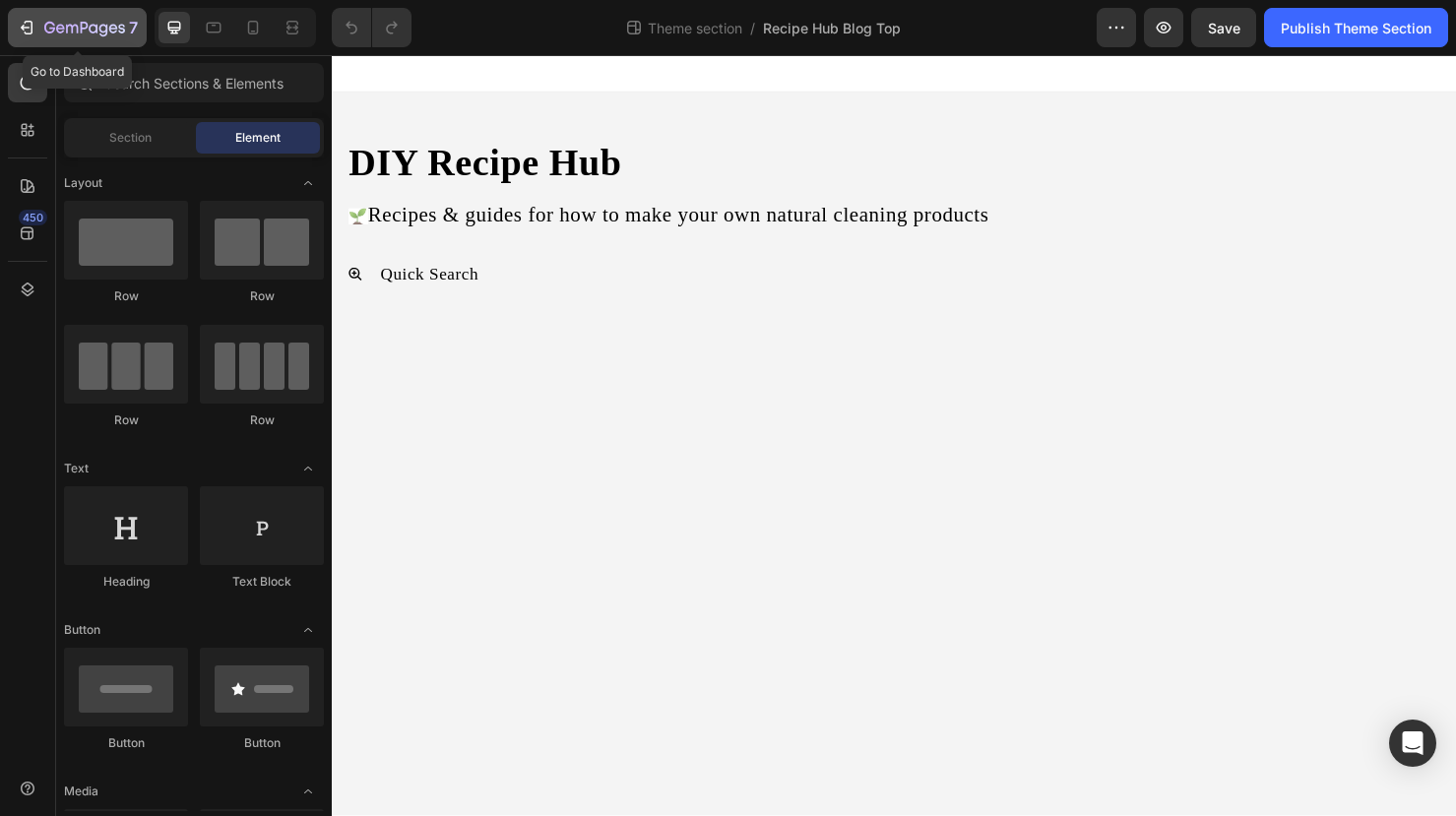 click 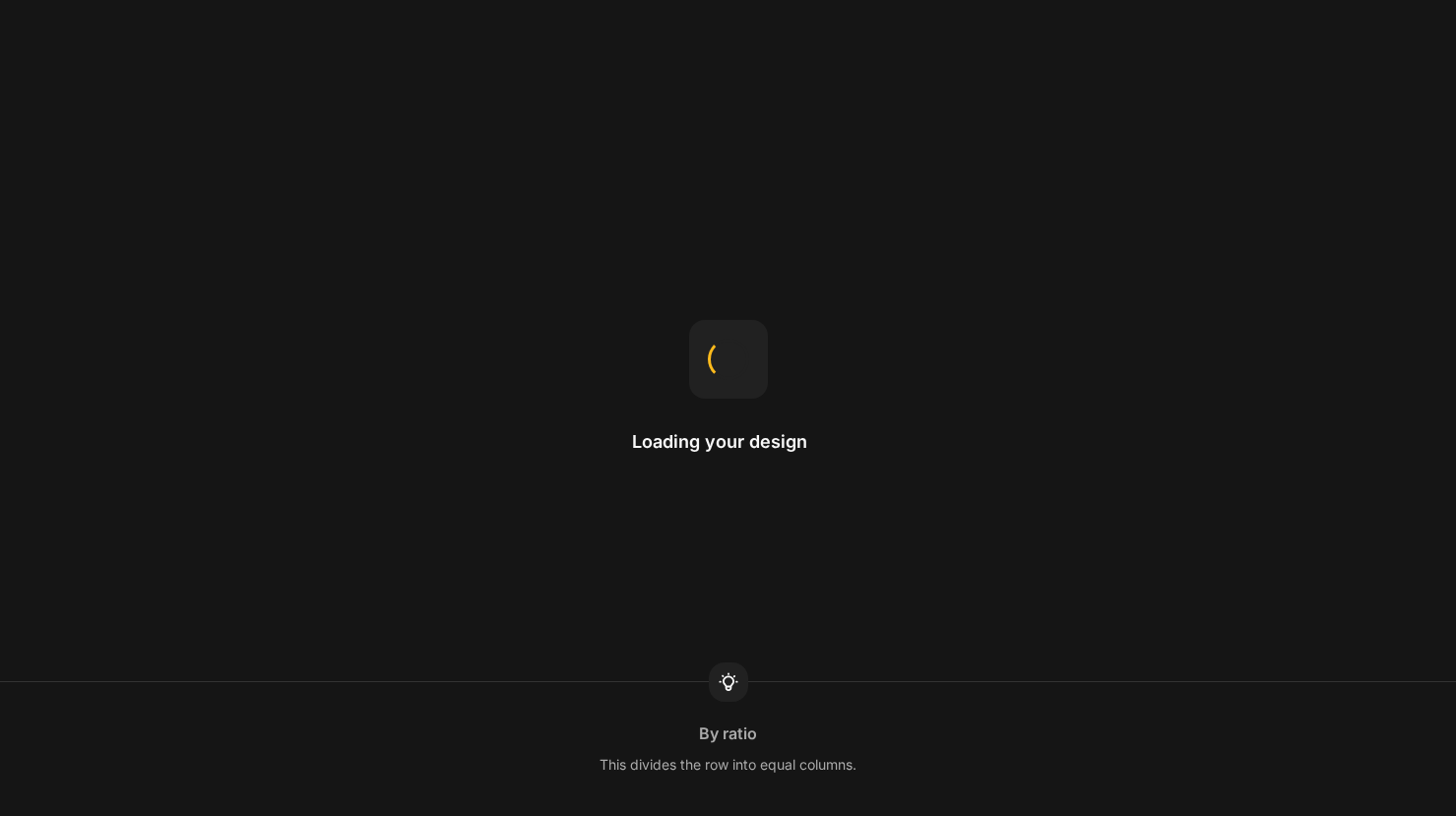scroll, scrollTop: 0, scrollLeft: 0, axis: both 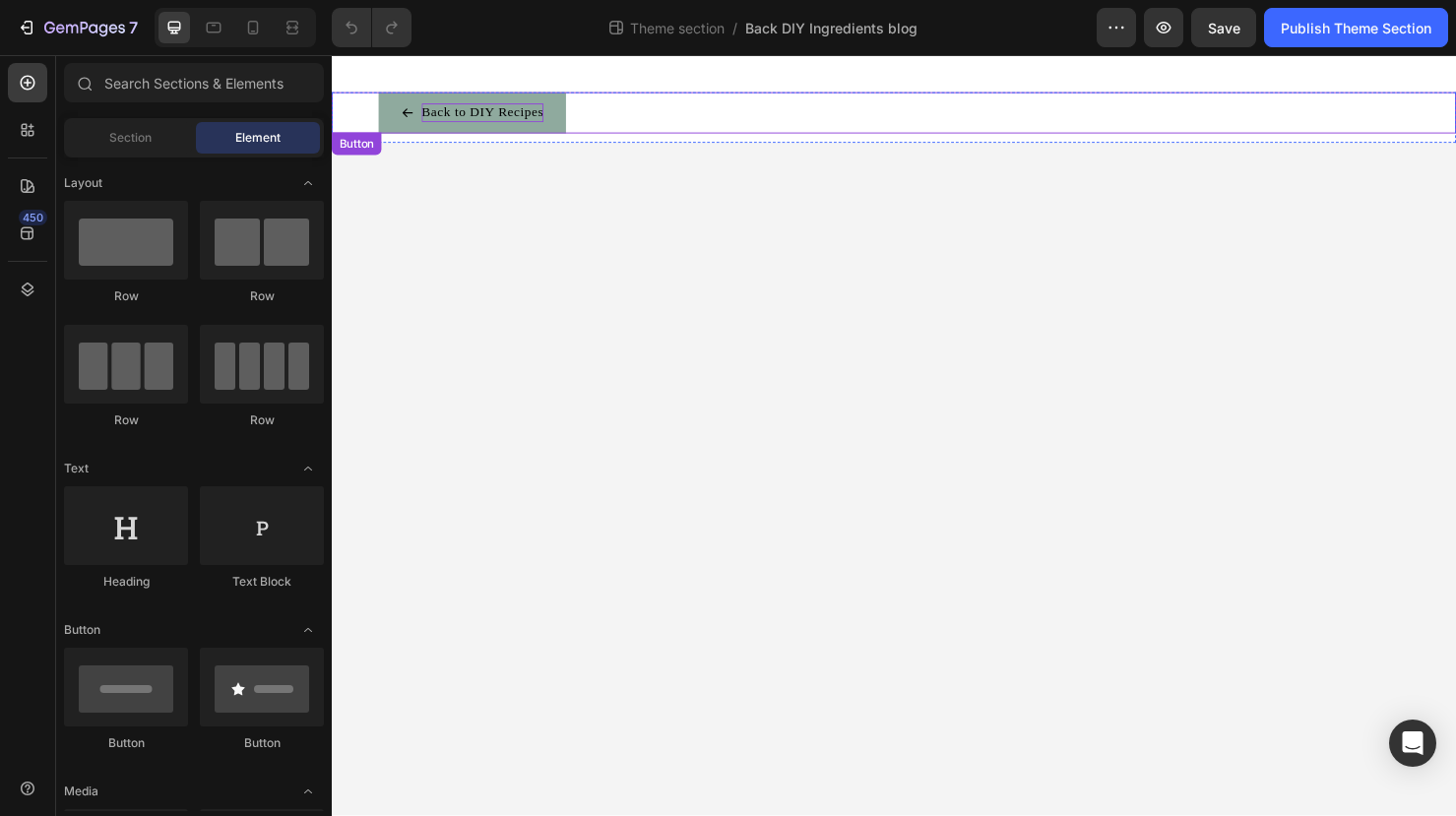 click on "Back to DIY Recipes" at bounding box center (490, 116) 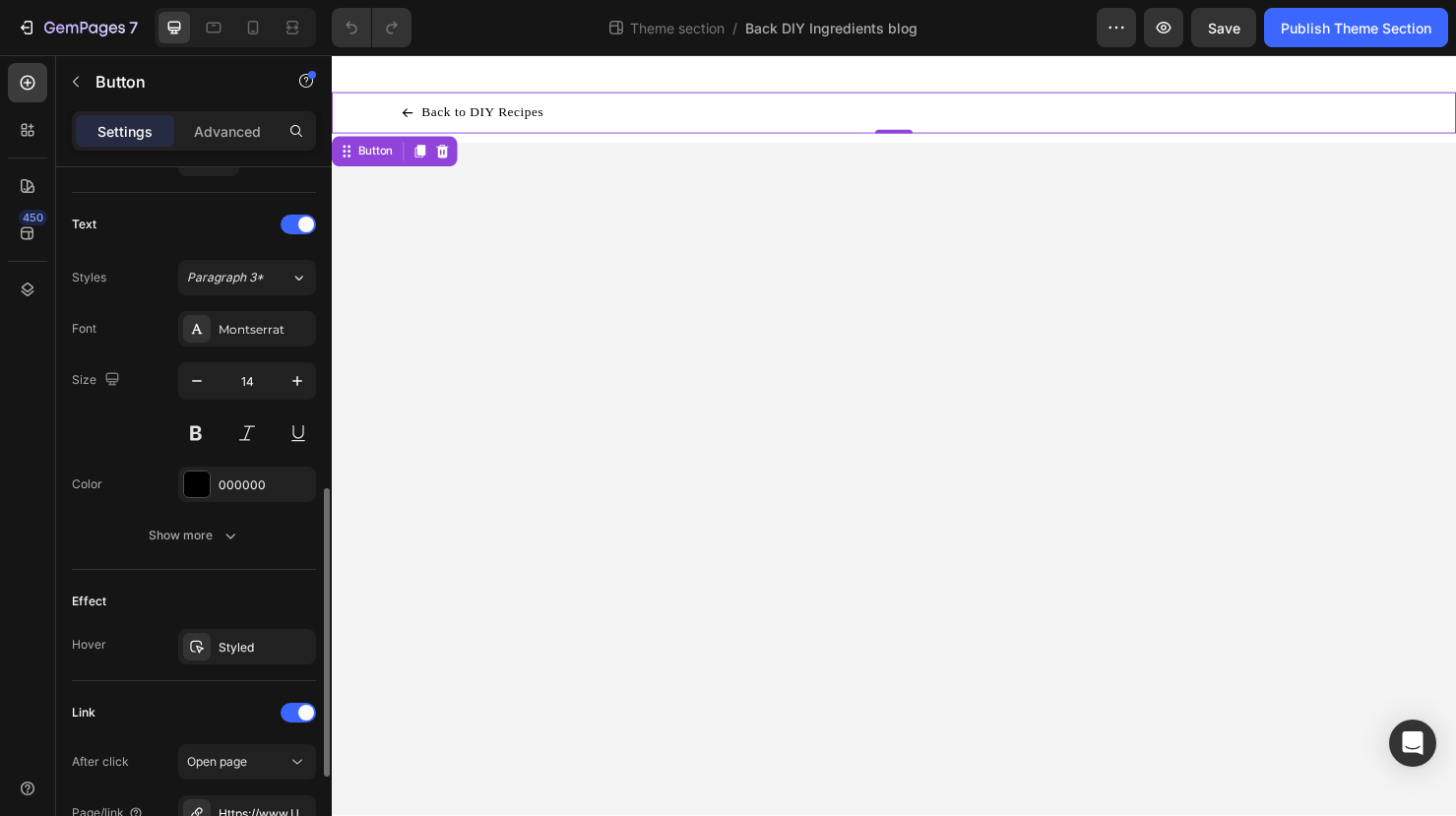 scroll, scrollTop: 786, scrollLeft: 0, axis: vertical 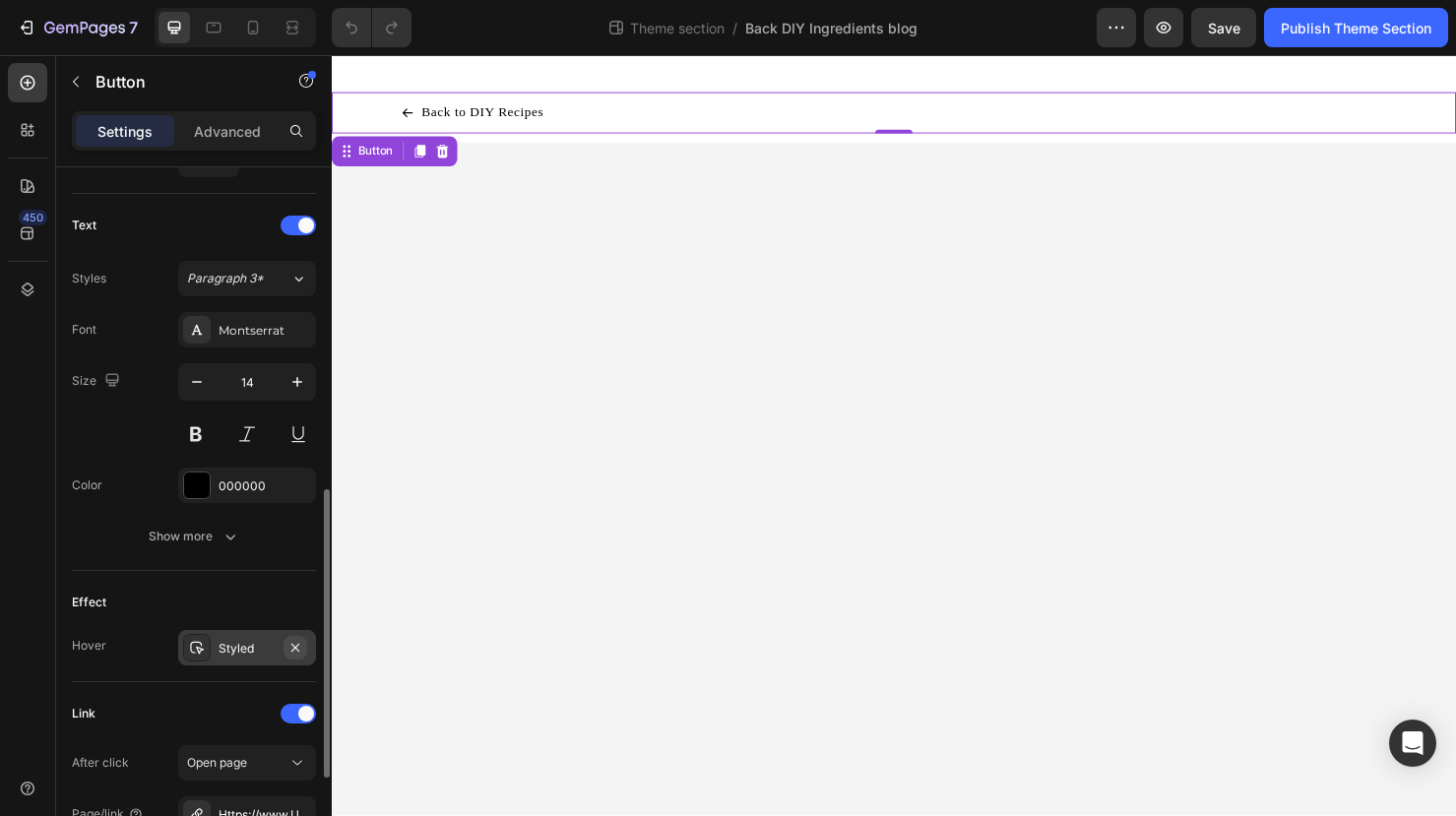 click 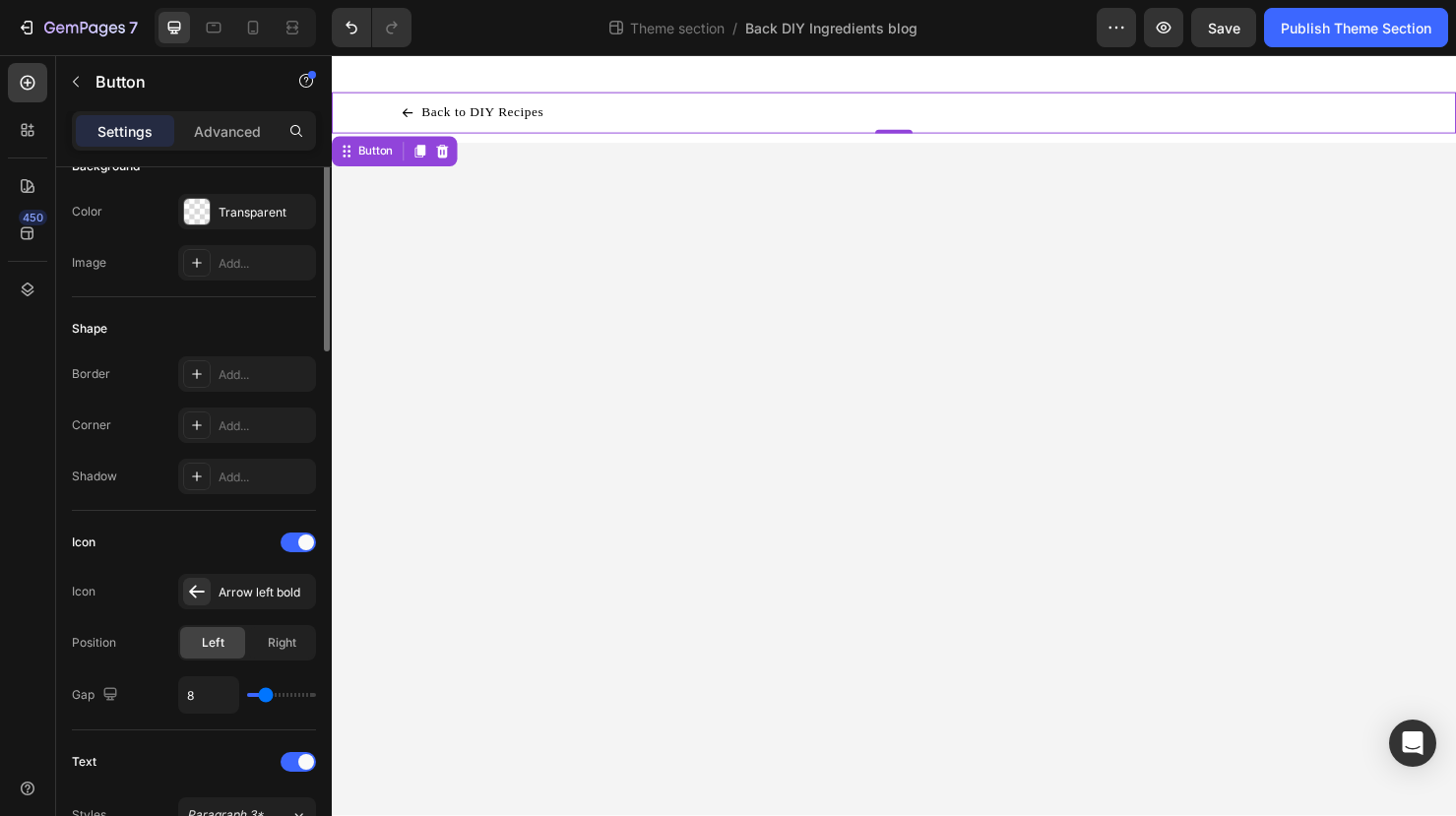 scroll, scrollTop: 0, scrollLeft: 0, axis: both 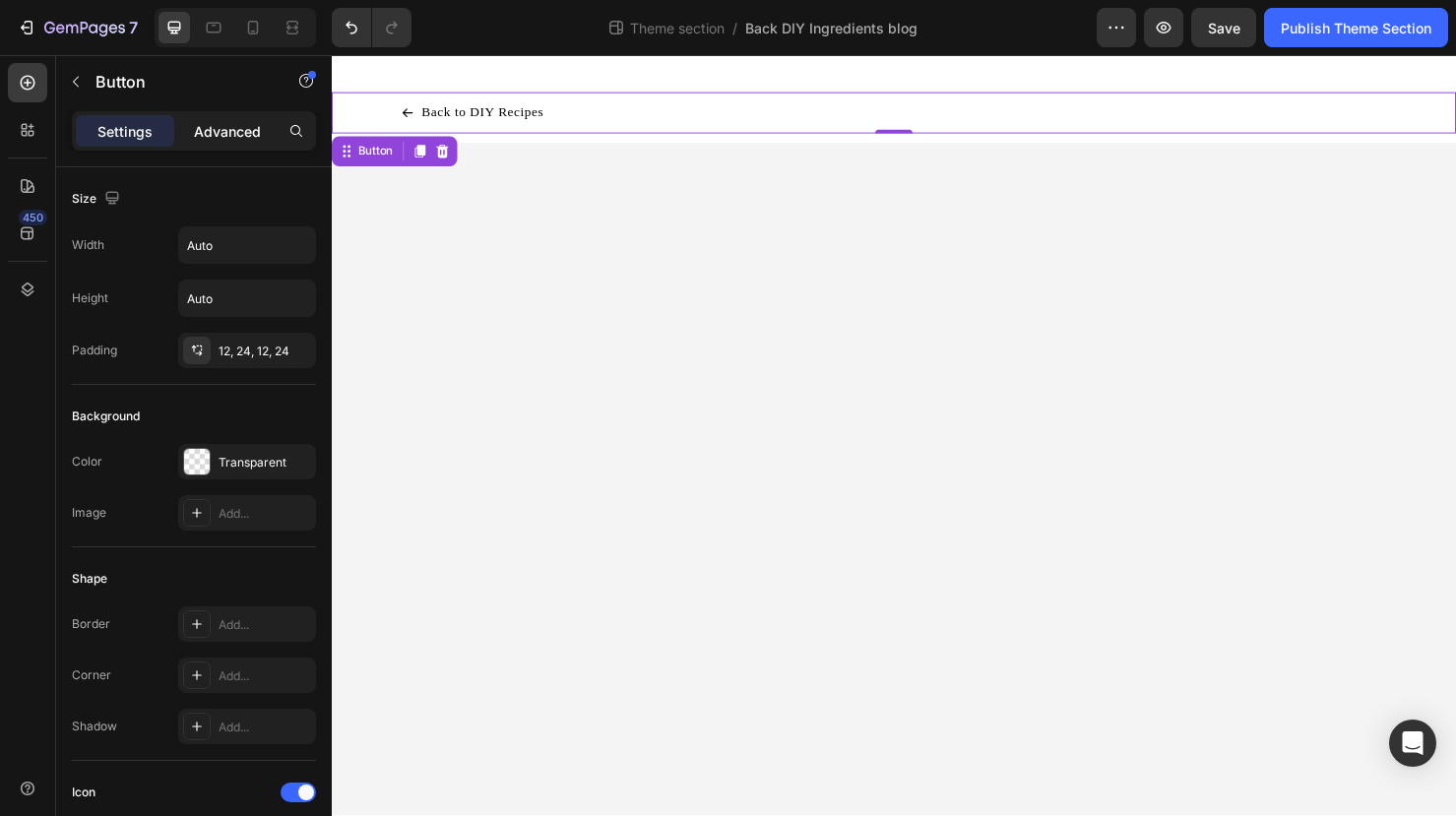 click on "Advanced" at bounding box center (227, 131) 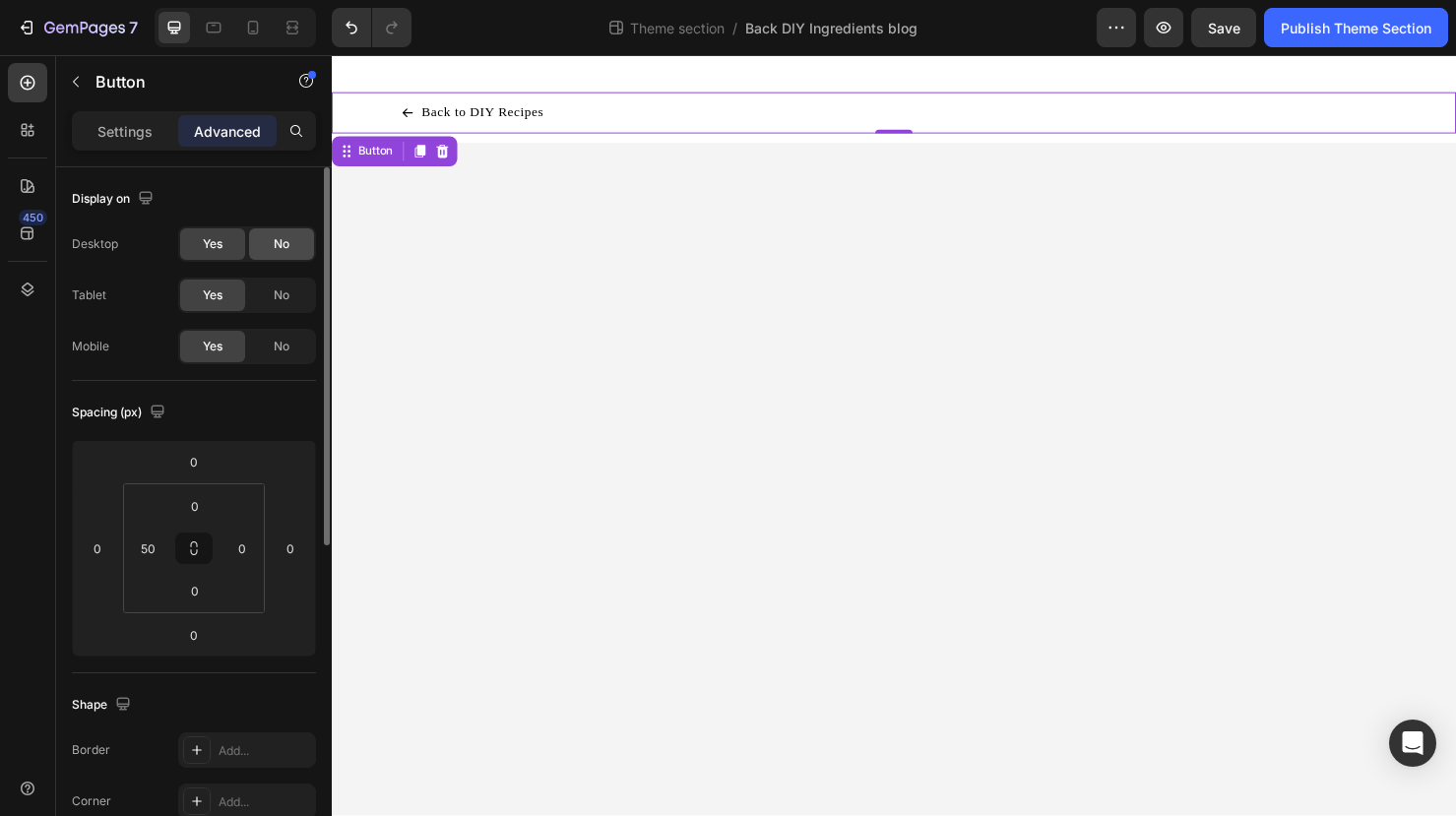 click on "No" 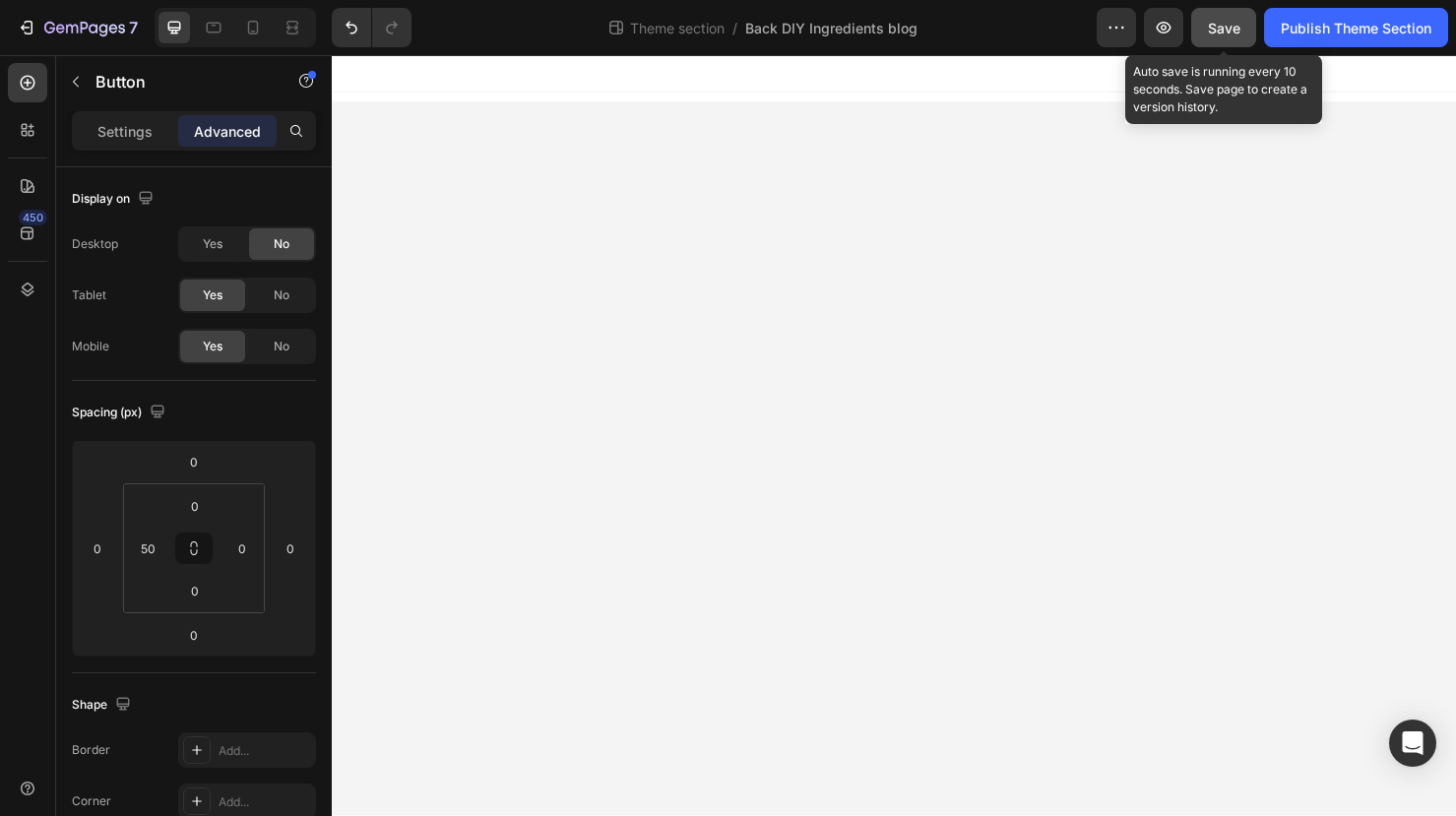 click on "Save" at bounding box center (1224, 28) 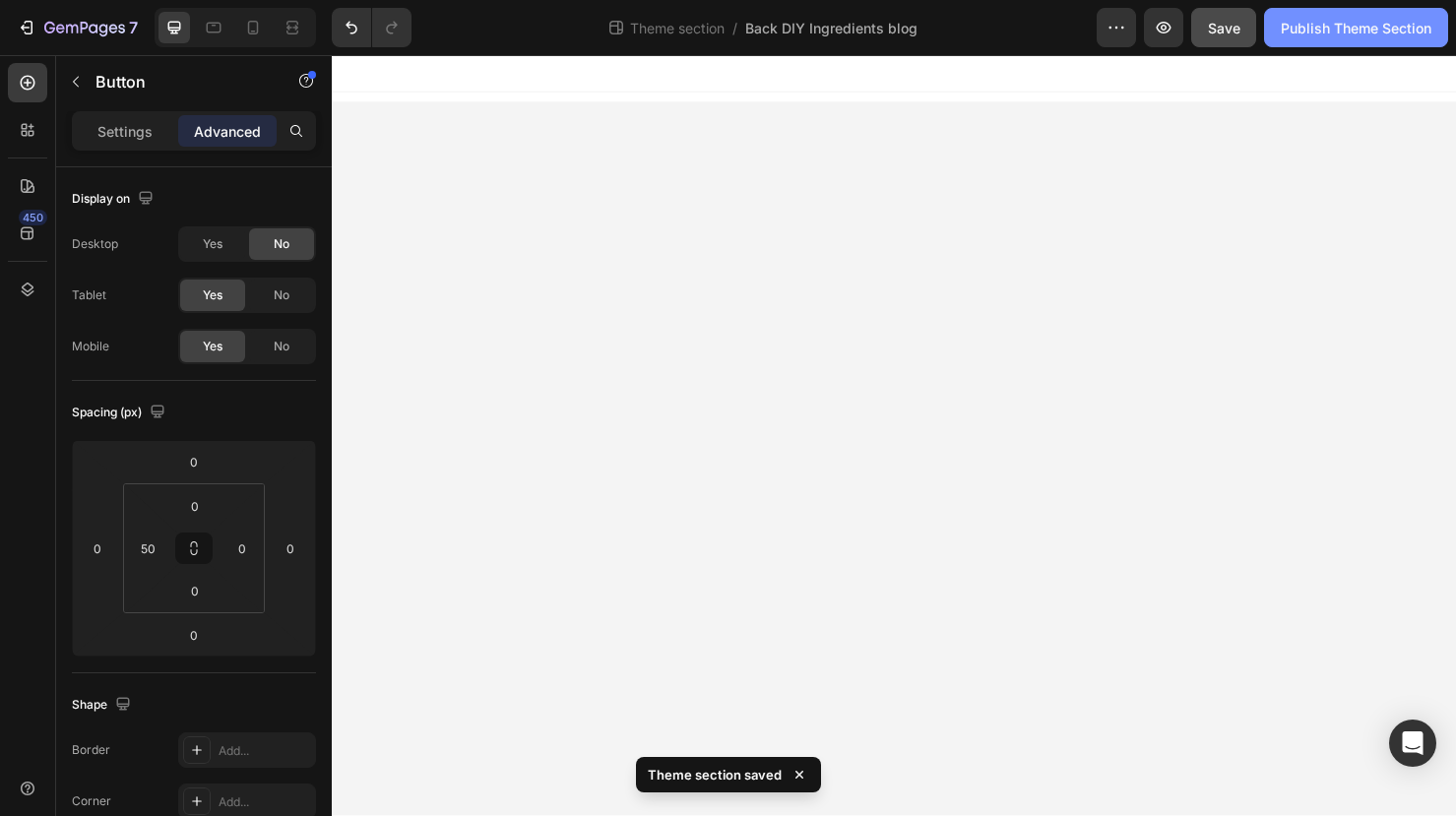 click on "Publish Theme Section" at bounding box center (1356, 28) 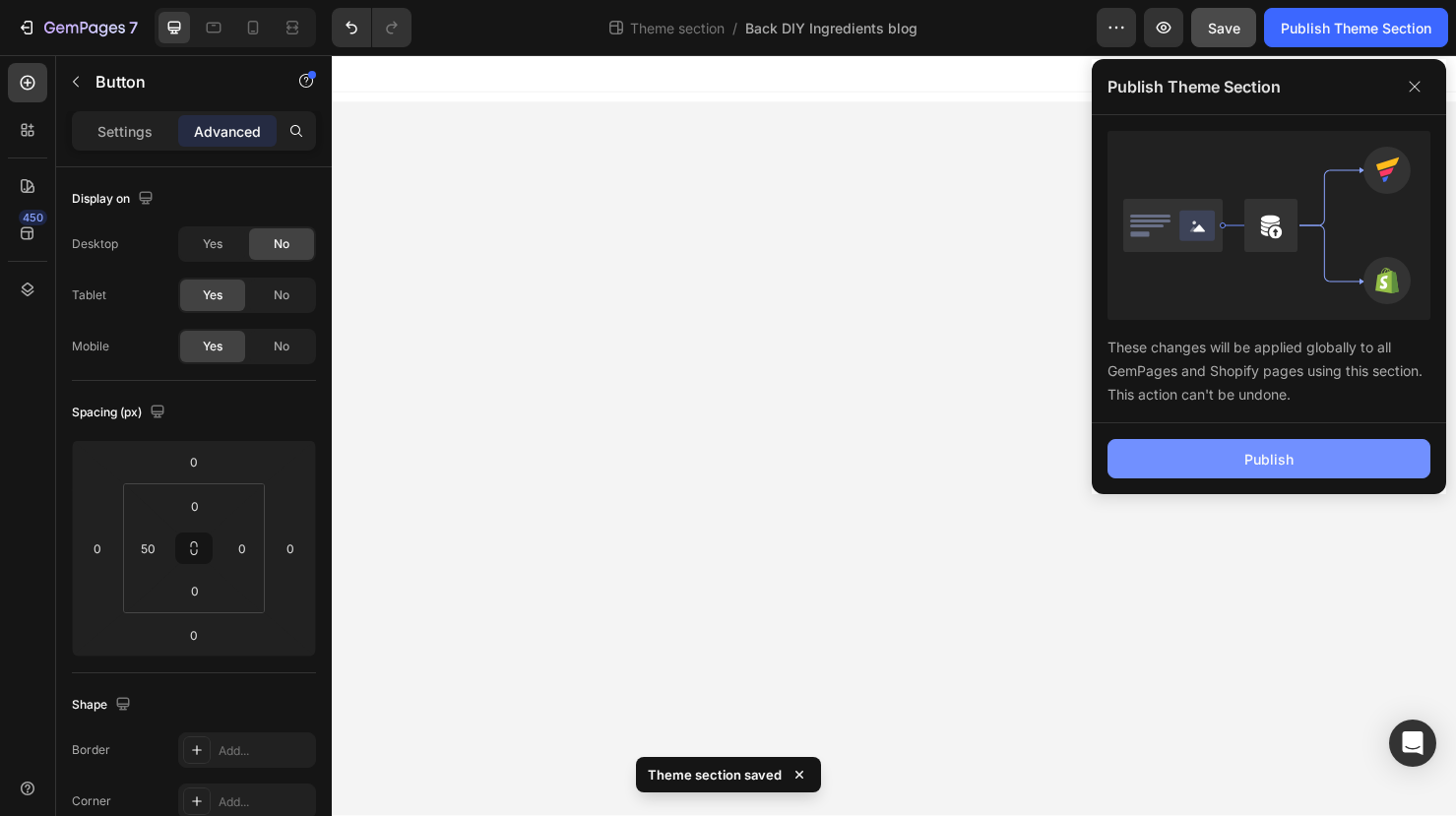 click on "Publish" at bounding box center (1269, 459) 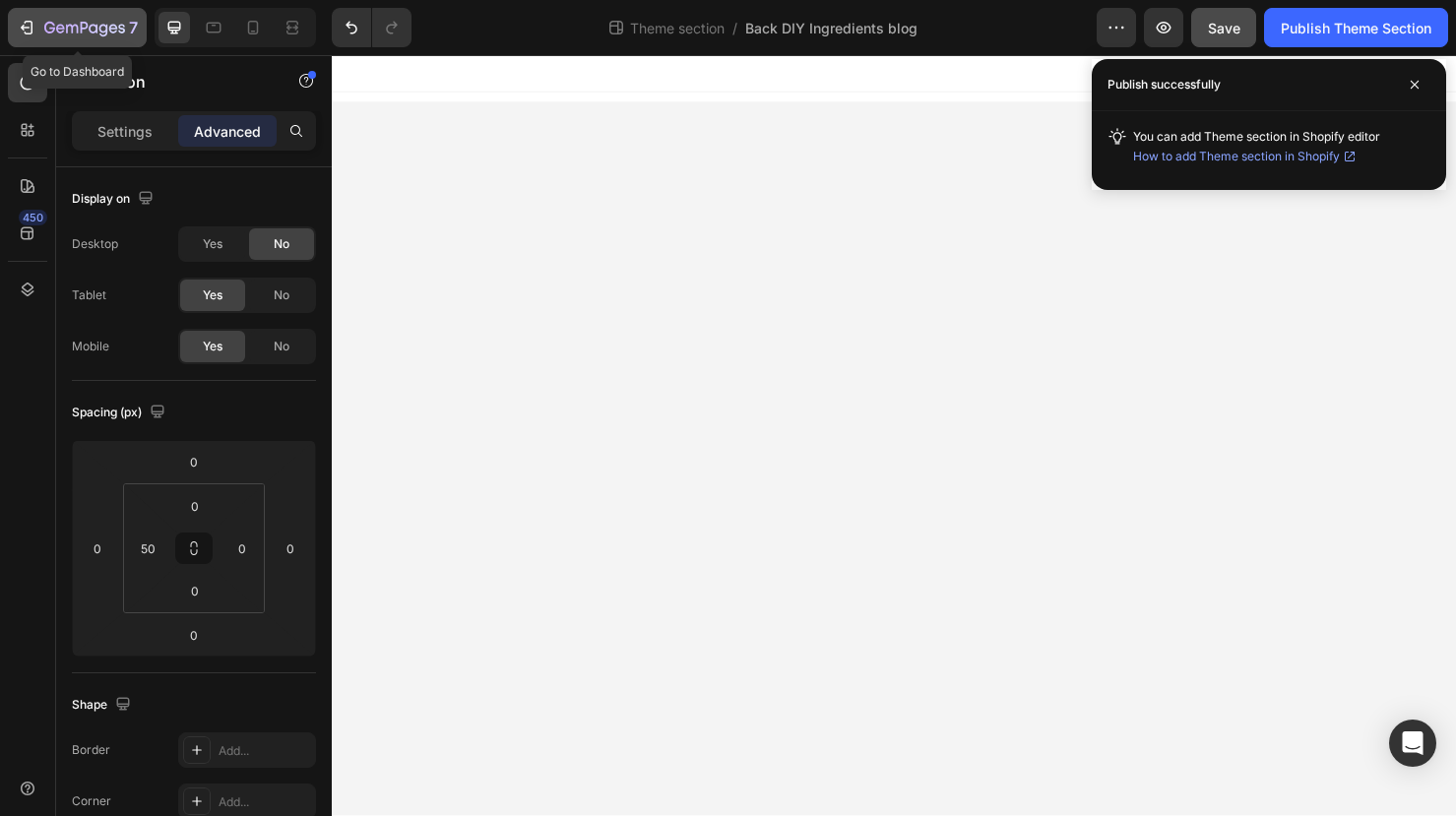 click 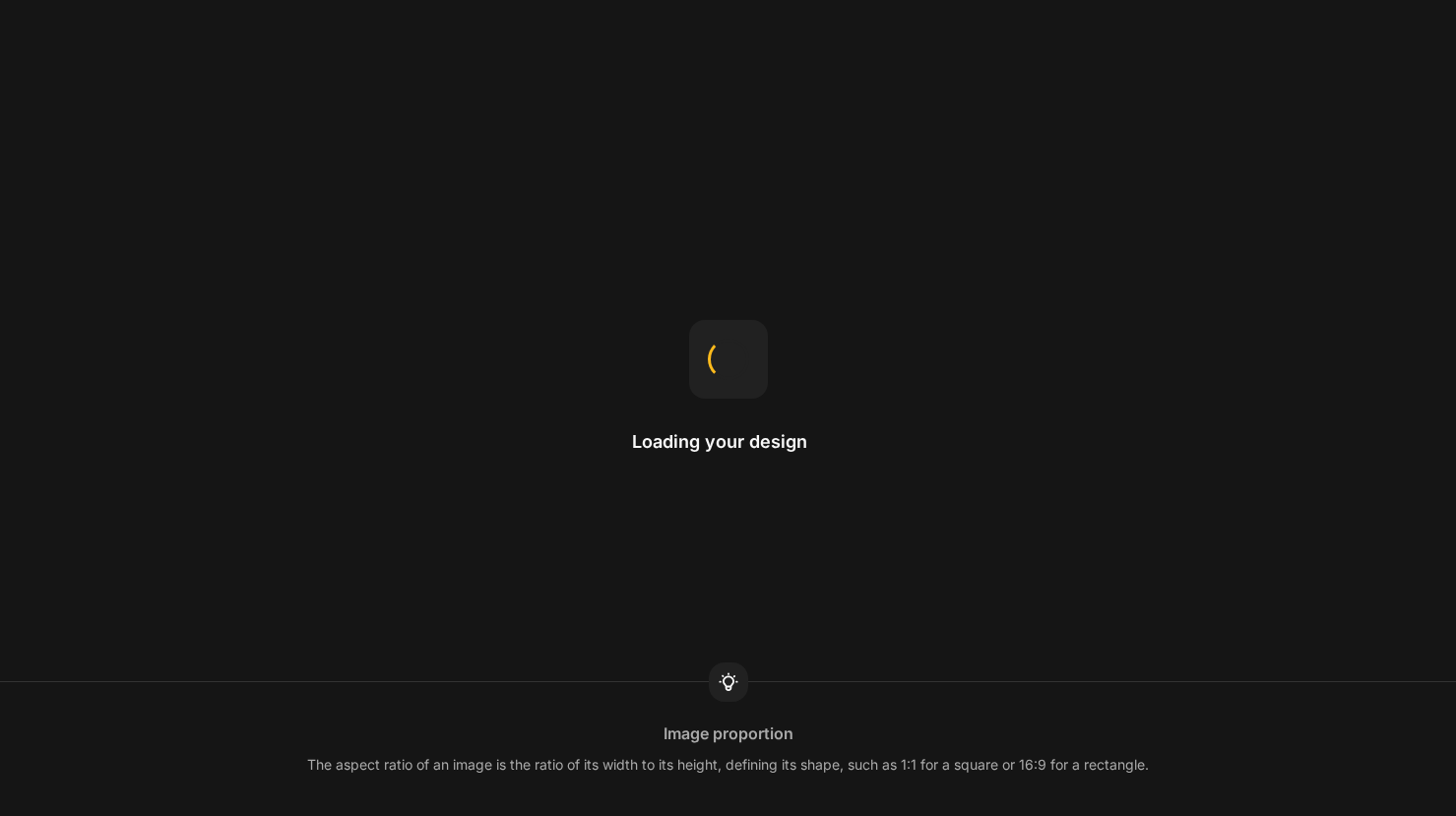 scroll, scrollTop: 0, scrollLeft: 0, axis: both 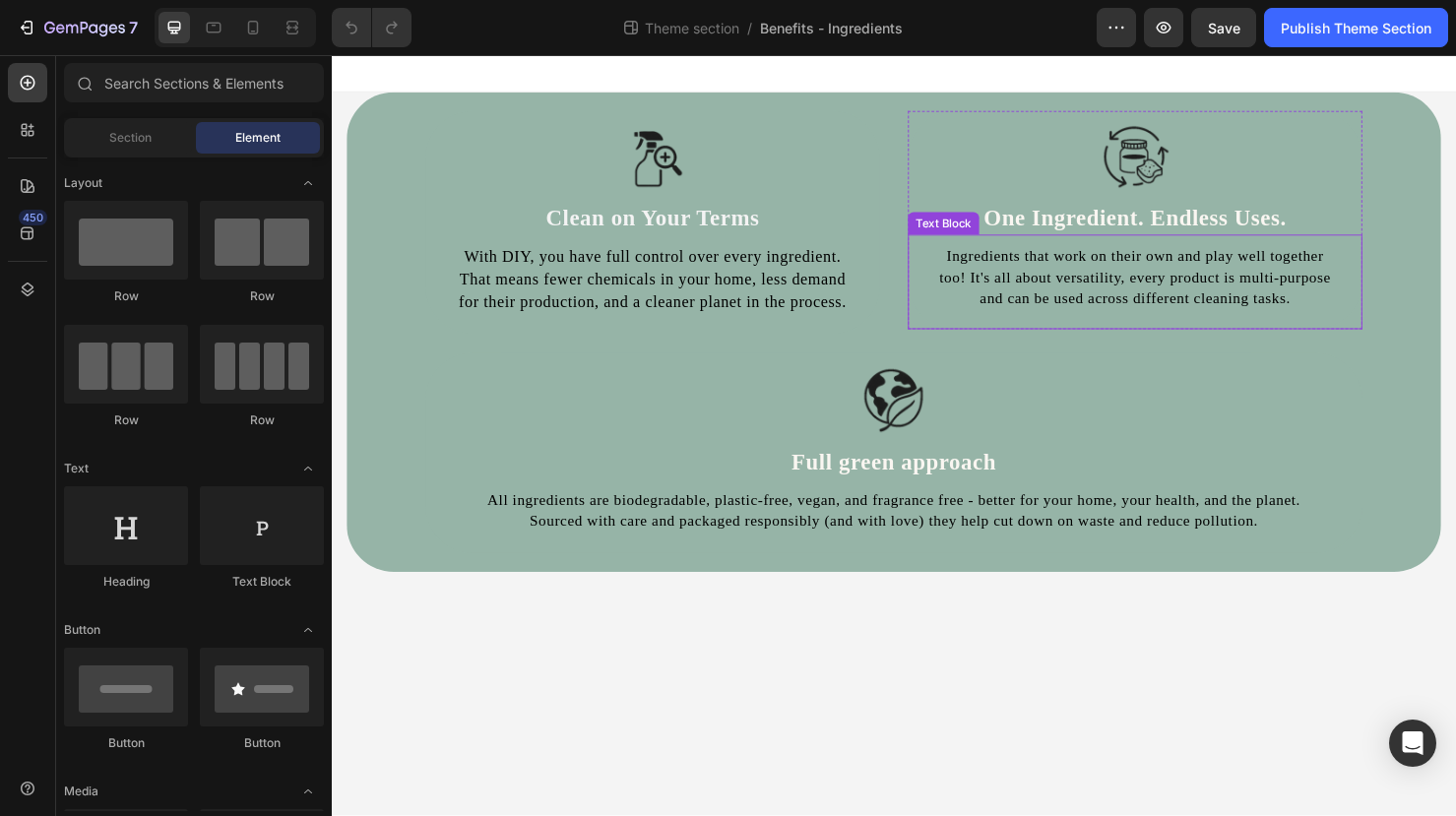 click on "Ingredients that work on their own and play well together too! It's all about versatility, every product is multi-purpose and can be used across different cleaning tasks." at bounding box center [1175, 288] 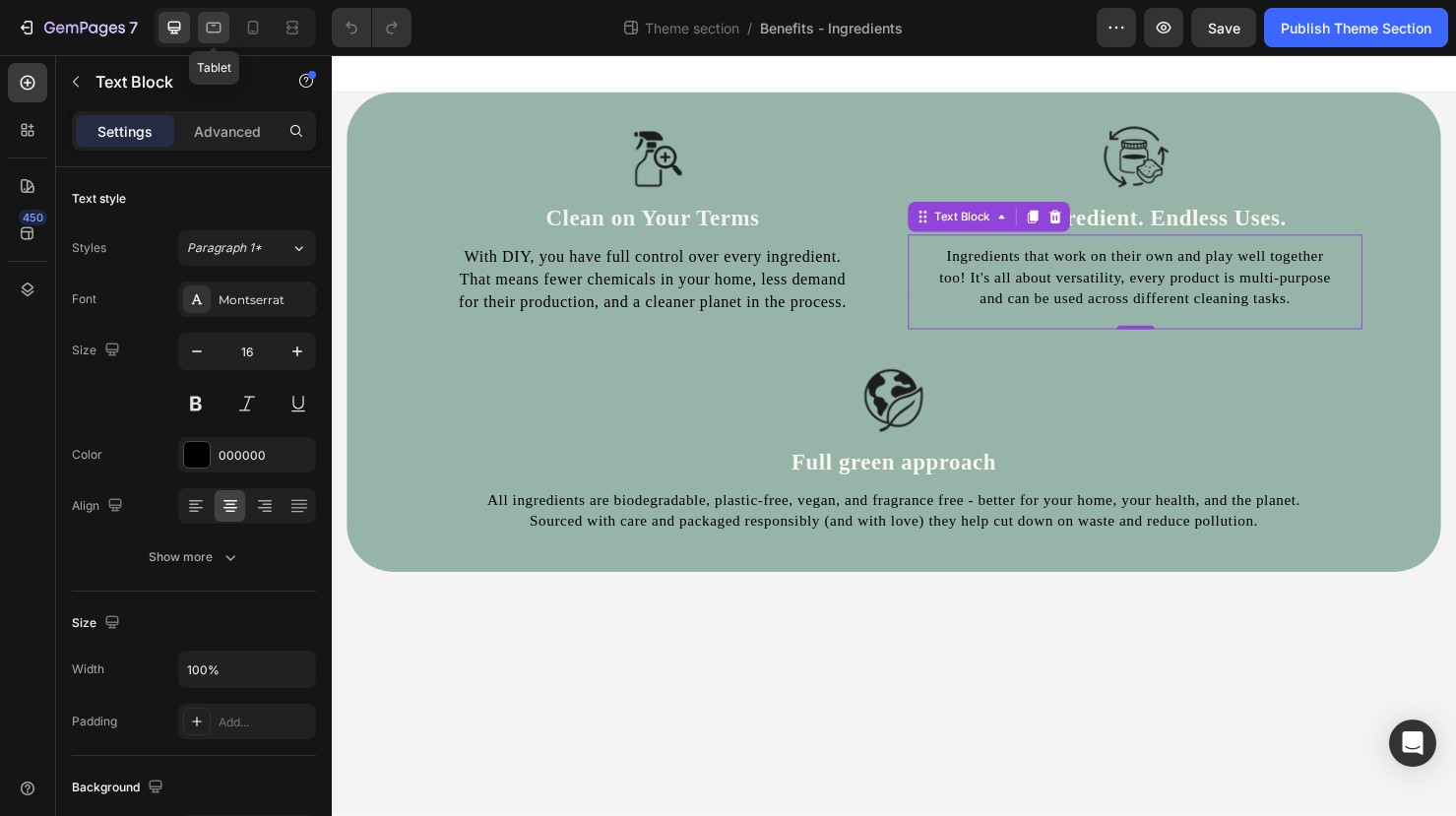 click 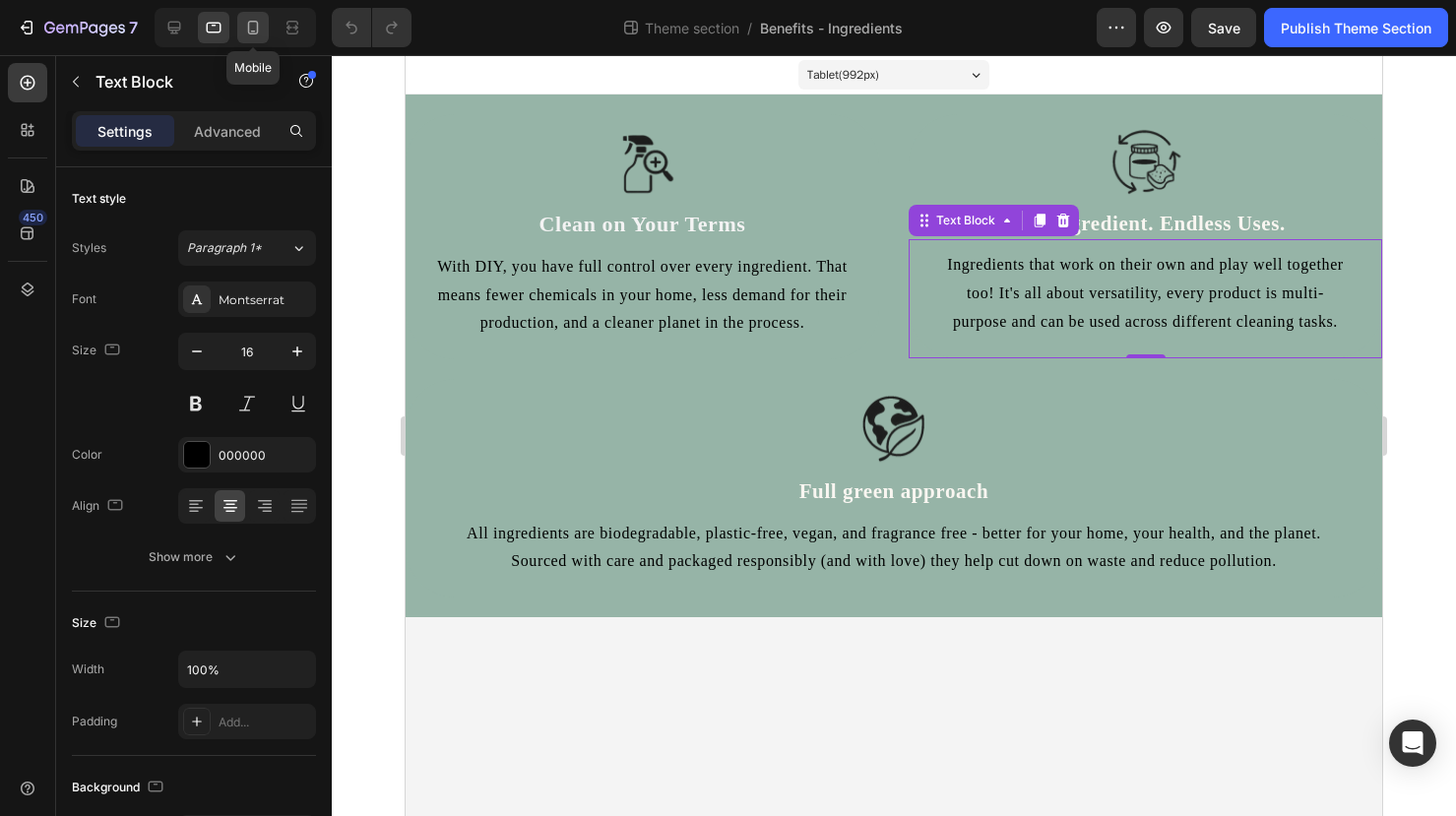 click 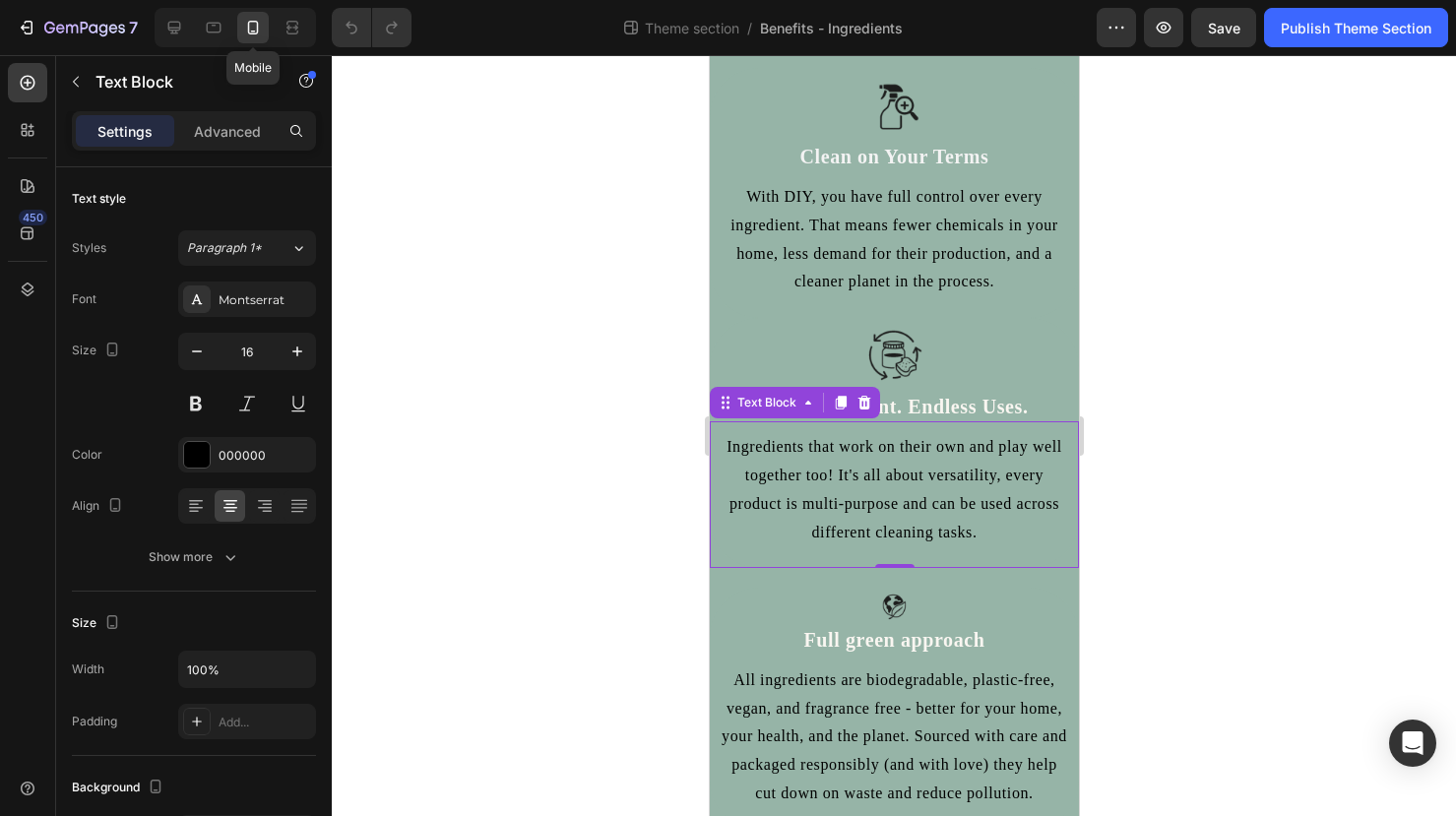 scroll, scrollTop: 80, scrollLeft: 0, axis: vertical 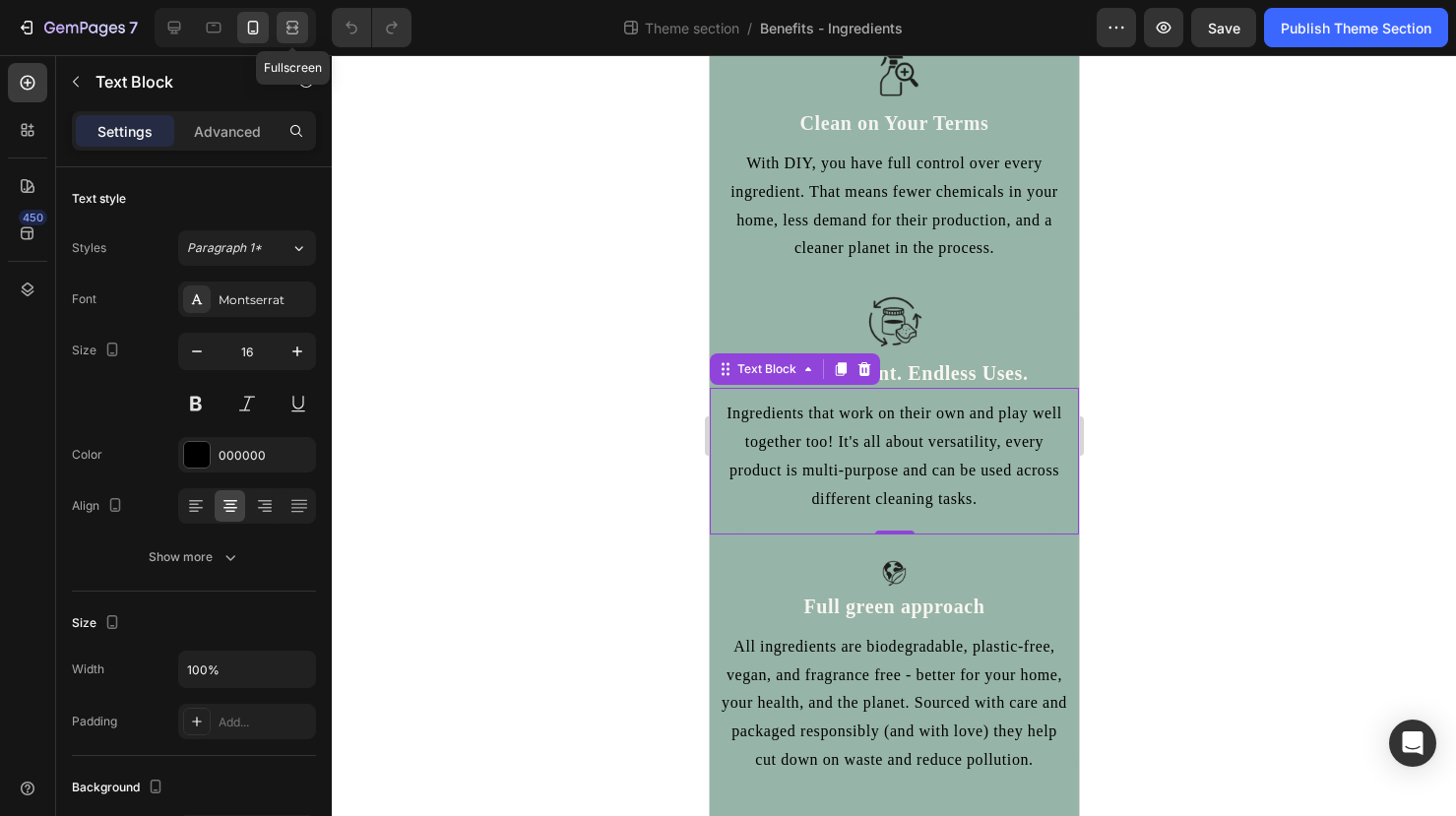 click 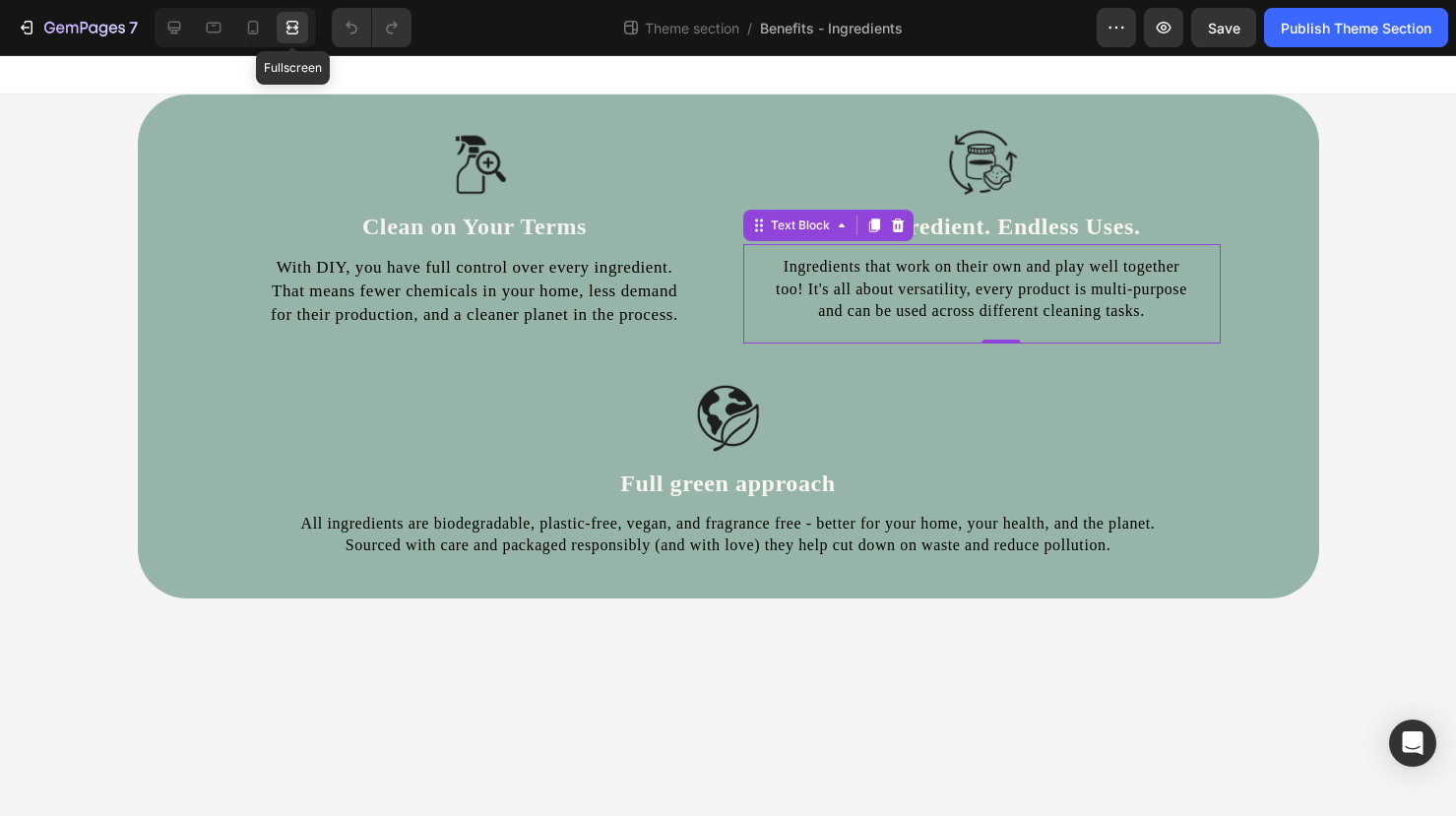 scroll, scrollTop: 0, scrollLeft: 0, axis: both 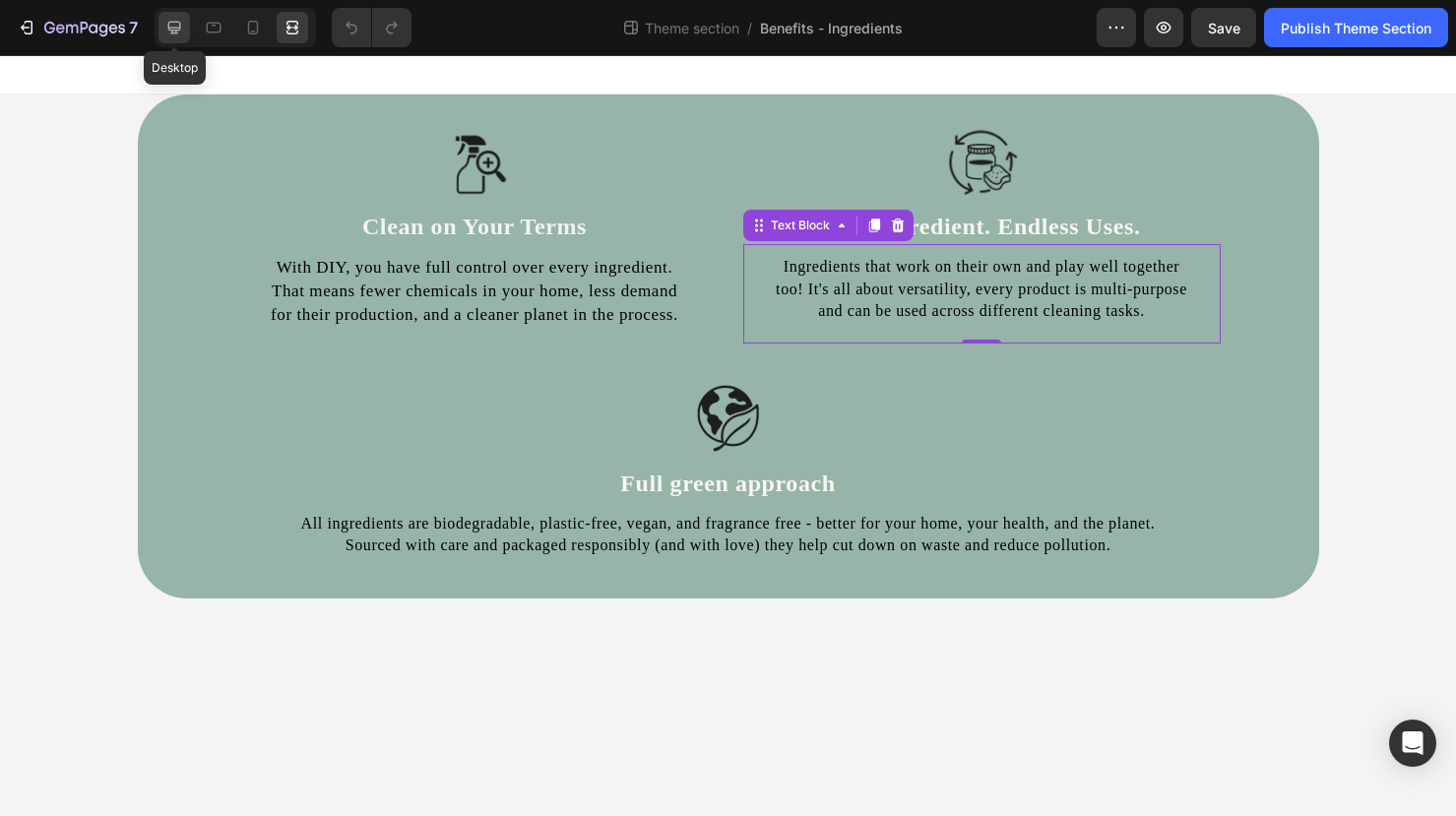 click 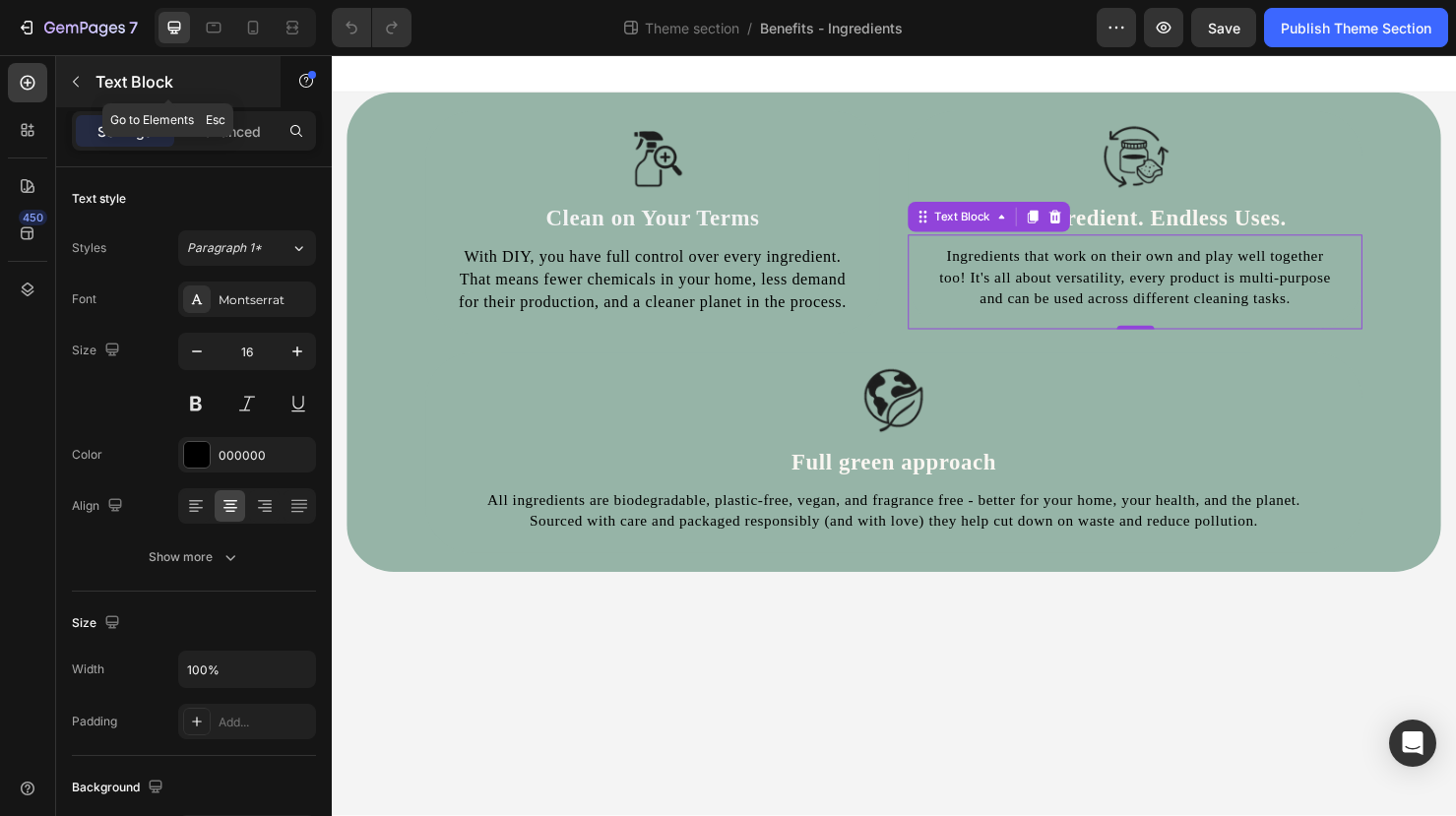 click at bounding box center (76, 82) 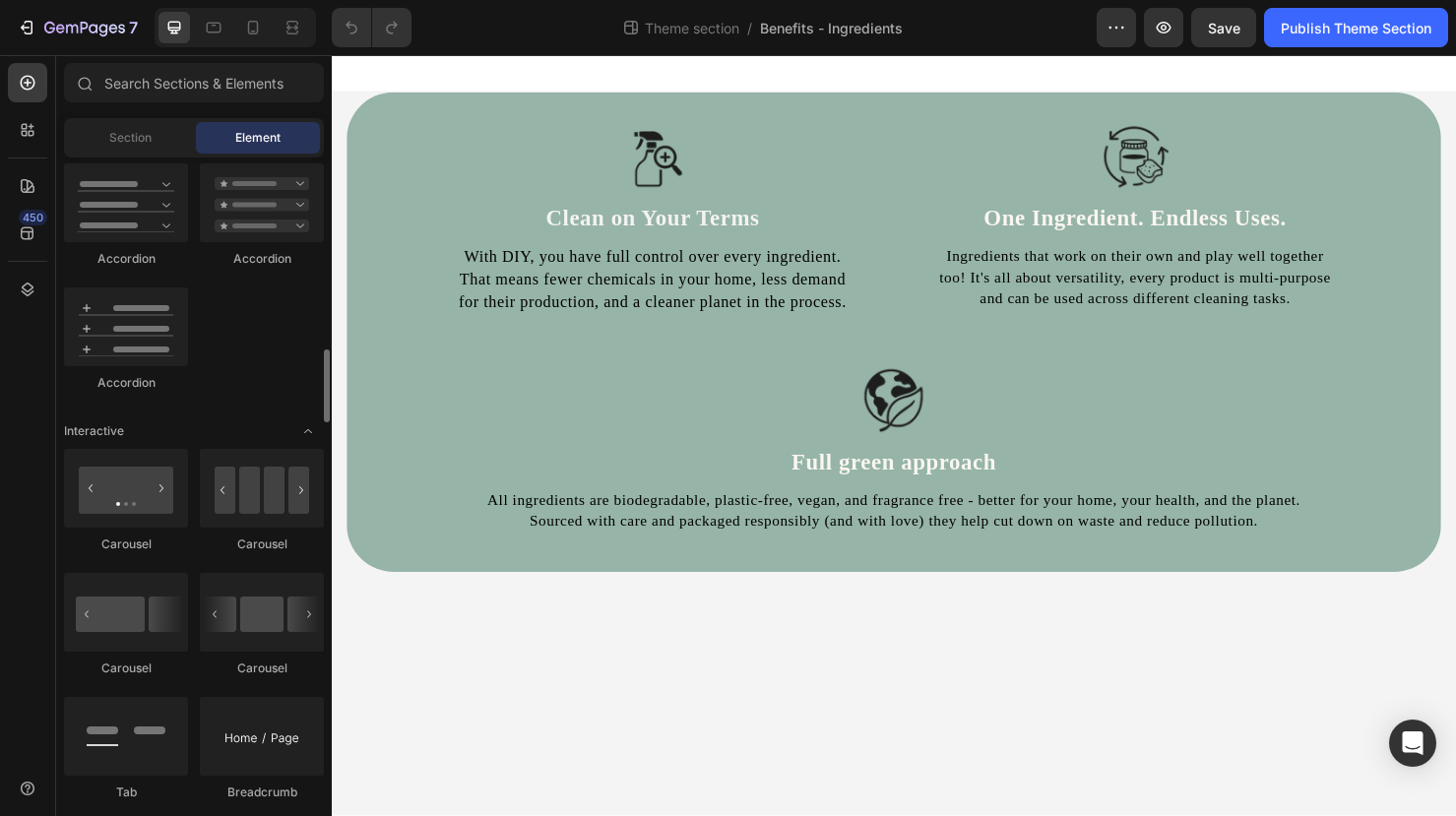 scroll, scrollTop: 1720, scrollLeft: 0, axis: vertical 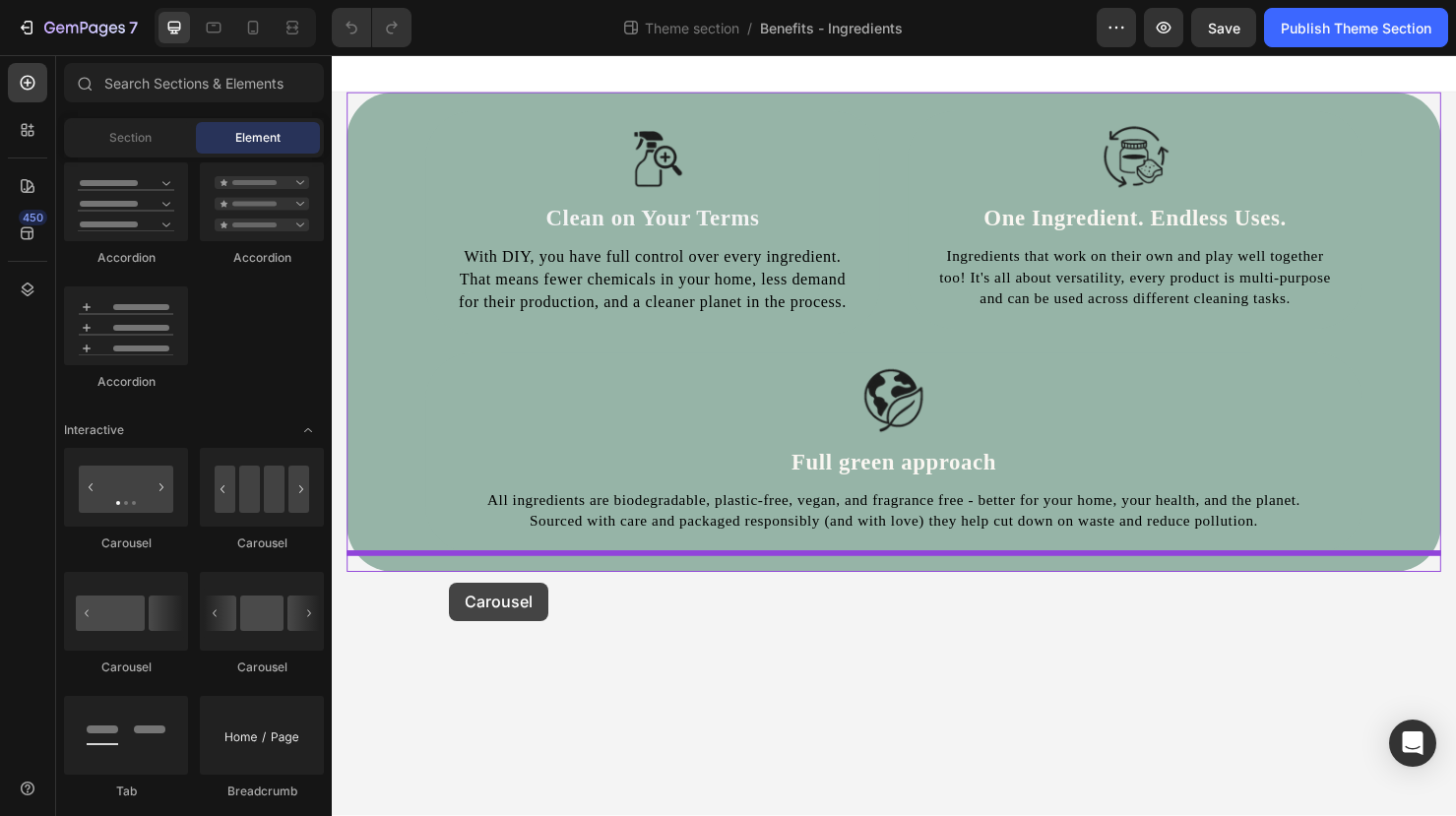 drag, startPoint x: 475, startPoint y: 676, endPoint x: 455, endPoint y: 609, distance: 69.921384 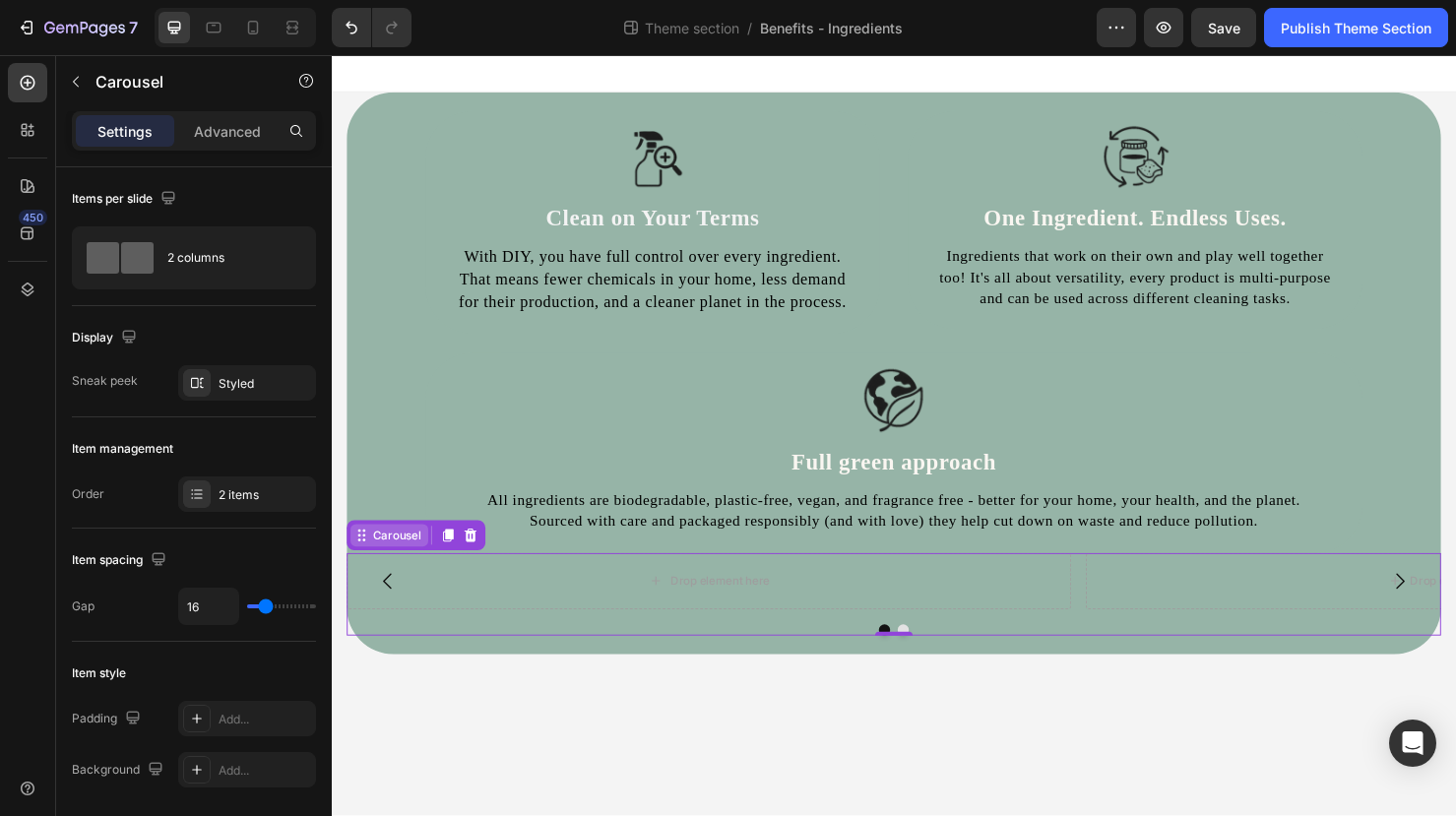 click on "Carousel" at bounding box center (400, 560) 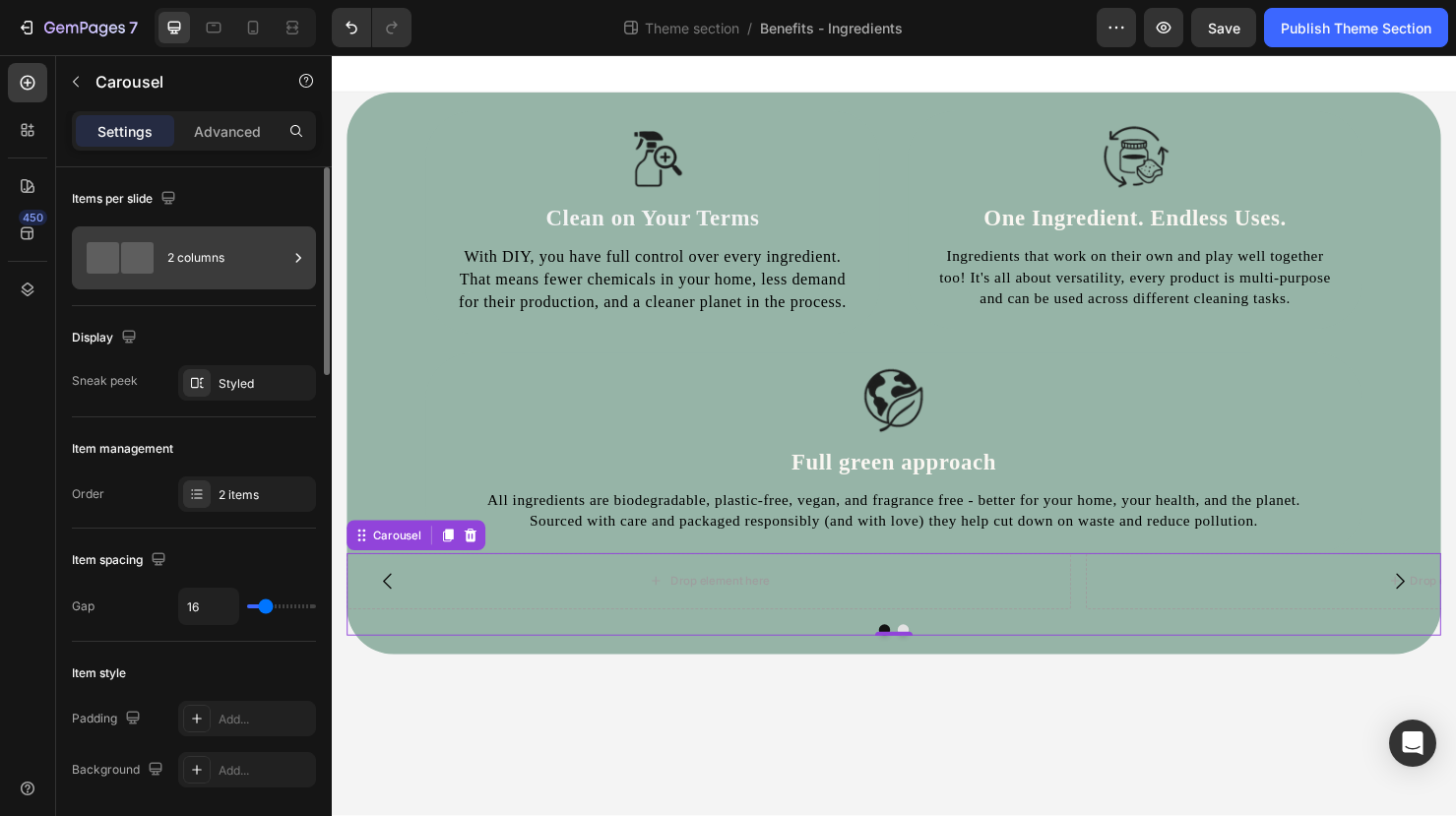 click on "2 columns" at bounding box center (227, 258) 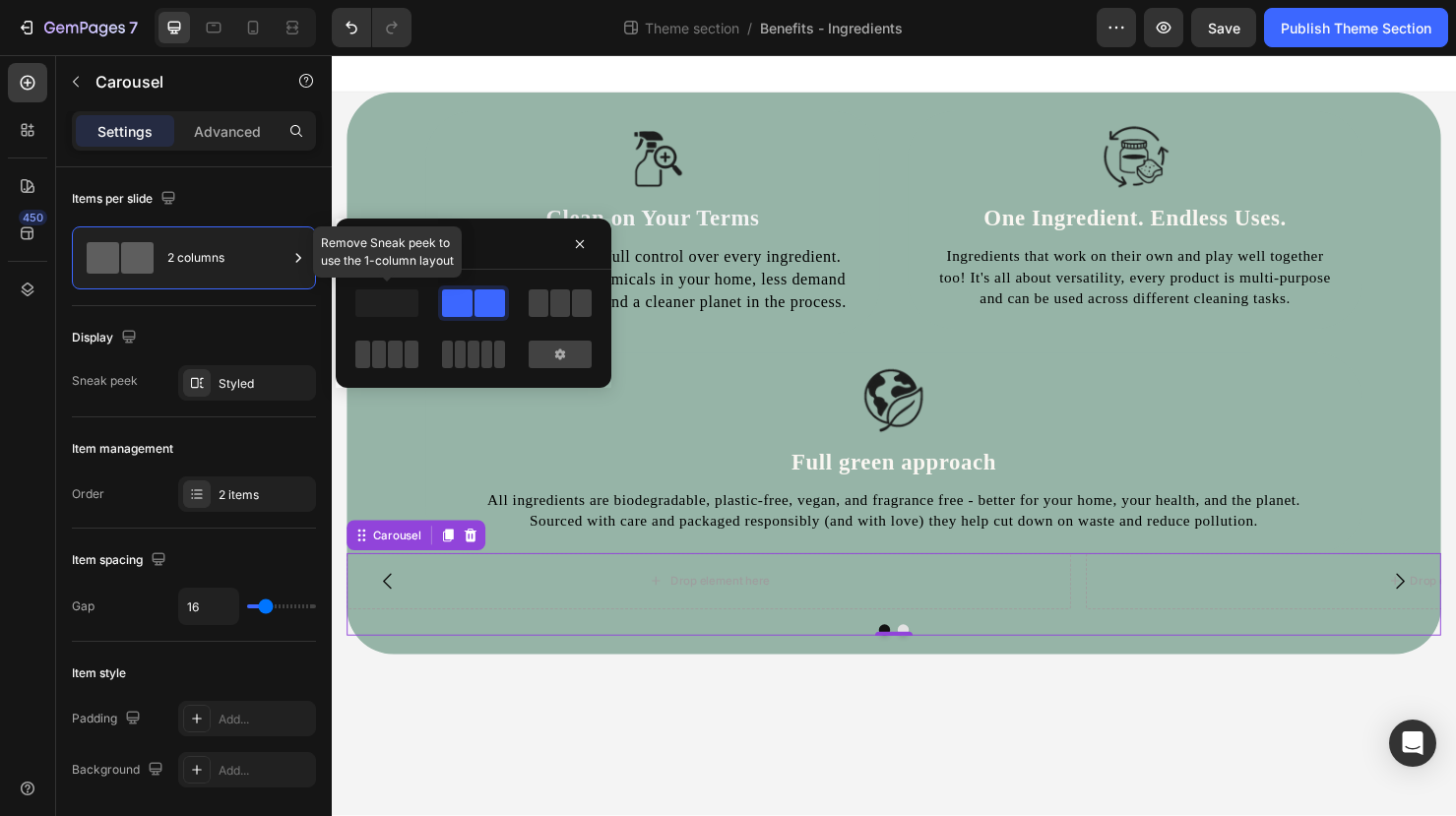 click 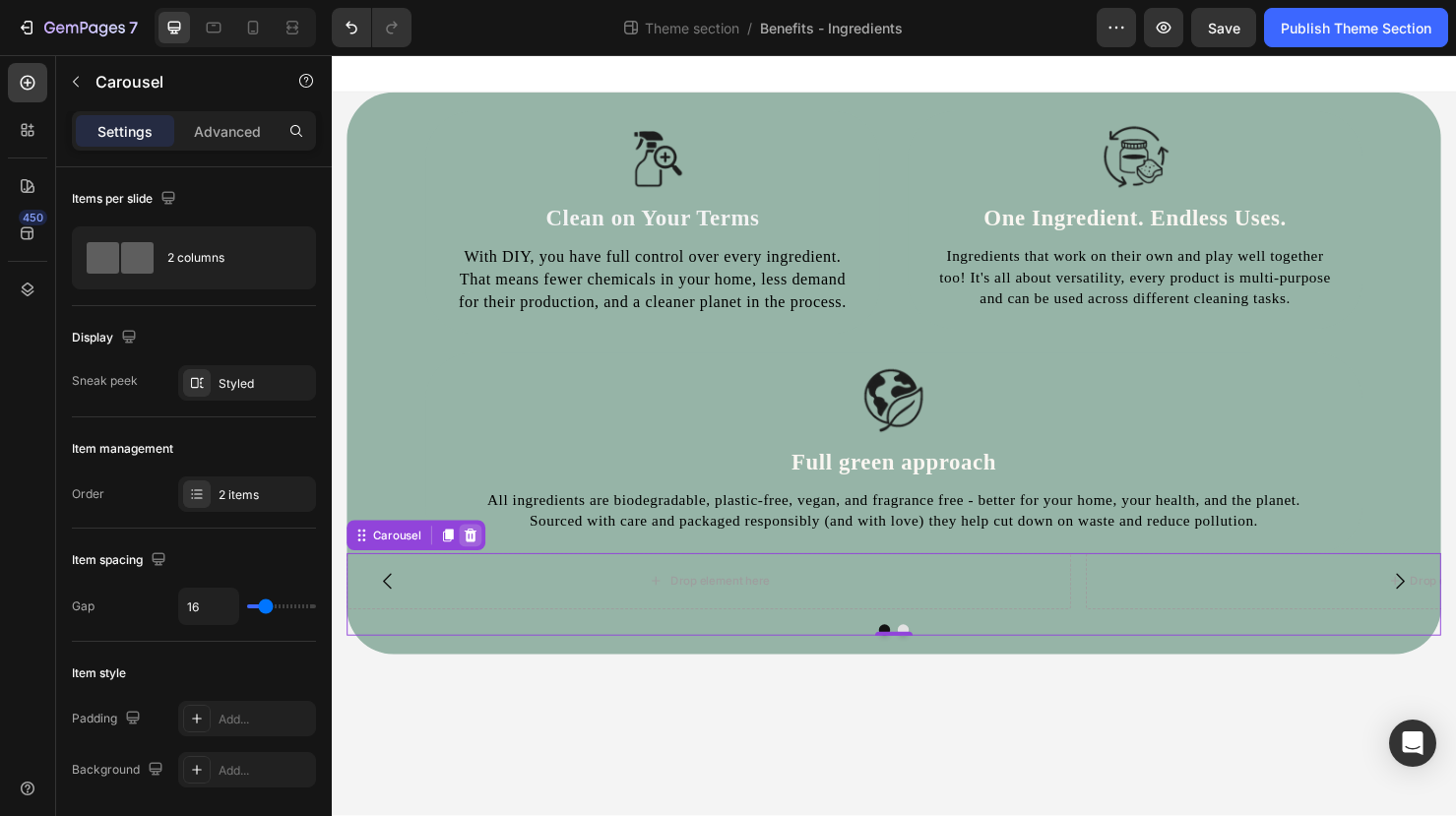 click 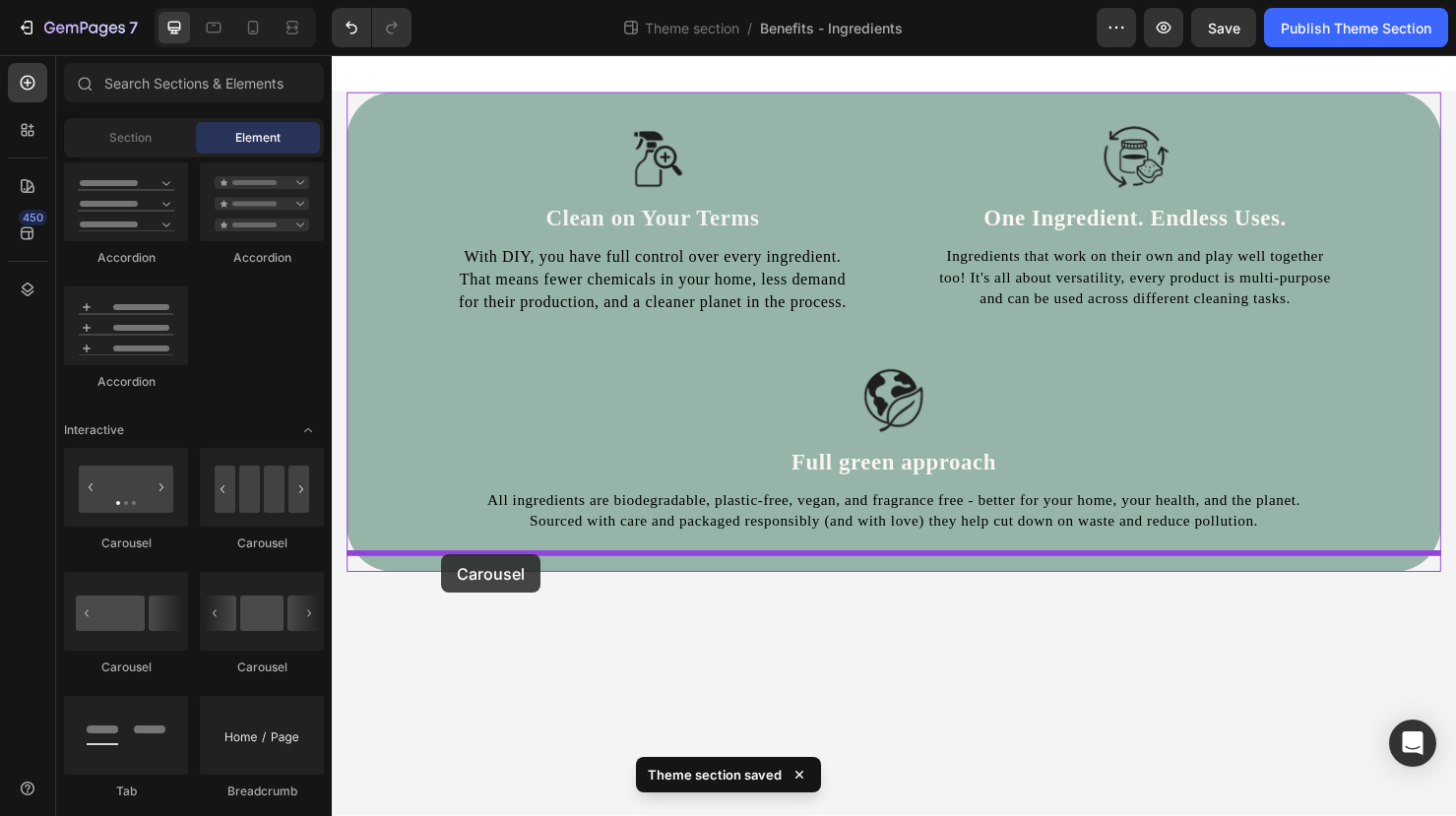 drag, startPoint x: 471, startPoint y: 560, endPoint x: 447, endPoint y: 580, distance: 31.241 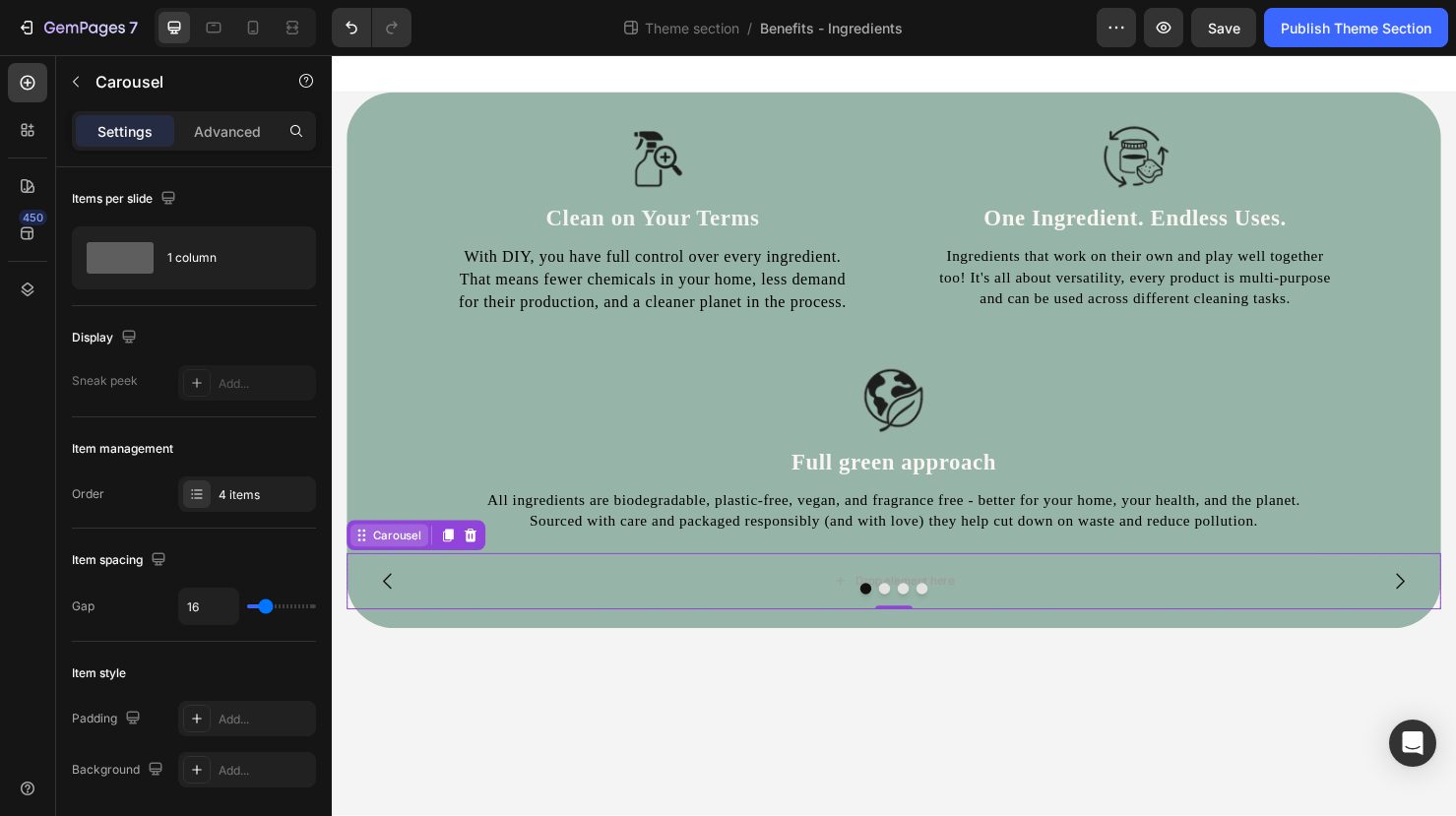 click on "Carousel" at bounding box center [400, 560] 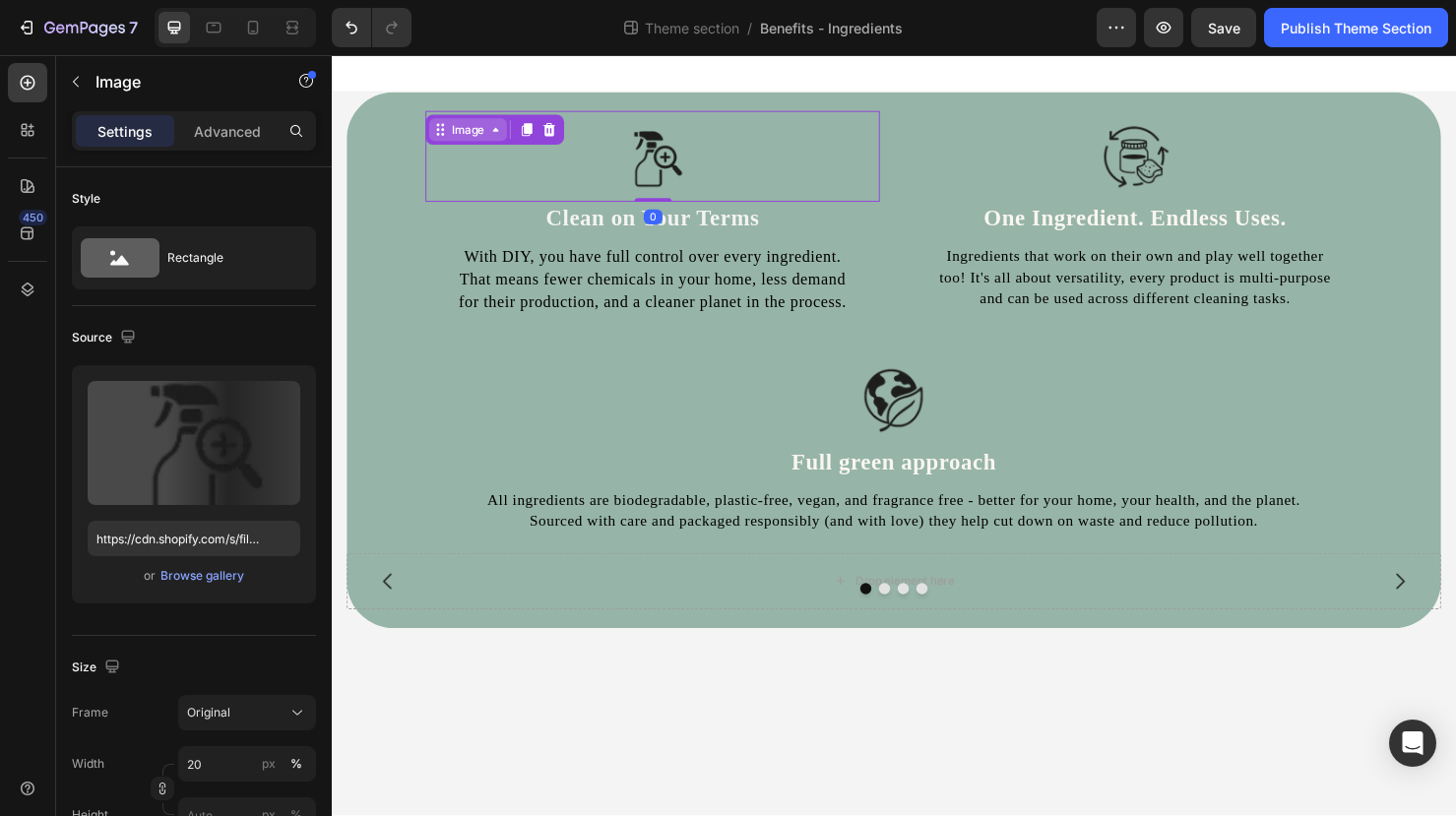 click on "Image   0 Clean on Your Terms Heading With DIY, you have full control over every ingredient. That means fewer chemicals in your home, less demand for their production, and a cleaner planet in the process. Text Block Row Image One Ingredient. Endless Uses. Heading Ingredients that work on their own and play well together too! It's all about versatility, every product is multi-purpose and can be used across different cleaning tasks. Text Block Row Row Image Full green approach Heading All ingredients are biodegradable, plastic-free, vegan, and fragrance free - better for your home, your health, and the planet. Sourced with care and packaged responsibly (and with love) they help cut down on waste and reduce pollution. Text Block Row Row
Drop element here
Drop element here
Drop element here
Drop element here
Carousel" at bounding box center [922, 376] 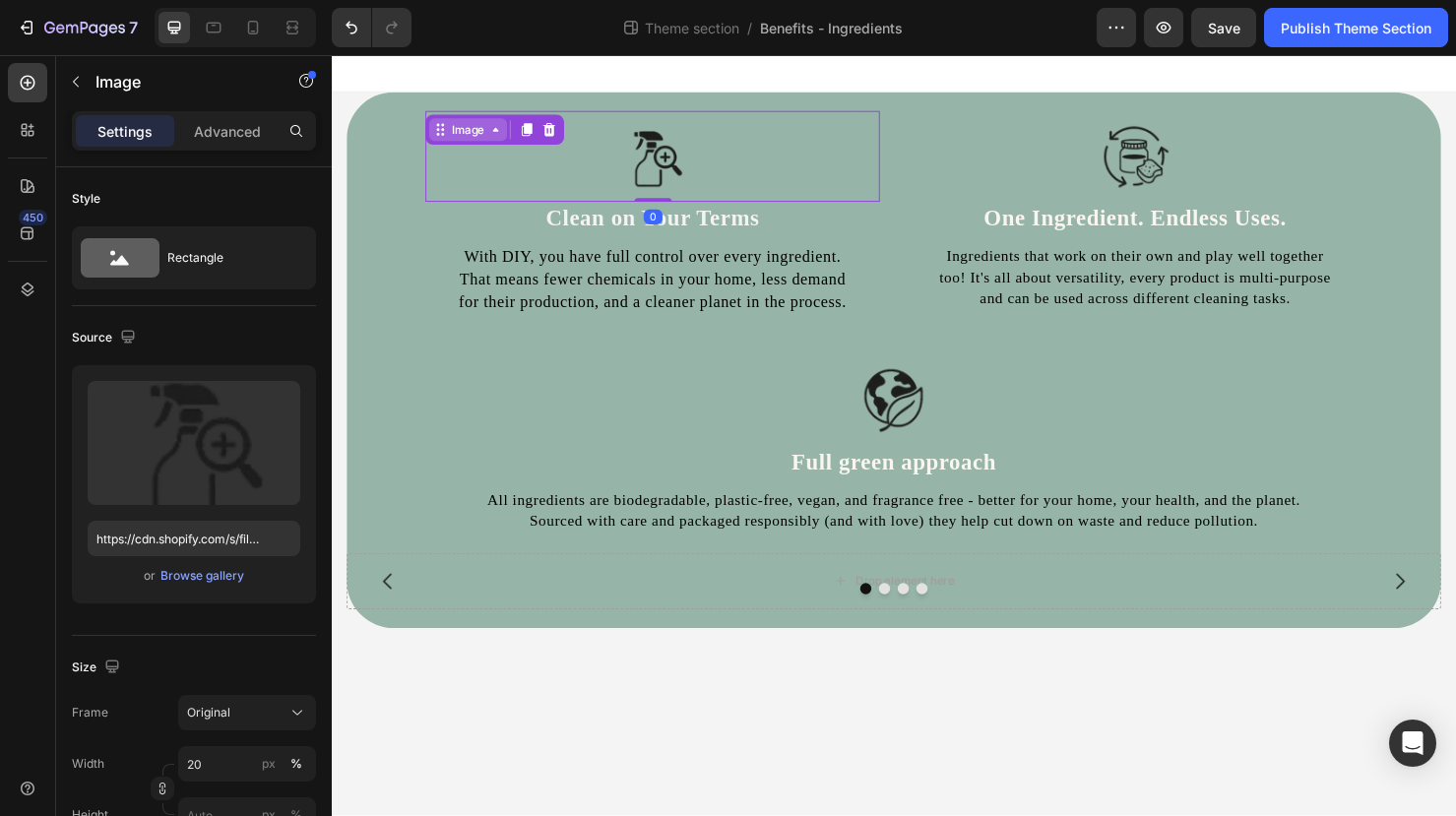 click 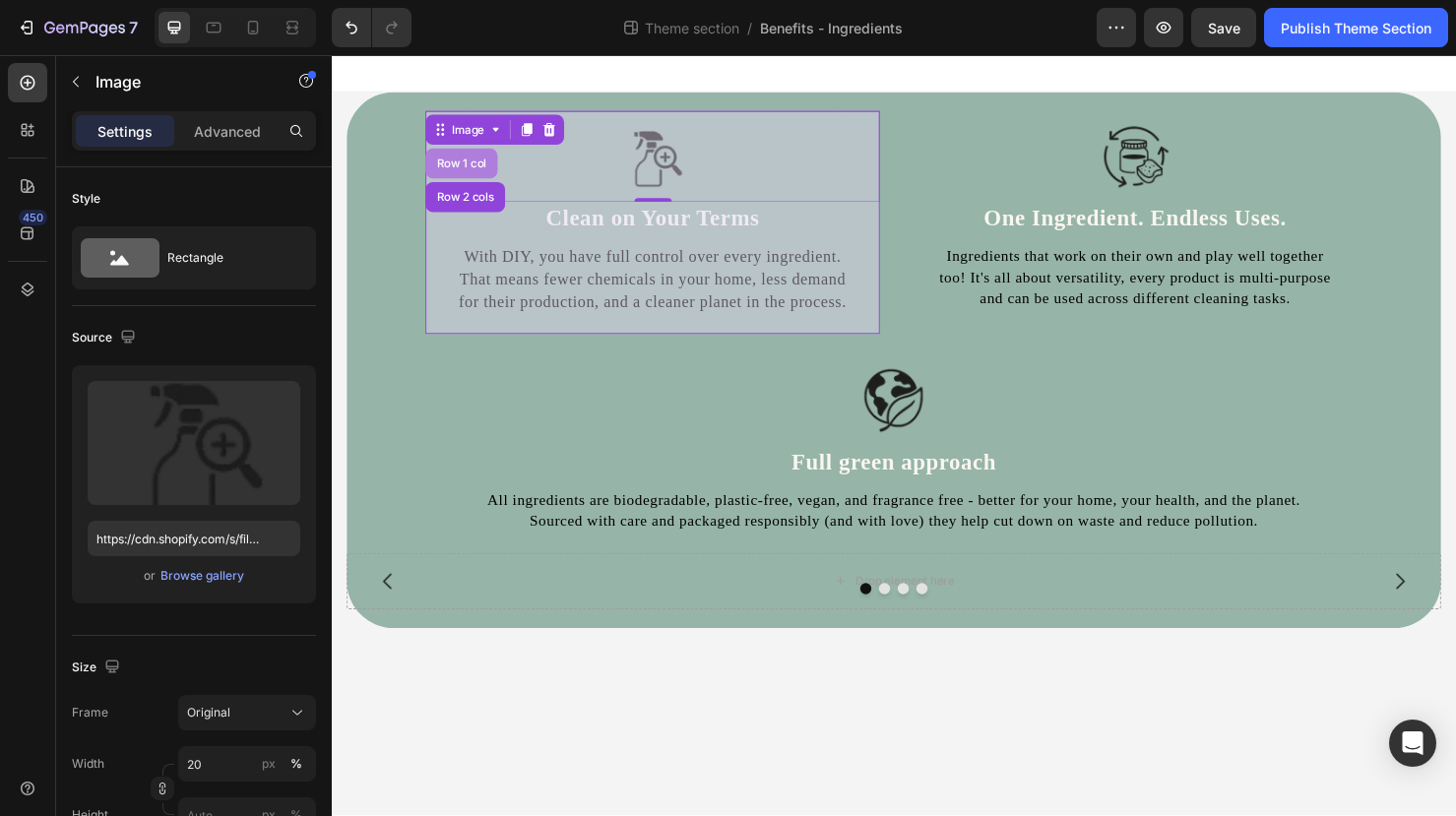 click on "Row 1 col" at bounding box center [468, 169] 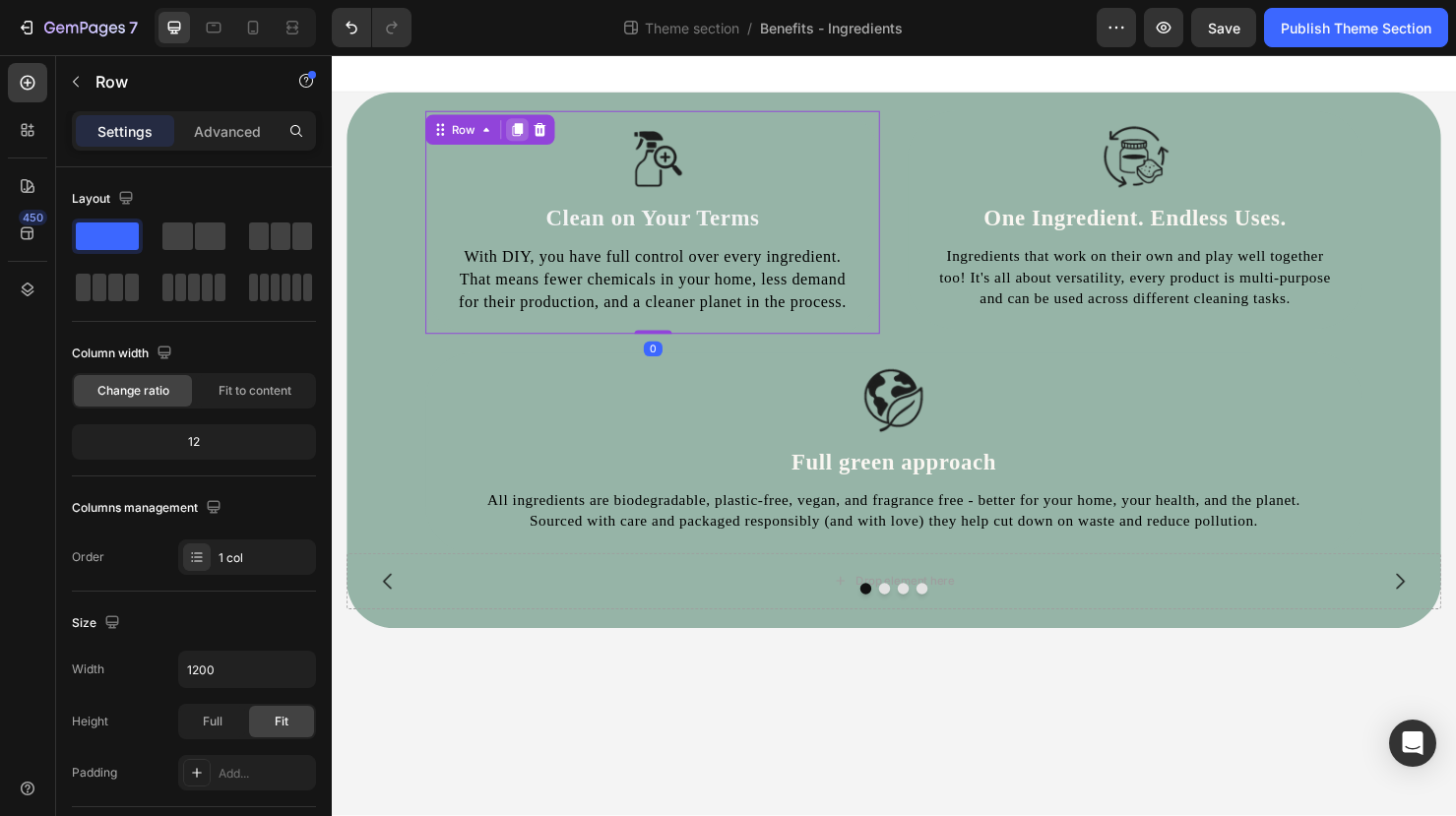 click 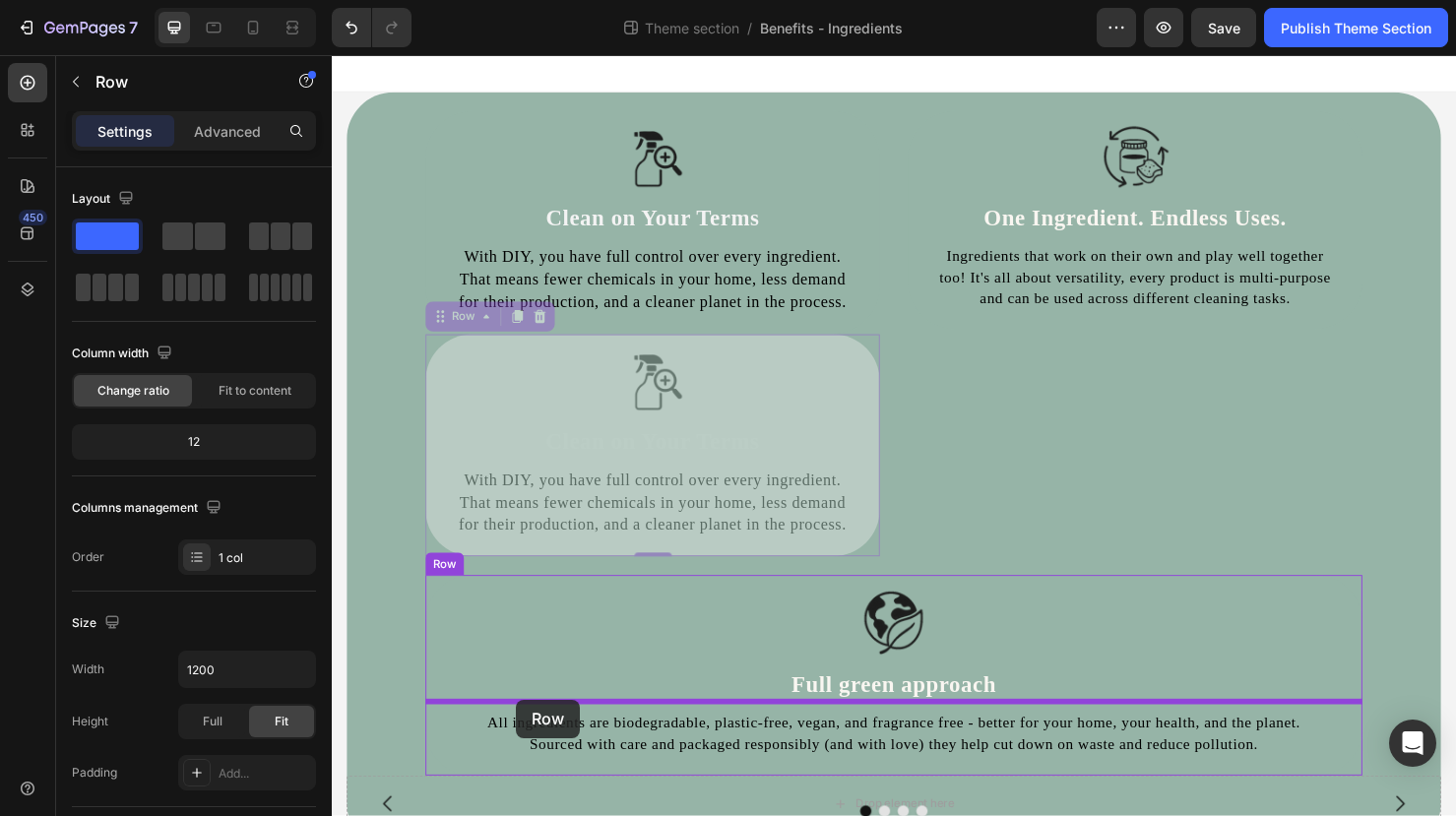 scroll, scrollTop: 35, scrollLeft: 0, axis: vertical 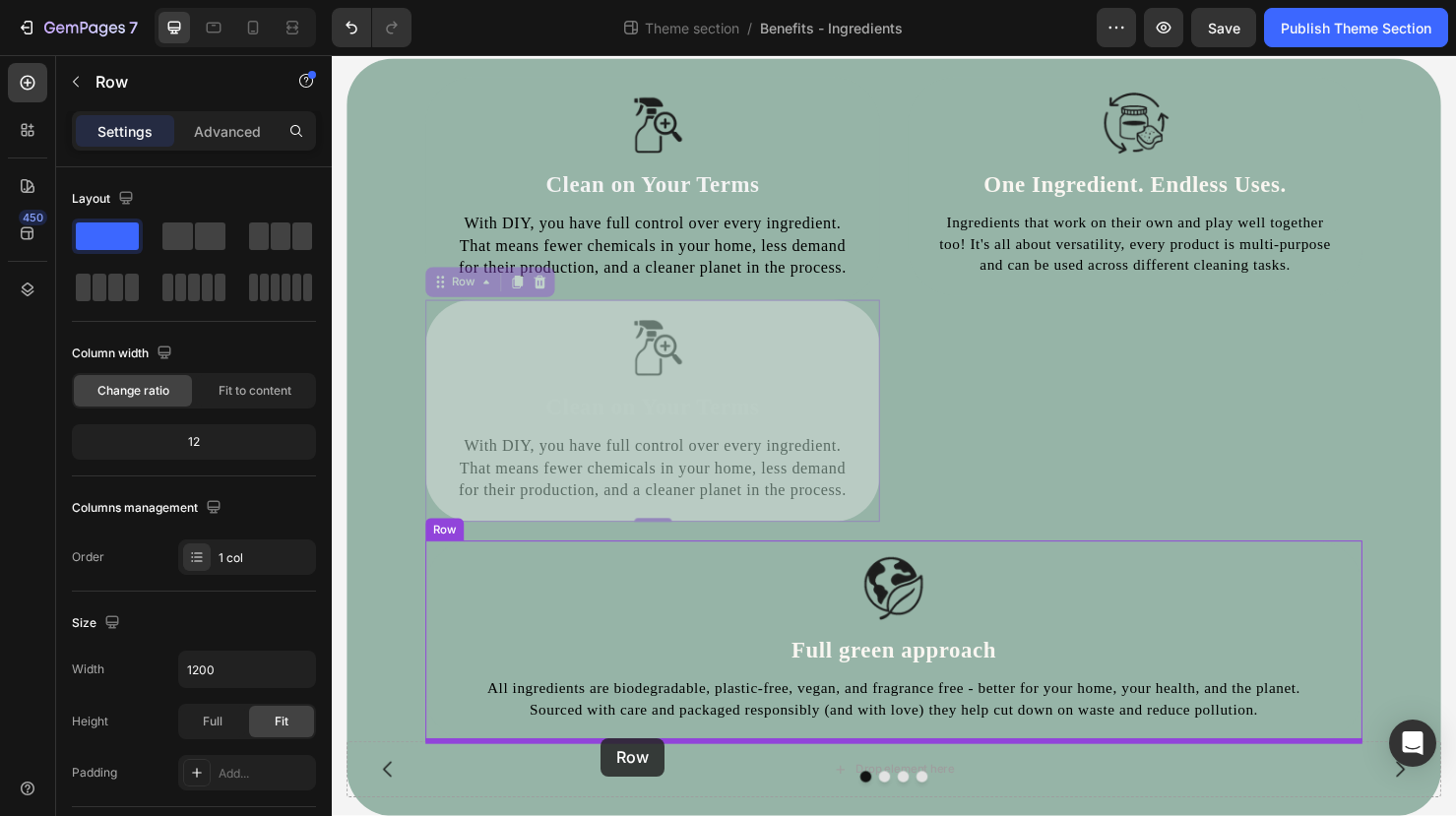 drag, startPoint x: 451, startPoint y: 328, endPoint x: 614, endPoint y: 773, distance: 473.91349 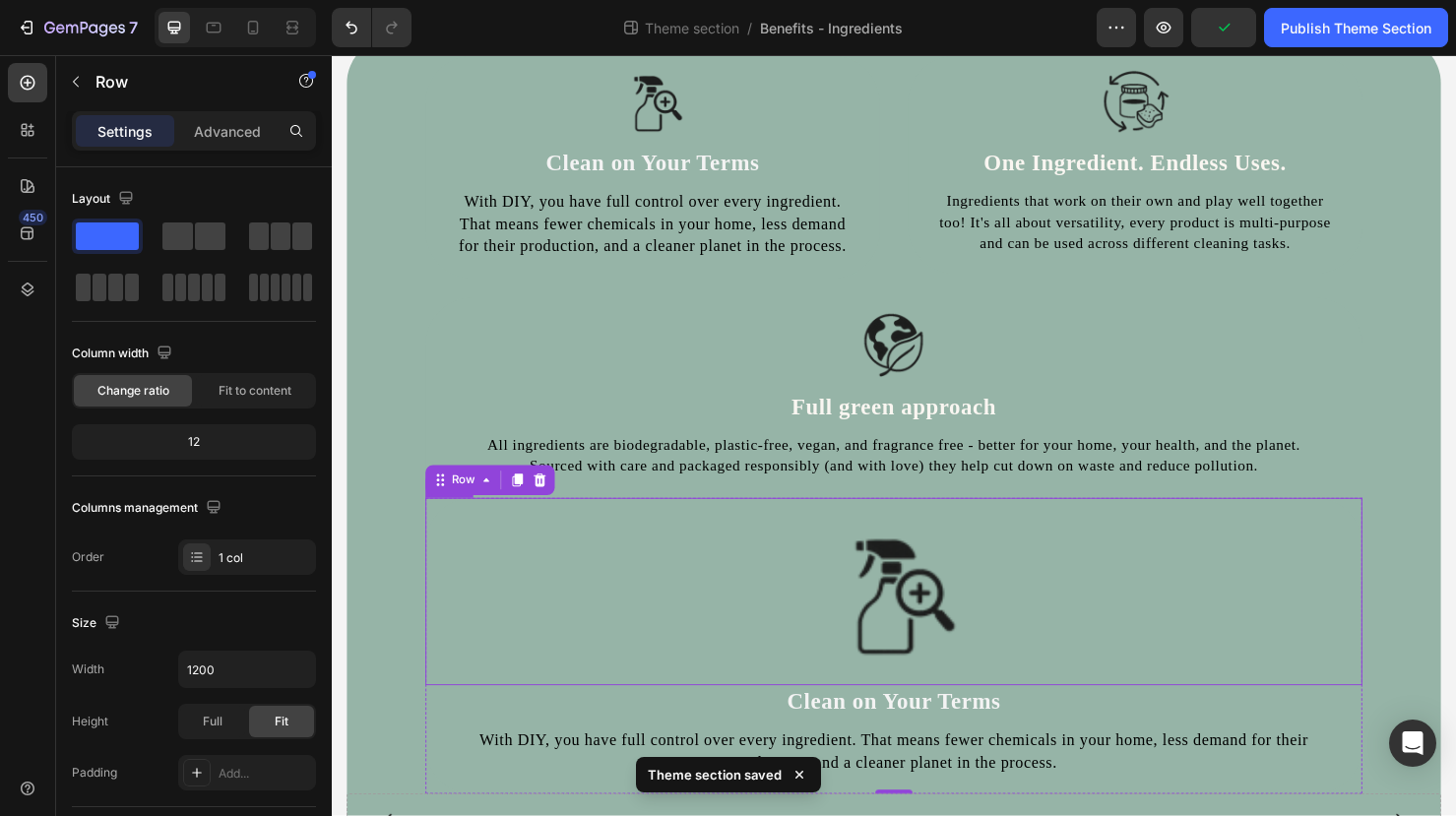scroll, scrollTop: 52, scrollLeft: 0, axis: vertical 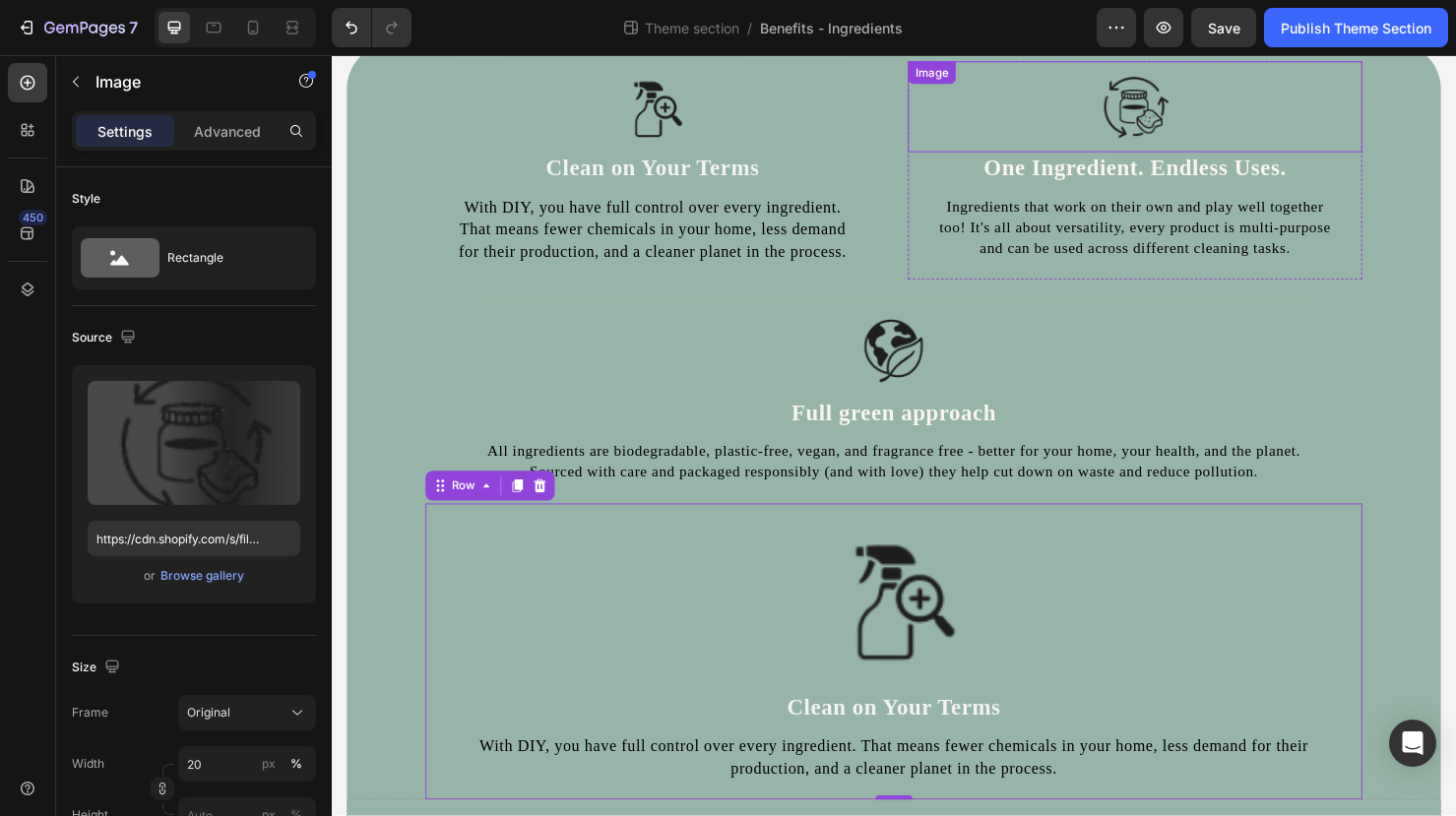 click on "Image" at bounding box center (962, 74) 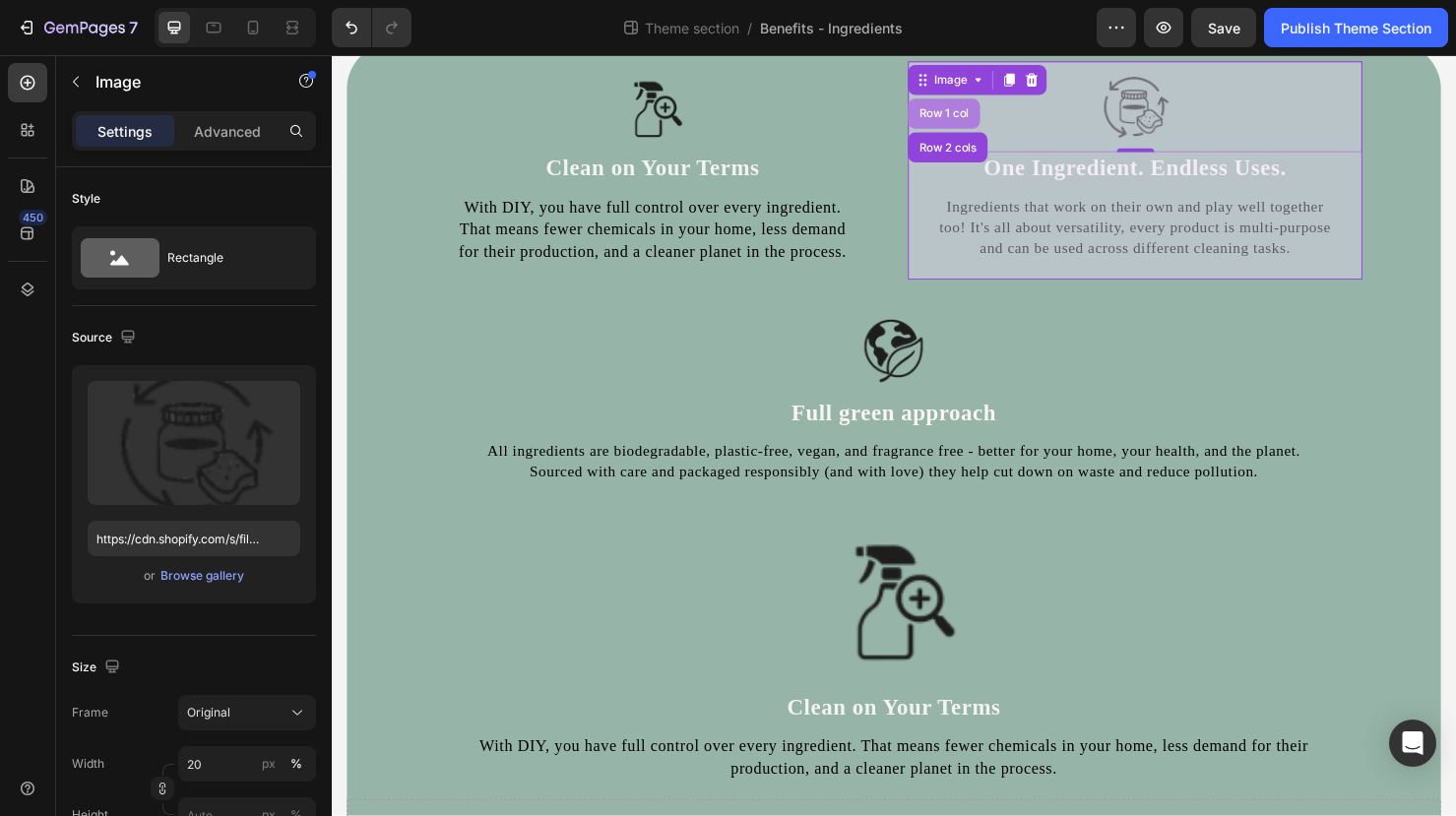 click on "Row 1 col" at bounding box center [975, 117] 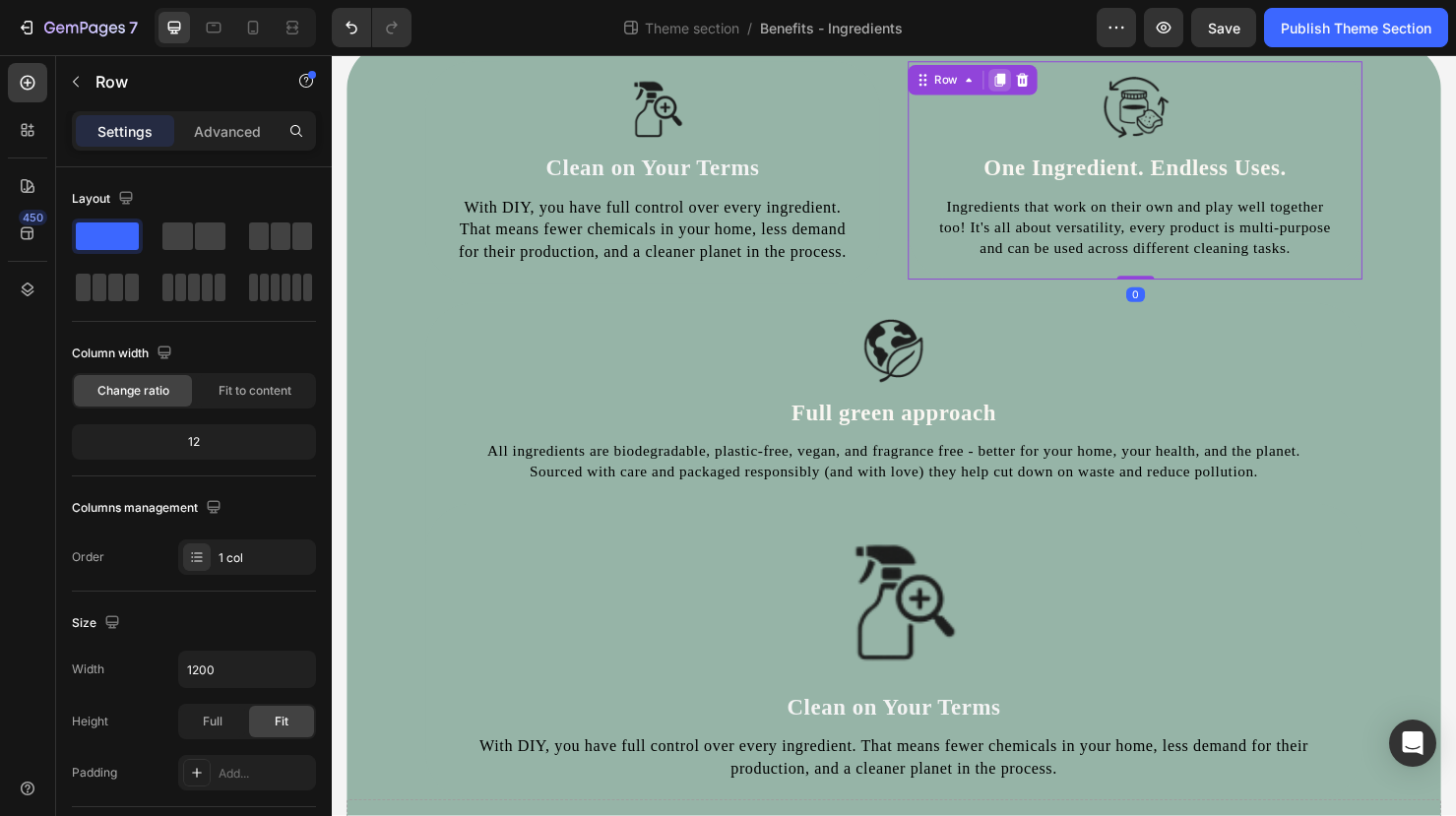 click 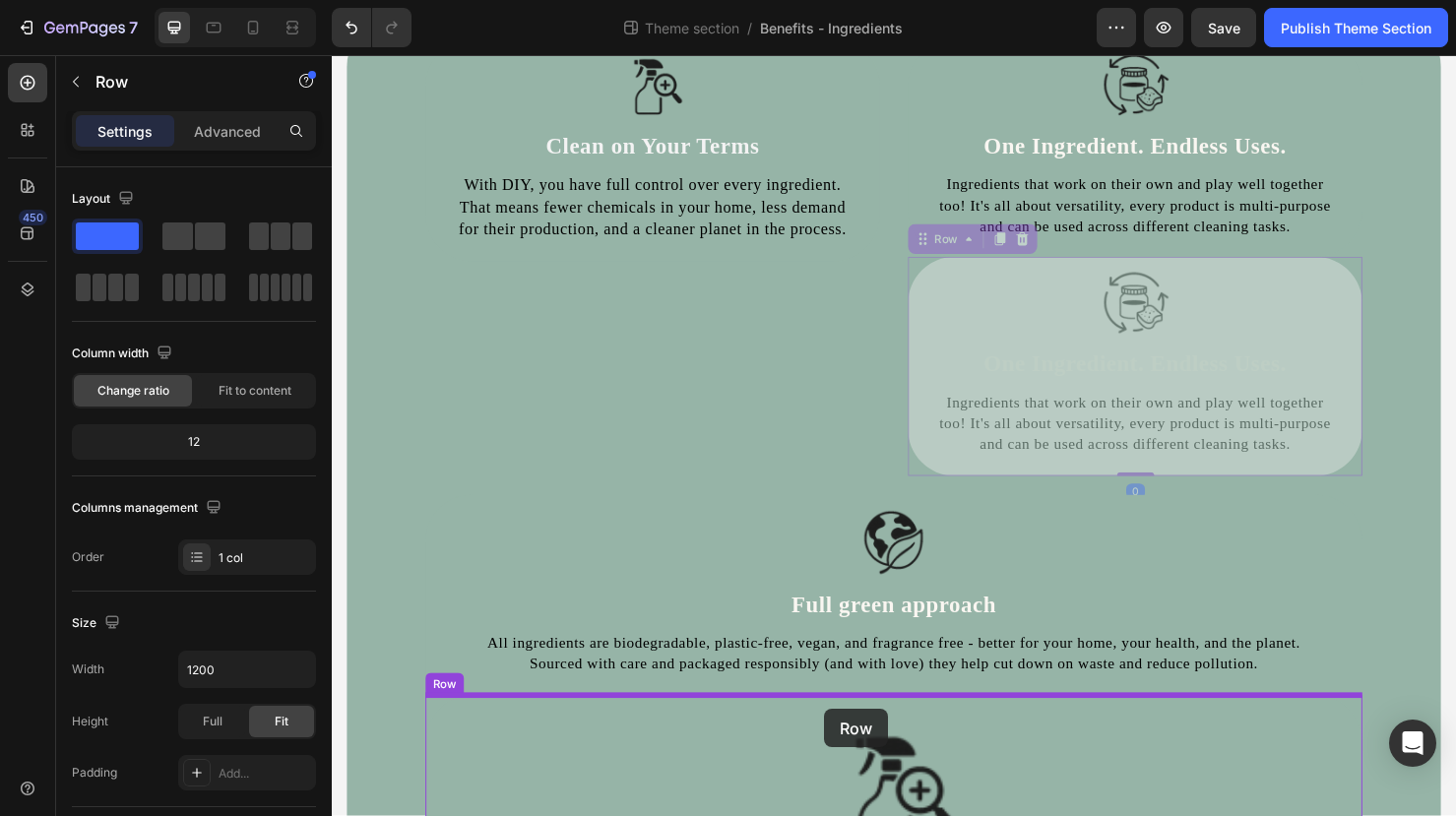 scroll, scrollTop: 91, scrollLeft: 0, axis: vertical 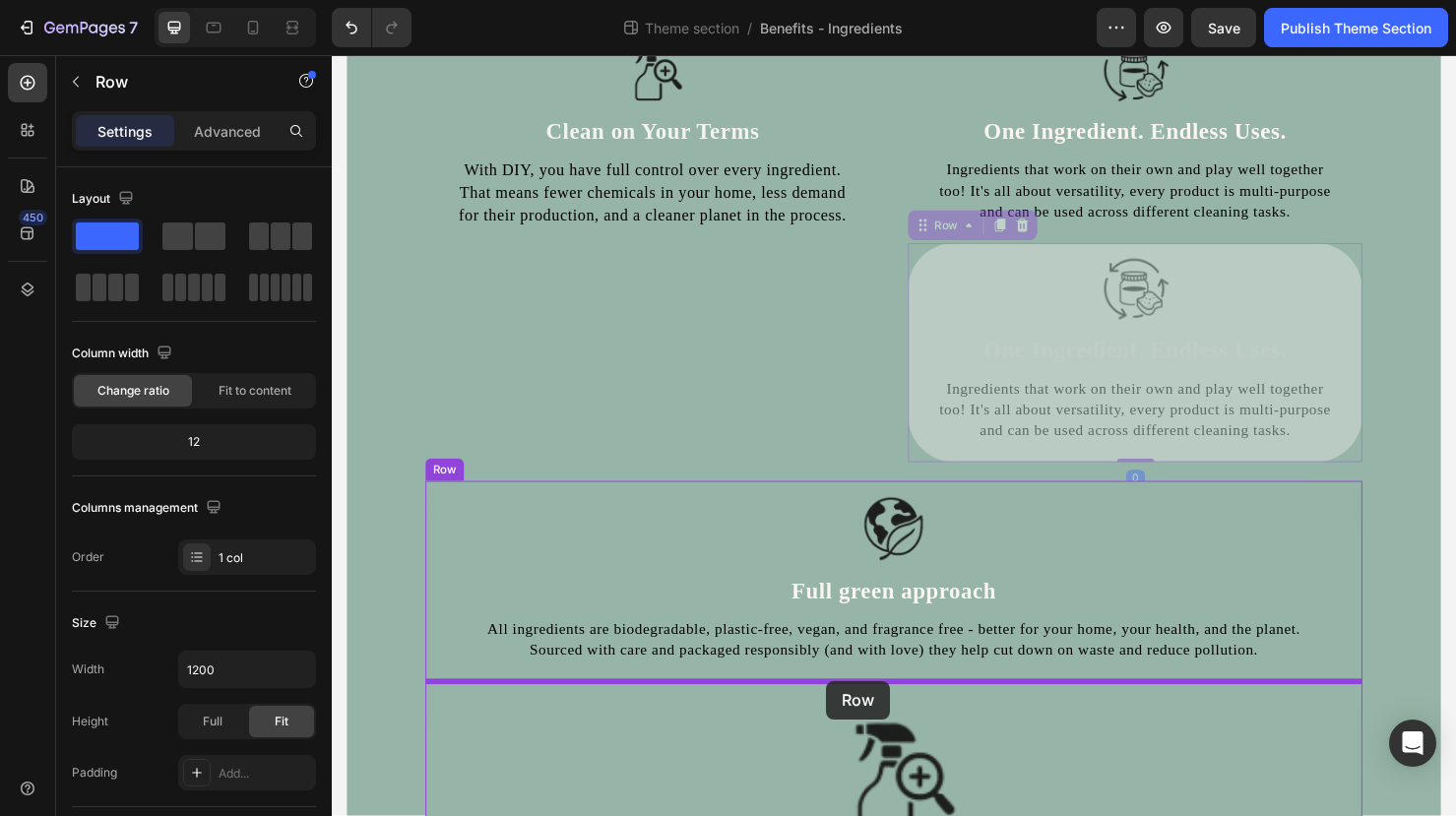 drag, startPoint x: 959, startPoint y: 275, endPoint x: 852, endPoint y: 713, distance: 450.88 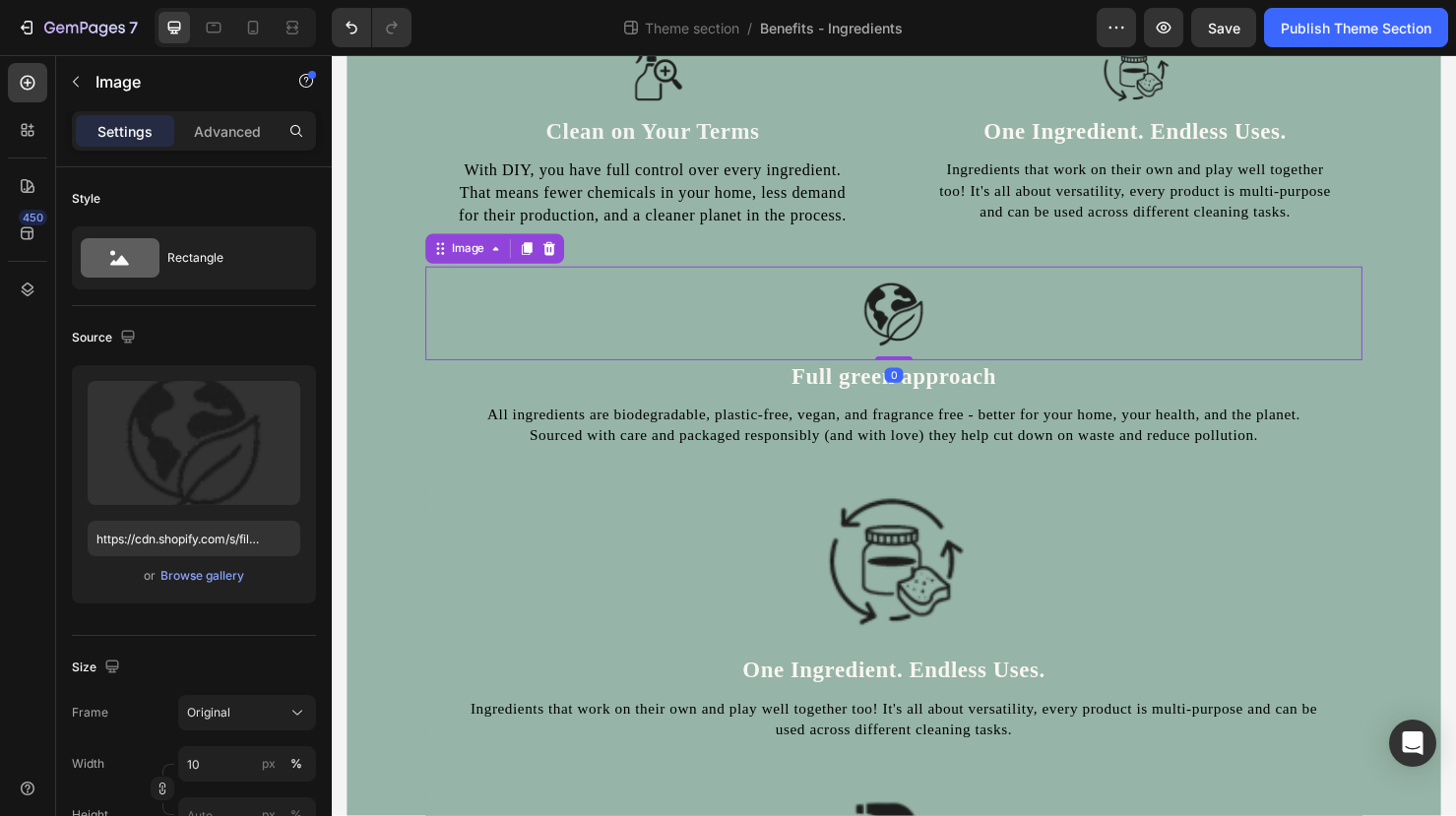 click on "Image   0 Full green approach Heading All ingredients are biodegradable, plastic-free, vegan, and fragrance free - better for your home, your health, and the planet. Sourced with care and packaged responsibly (and with love) they help cut down on waste and reduce pollution. Text Block Image One Ingredient. Endless Uses. Heading Ingredients that work on their own and play well together too! It's all about versatility, every product is multi-purpose and can be used across different cleaning tasks. Text Block Row Image Clean on Your Terms Heading With DIY, you have full control over every ingredient. That means fewer chemicals in your home, less demand for their production, and a cleaner planet in the process. Text Block Row Row" at bounding box center (922, 683) 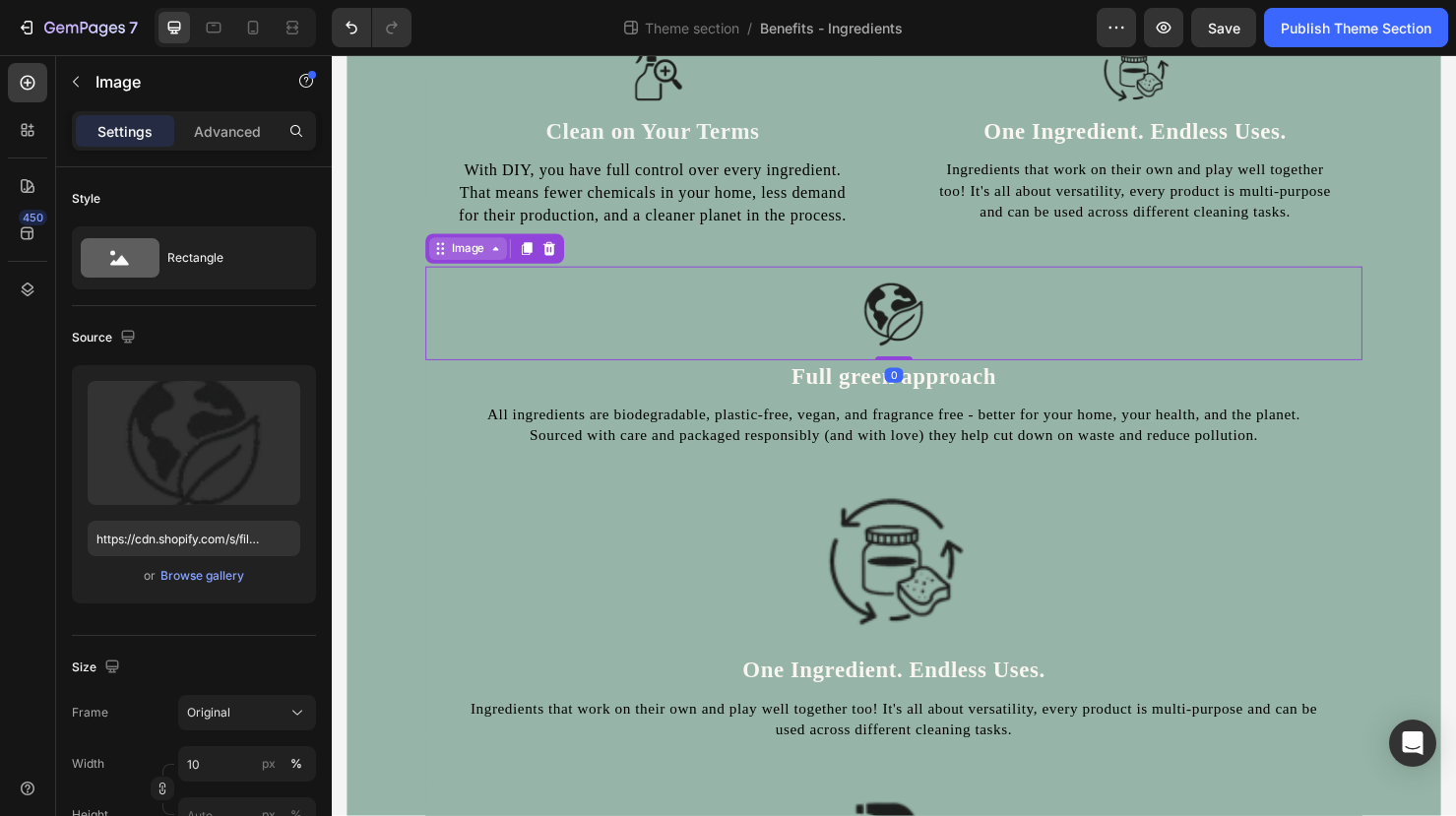 click 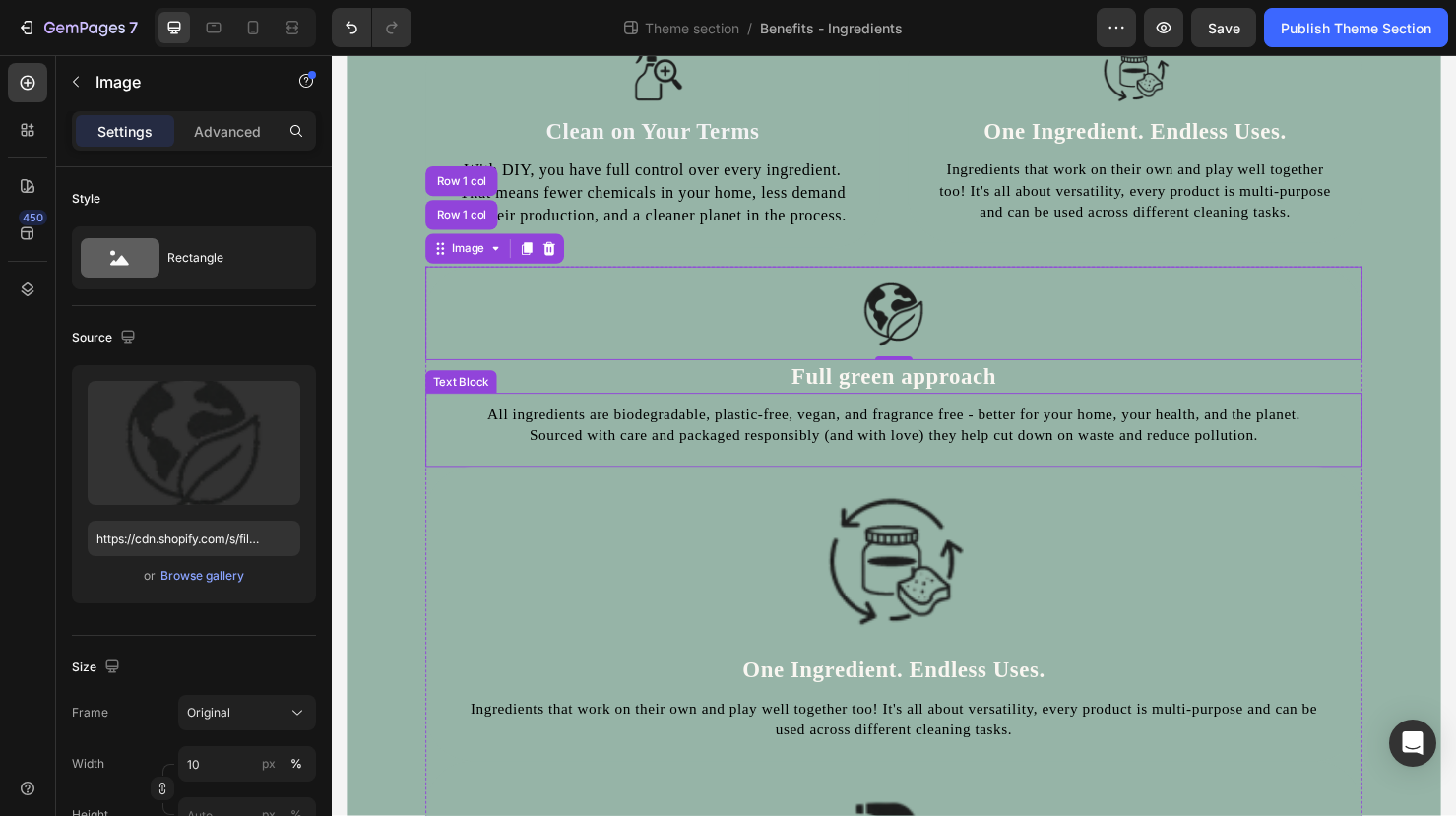 click on "All ingredients are biodegradable, plastic-free, vegan, and fragrance free - better for your home, your health, and the planet. Sourced with care and packaged responsibly (and with love) they help cut down on waste and reduce pollution." at bounding box center (922, 444) 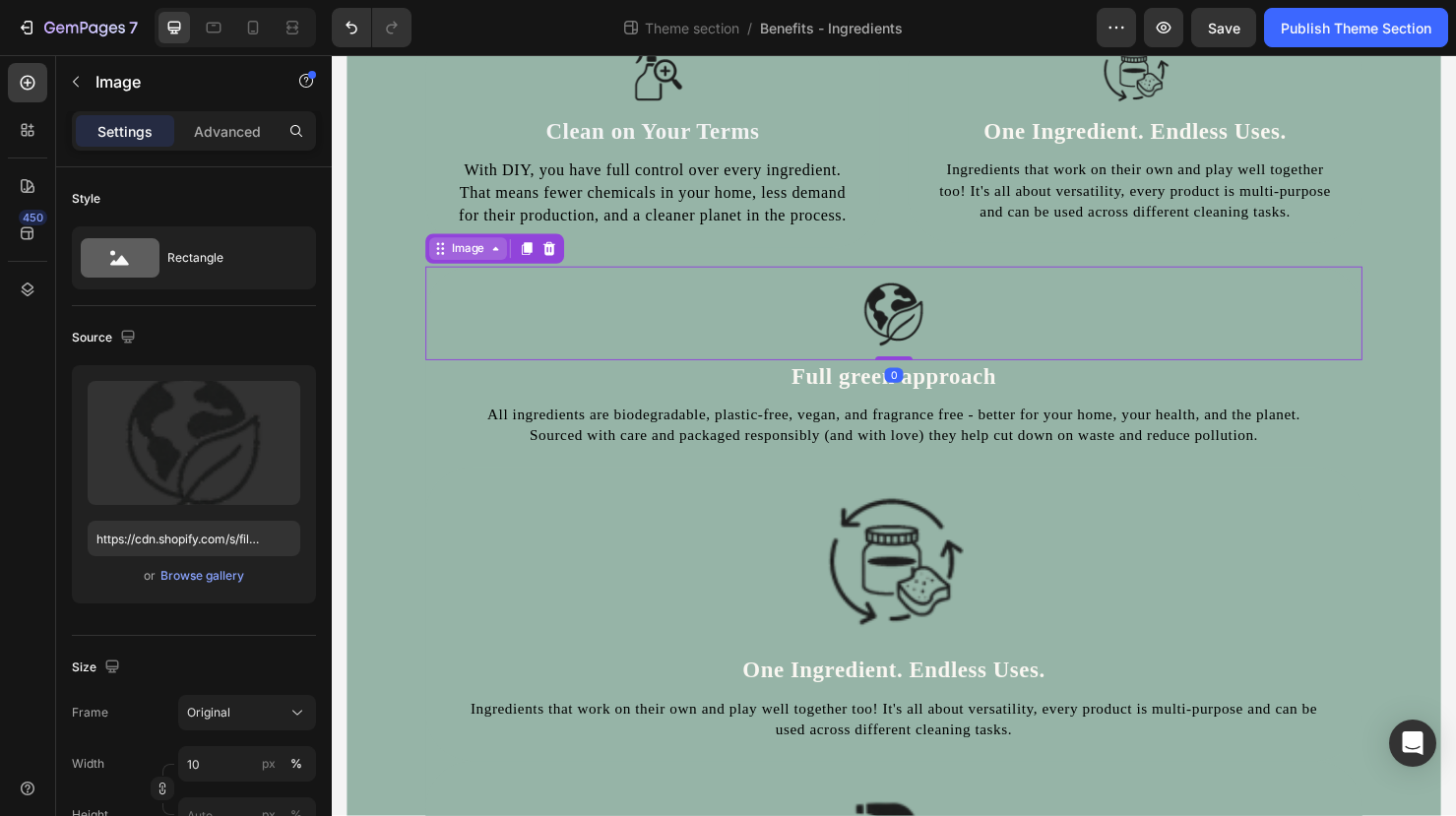 click 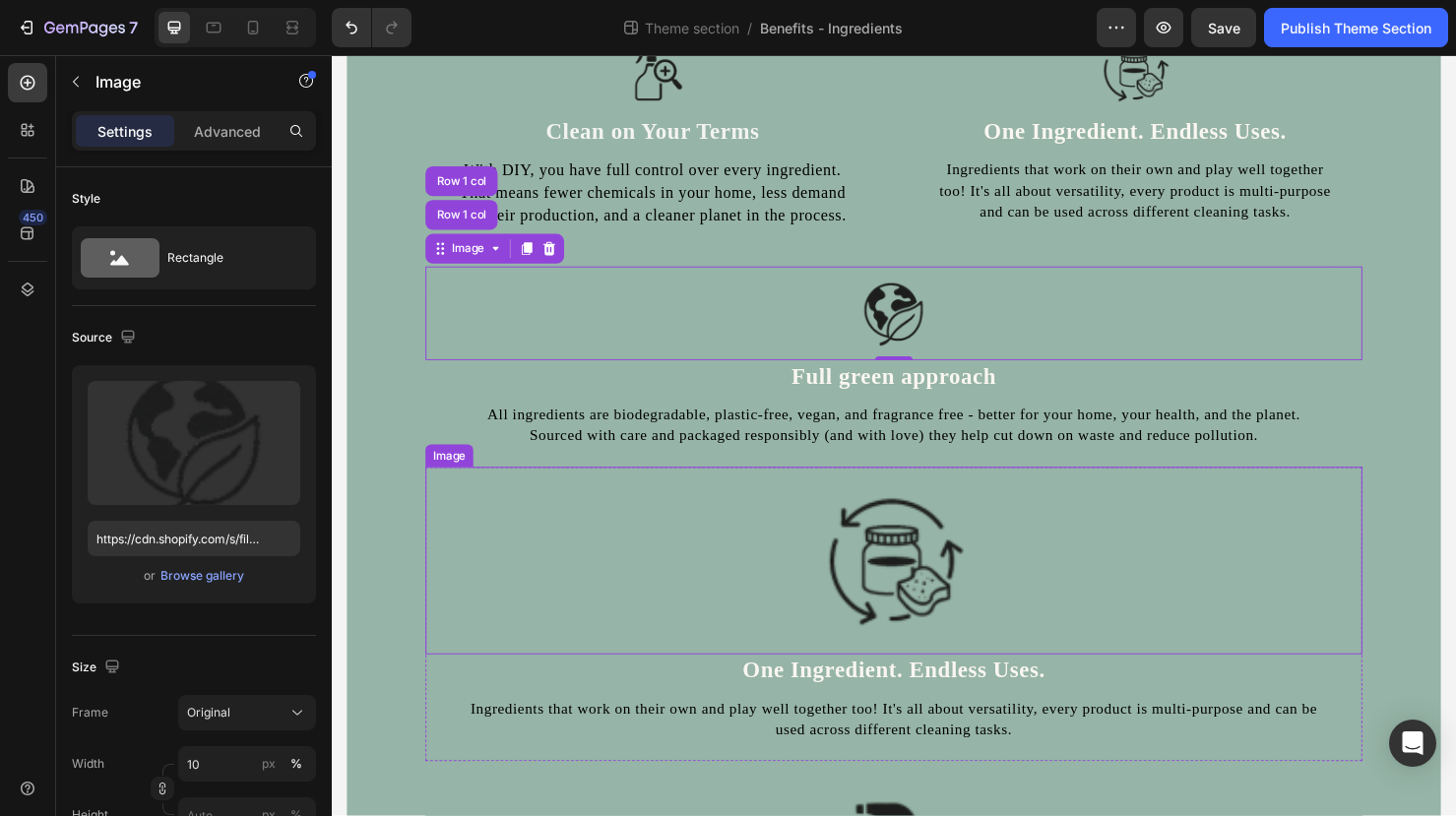click at bounding box center (922, 587) 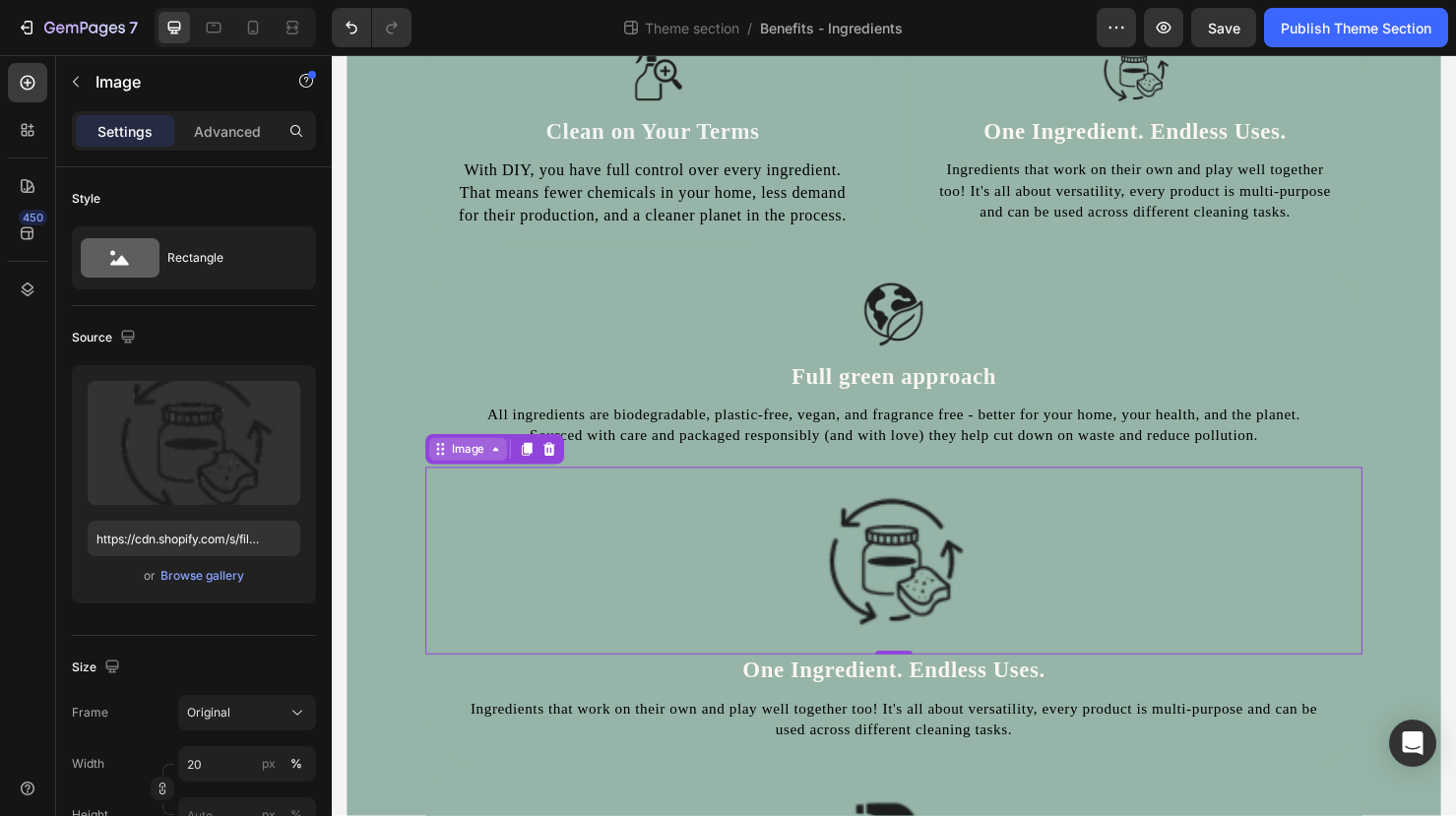 click on "Image" at bounding box center (475, 470) 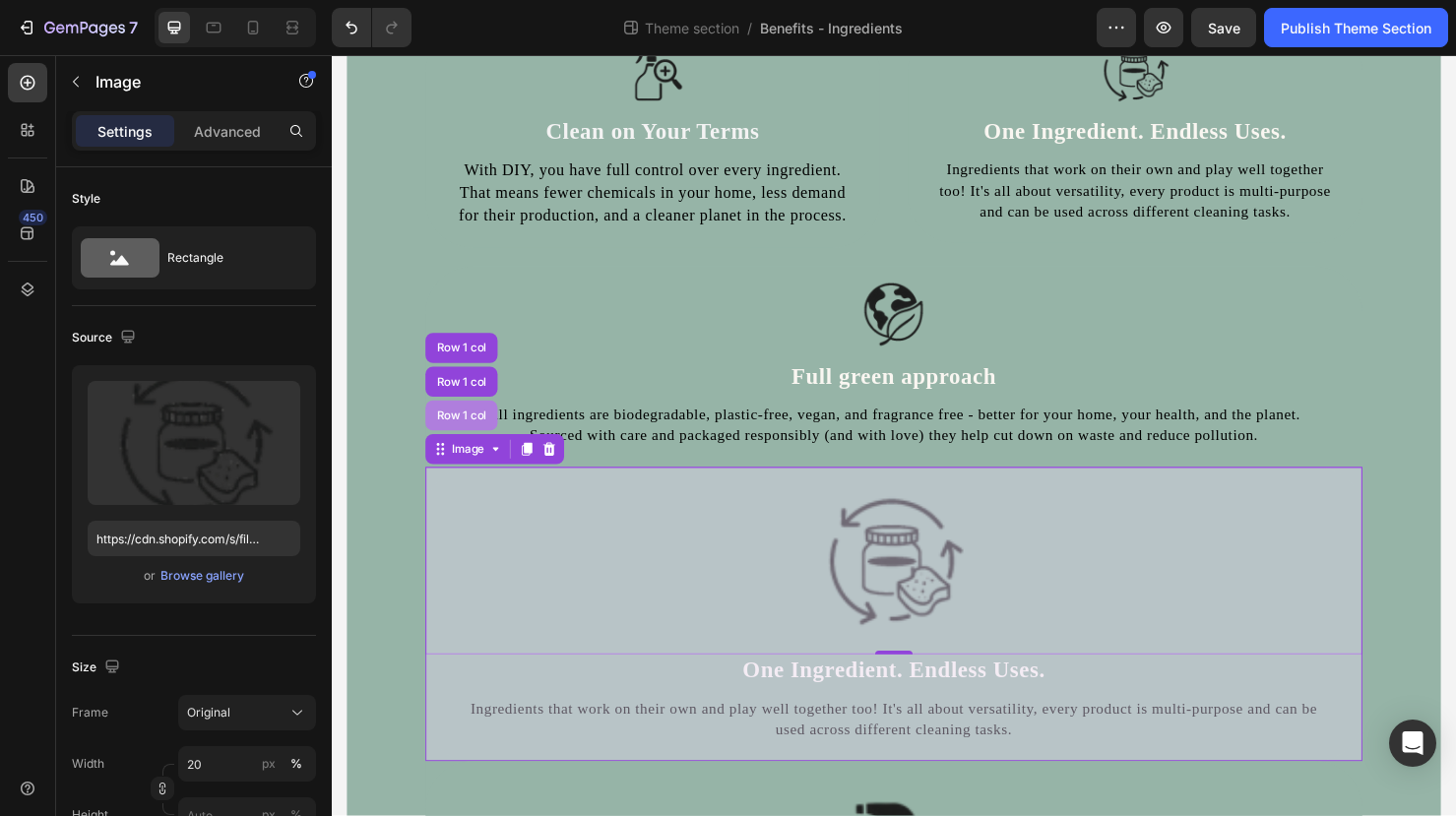 click on "Row 1 col" at bounding box center (468, 434) 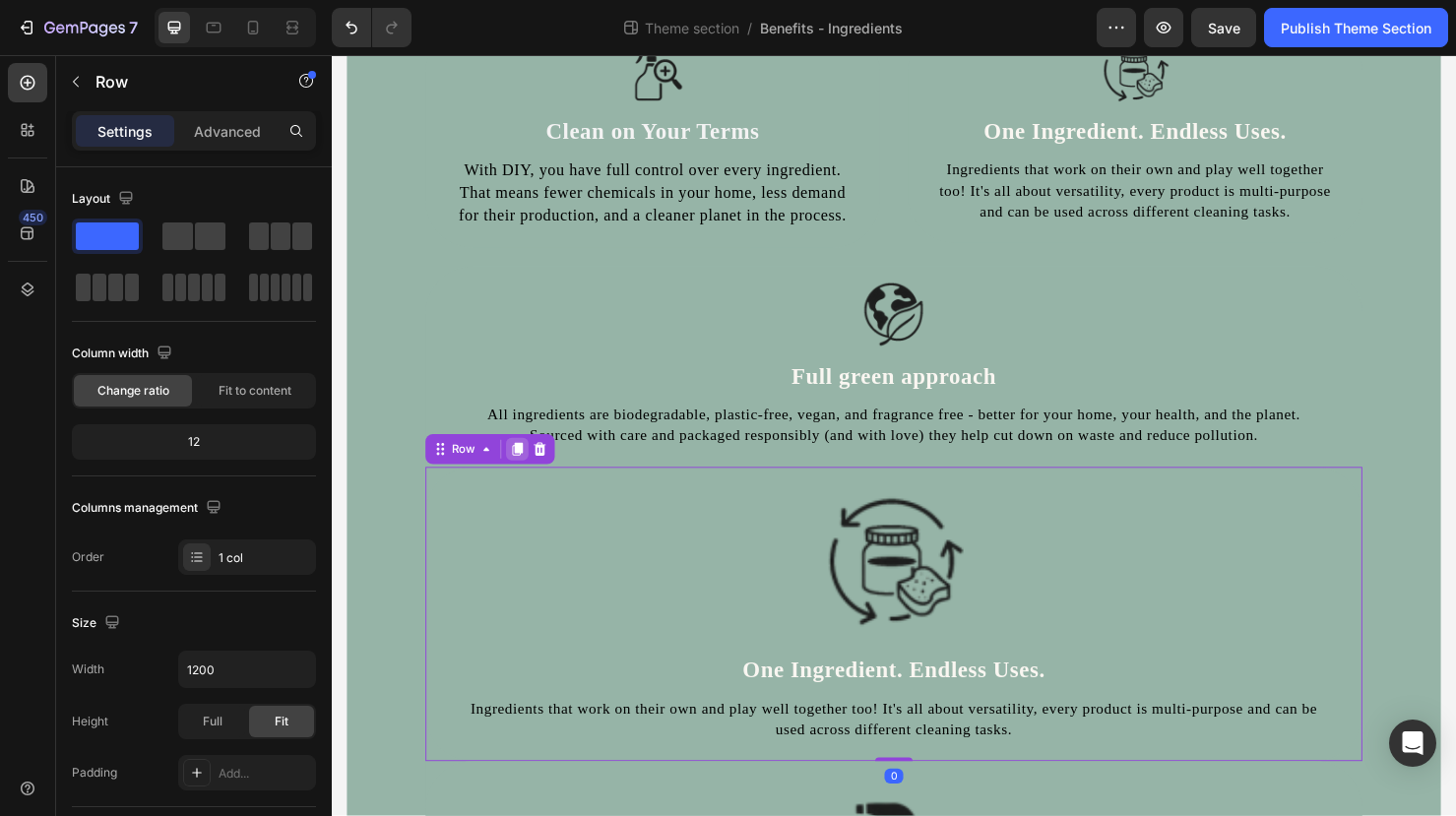 click 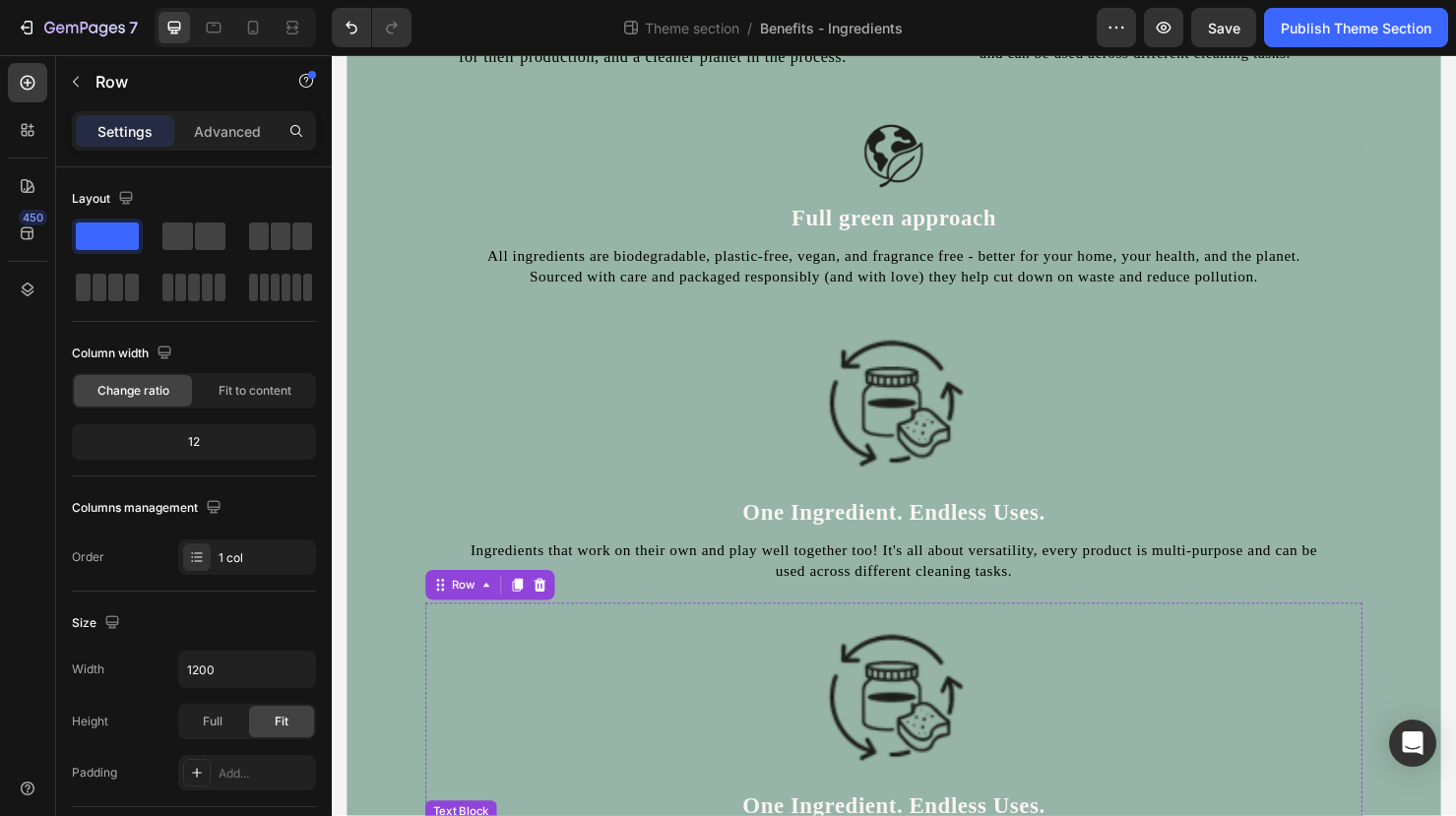 scroll, scrollTop: 77, scrollLeft: 0, axis: vertical 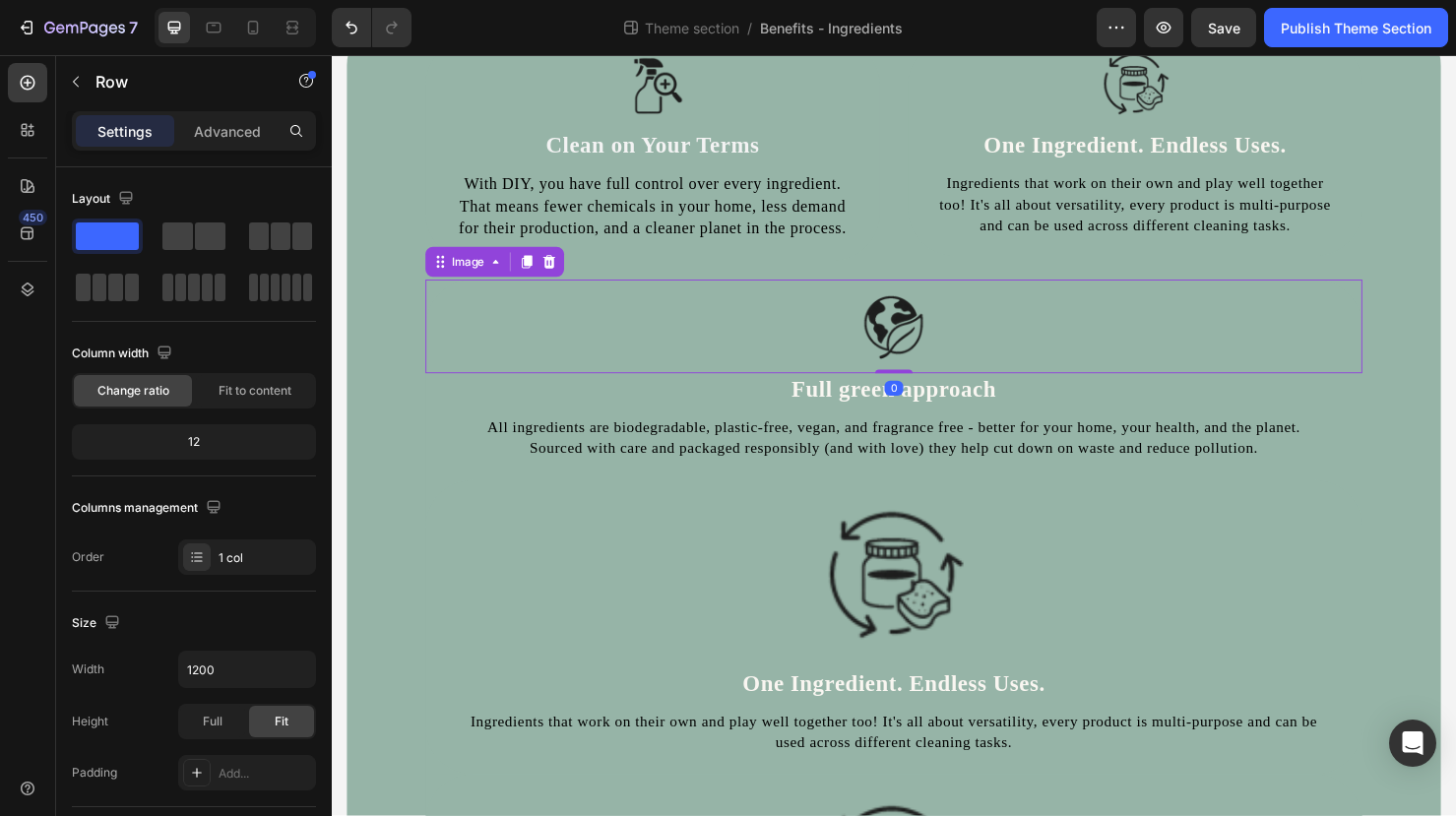 click at bounding box center [922, 341] 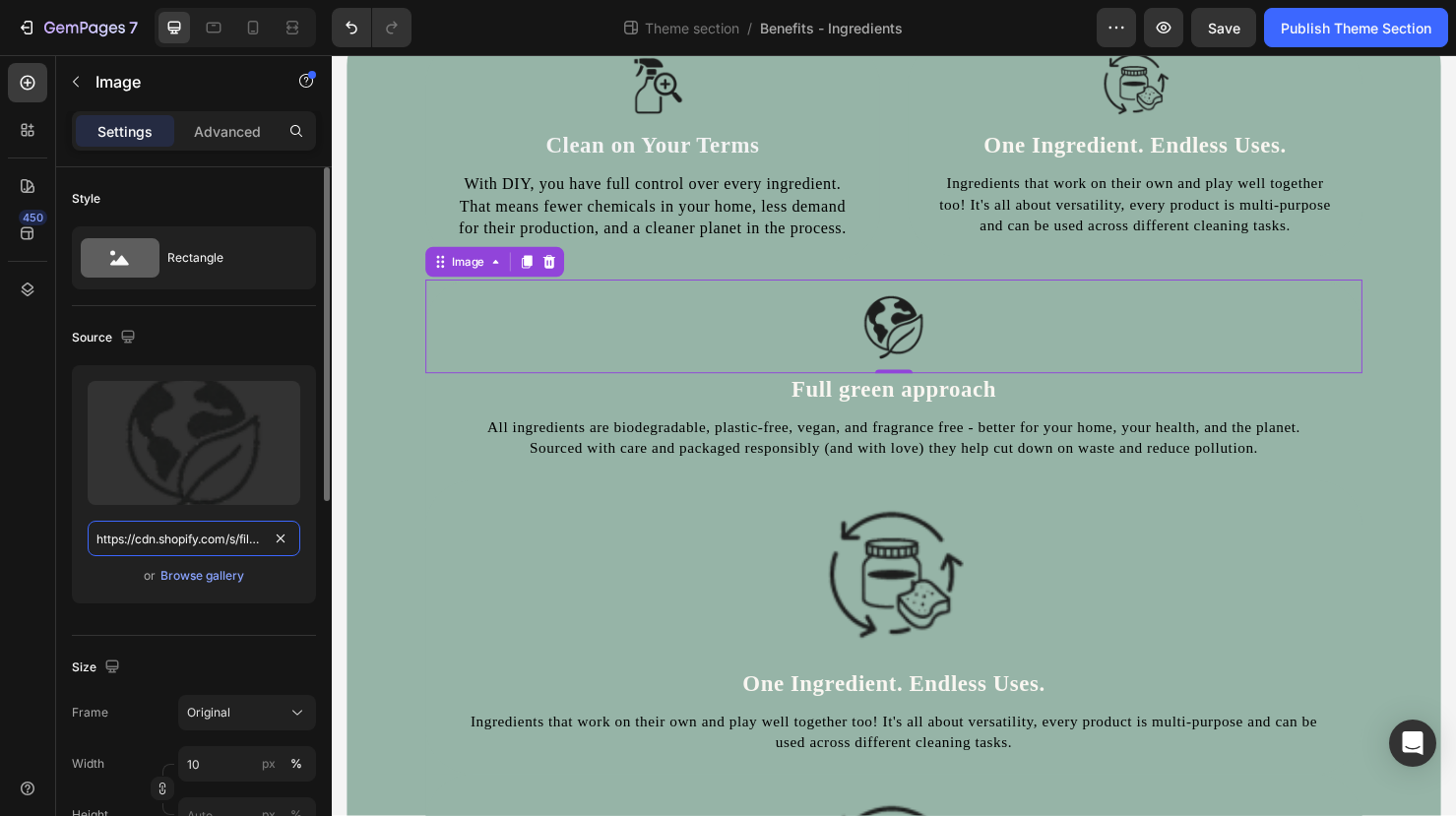 click on "https://cdn.shopify.com/s/files/1/2276/4171/files/gempages_456394115903390696-07e5664a-0384-4044-af39-b9536e1d828c.png" at bounding box center [194, 538] 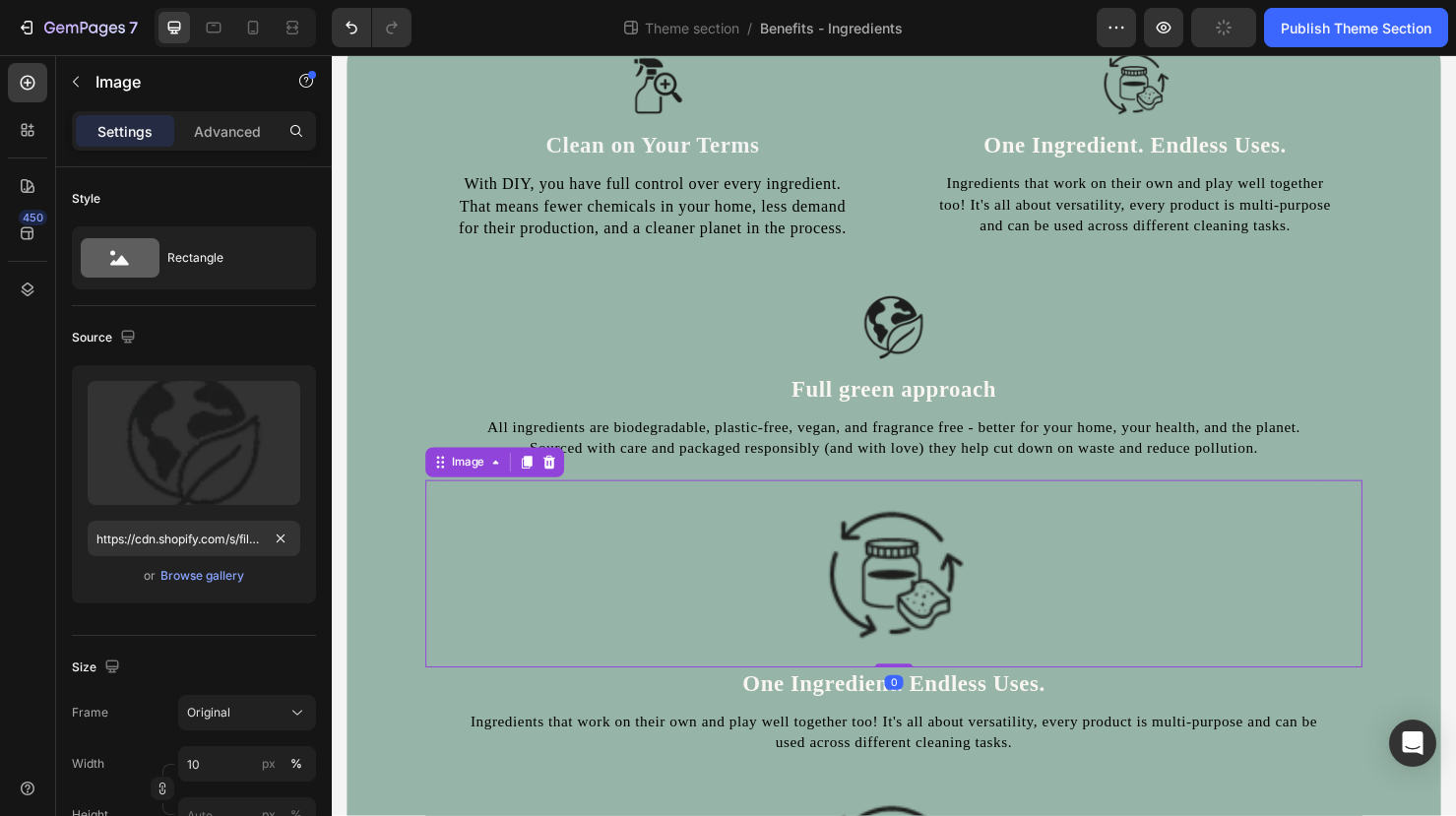 click at bounding box center [922, 600] 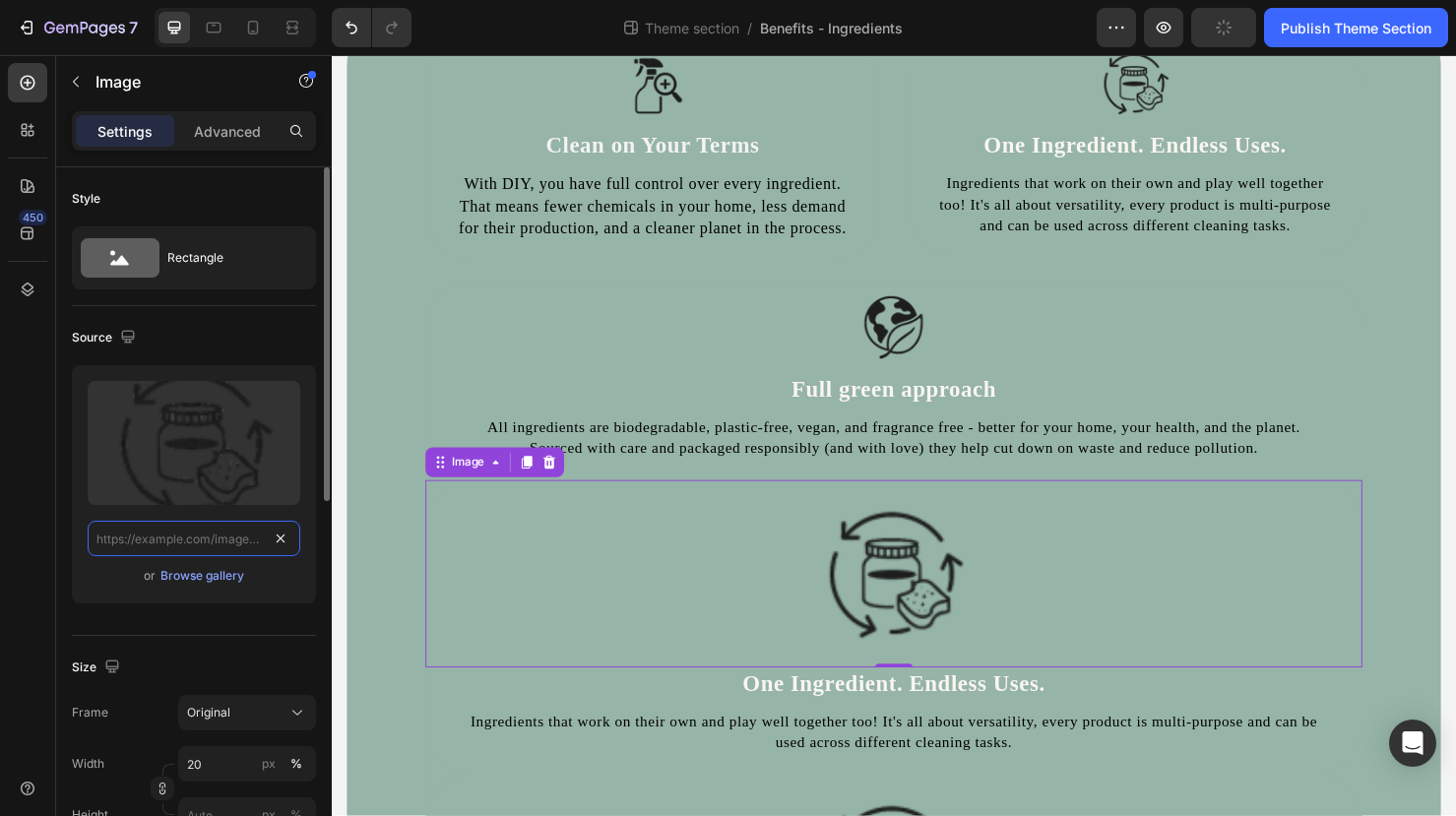 scroll, scrollTop: 0, scrollLeft: 0, axis: both 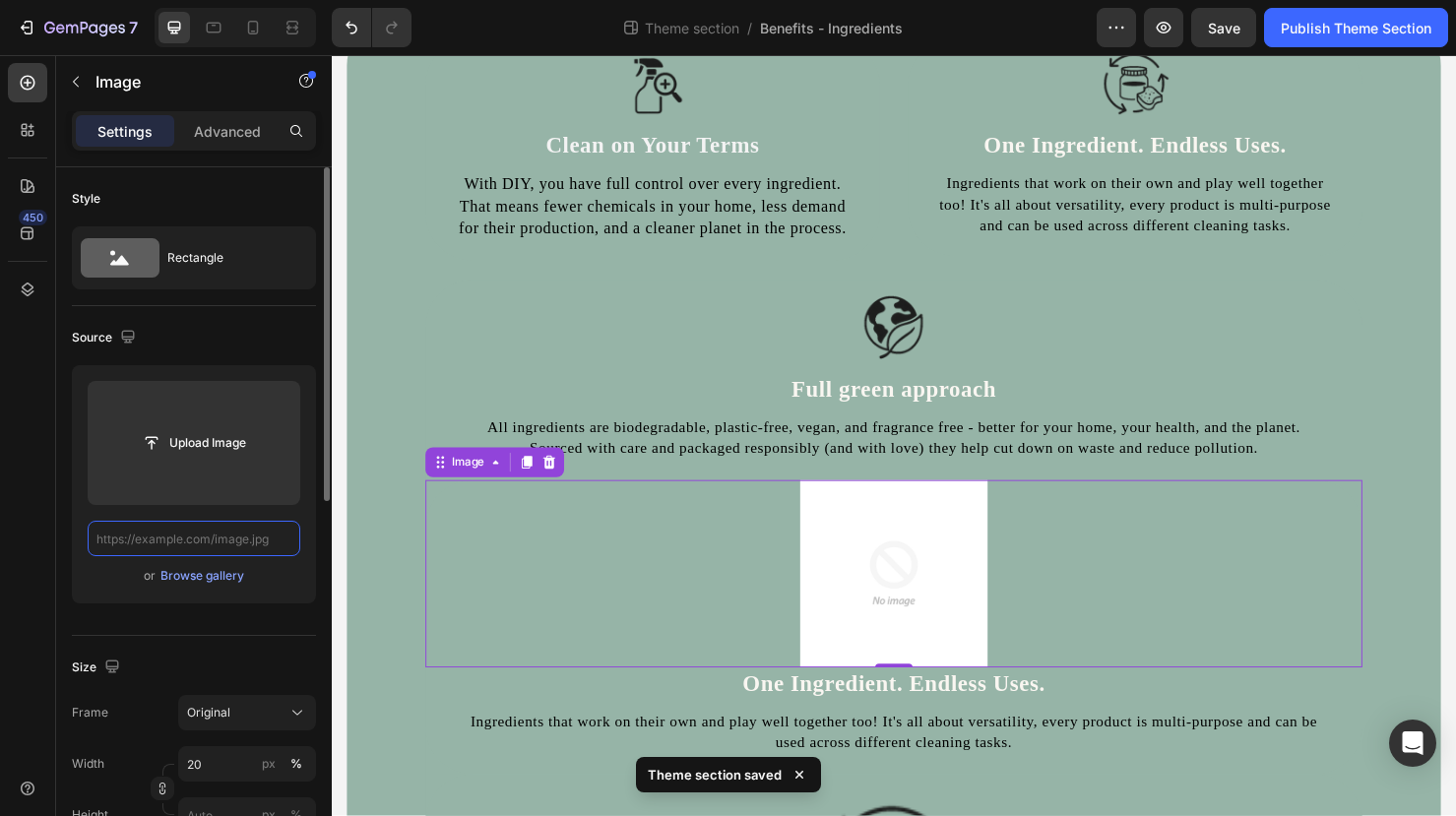 paste on "https://cdn.shopify.com/" 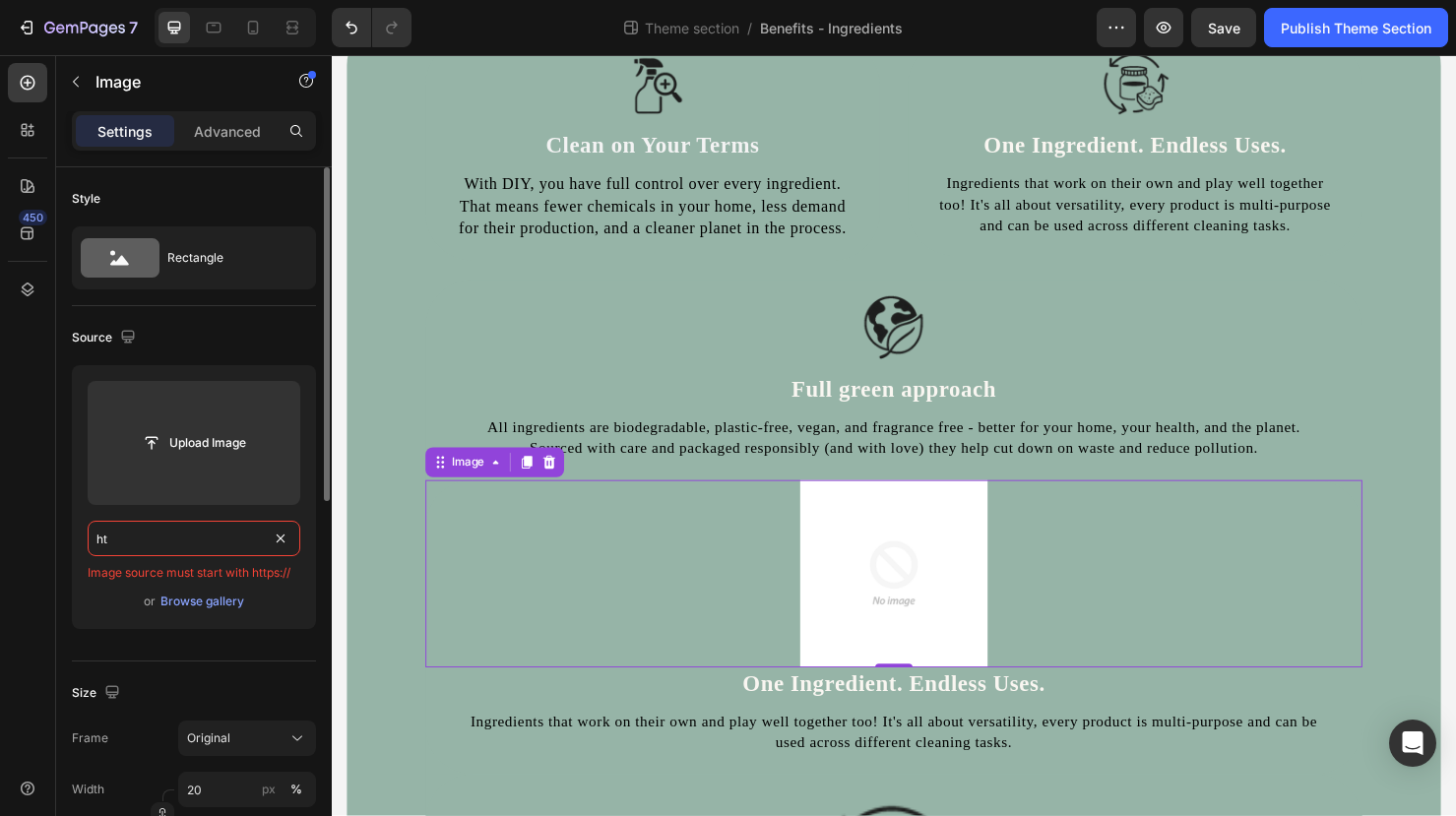 type on "h" 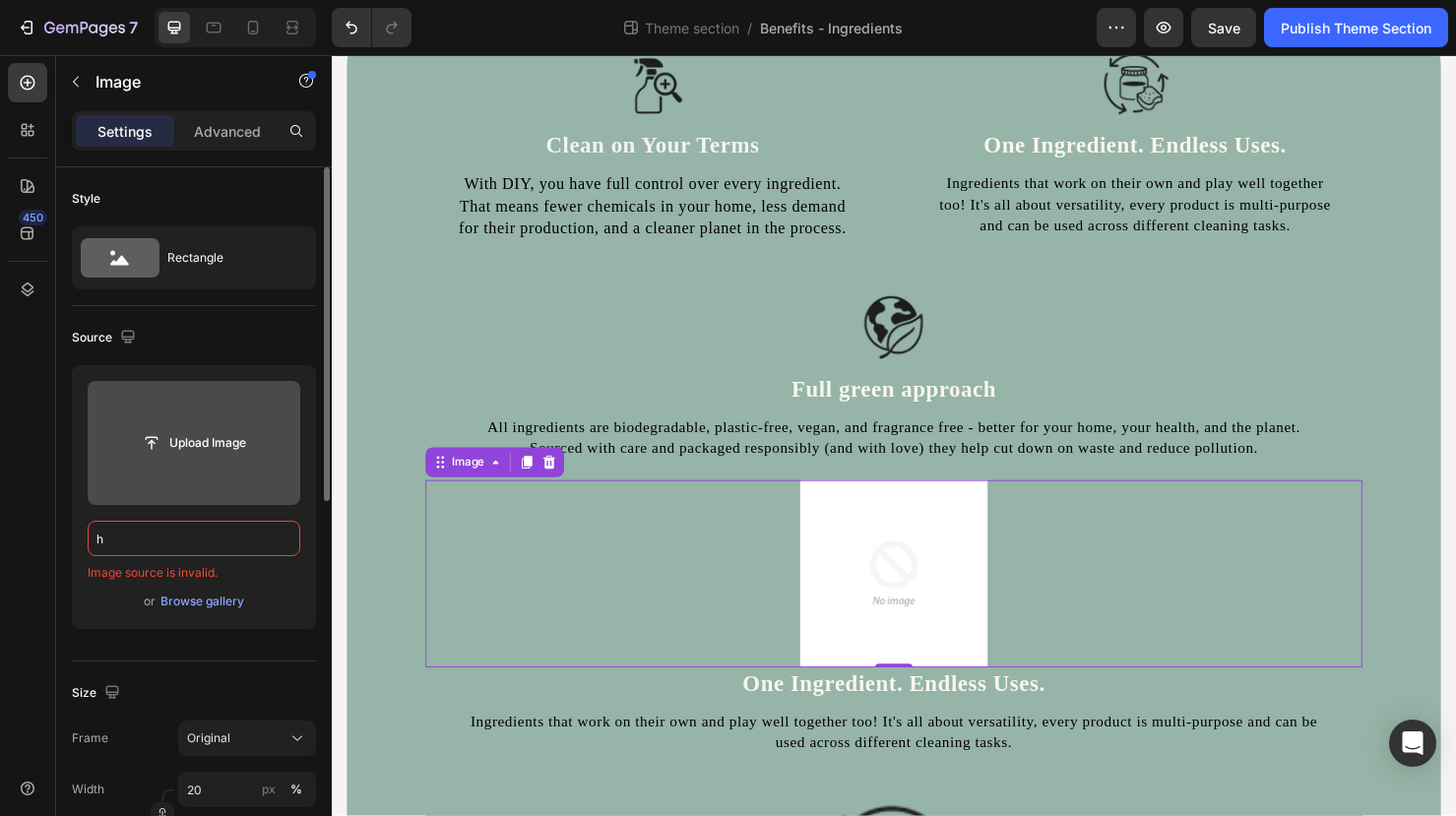 click 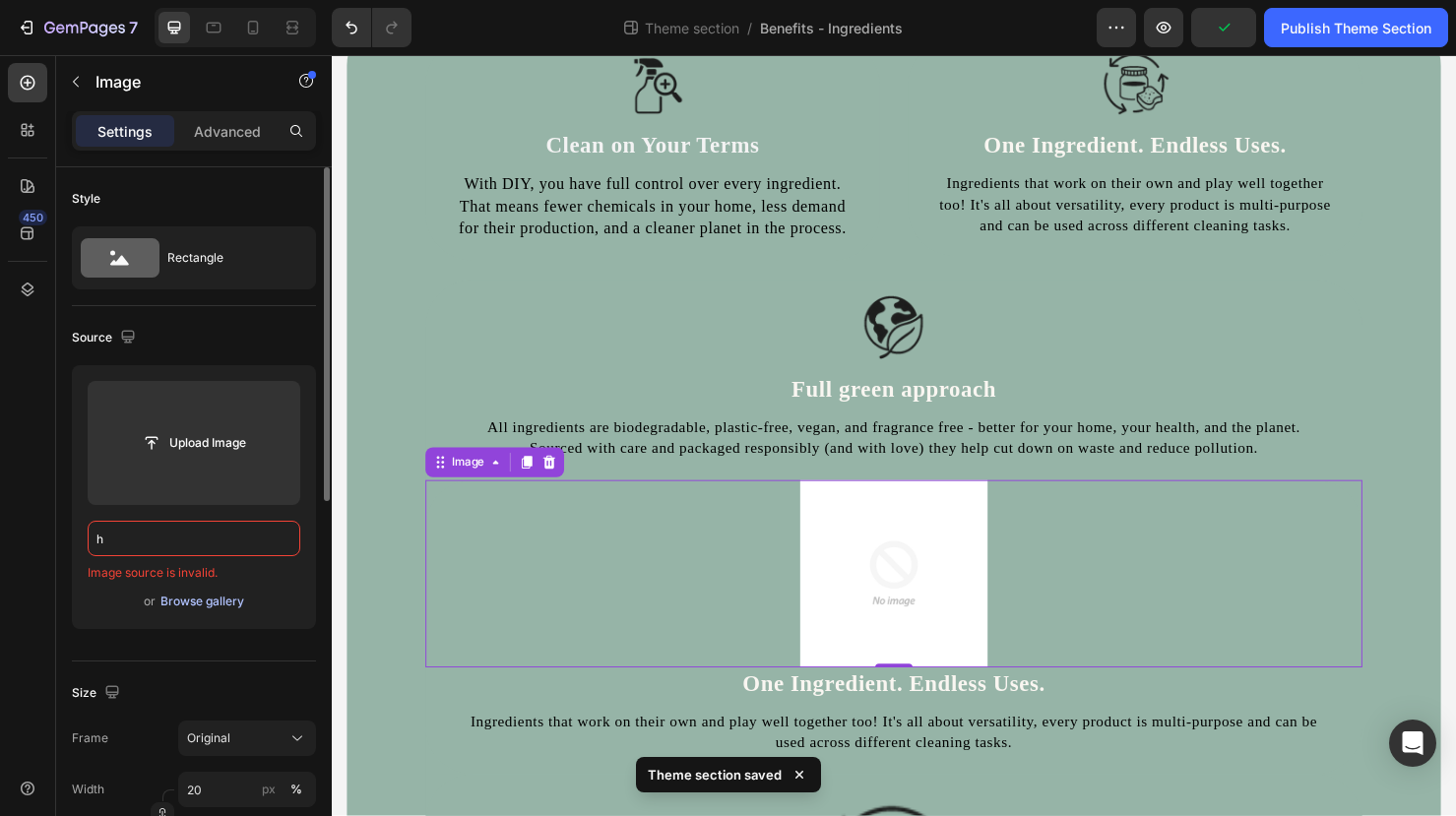 click on "Browse gallery" at bounding box center [202, 601] 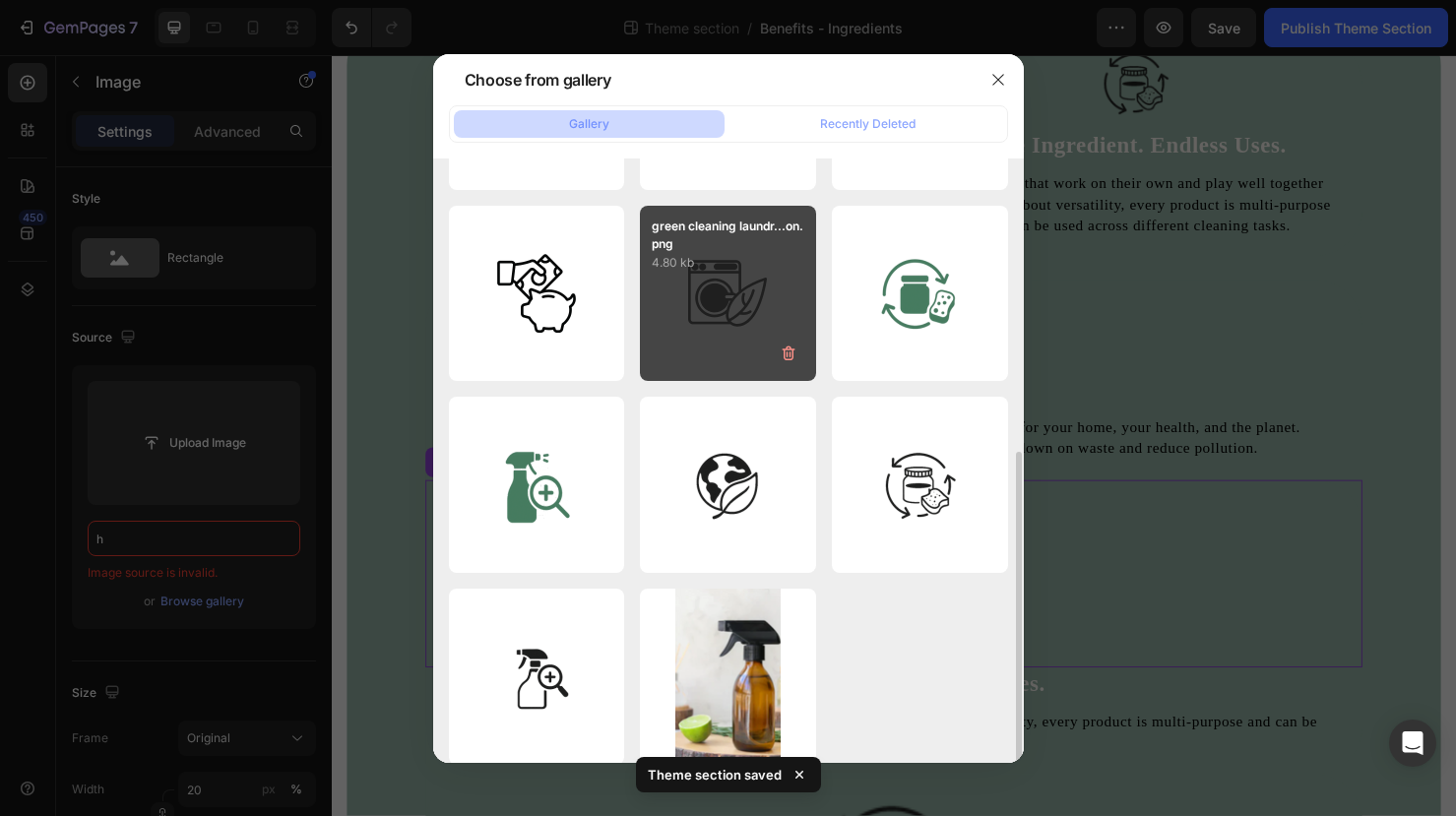 scroll, scrollTop: 551, scrollLeft: 0, axis: vertical 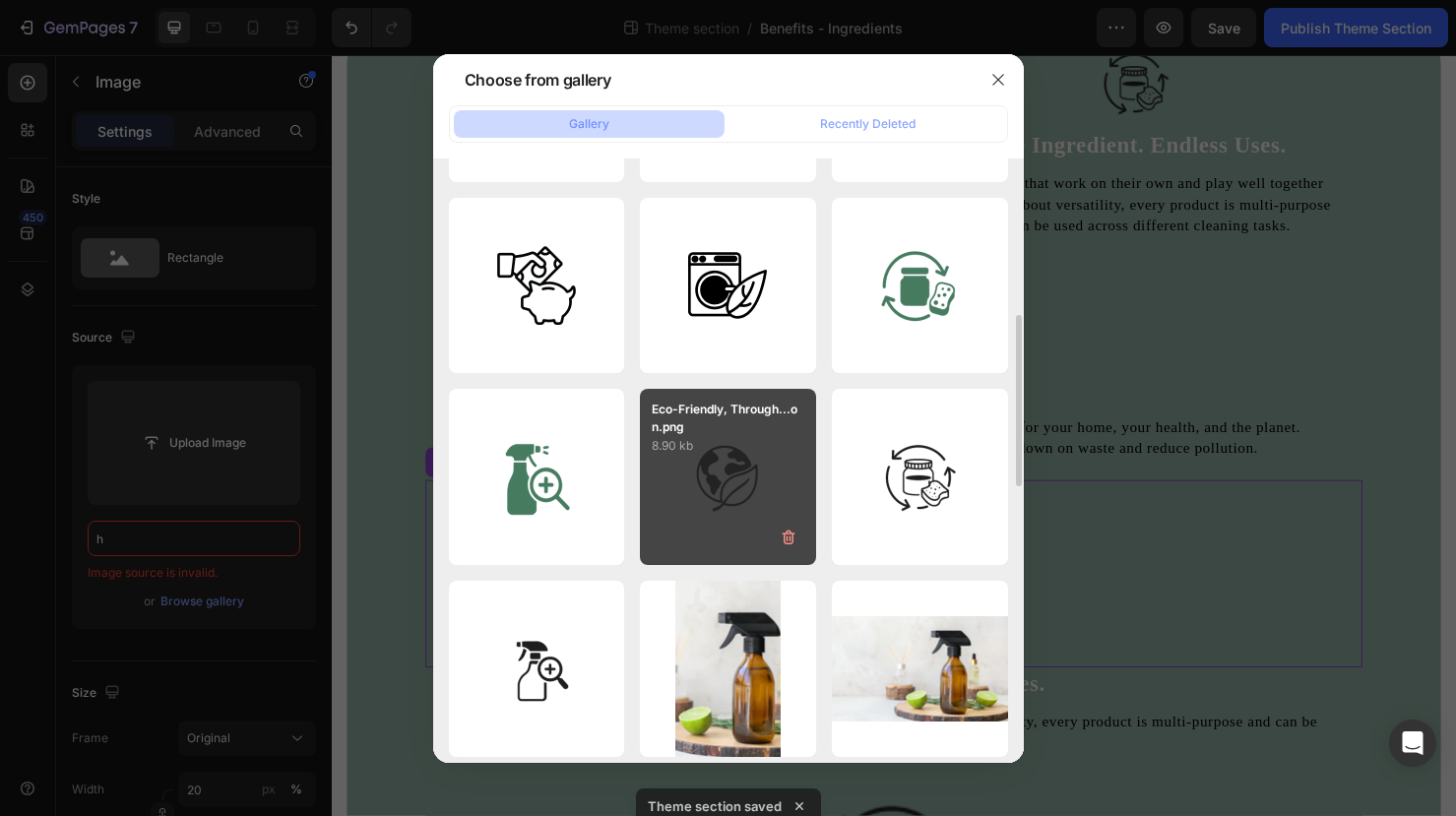 click on "Eco-Friendly, Through...on.png 8.90 kb" at bounding box center (728, 476) 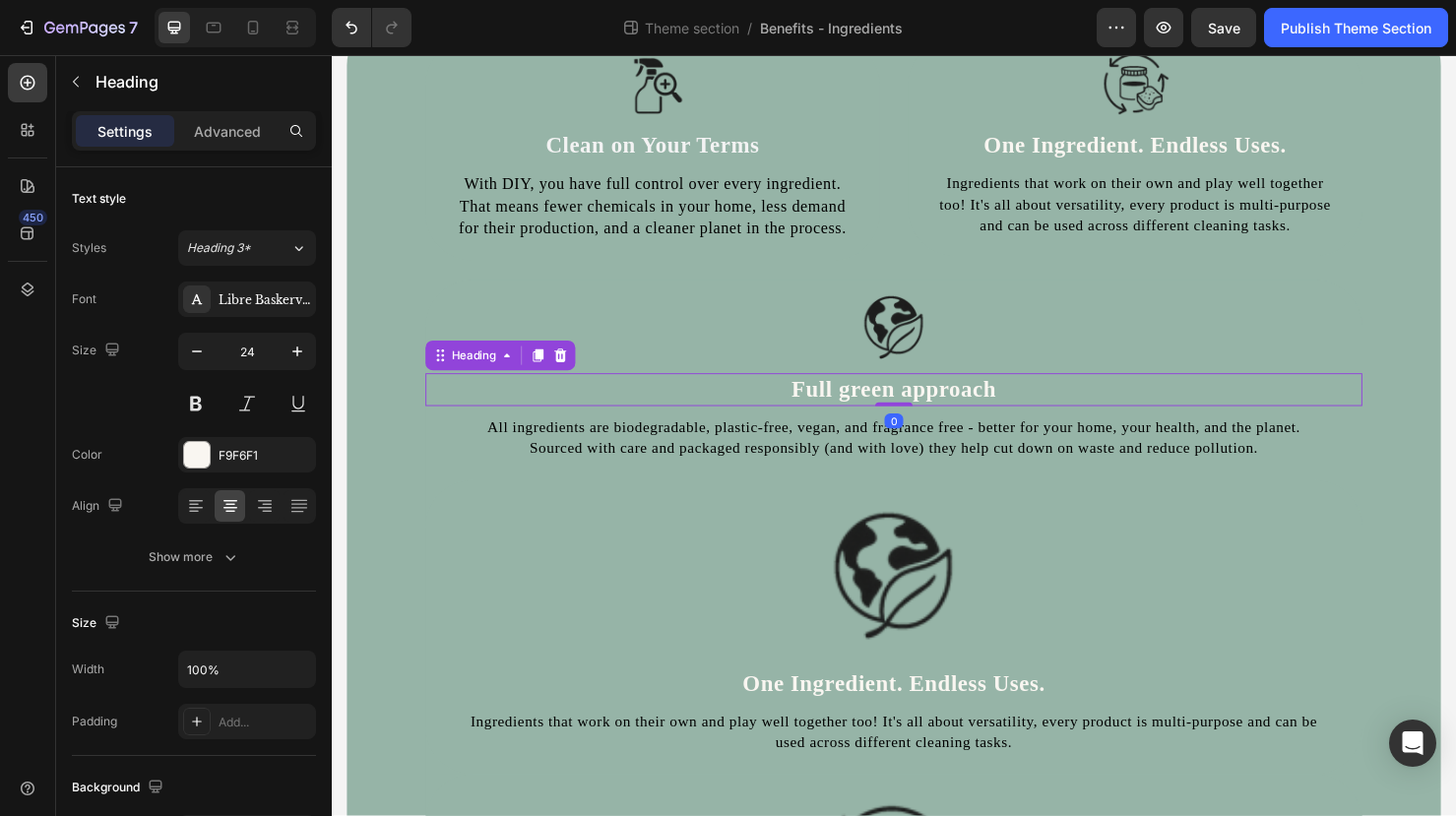 click on "Full green approach" at bounding box center [922, 407] 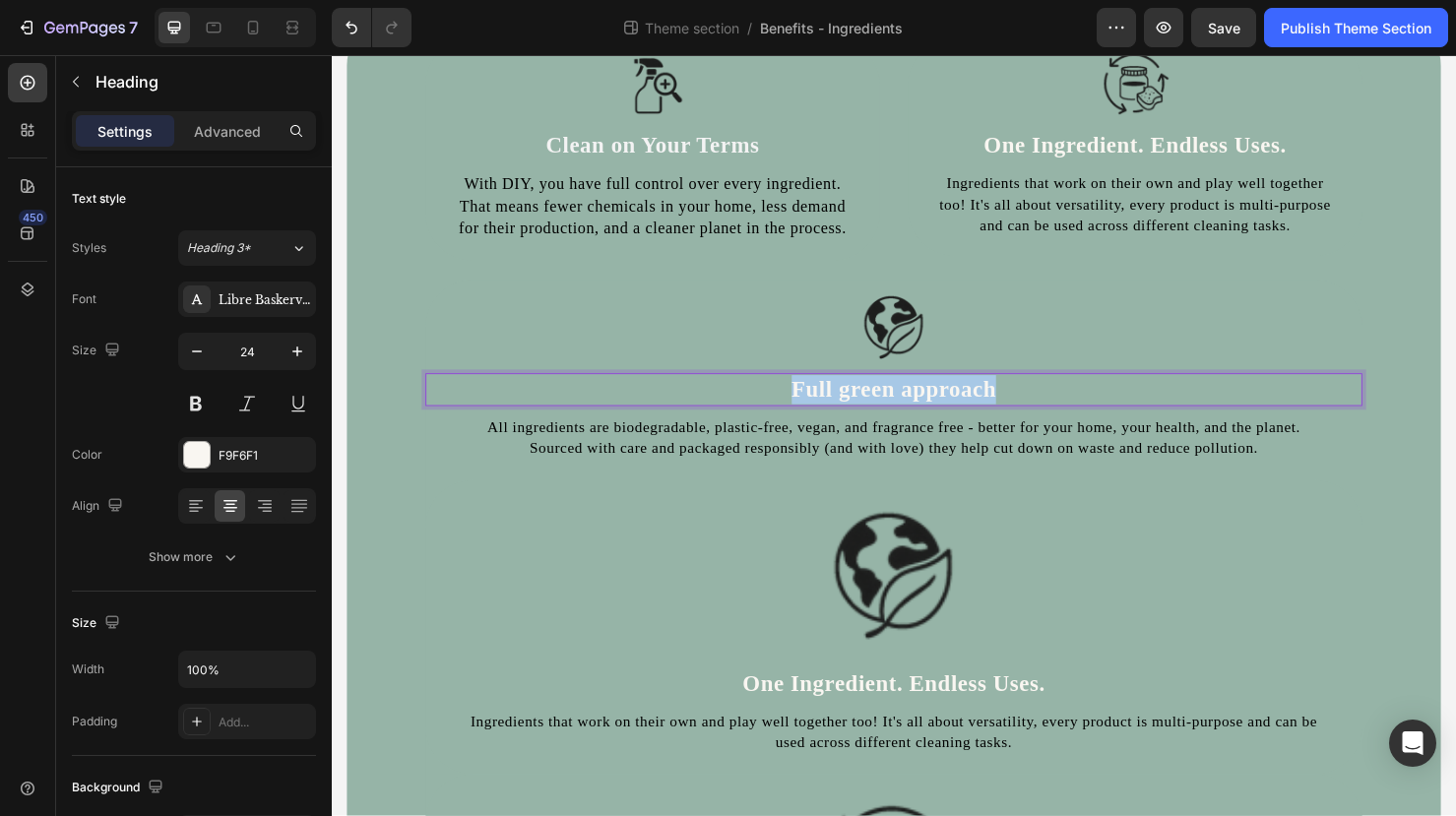 click on "Full green approach" at bounding box center (922, 407) 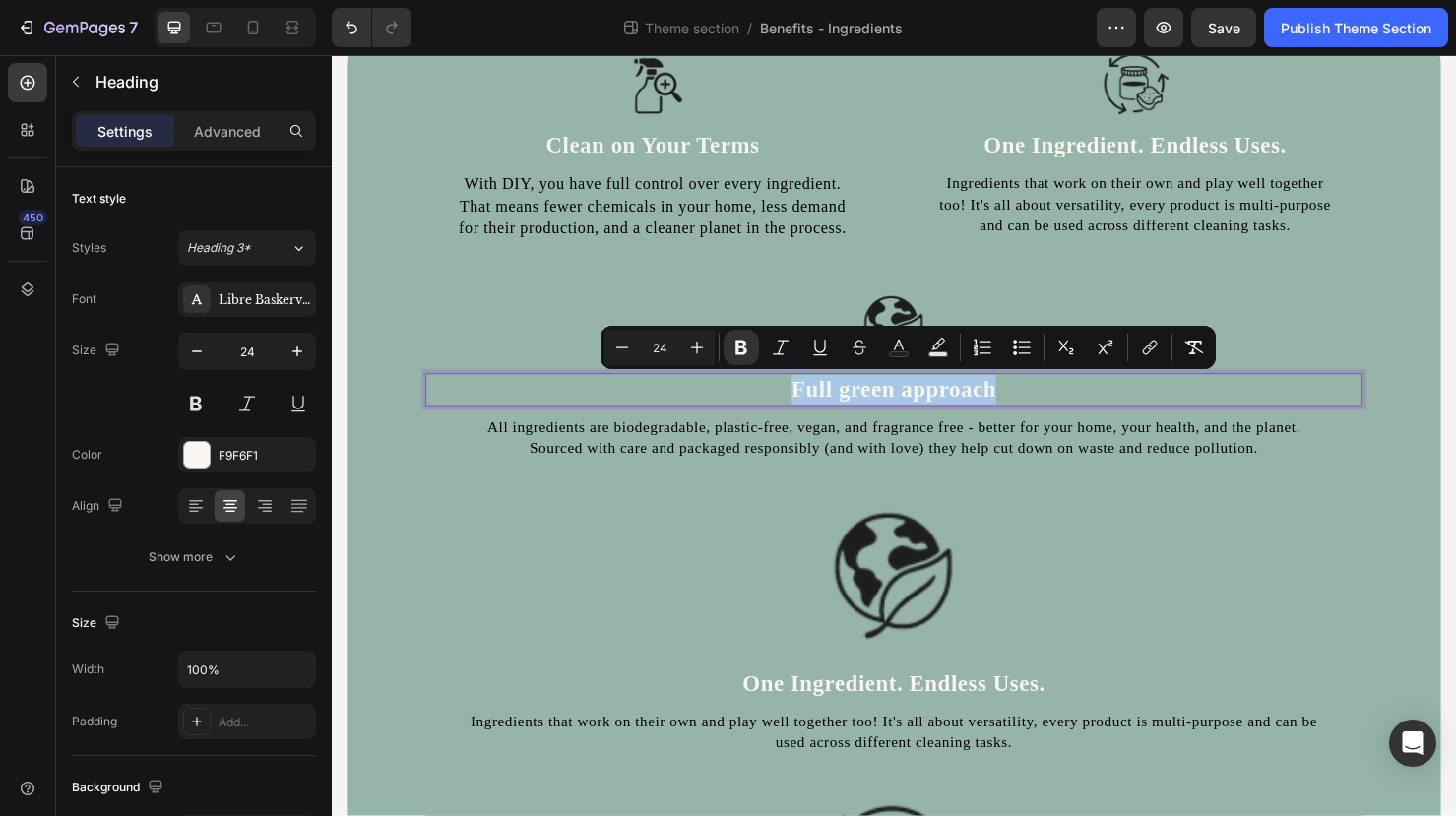 copy on "Full green approach" 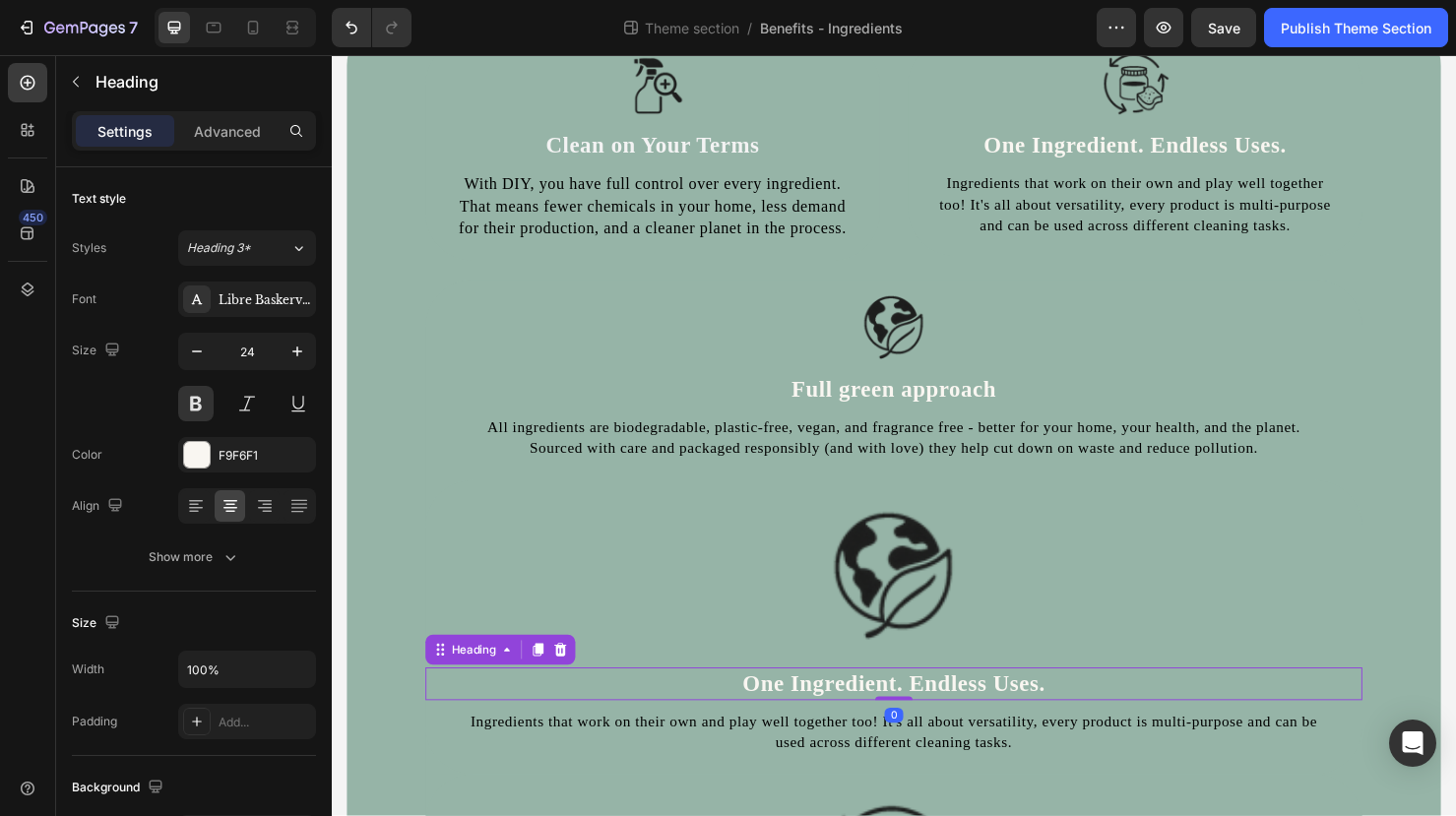 click on "One Ingredient. Endless Uses." at bounding box center [921, 716] 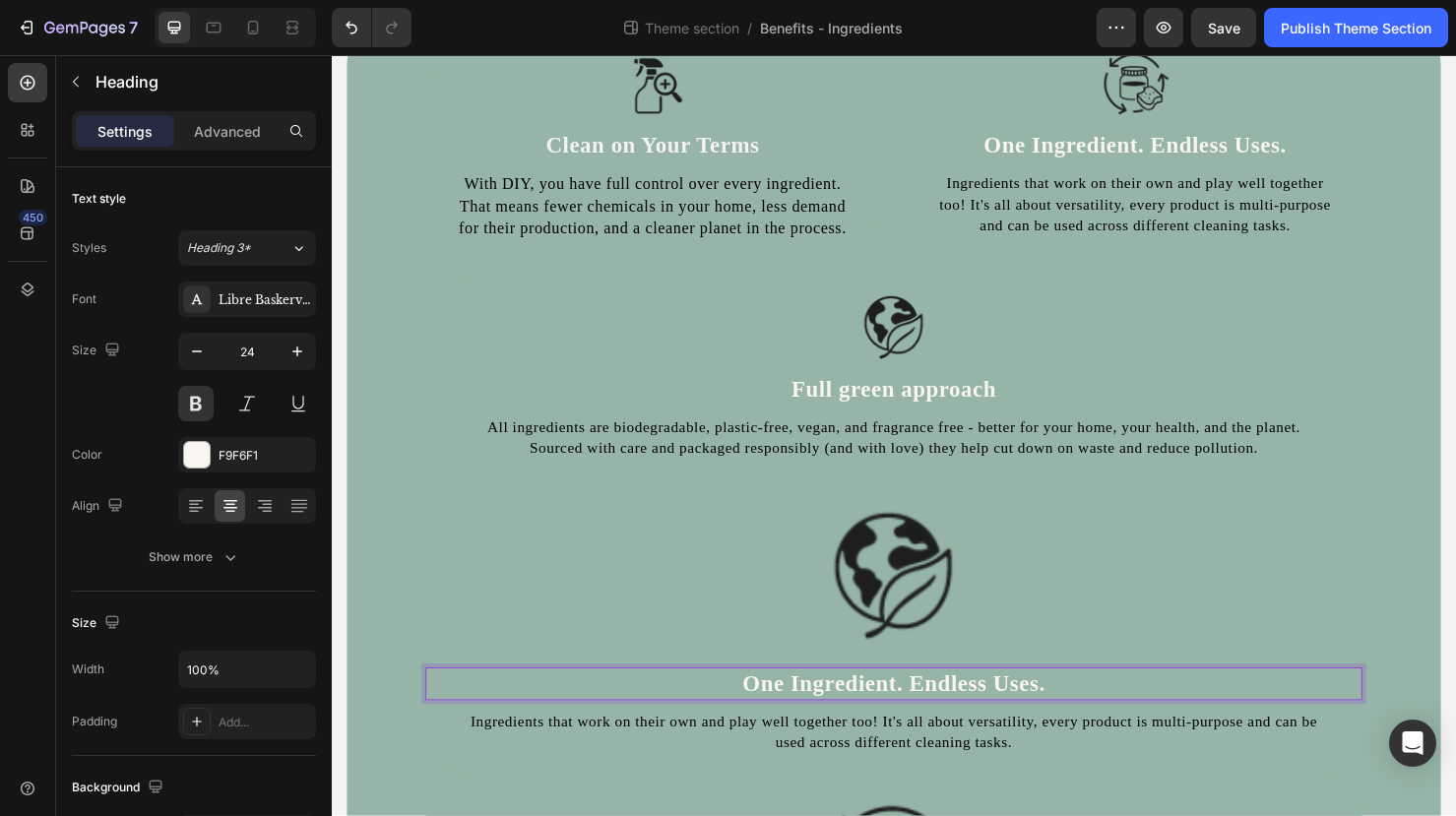 click on "One Ingredient. Endless Uses." at bounding box center (921, 716) 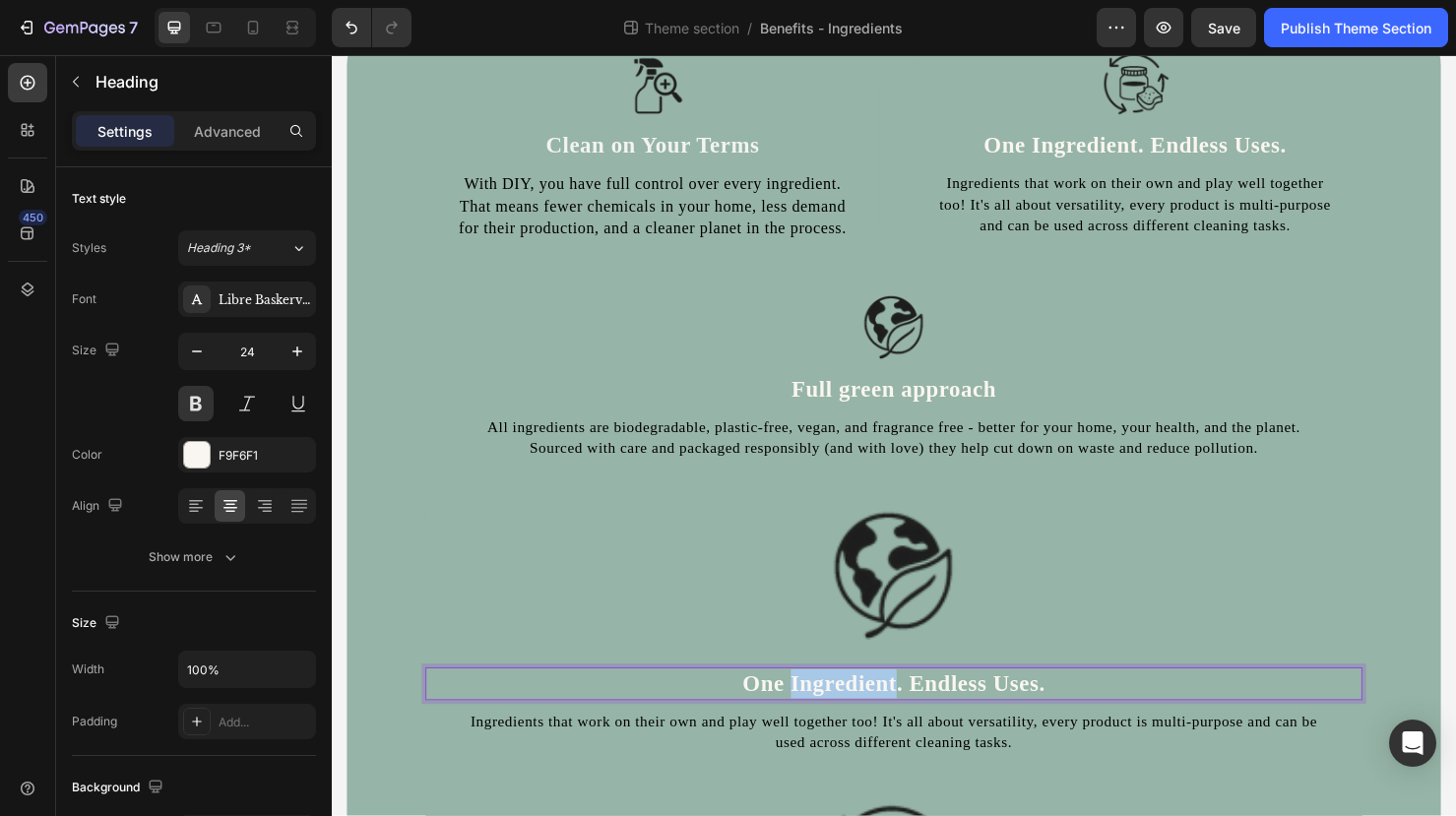 click on "One Ingredient. Endless Uses." at bounding box center (921, 716) 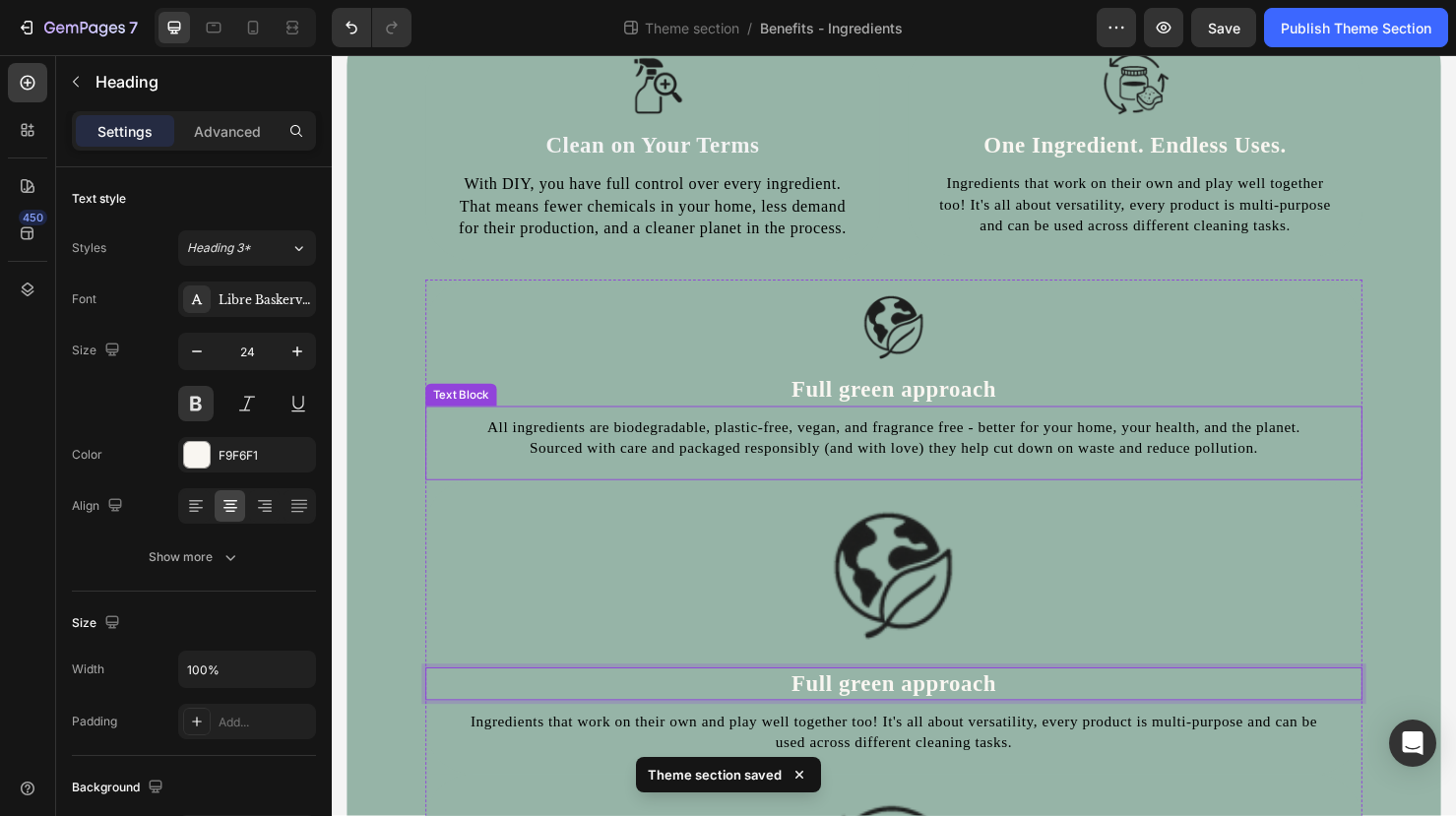 click on "All ingredients are biodegradable, plastic-free, vegan, and fragrance free - better for your home, your health, and the planet. Sourced with care and packaged responsibly (and with love) they help cut down on waste and reduce pollution." at bounding box center [922, 458] 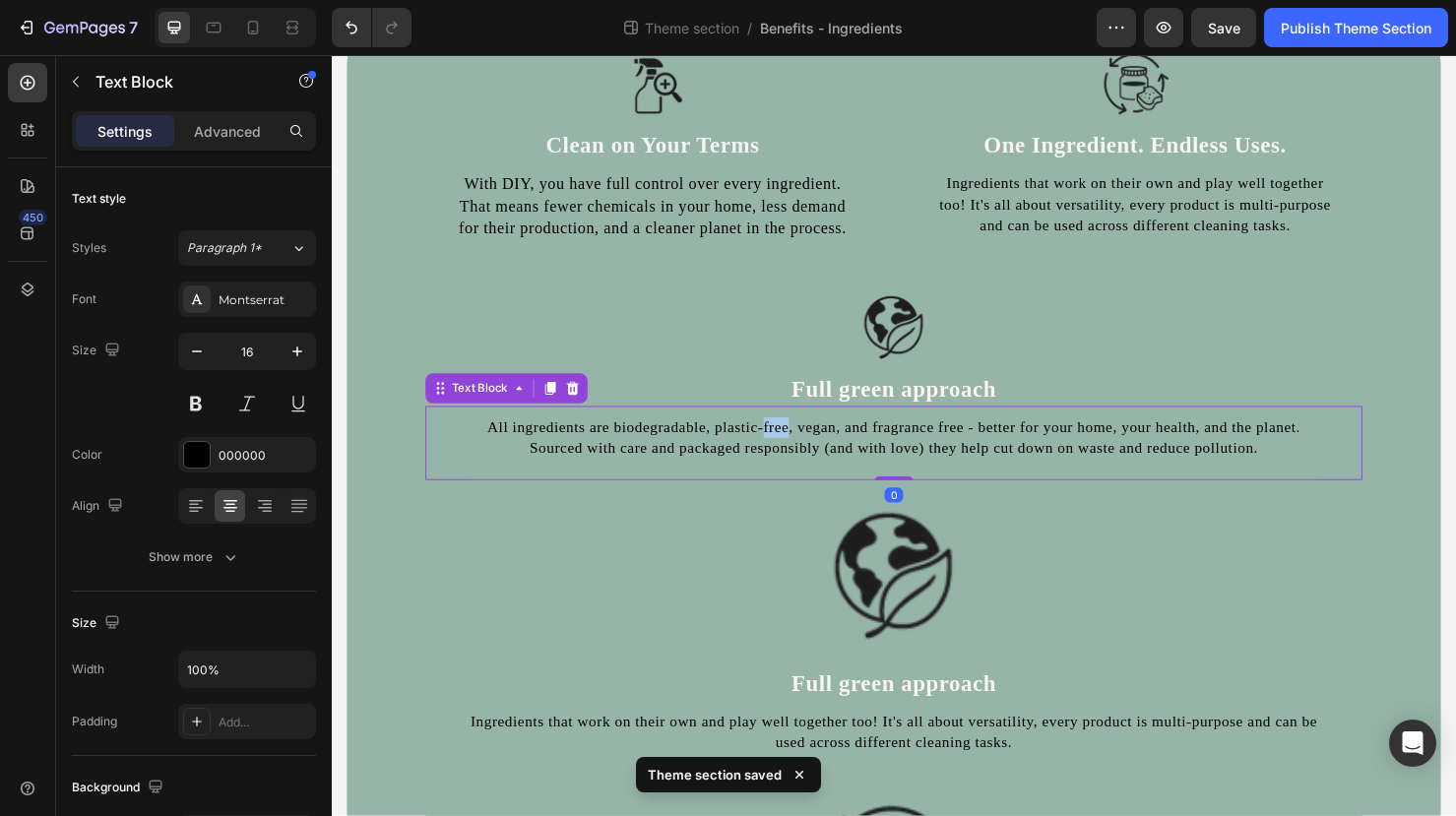 click on "All ingredients are biodegradable, plastic-free, vegan, and fragrance free - better for your home, your health, and the planet. Sourced with care and packaged responsibly (and with love) they help cut down on waste and reduce pollution." at bounding box center [922, 458] 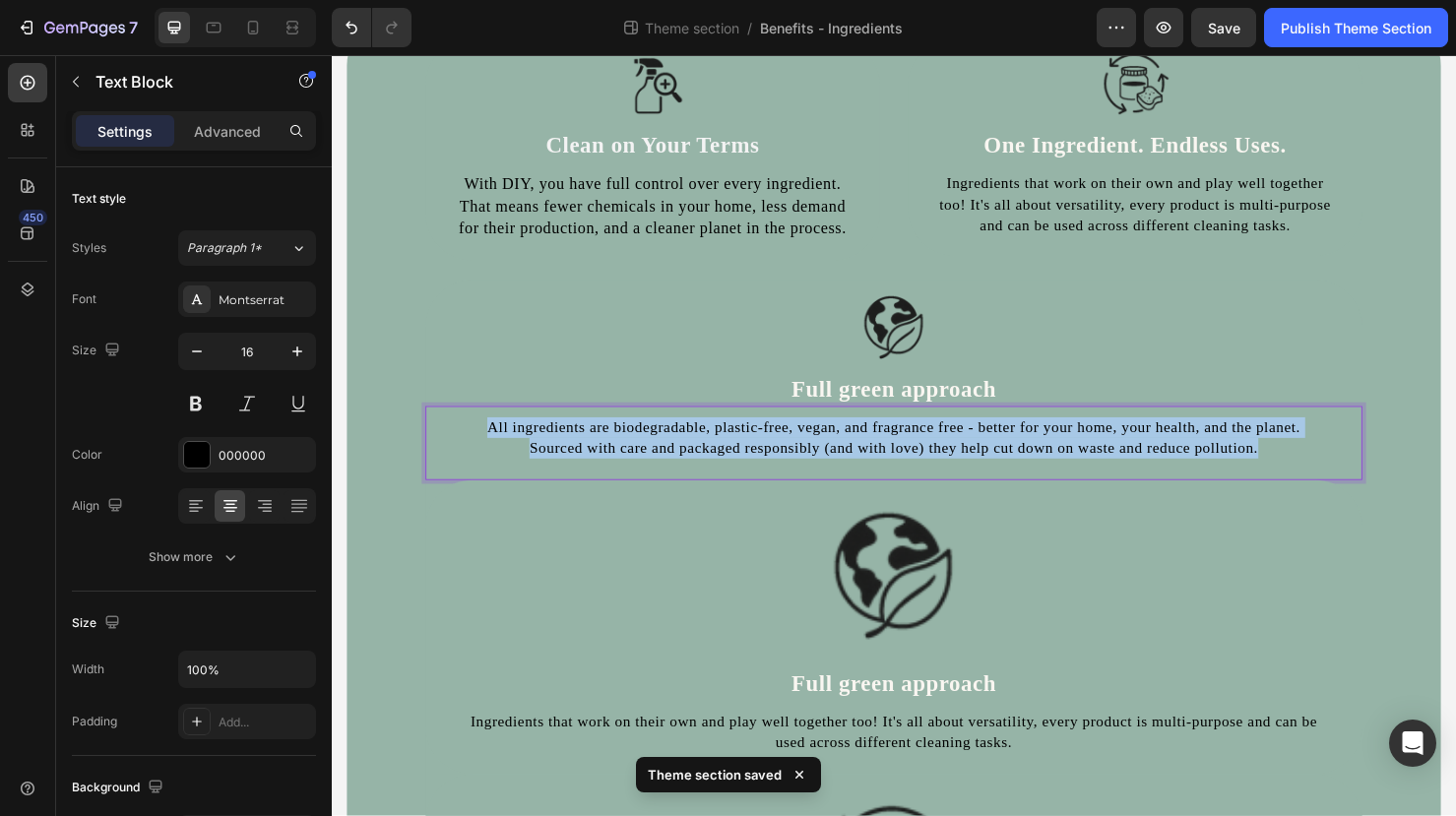 click on "All ingredients are biodegradable, plastic-free, vegan, and fragrance free - better for your home, your health, and the planet. Sourced with care and packaged responsibly (and with love) they help cut down on waste and reduce pollution." at bounding box center (922, 458) 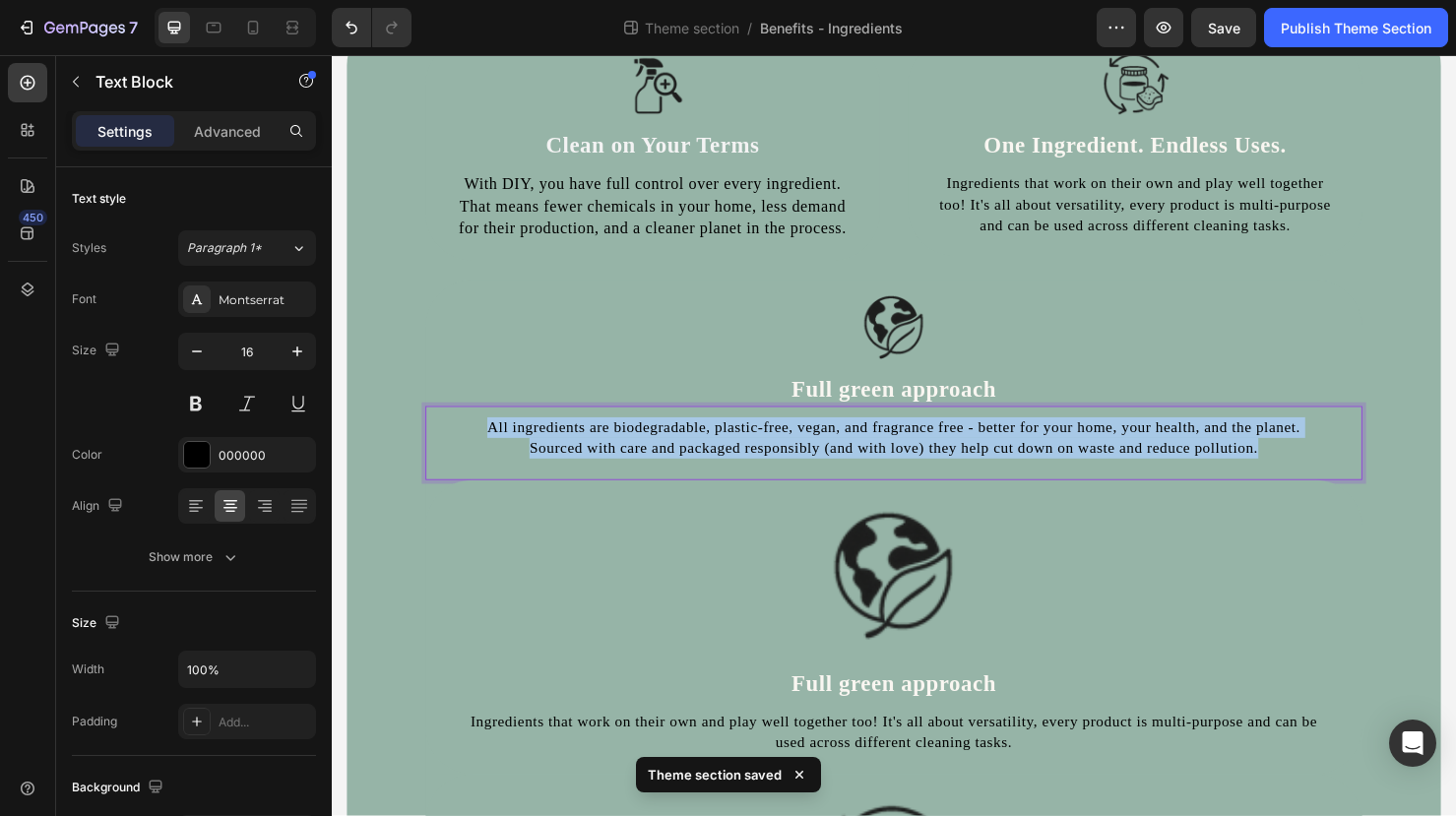 click on "All ingredients are biodegradable, plastic-free, vegan, and fragrance free - better for your home, your health, and the planet. Sourced with care and packaged responsibly (and with love) they help cut down on waste and reduce pollution." at bounding box center (922, 458) 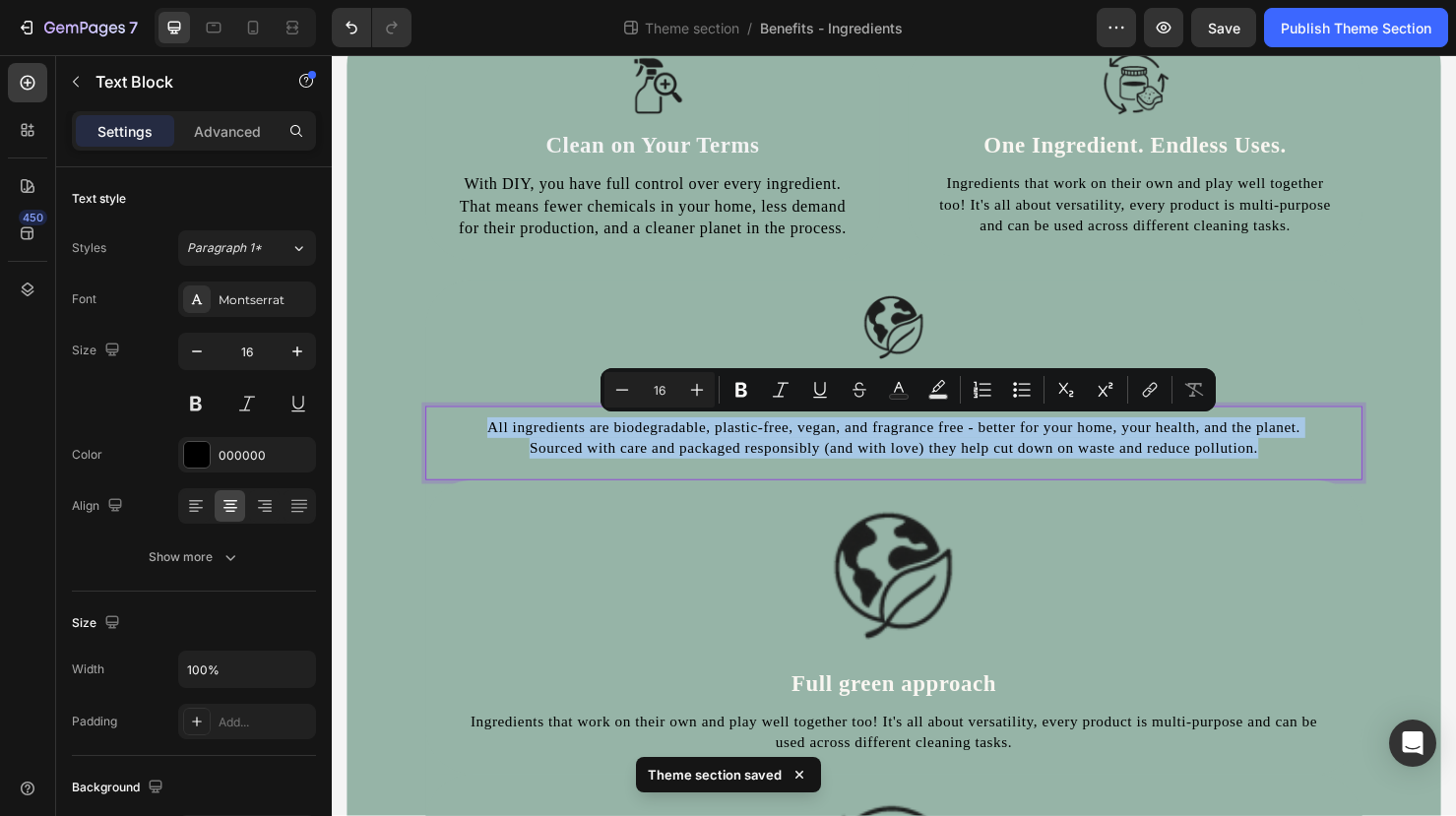 copy on "All ingredients are biodegradable, plastic-free, vegan, and fragrance free - better for your home, your health, and the planet. Sourced with care and packaged responsibly (and with love) they help cut down on waste and reduce pollution." 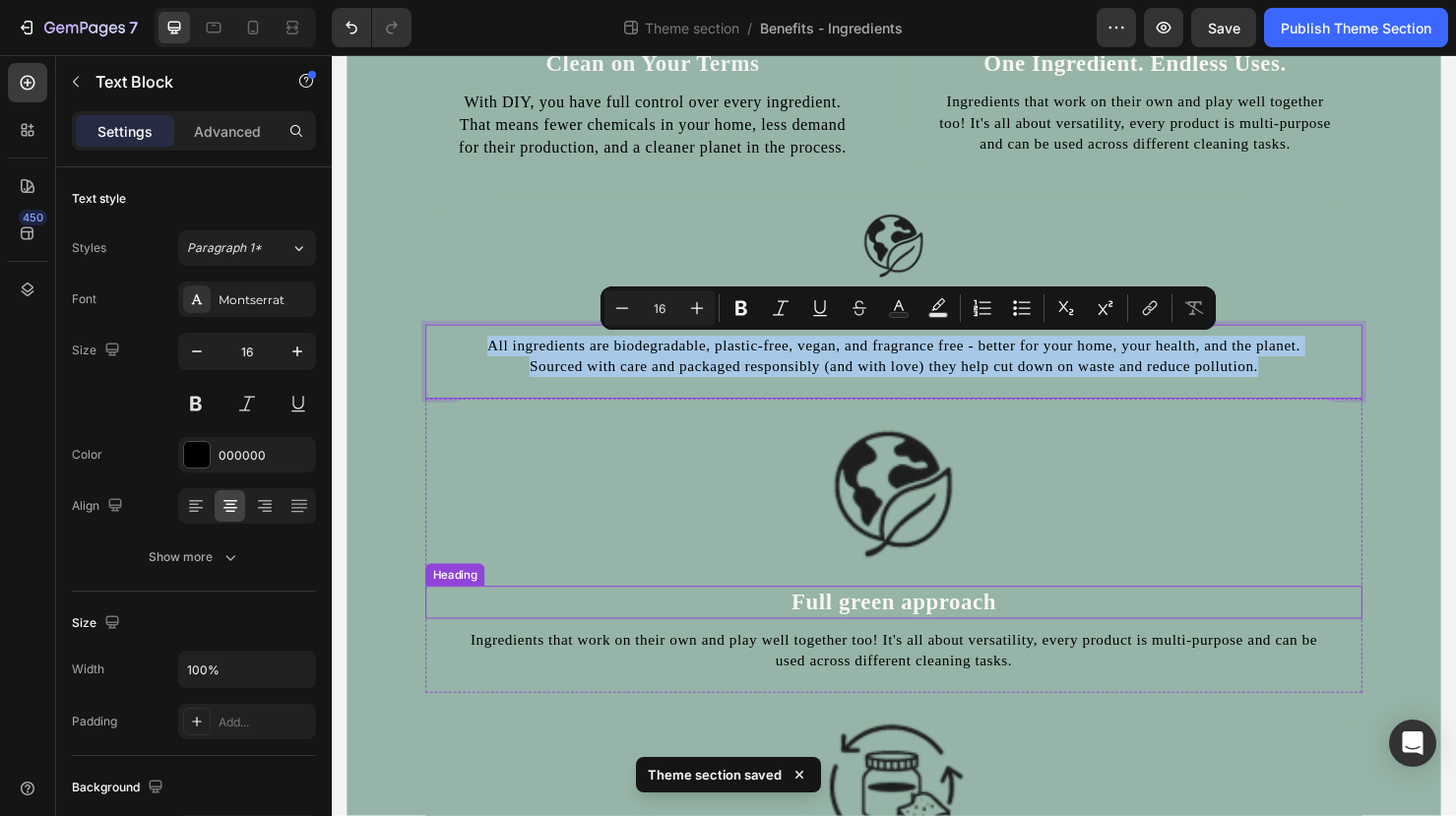 scroll, scrollTop: 167, scrollLeft: 0, axis: vertical 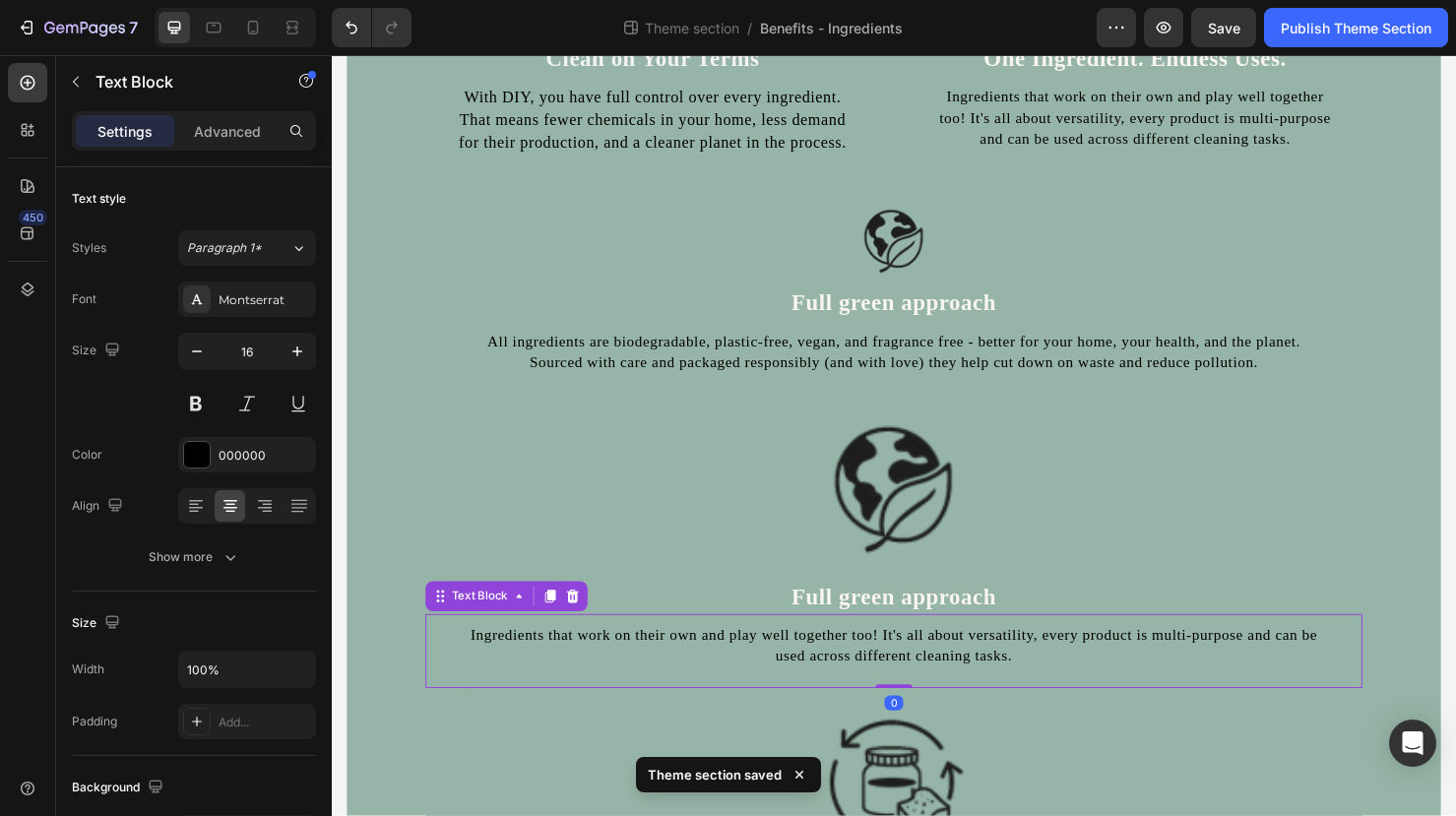 click on "Ingredients that work on their own and play well together too! It's all about versatility, every product is multi-purpose and can be used across different cleaning tasks." at bounding box center (922, 676) 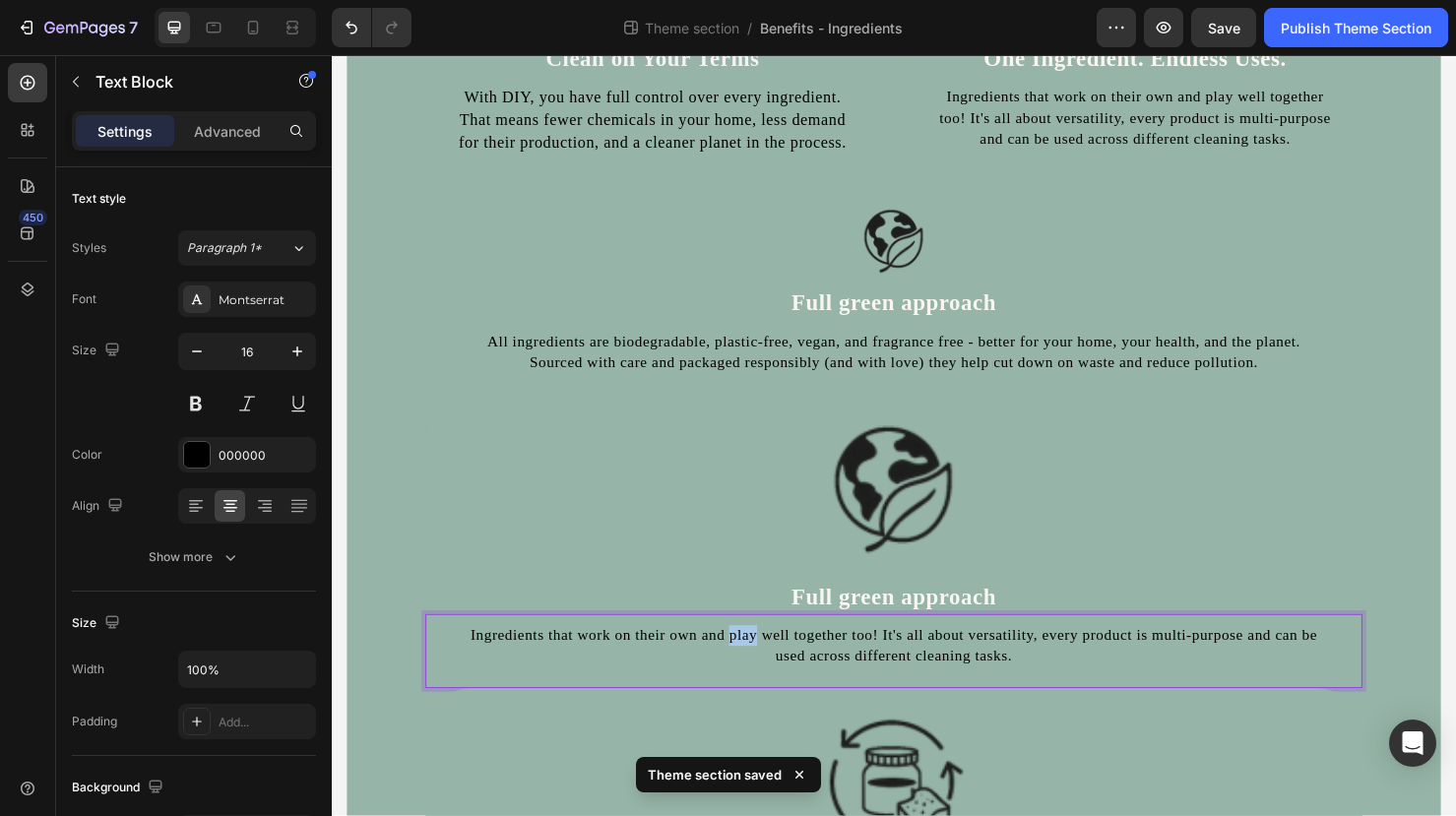 click on "Ingredients that work on their own and play well together too! It's all about versatility, every product is multi-purpose and can be used across different cleaning tasks." at bounding box center [922, 676] 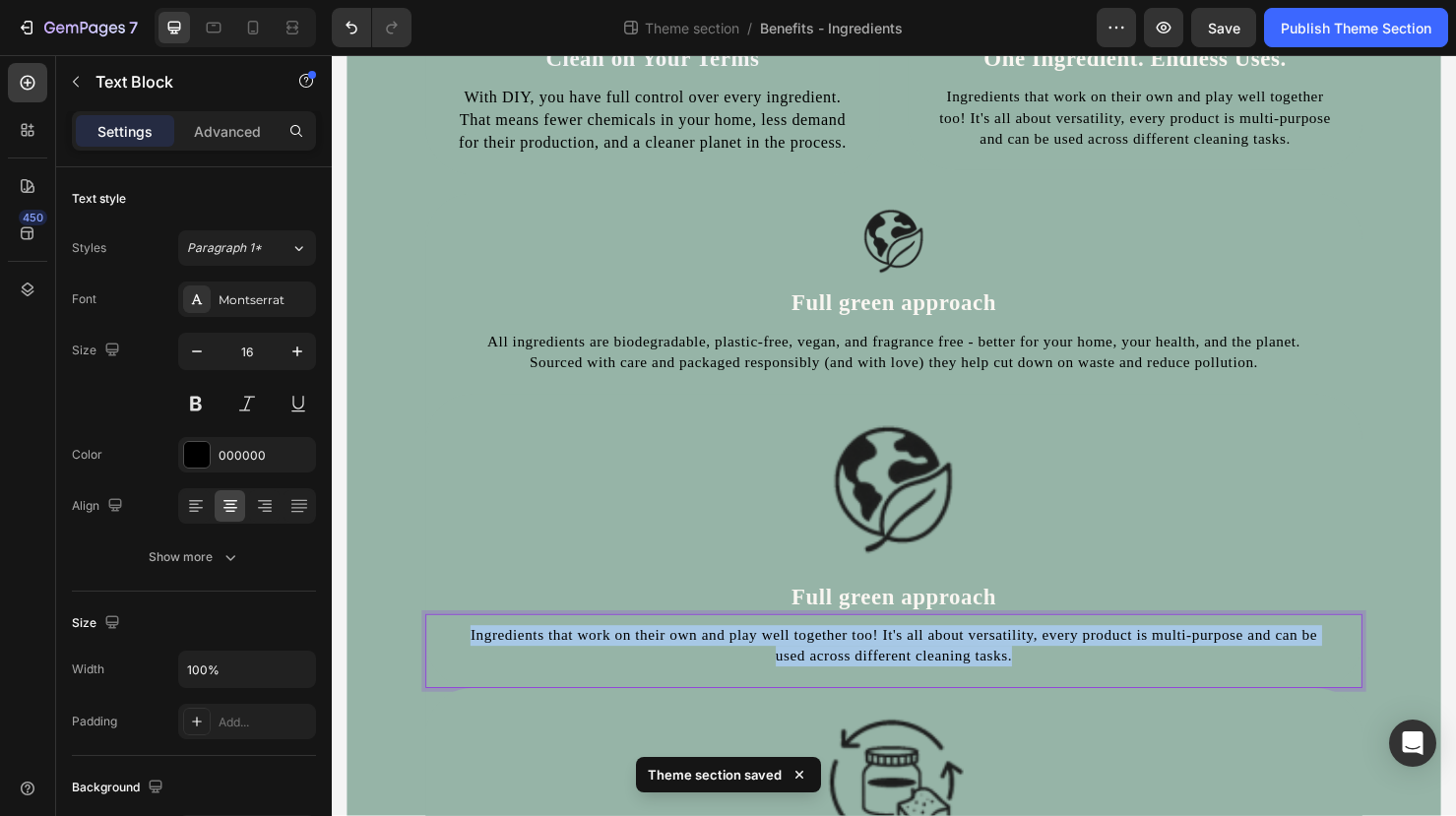 click on "Ingredients that work on their own and play well together too! It's all about versatility, every product is multi-purpose and can be used across different cleaning tasks." at bounding box center [922, 676] 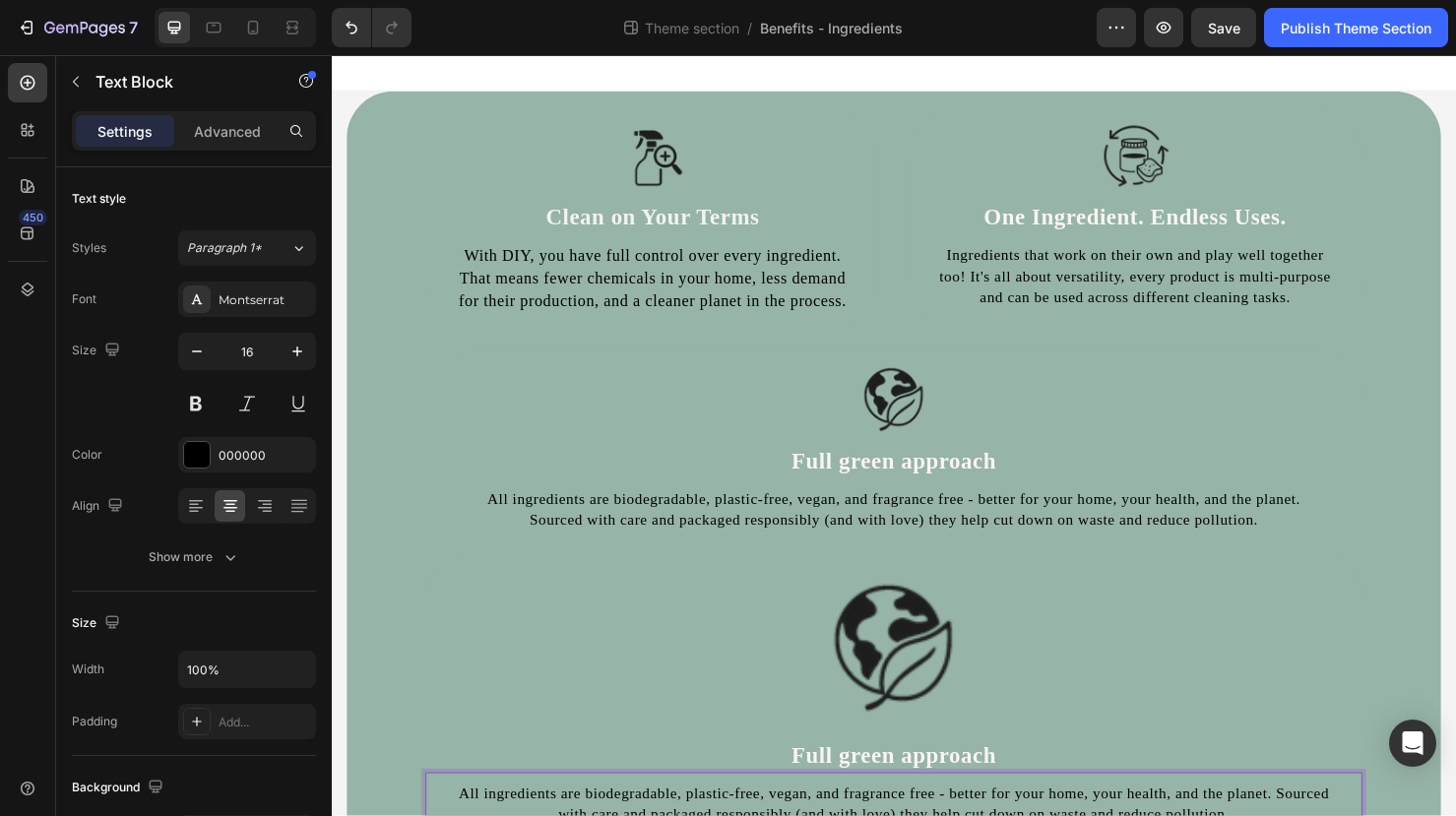 scroll, scrollTop: 0, scrollLeft: 0, axis: both 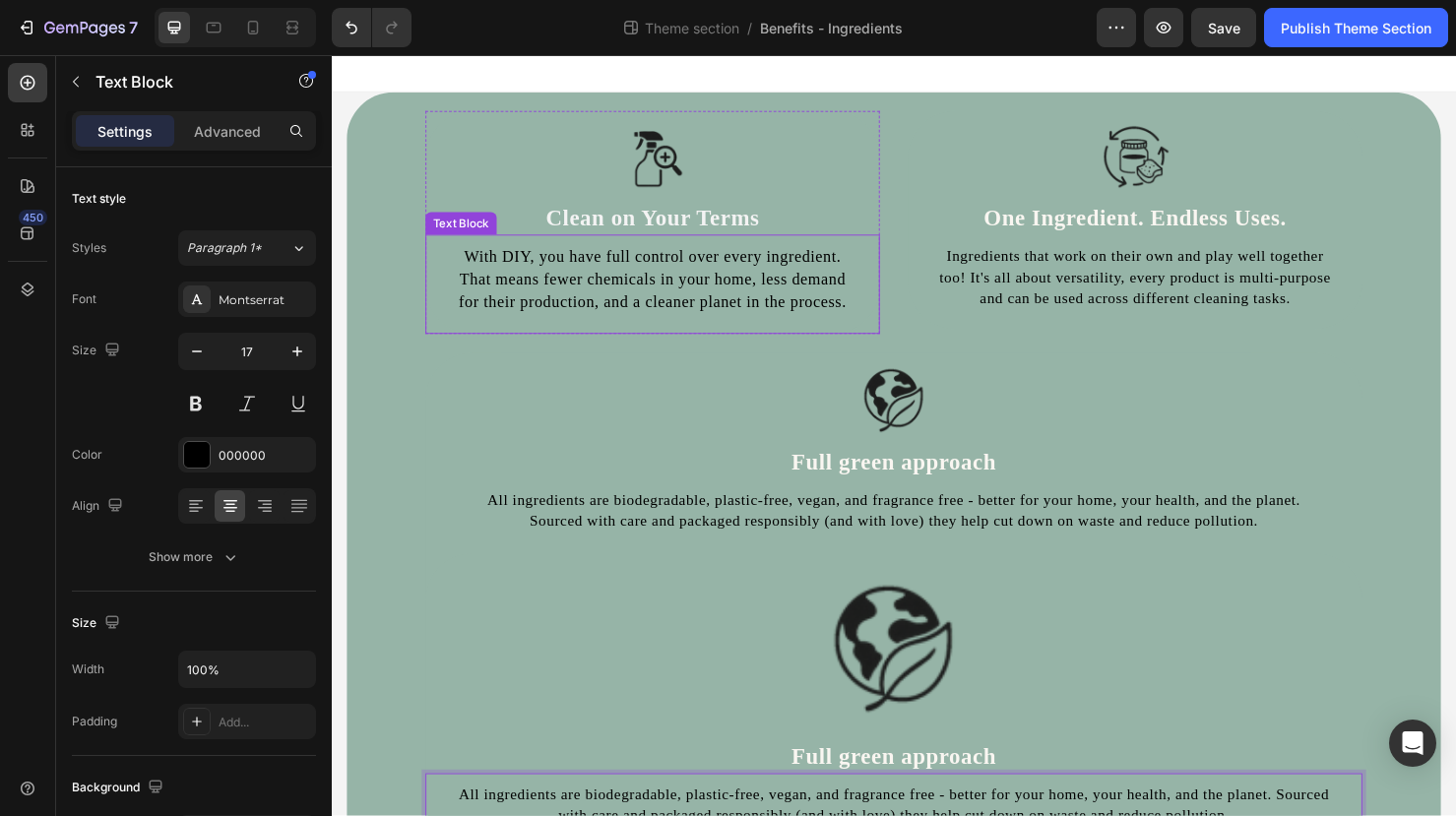 click on "With DIY, you have full control over every ingredient. That means fewer chemicals in your home, less demand for their production, and a cleaner planet in the process." at bounding box center (668, 290) 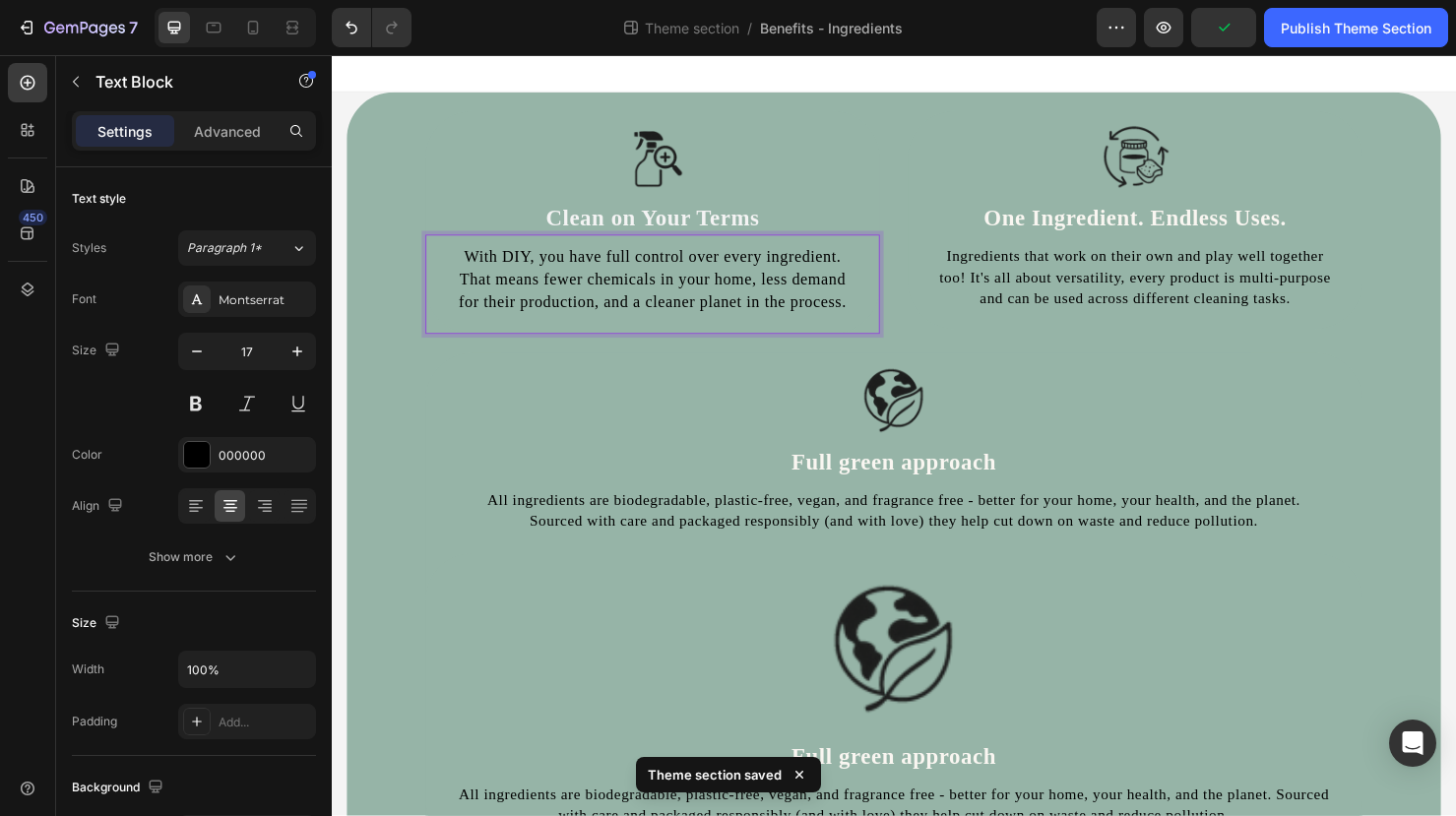 click on "With DIY, you have full control over every ingredient. That means fewer chemicals in your home, less demand for their production, and a cleaner planet in the process." at bounding box center [668, 290] 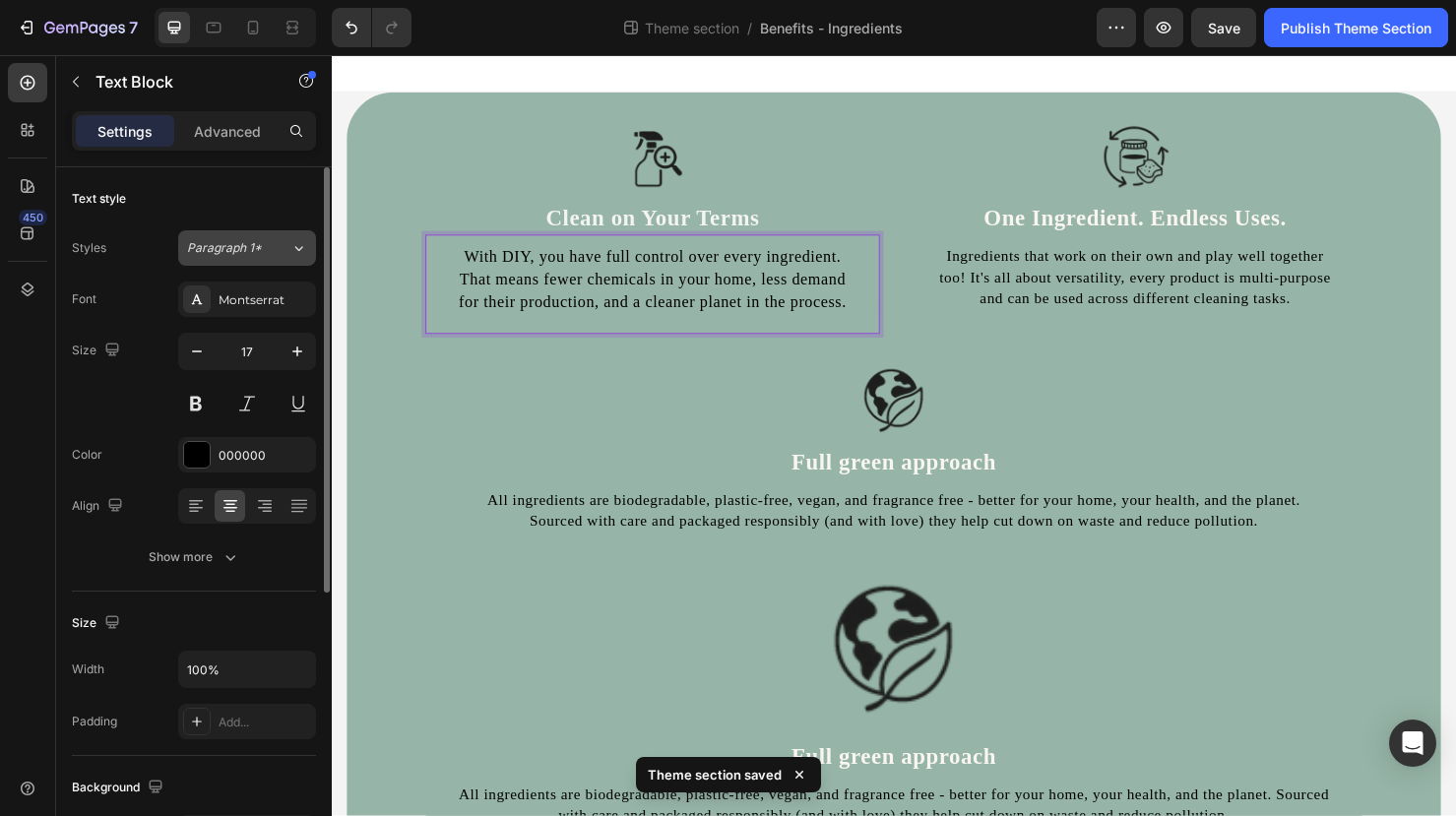 click on "Paragraph 1*" 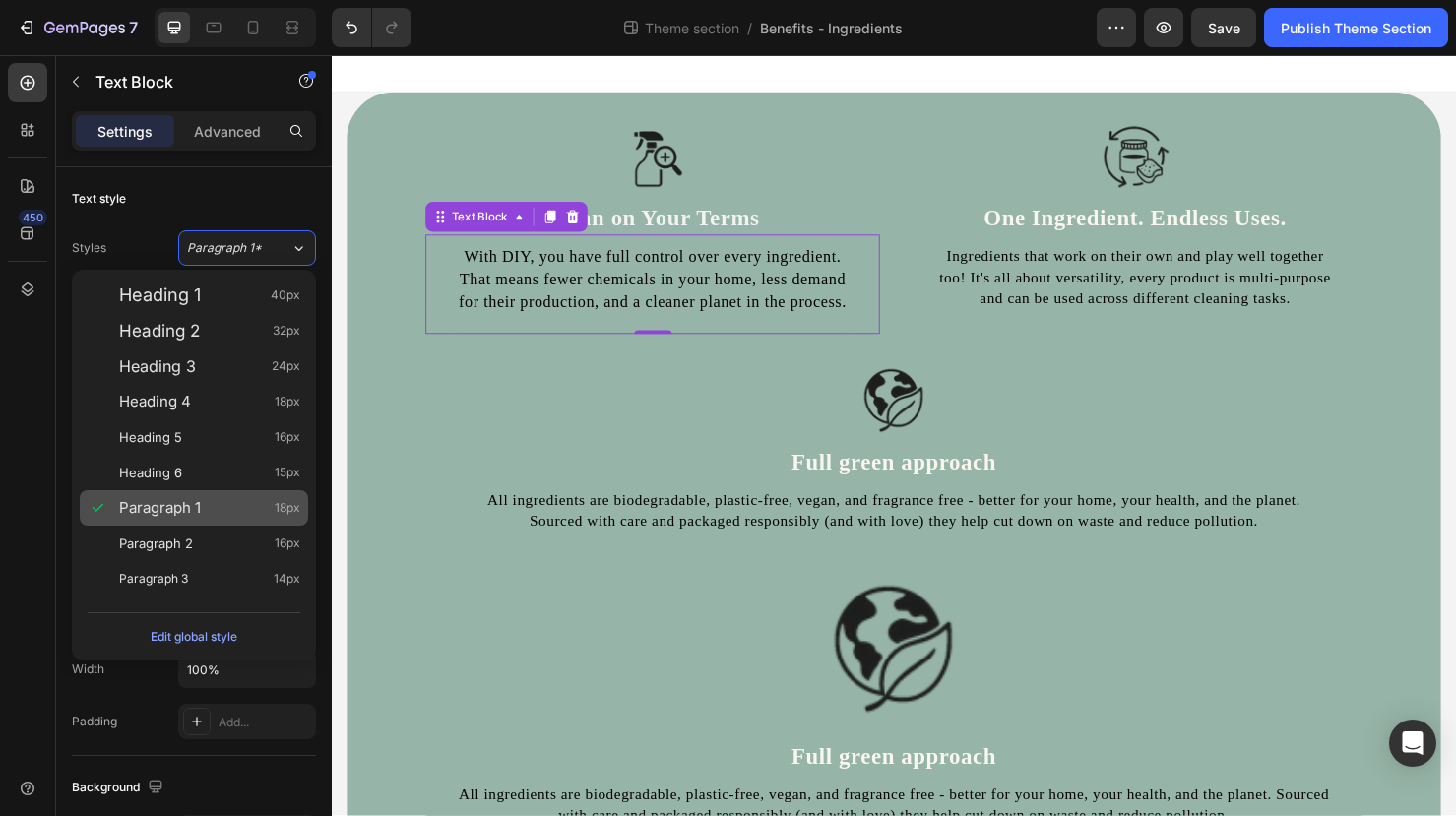 click on "Paragraph 1 18px" at bounding box center [194, 508] 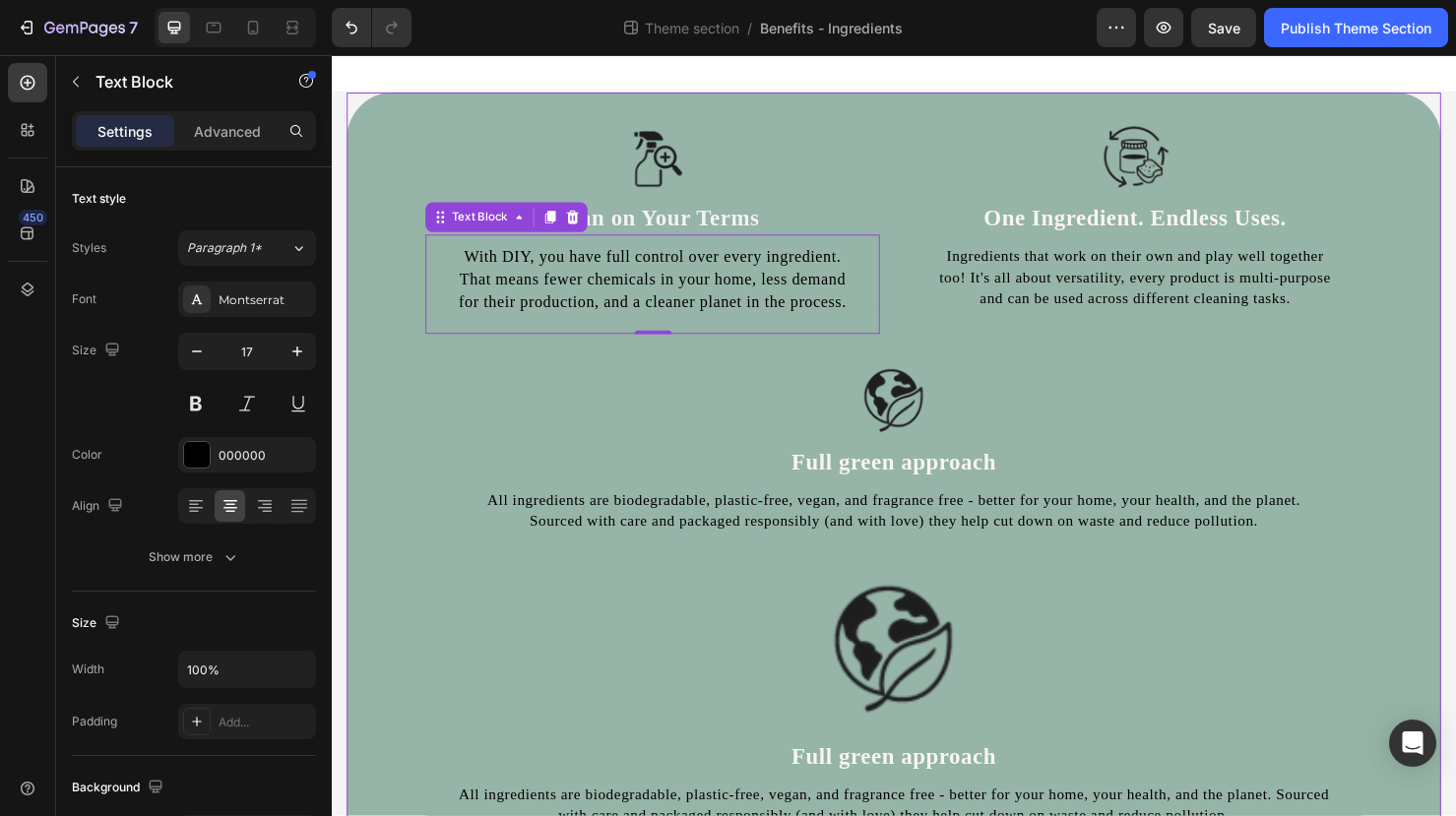 click on "Image Clean on Your Terms Heading With DIY, you have full control over every ingredient. That means fewer chemicals in your home, less demand for their production, and a cleaner planet in the process. Text Block   0 Row Image One Ingredient. Endless Uses. Heading Ingredients that work on their own and play well together too! It's all about versatility, every product is multi-purpose and can be used across different cleaning tasks. Text Block Row Row Image ⁠⁠⁠⁠⁠⁠⁠ Full green approach Heading All ingredients are biodegradable, plastic-free, vegan, and fragrance free - better for your home, your health, and the planet. Sourced with care and packaged responsibly (and with love) they help cut down on waste and reduce pollution. Text Block Image ⁠⁠⁠⁠⁠⁠⁠ Full green approach Heading Text Block Row Image One Ingredient. Endless Uses. Heading Text Block Row Image Clean on Your Terms Heading Text Block Row Row Row
Drop element here" at bounding box center [922, 841] 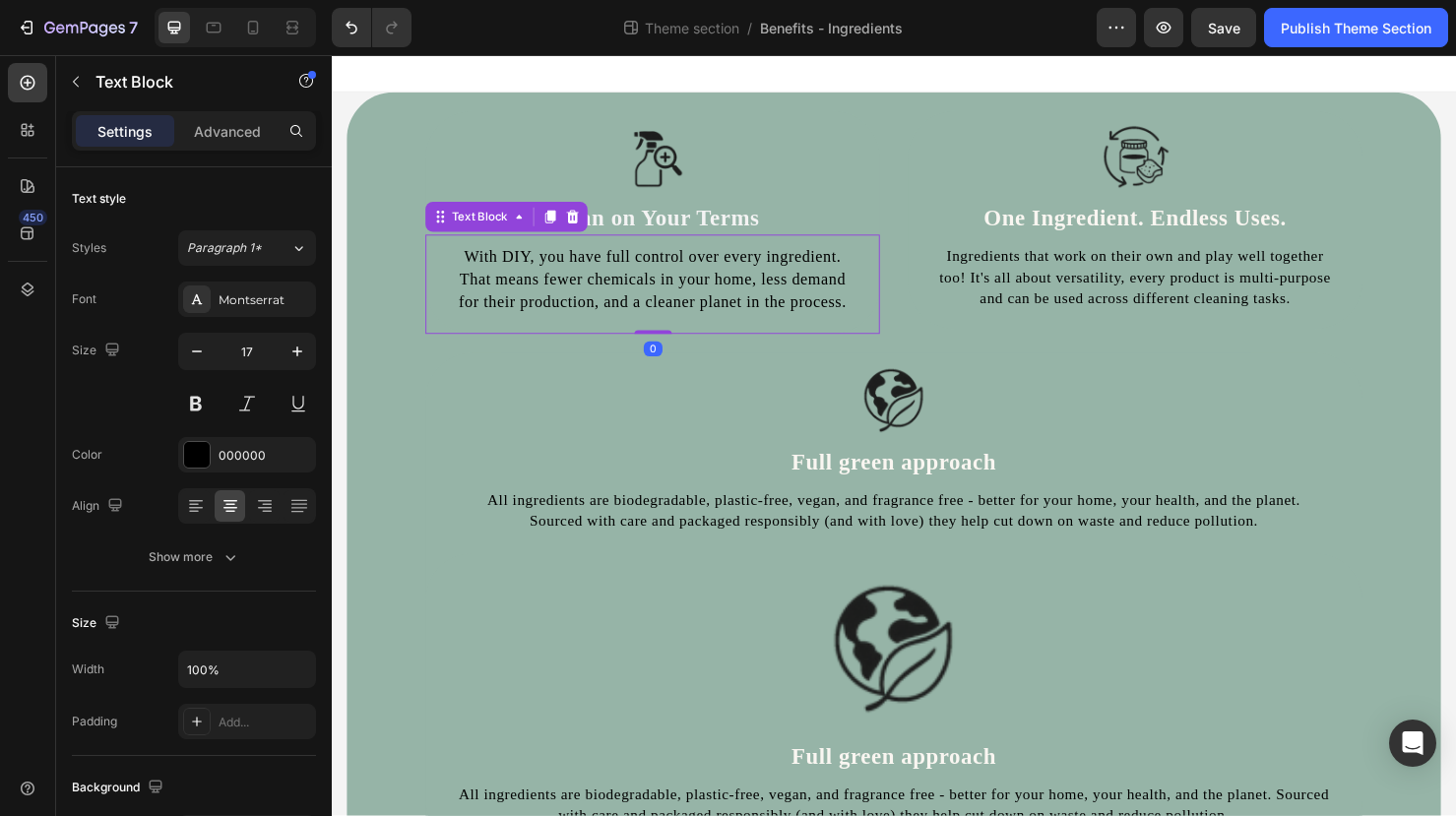 click on "With DIY, you have full control over every ingredient. That means fewer chemicals in your home, less demand for their production, and a cleaner planet in the process." at bounding box center [668, 290] 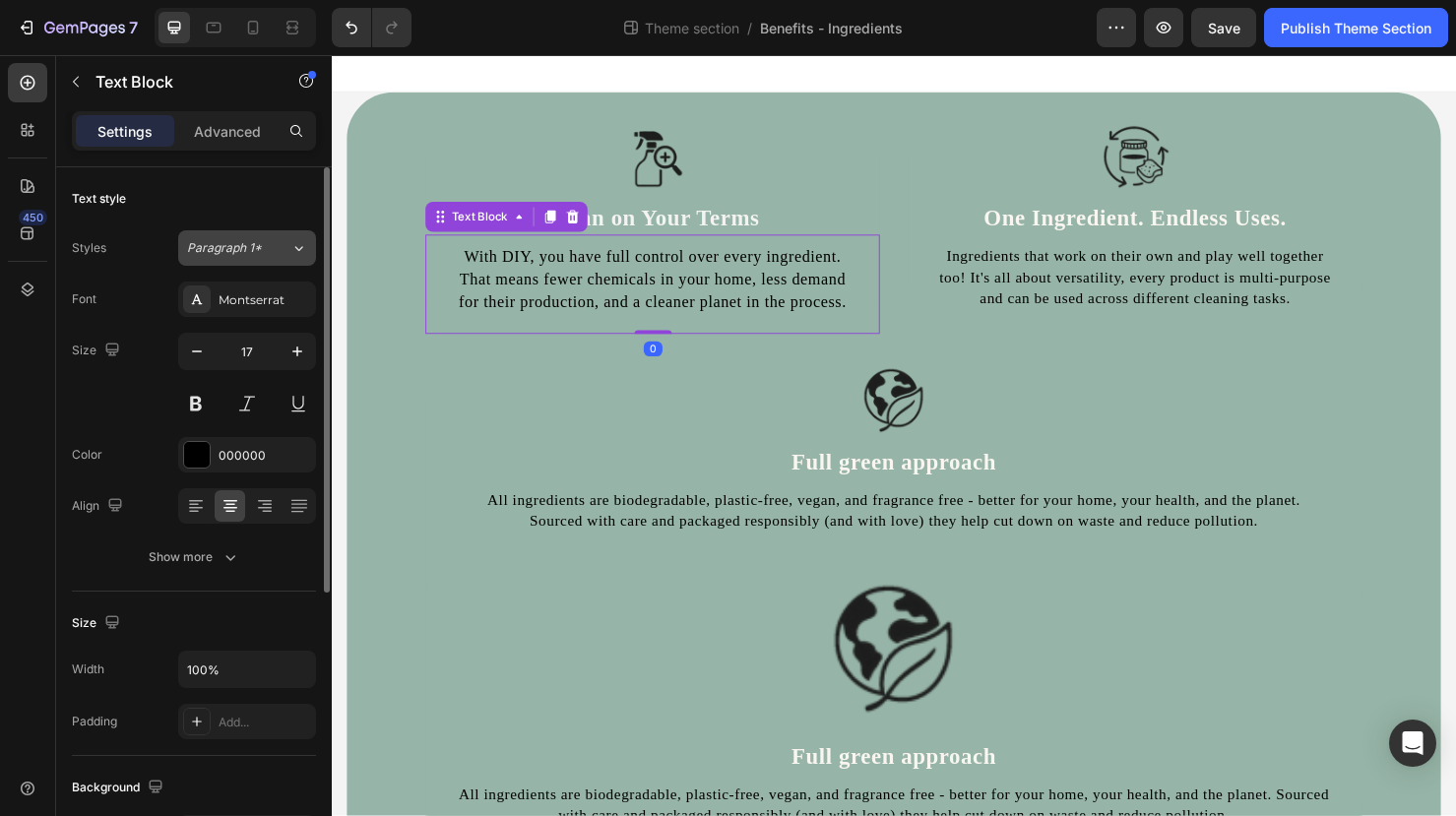 click 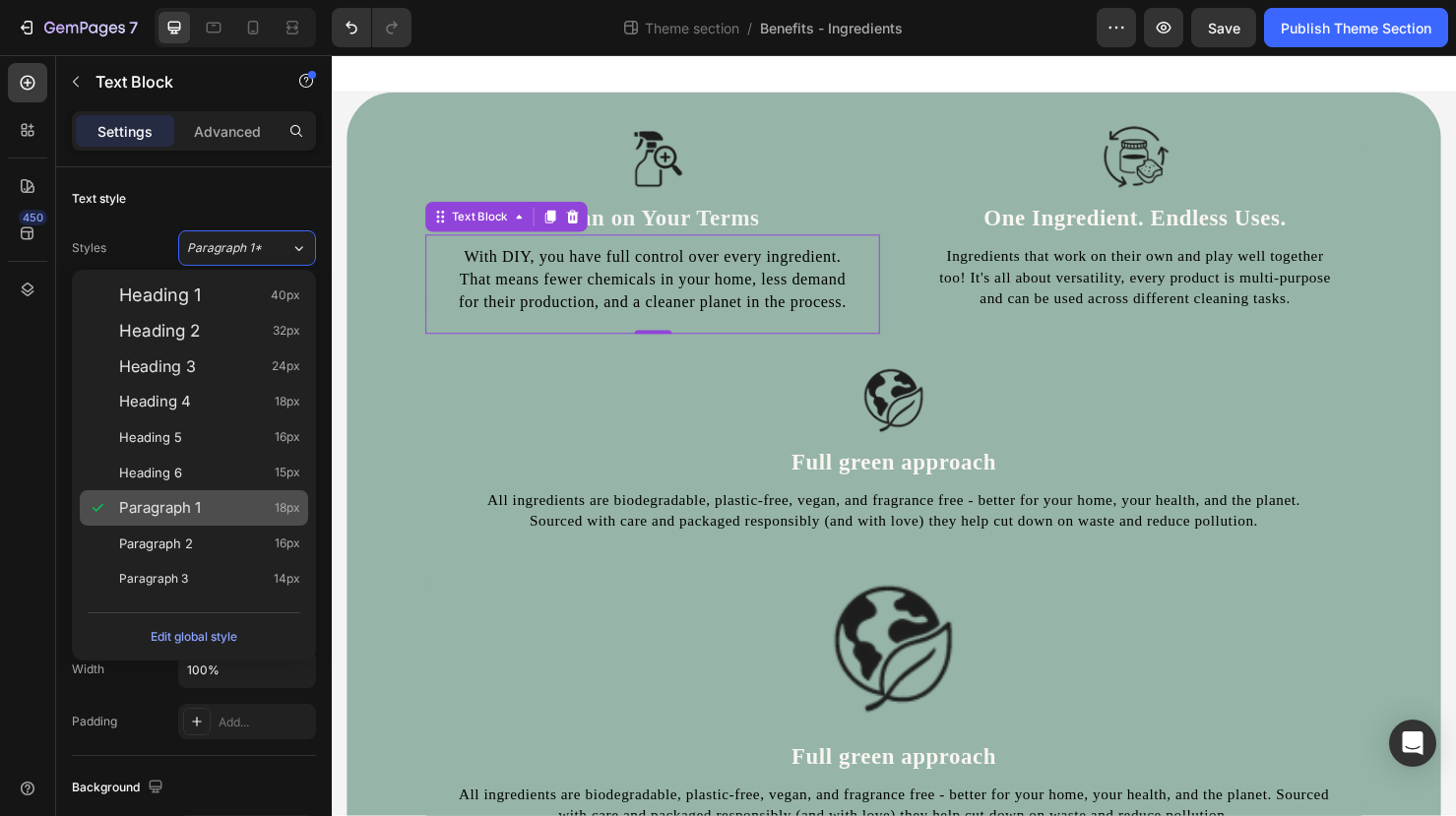 click on "Paragraph 1 18px" at bounding box center [210, 508] 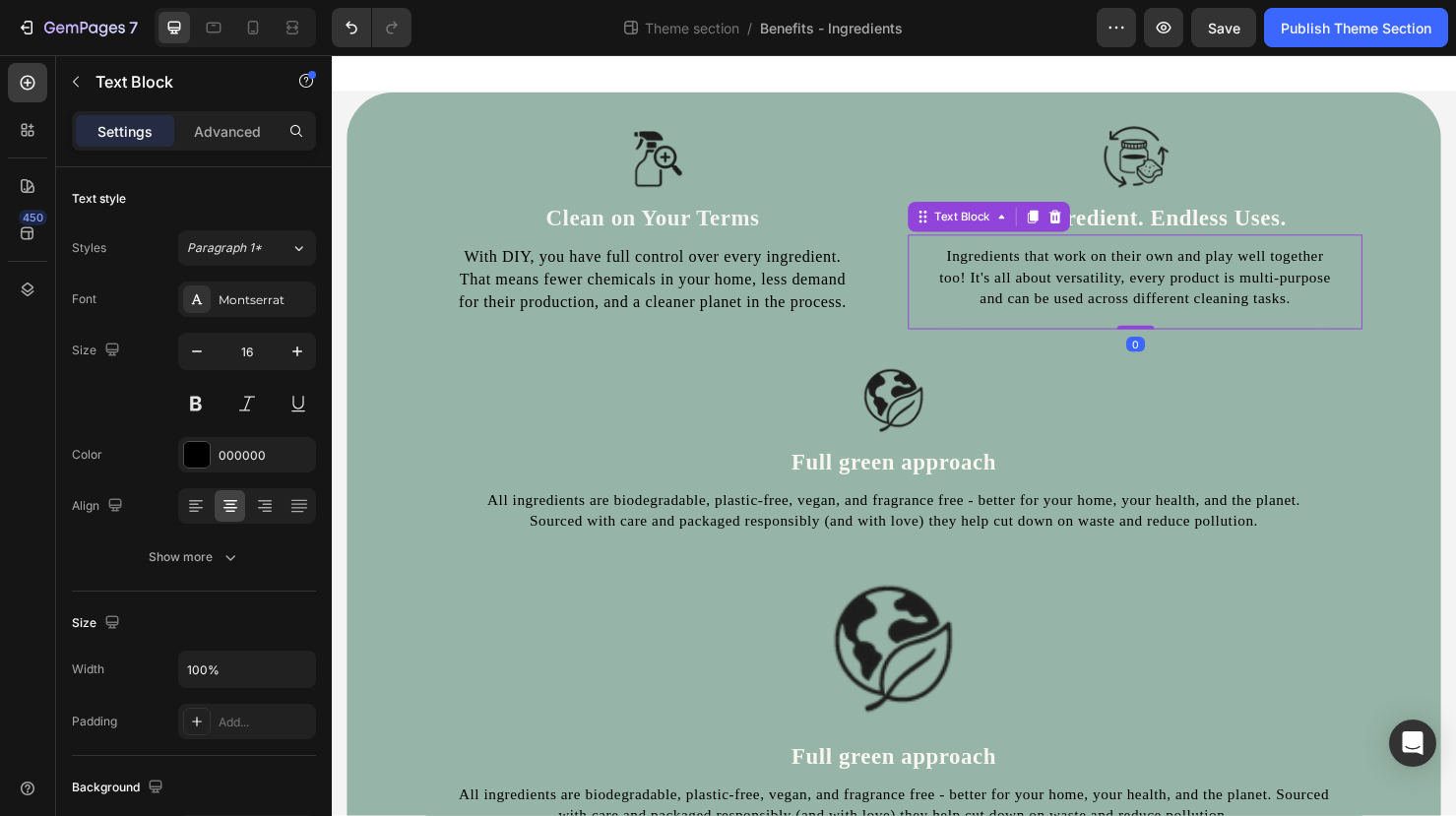 click on "Ingredients that work on their own and play well together too! It's all about versatility, every product is multi-purpose and can be used across different cleaning tasks." at bounding box center [1175, 288] 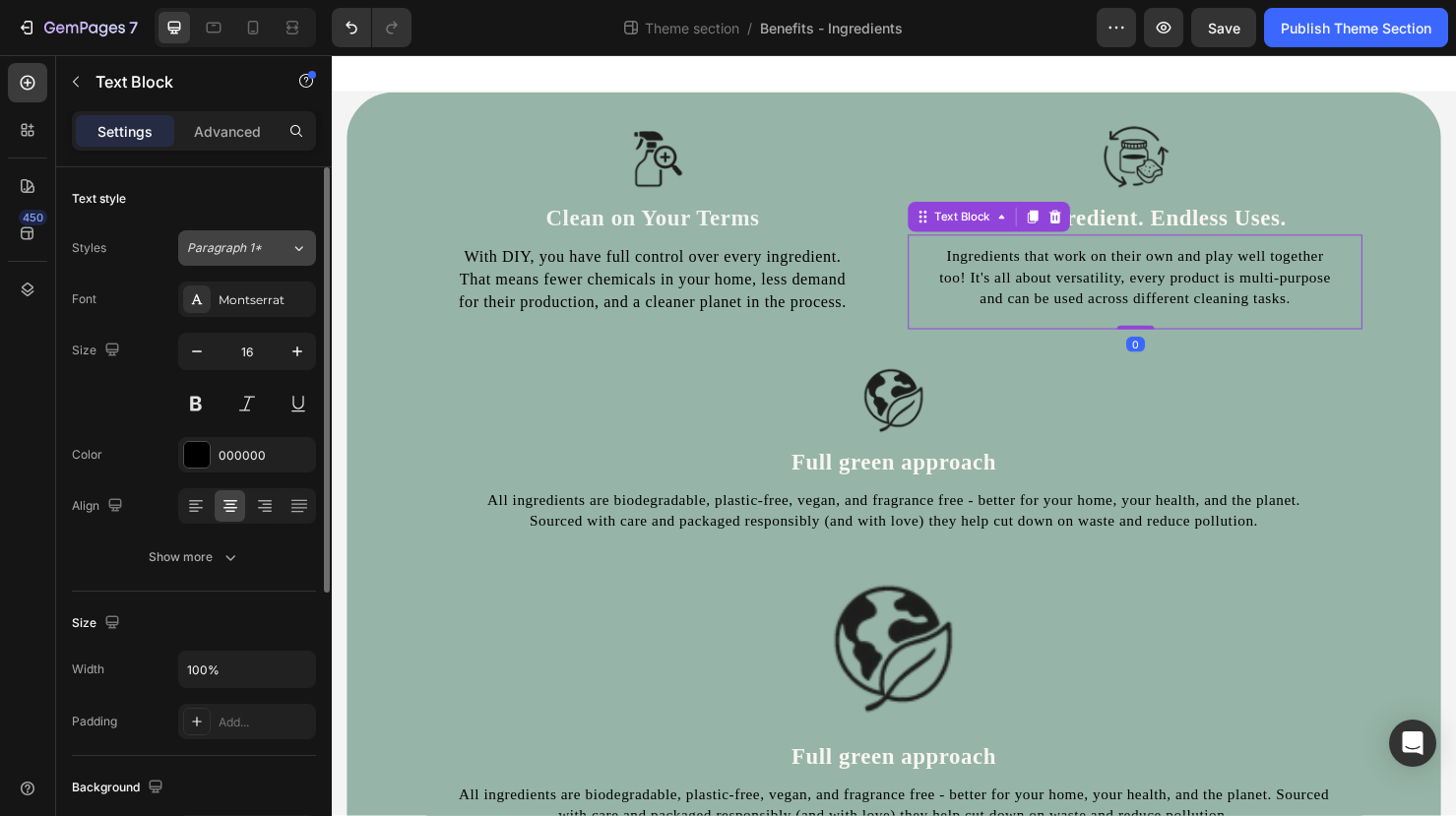 click 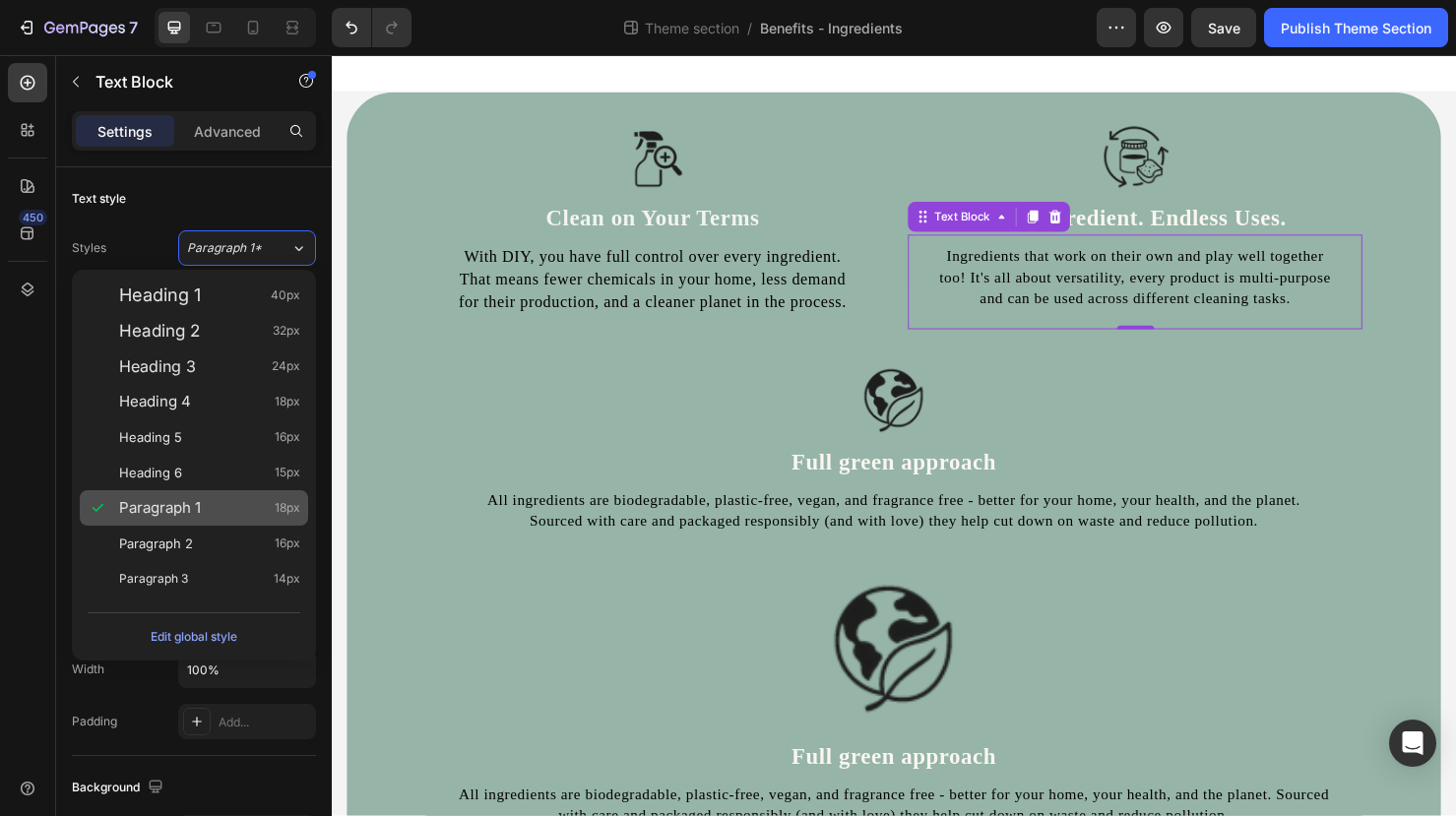 click on "Paragraph 1 18px" at bounding box center (194, 508) 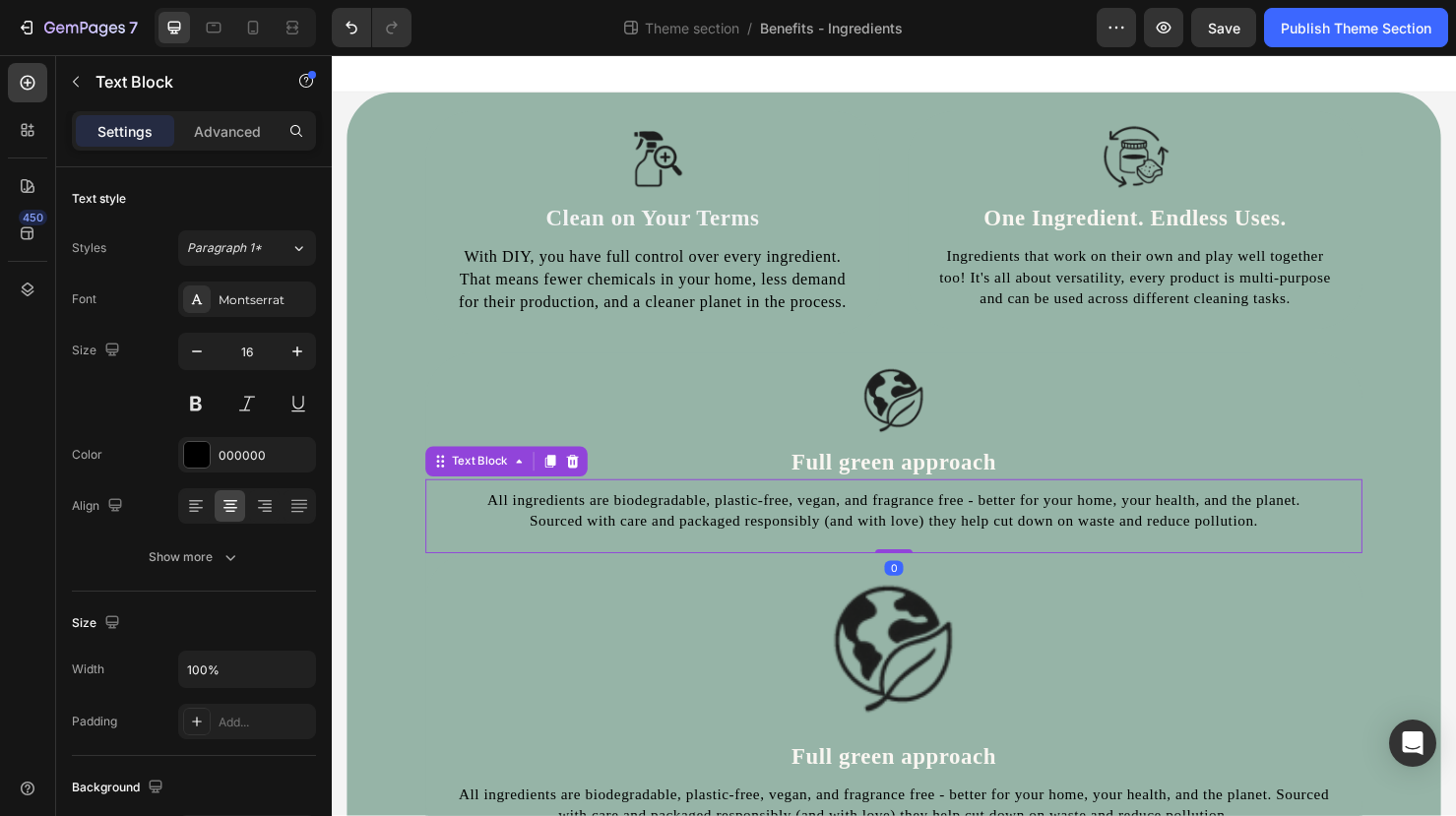 click on "All ingredients are biodegradable, plastic-free, vegan, and fragrance free - better for your home, your health, and the planet. Sourced with care and packaged responsibly (and with love) they help cut down on waste and reduce pollution." at bounding box center (922, 534) 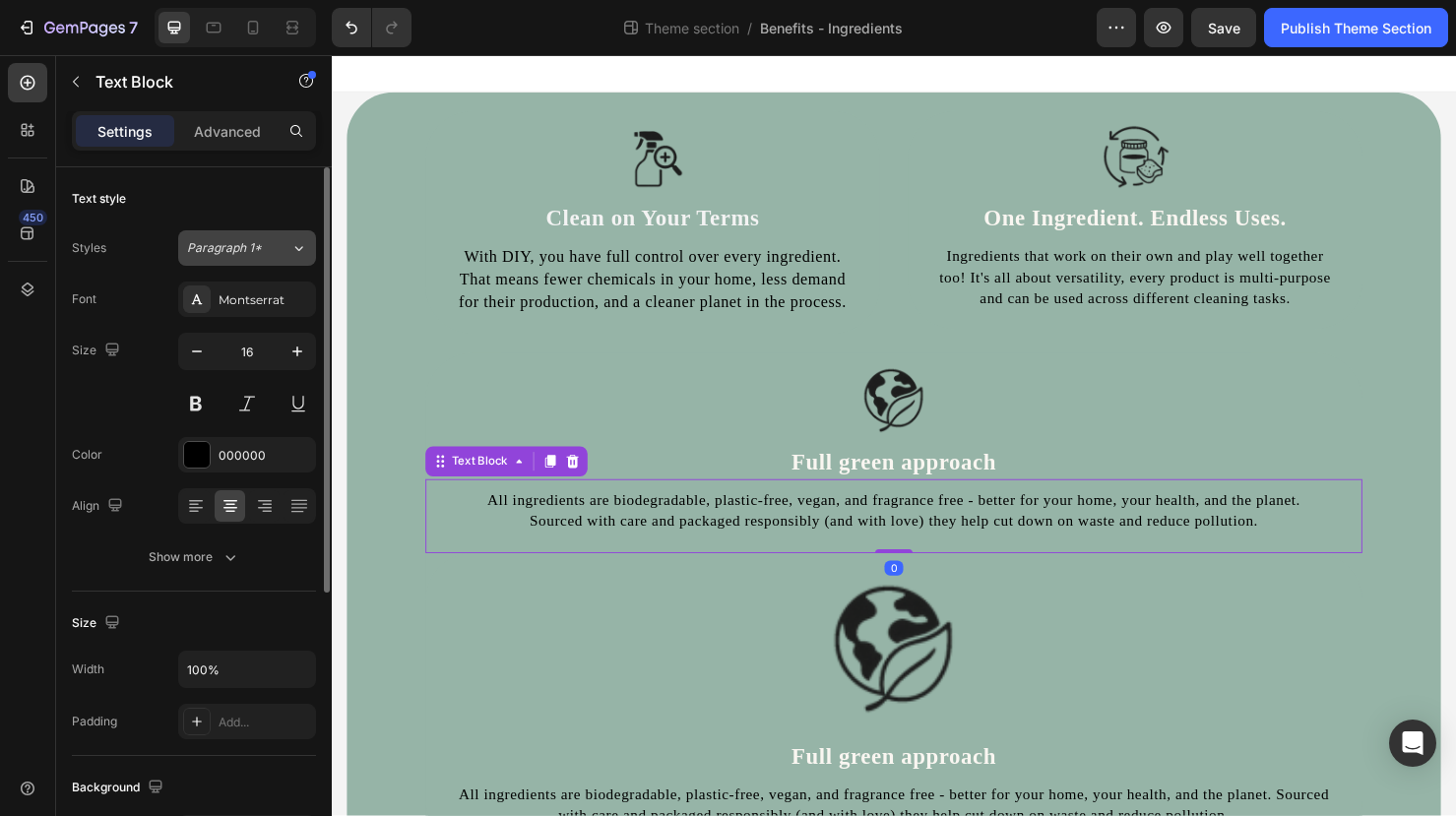 click on "Paragraph 1*" at bounding box center (226, 248) 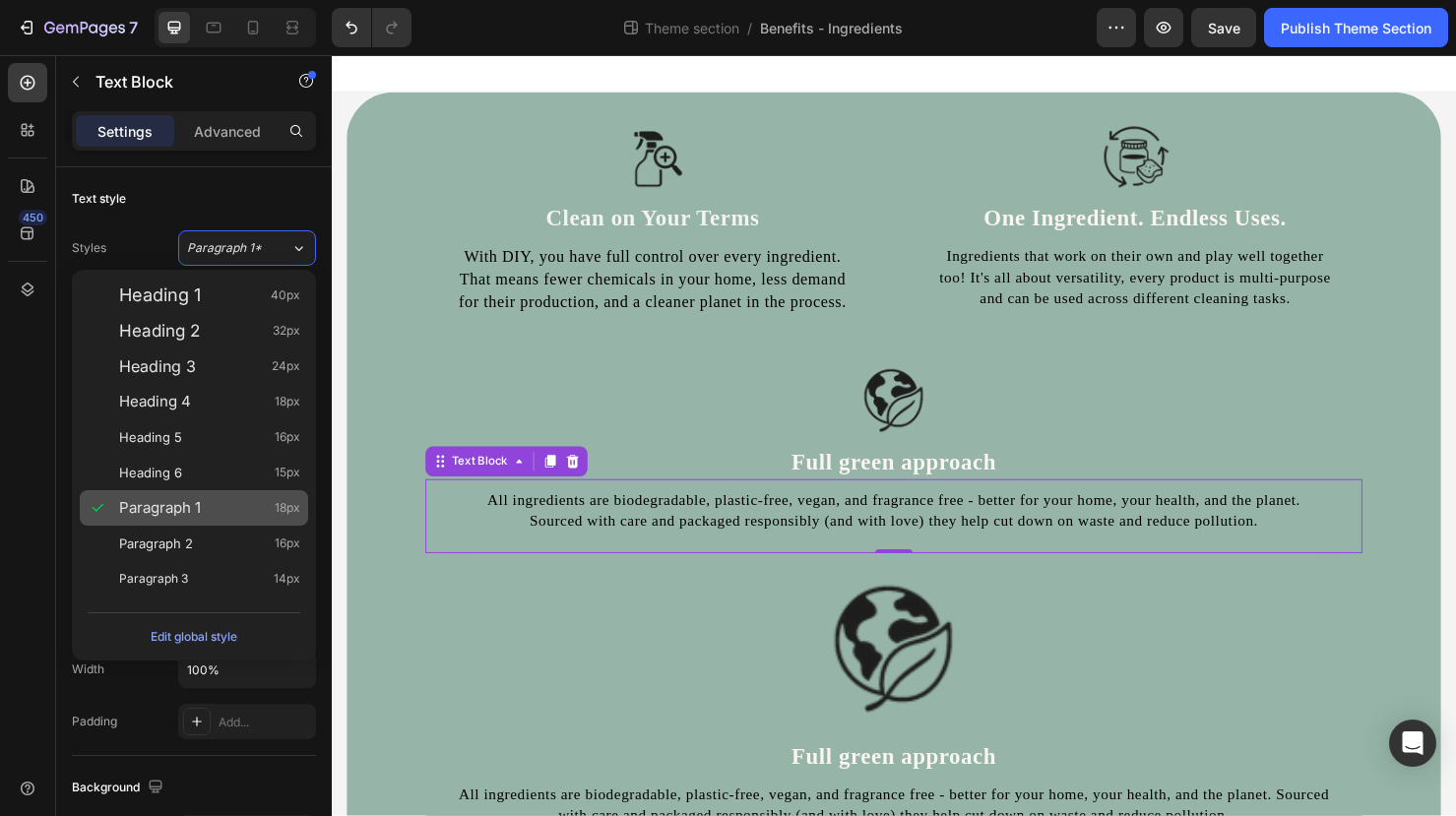 click on "Paragraph 1 18px" at bounding box center [194, 508] 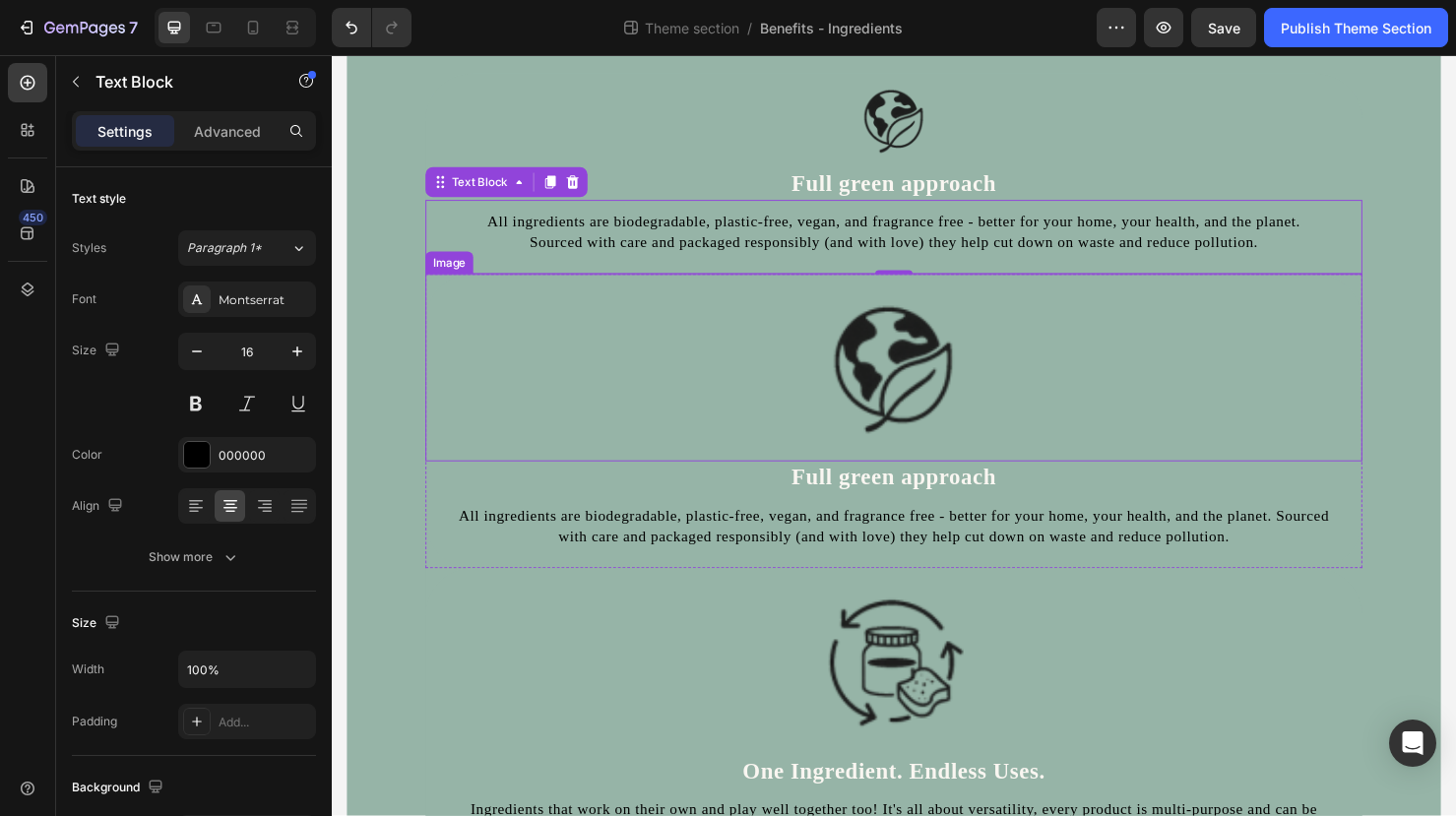 scroll, scrollTop: 296, scrollLeft: 0, axis: vertical 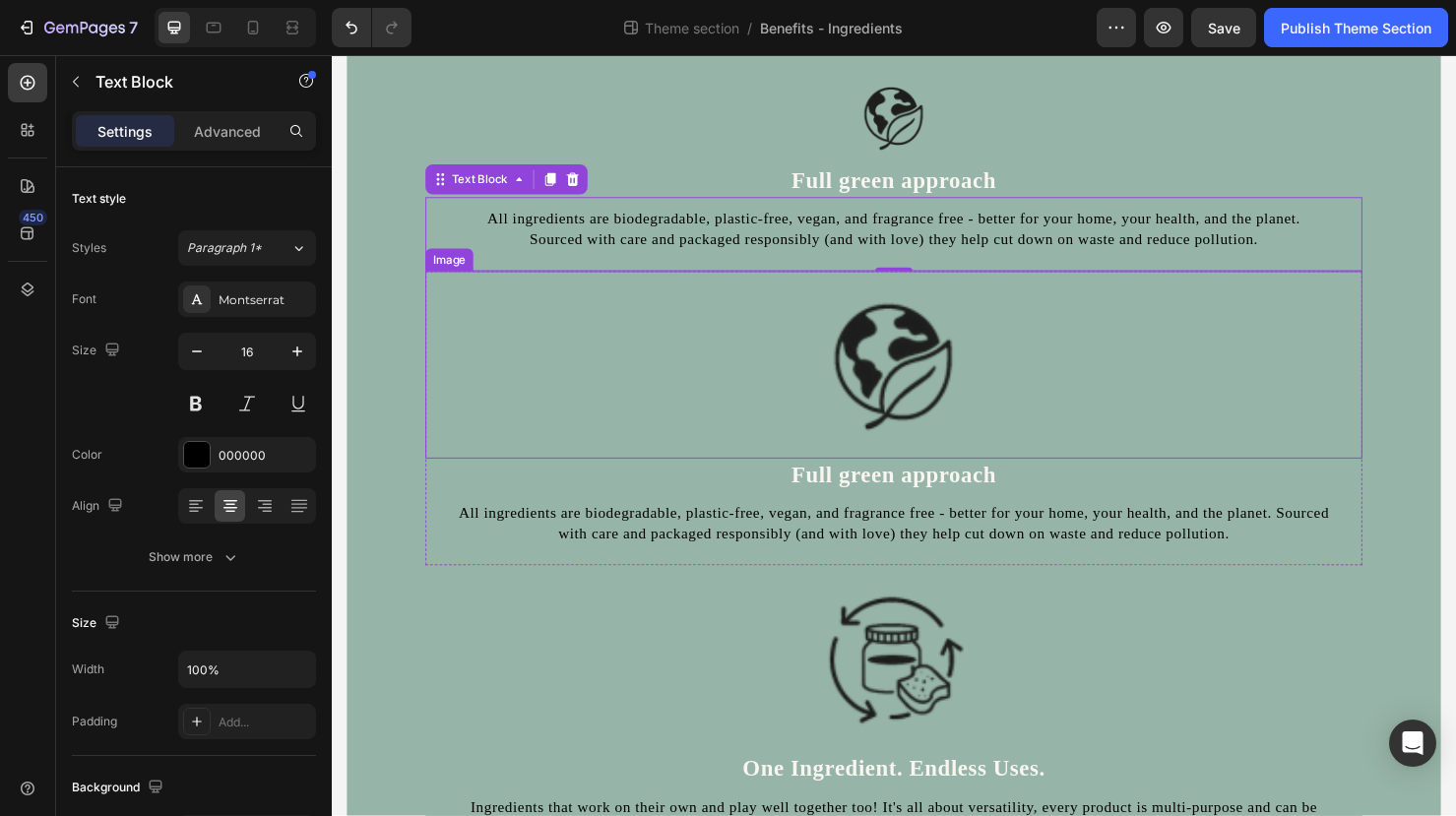 click on "Image" at bounding box center [455, 271] 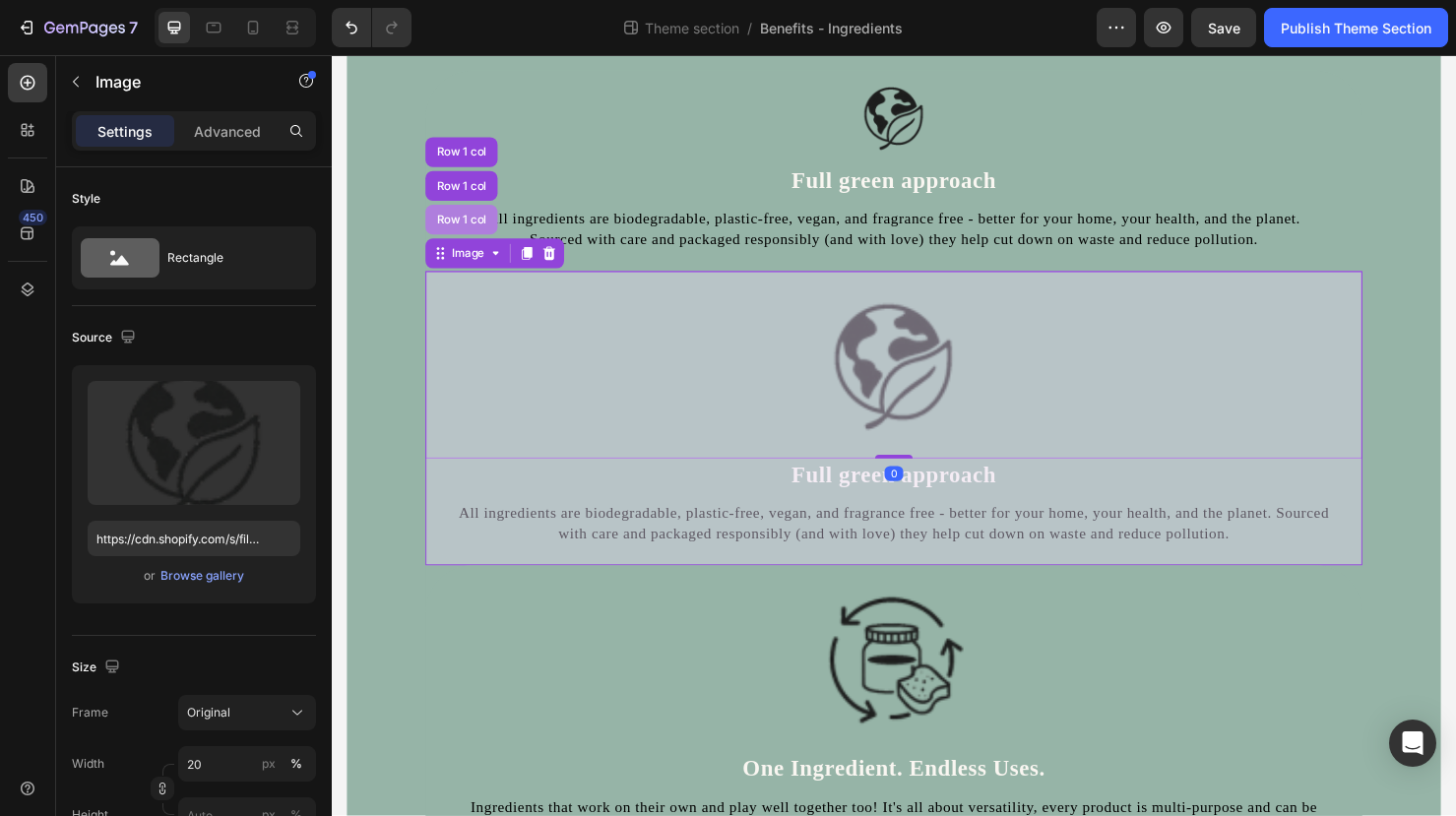 click on "Row 1 col" at bounding box center (468, 228) 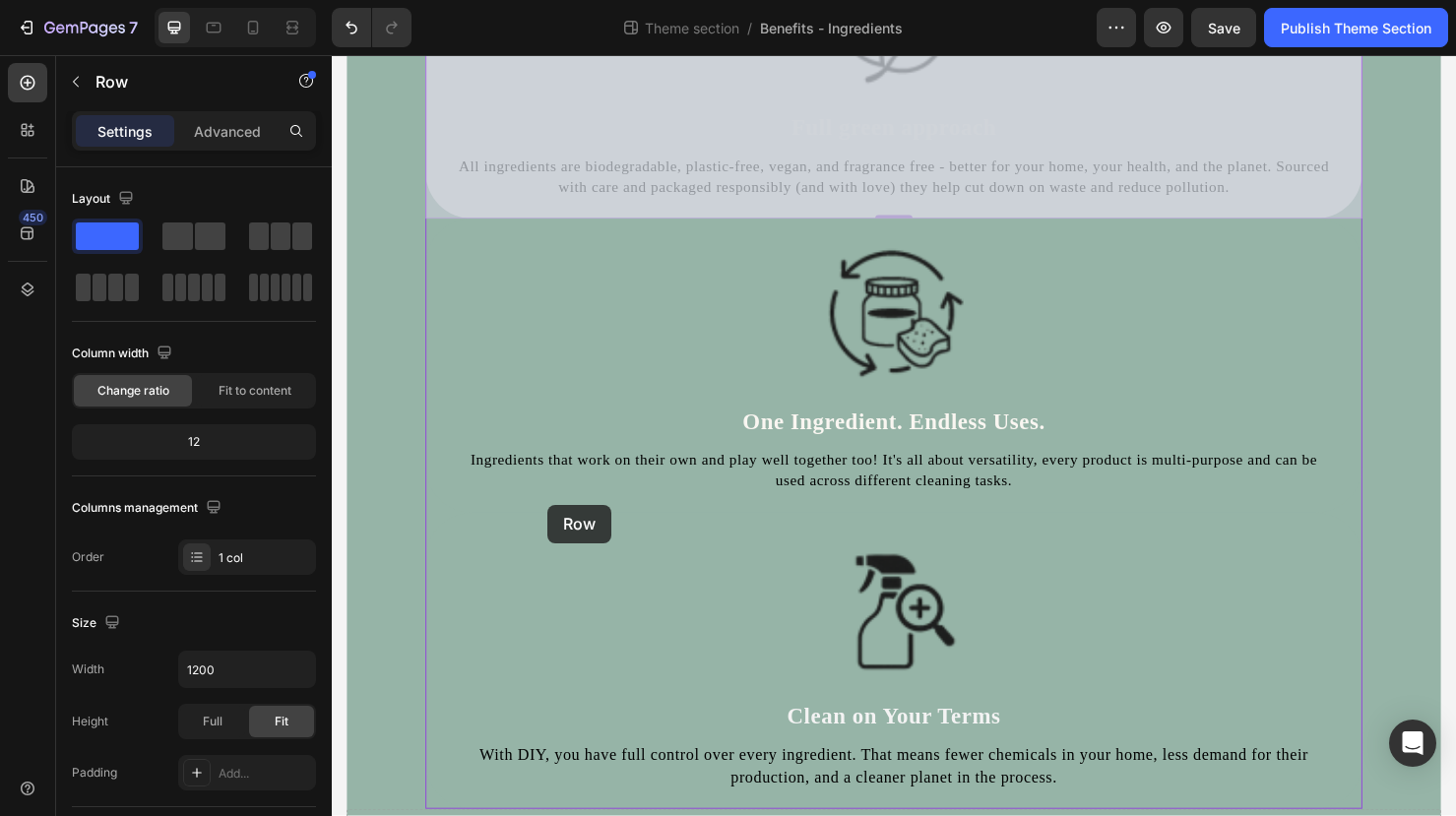 scroll, scrollTop: 732, scrollLeft: 0, axis: vertical 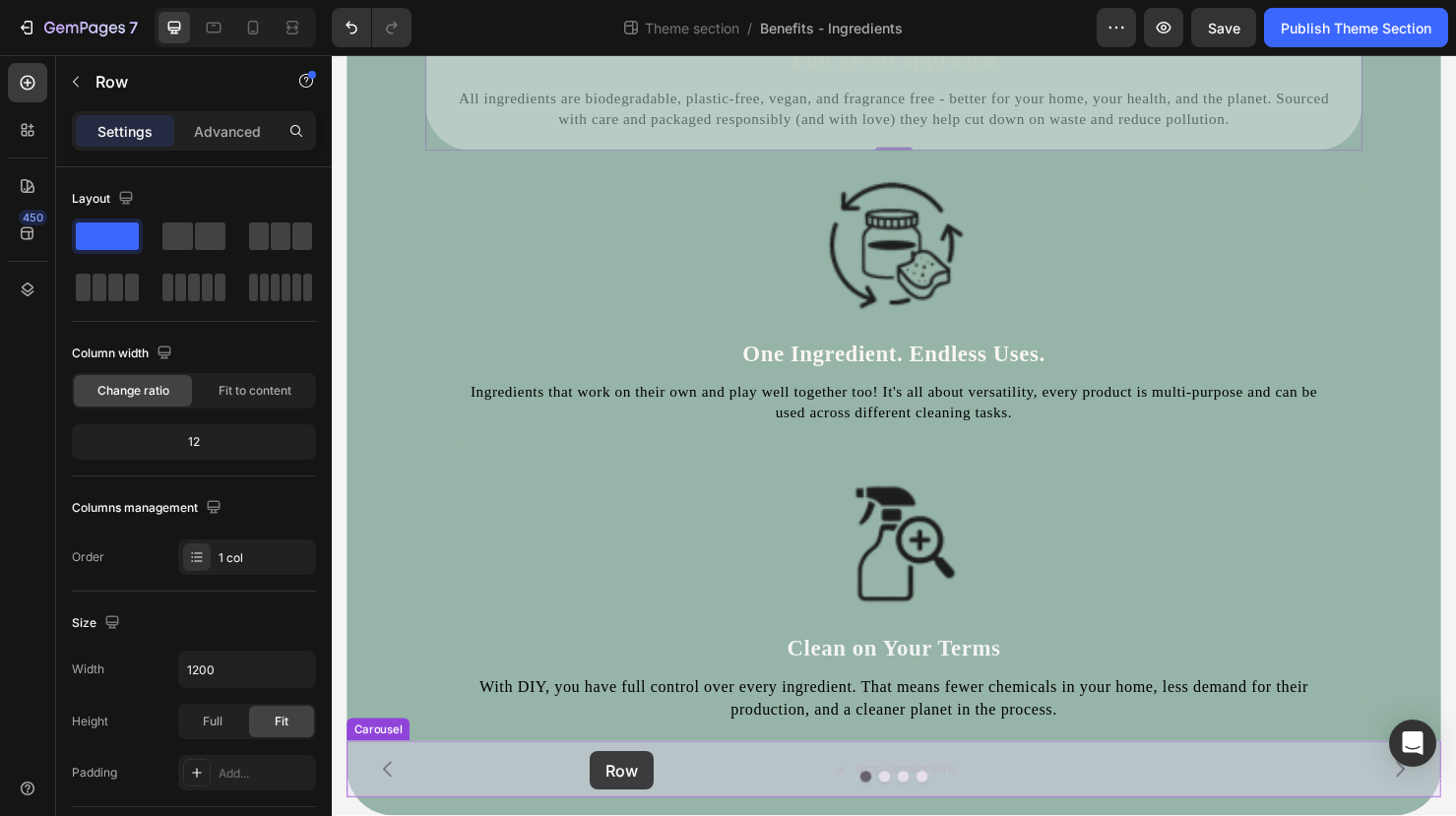 drag, startPoint x: 471, startPoint y: 267, endPoint x: 602, endPoint y: 786, distance: 535.2775 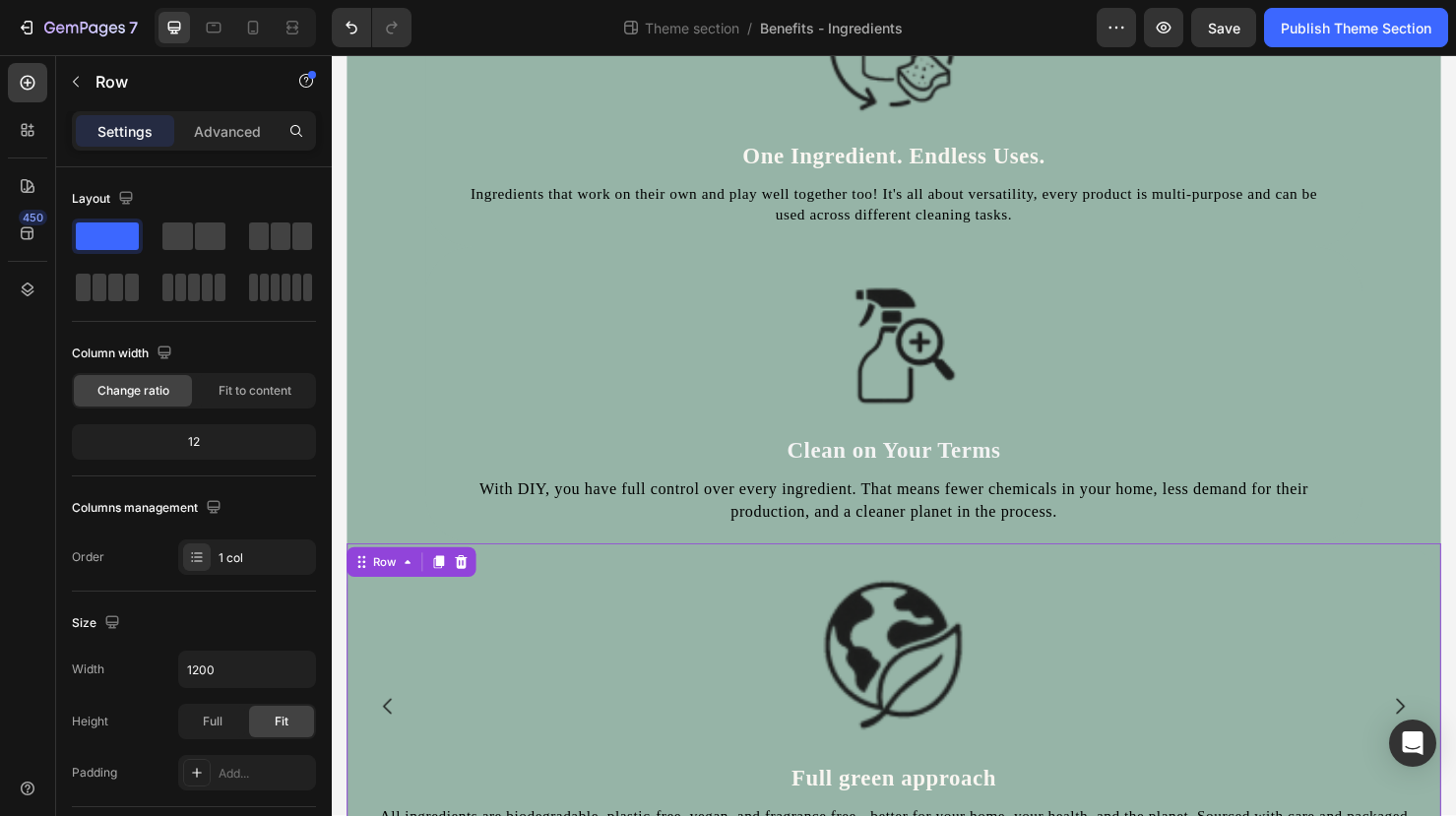 scroll, scrollTop: 706, scrollLeft: 0, axis: vertical 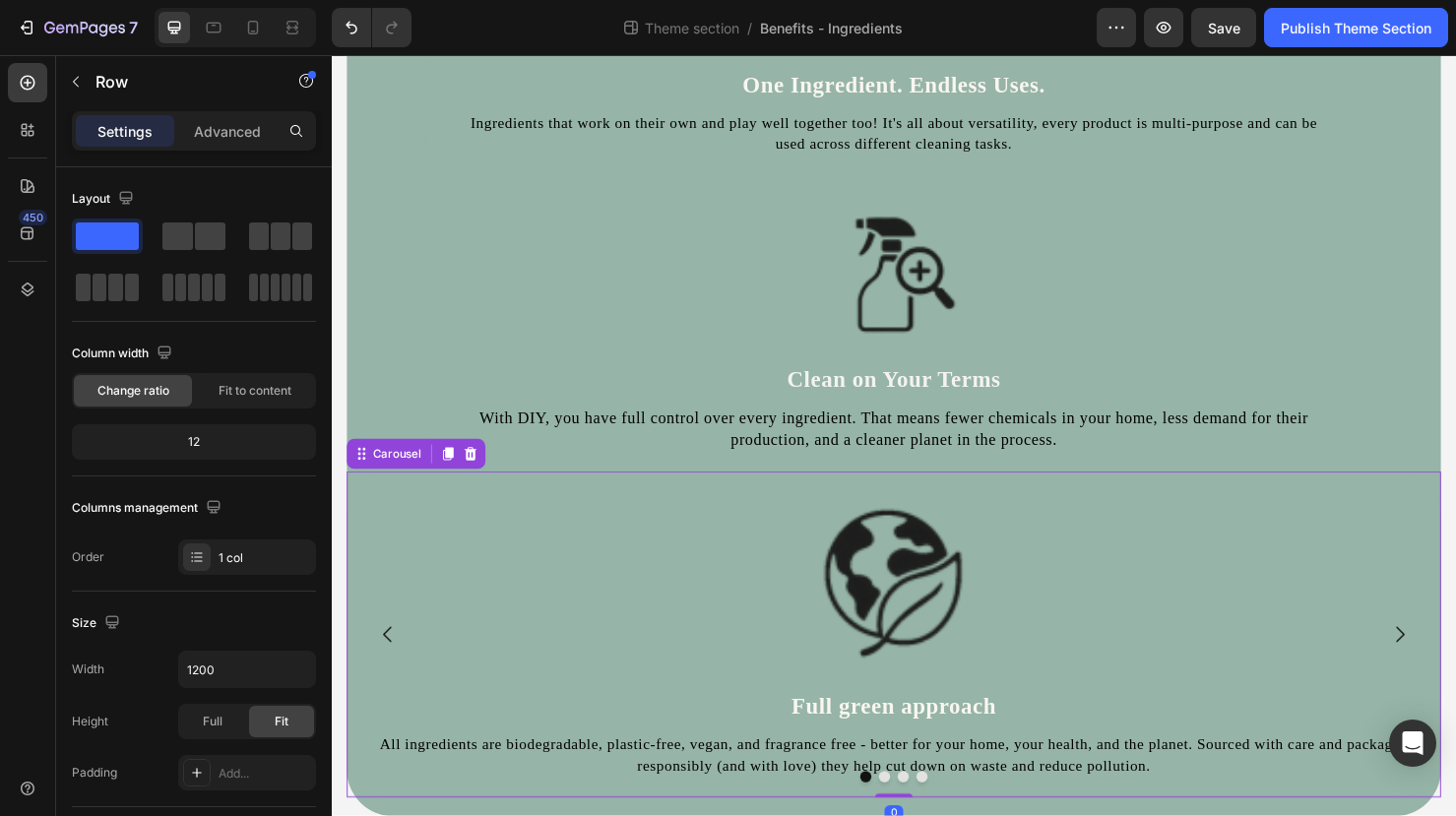 click at bounding box center (893, 814) 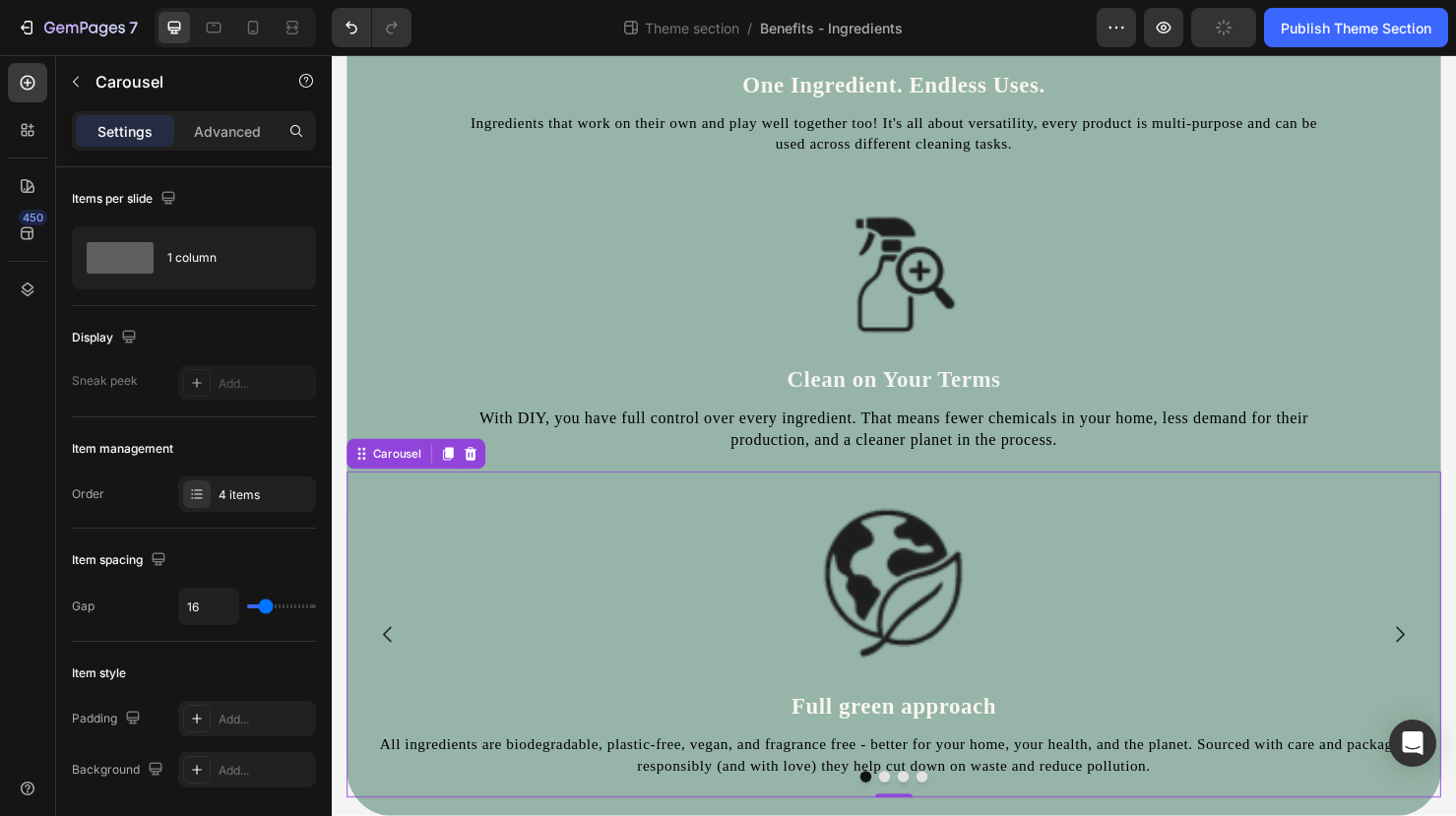 click at bounding box center (913, 814) 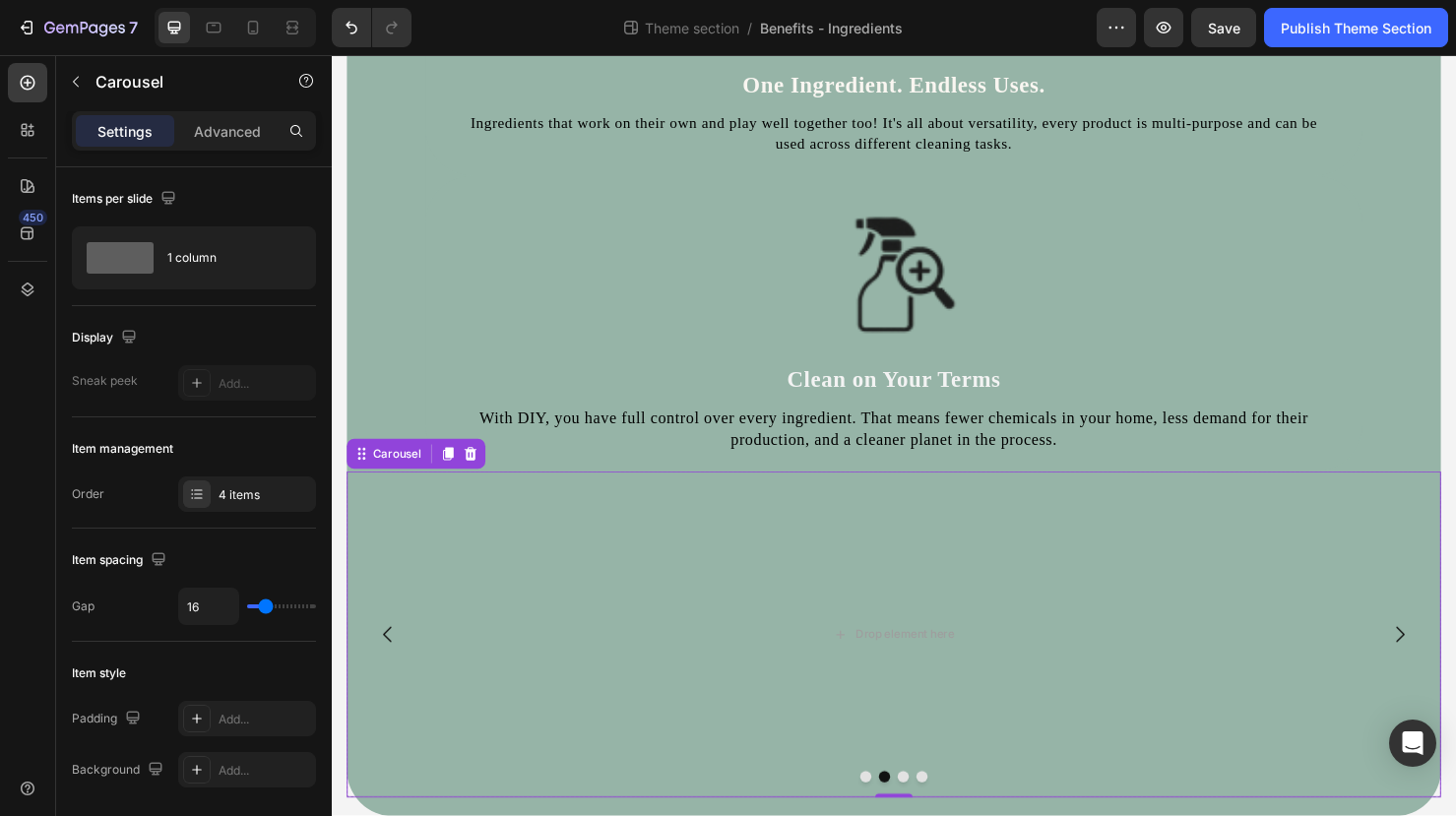 click at bounding box center [893, 814] 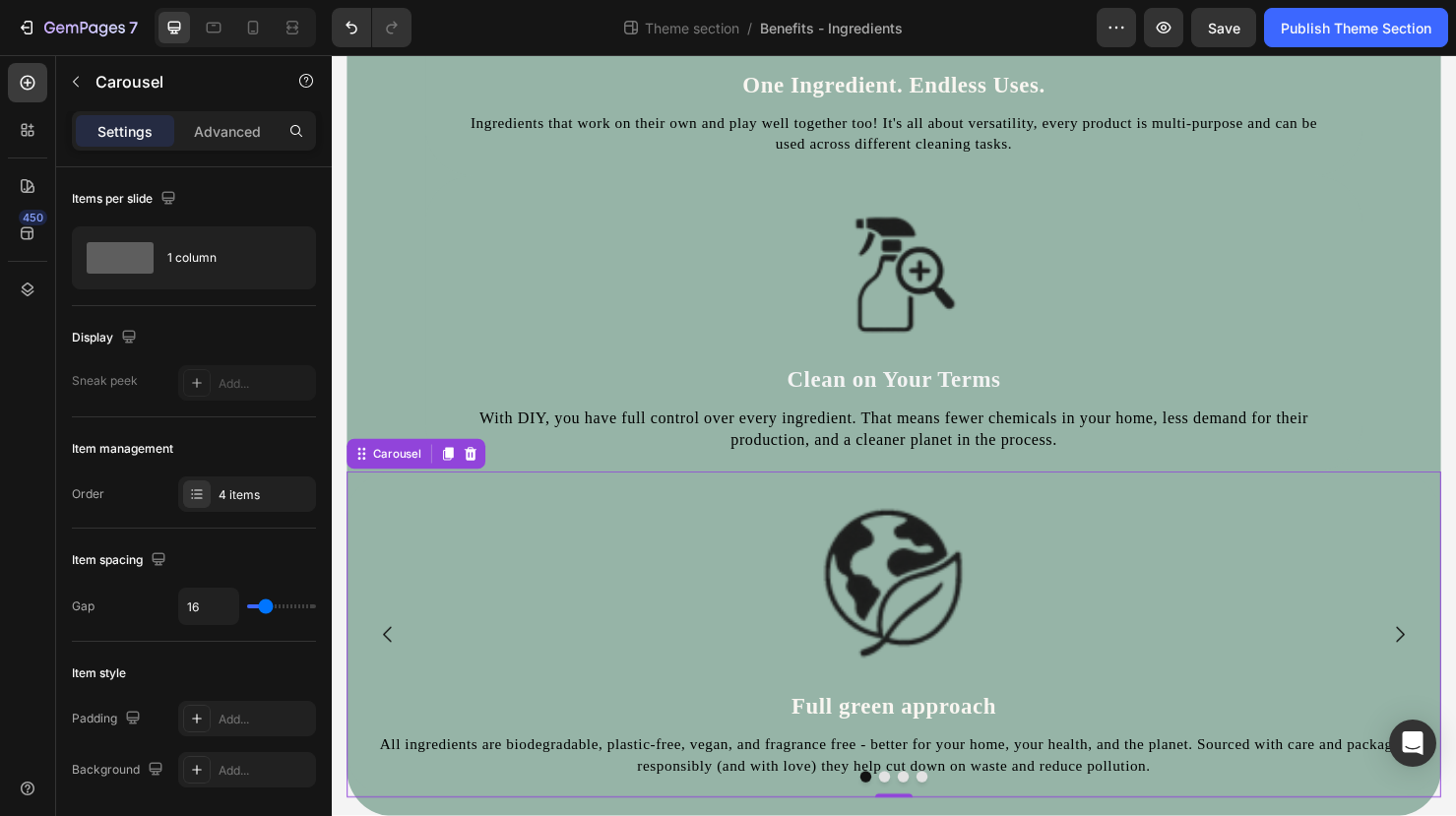 click at bounding box center [913, 814] 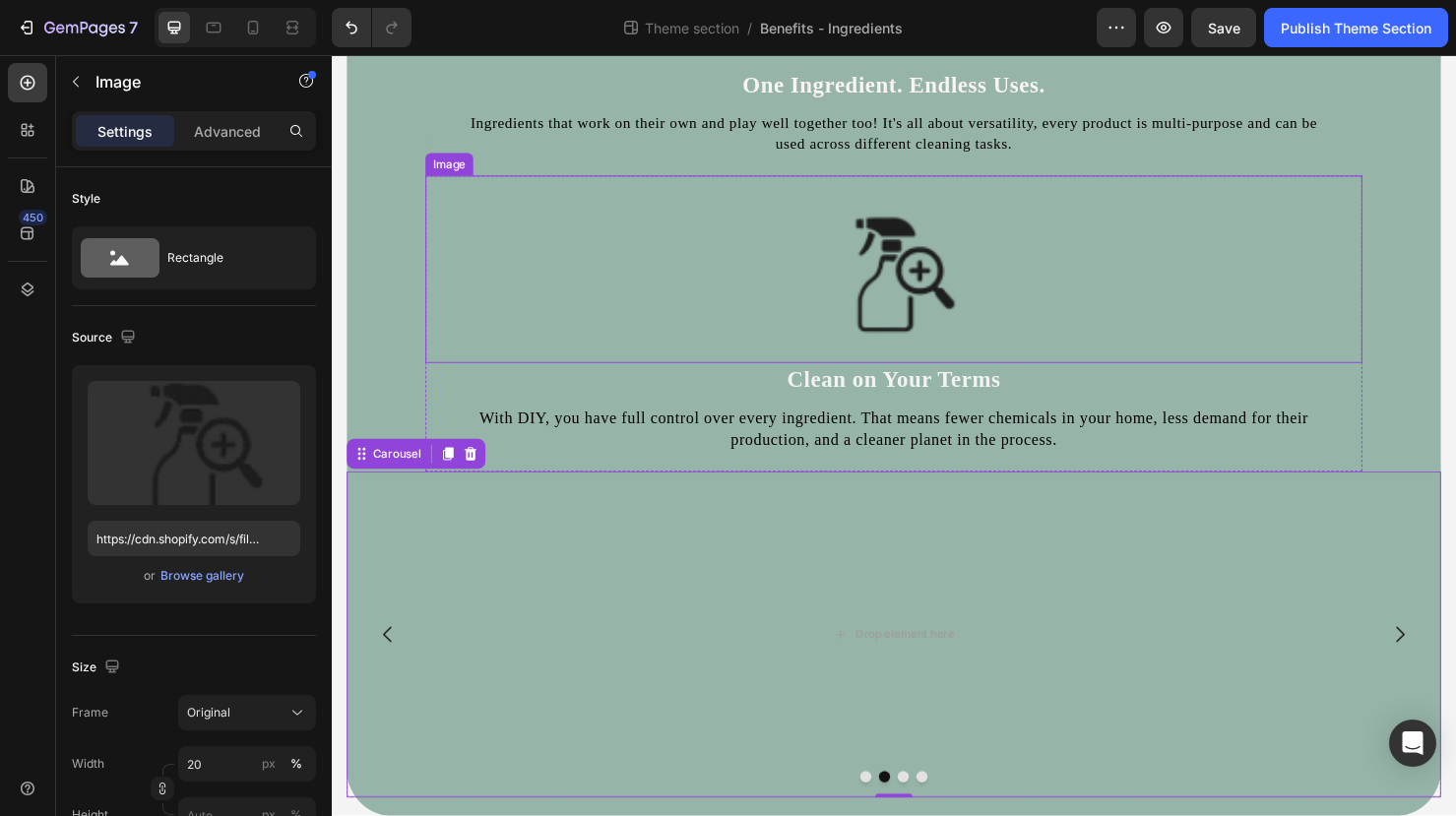 click at bounding box center (922, 281) 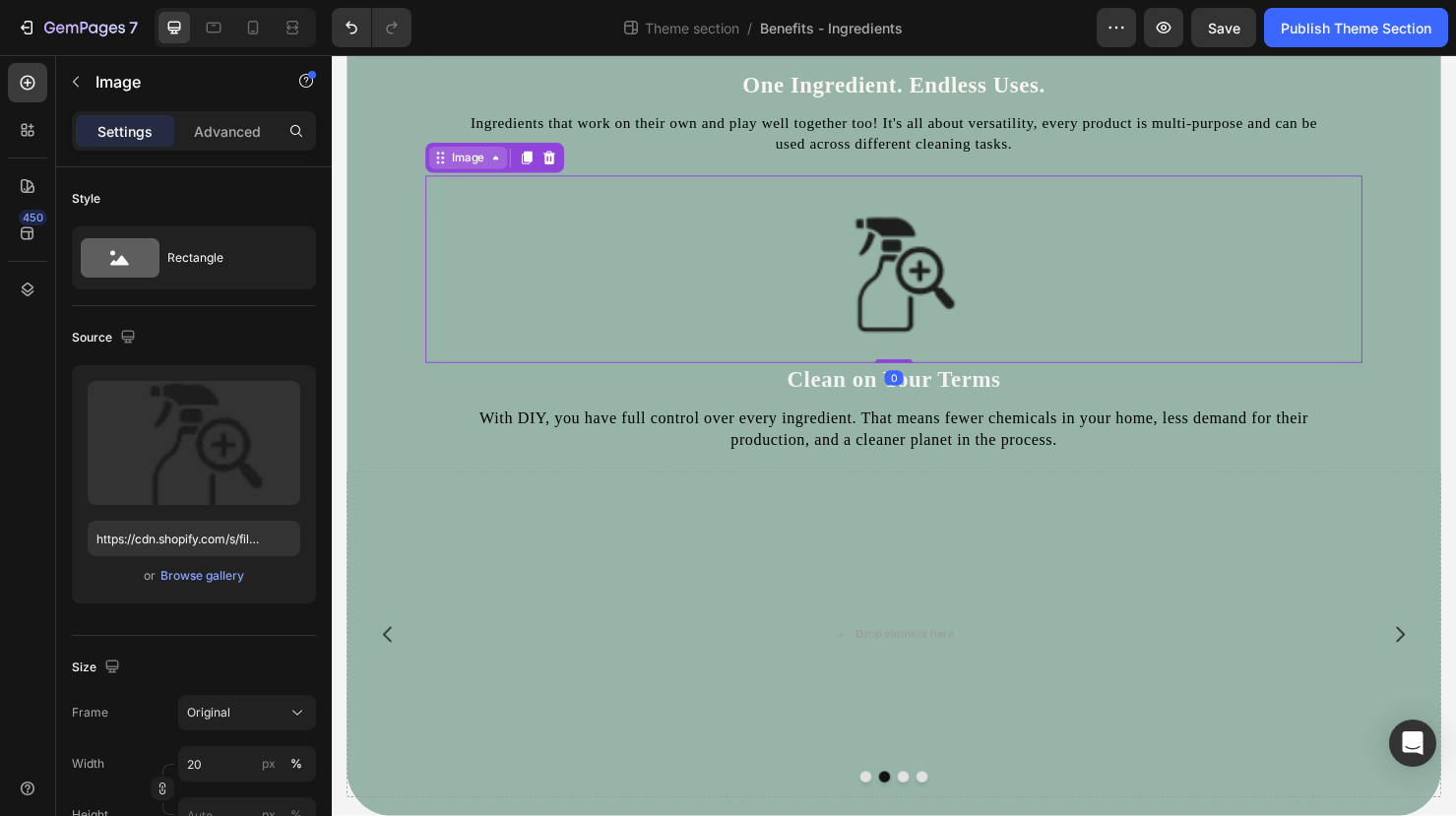 click on "Image" at bounding box center (475, 163) 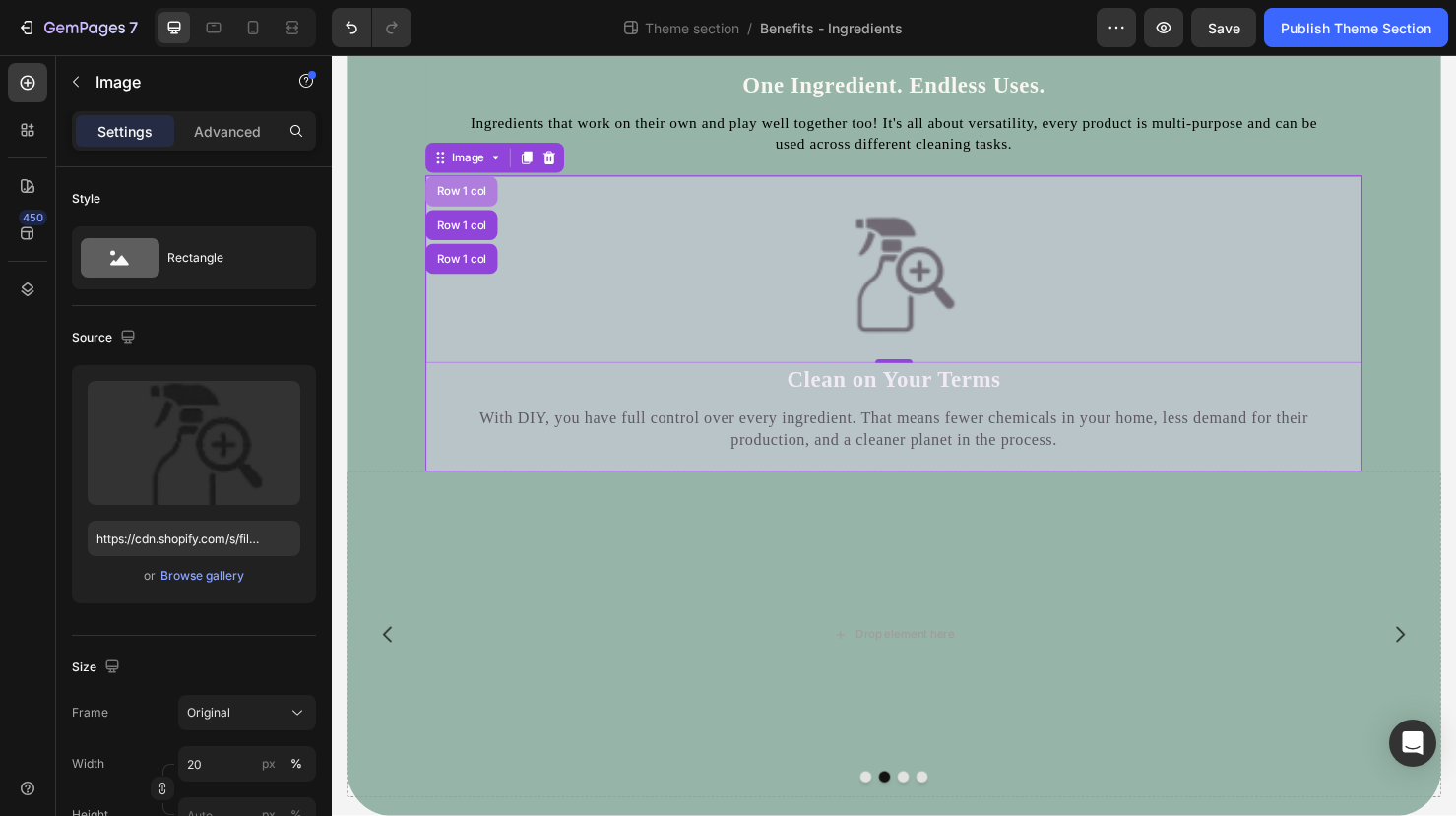 click on "Row 1 col" at bounding box center [468, 199] 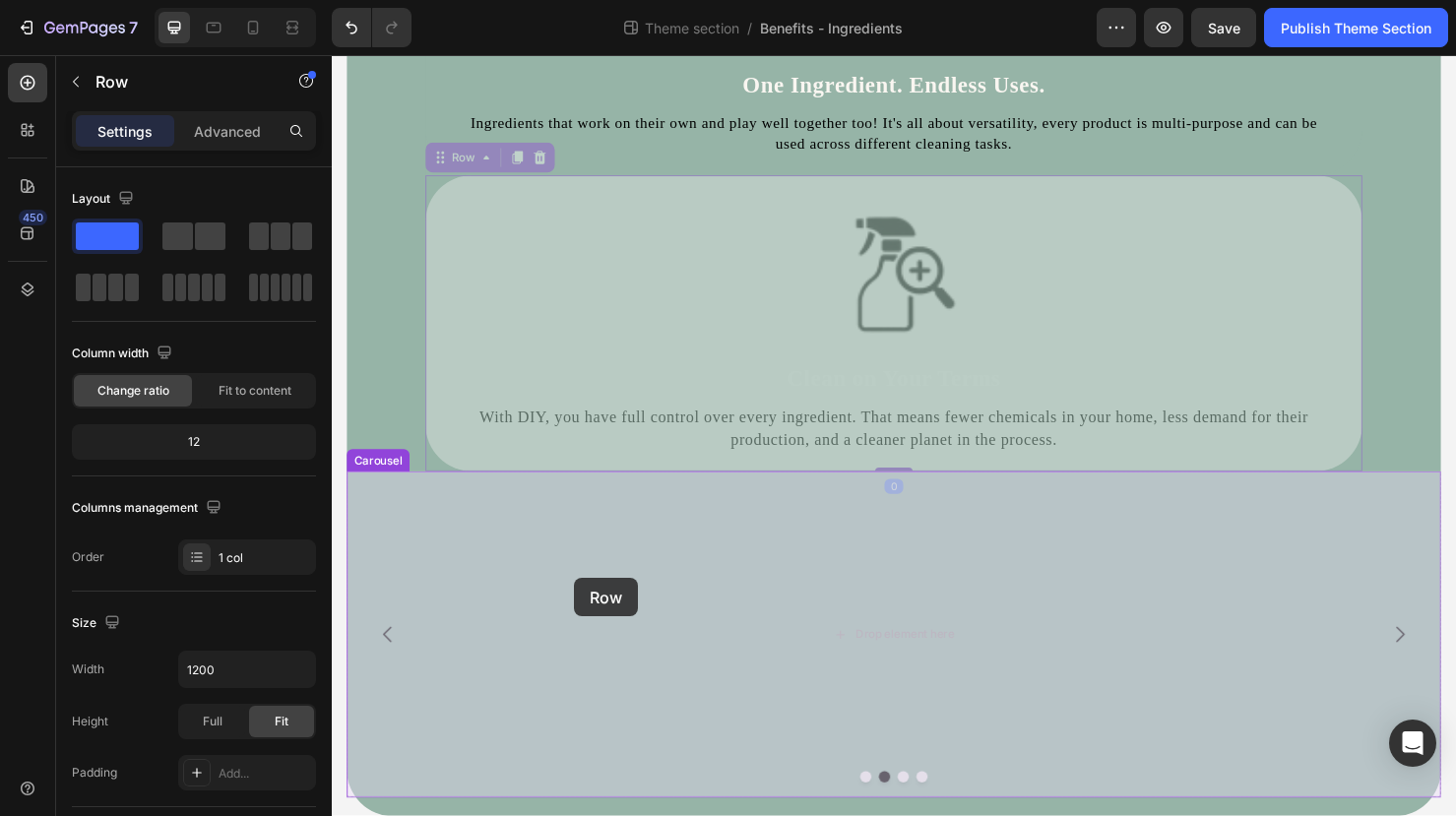 drag, startPoint x: 463, startPoint y: 163, endPoint x: 586, endPoint y: 604, distance: 457.83185 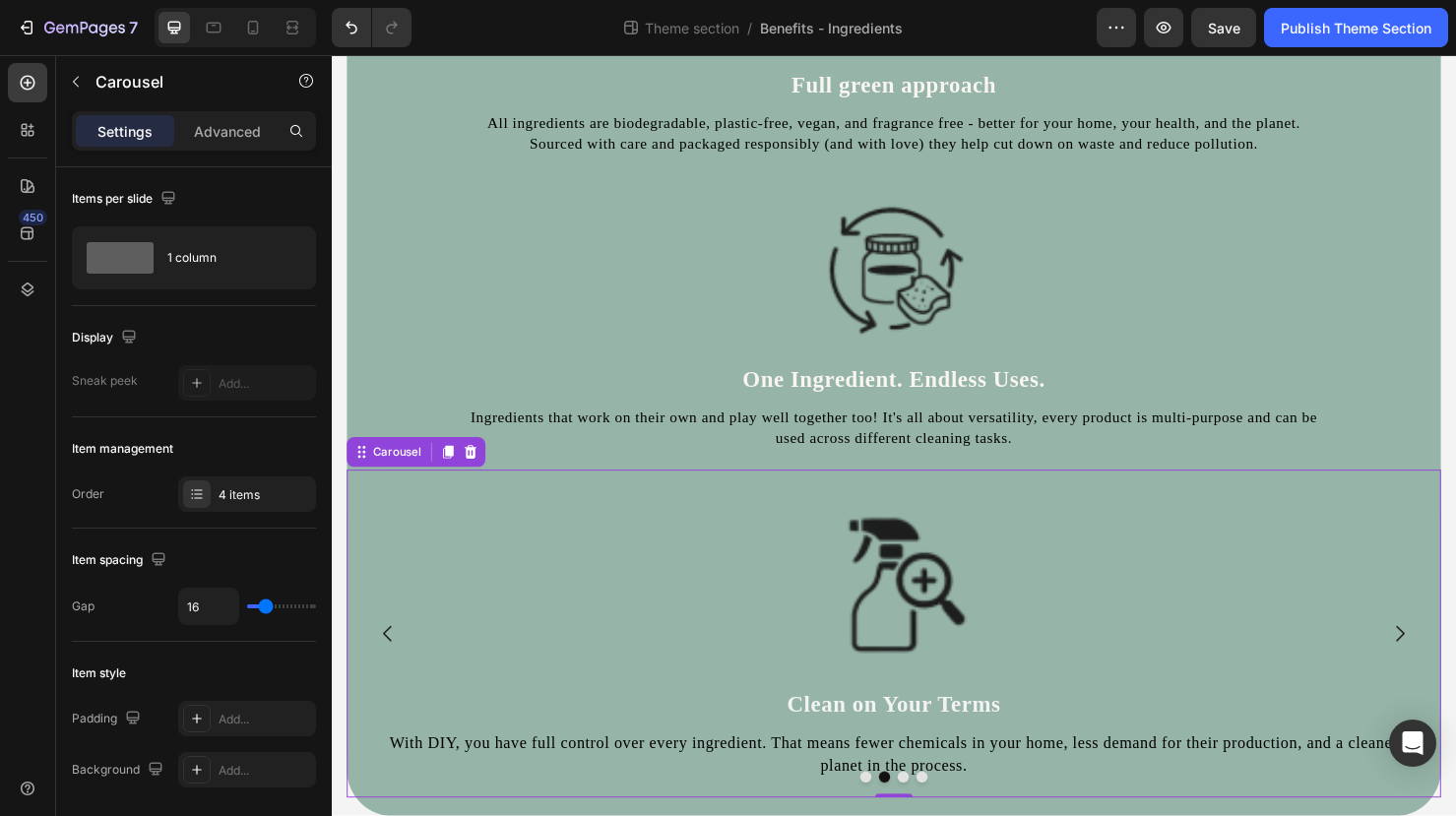 click at bounding box center (932, 814) 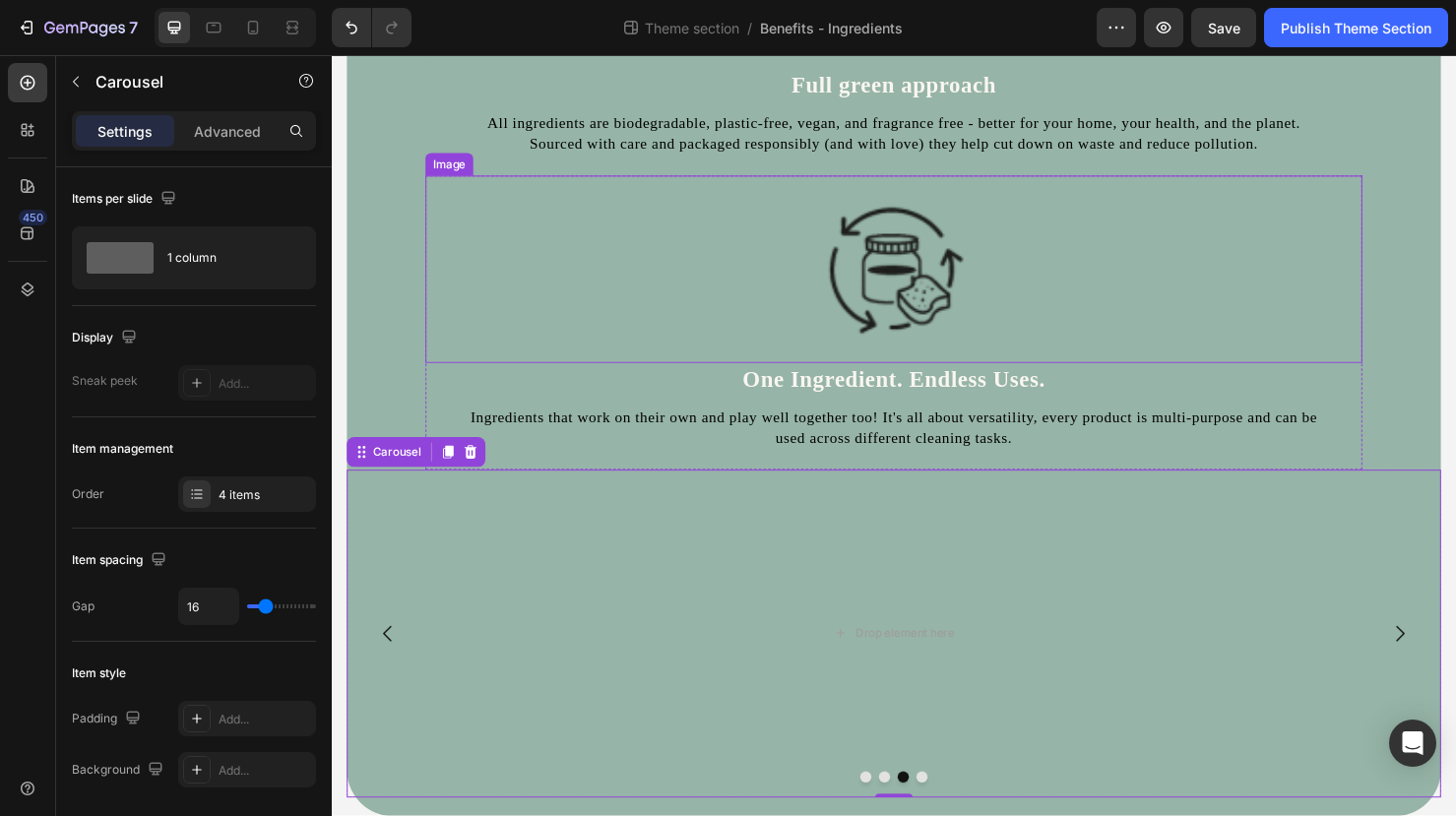 click at bounding box center (922, 281) 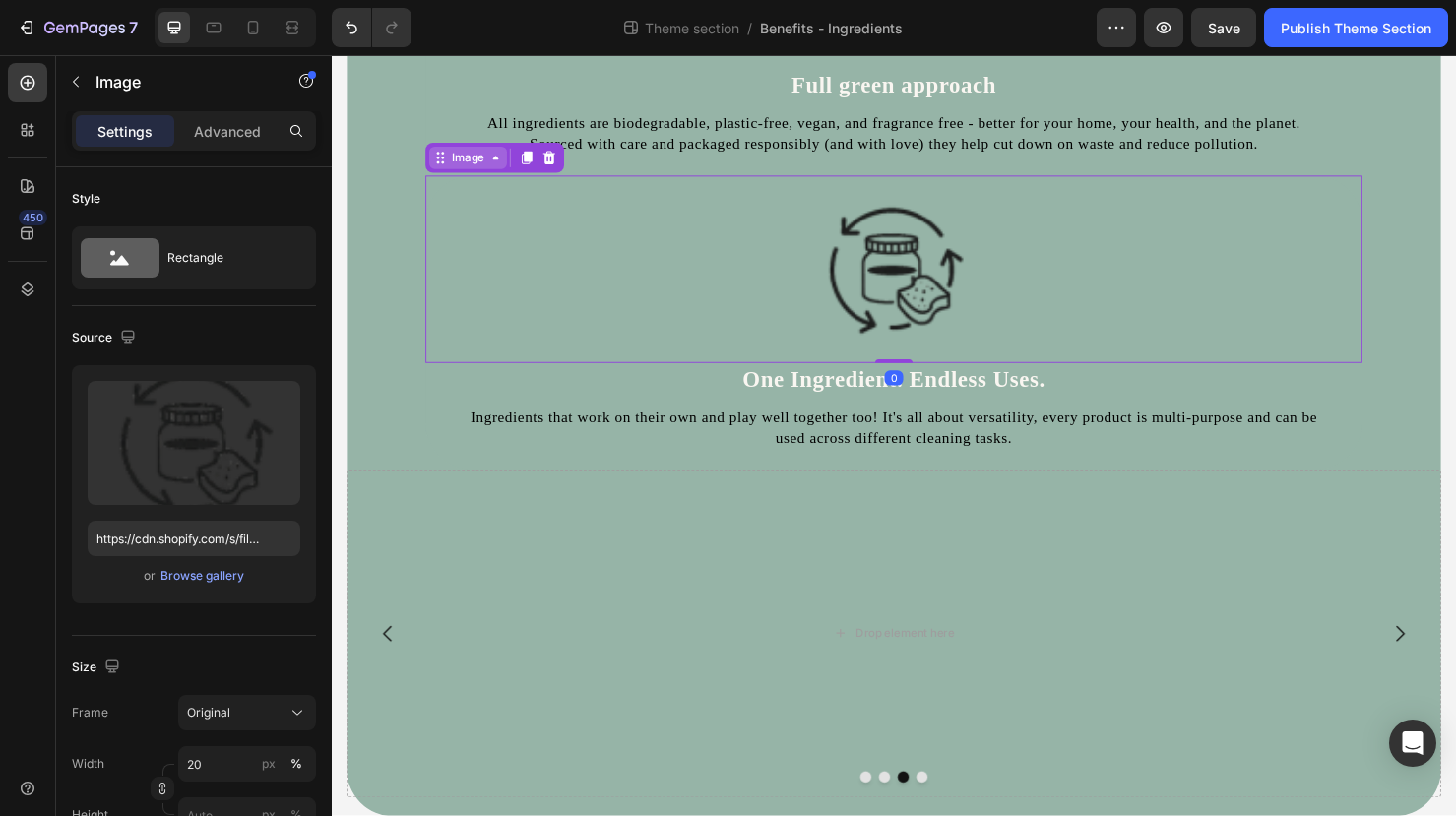 click 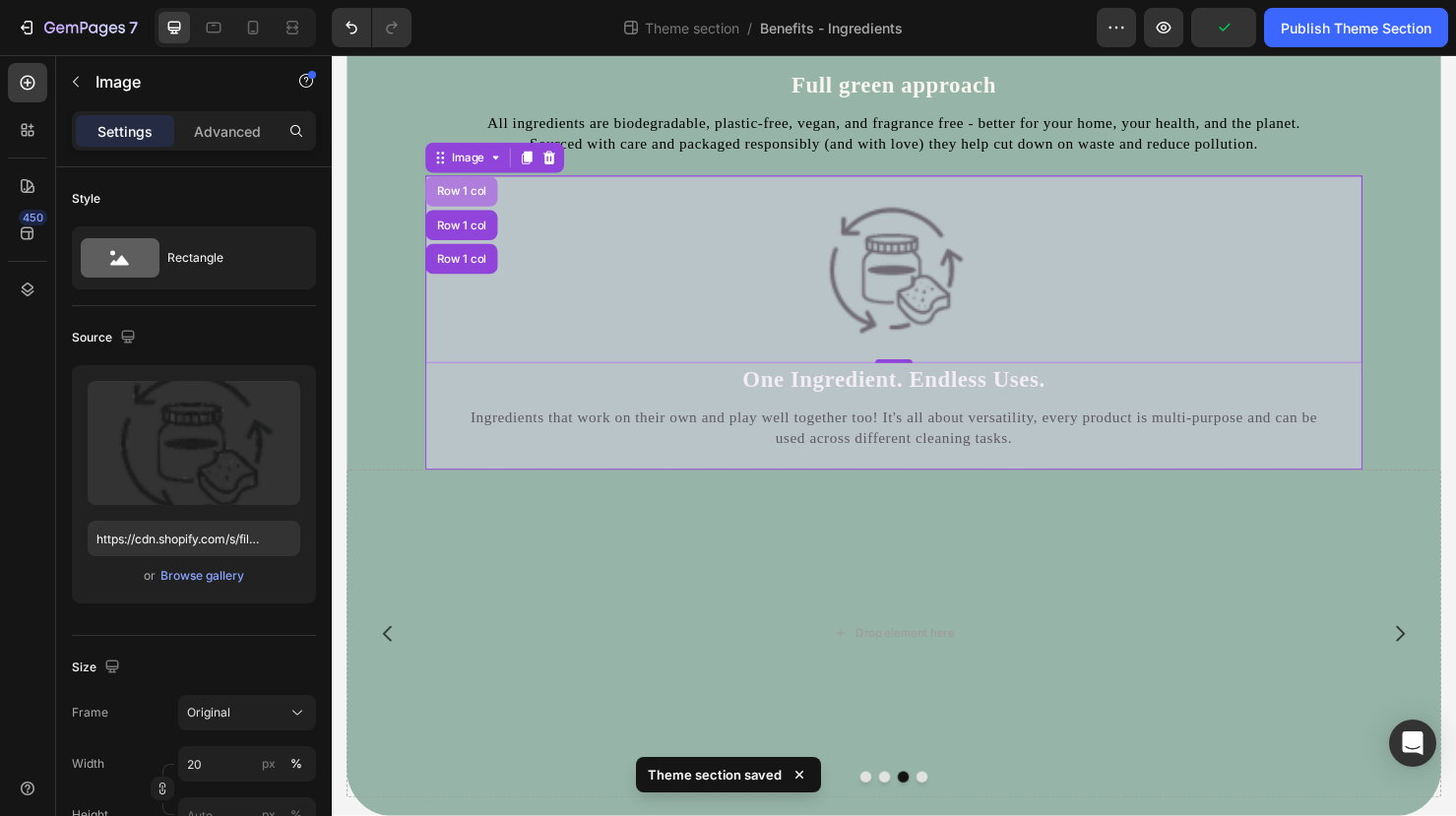 click on "Row 1 col" at bounding box center (468, 199) 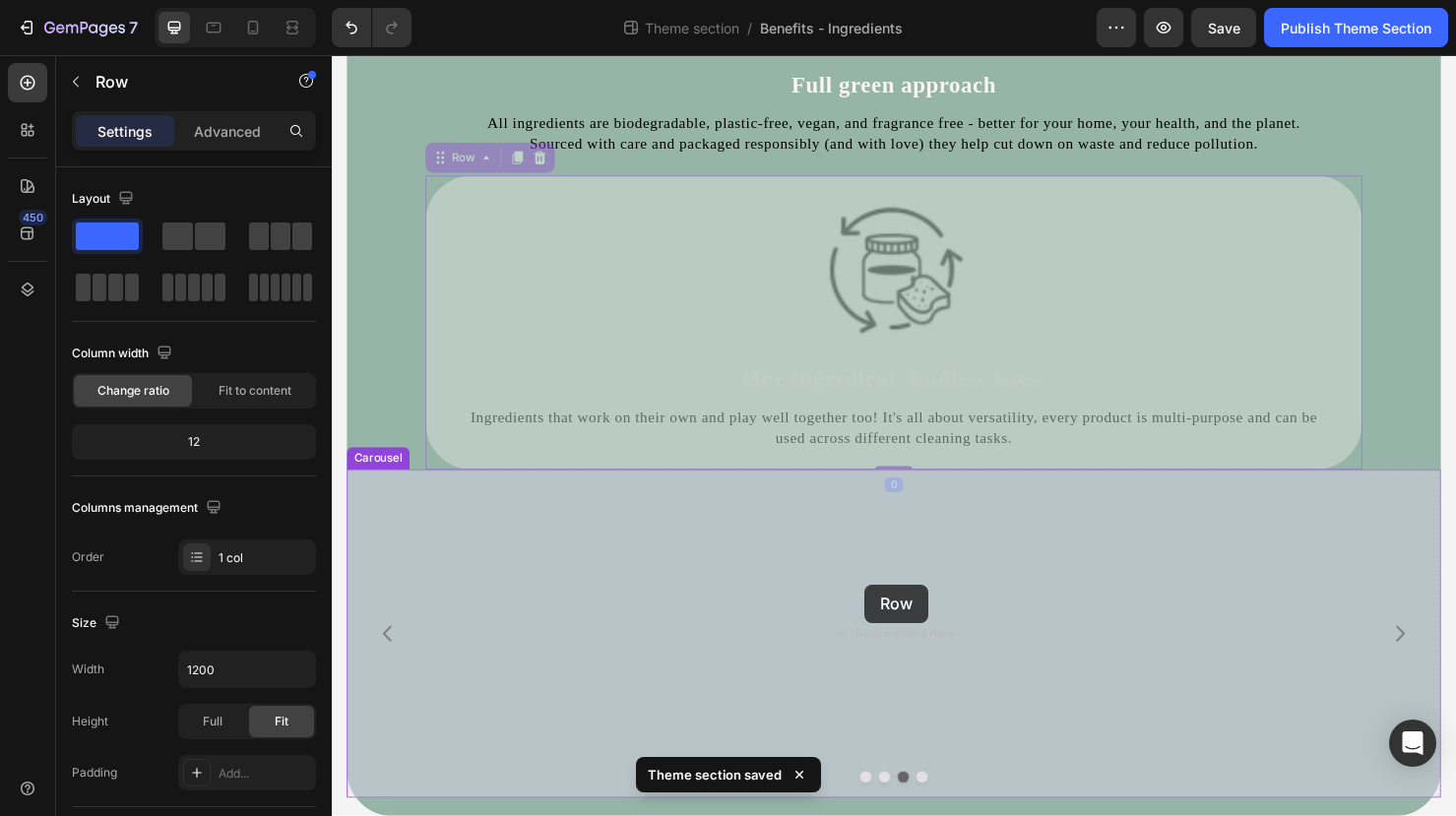 drag, startPoint x: 449, startPoint y: 164, endPoint x: 891, endPoint y: 611, distance: 628.6279 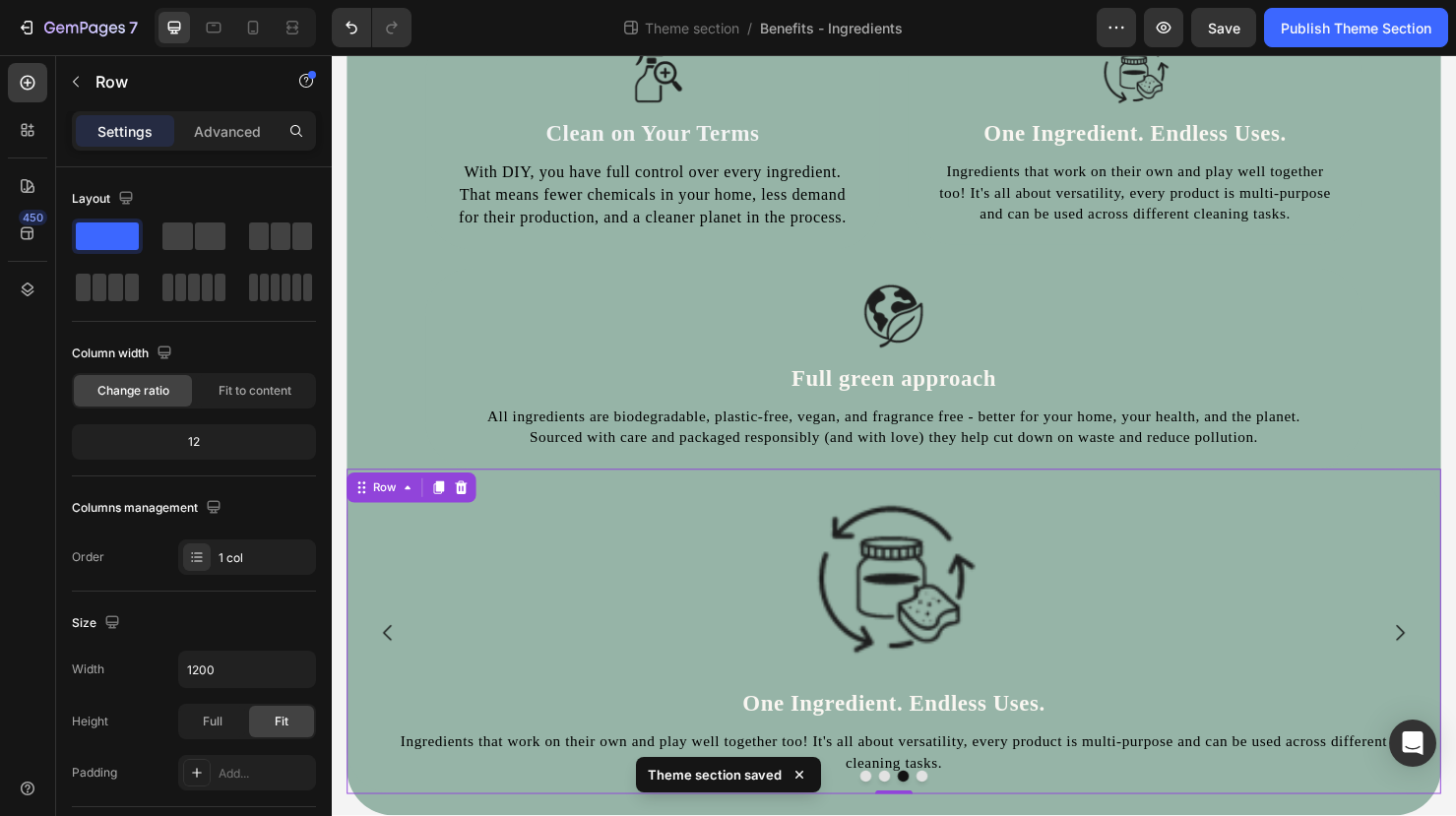 scroll, scrollTop: 88, scrollLeft: 0, axis: vertical 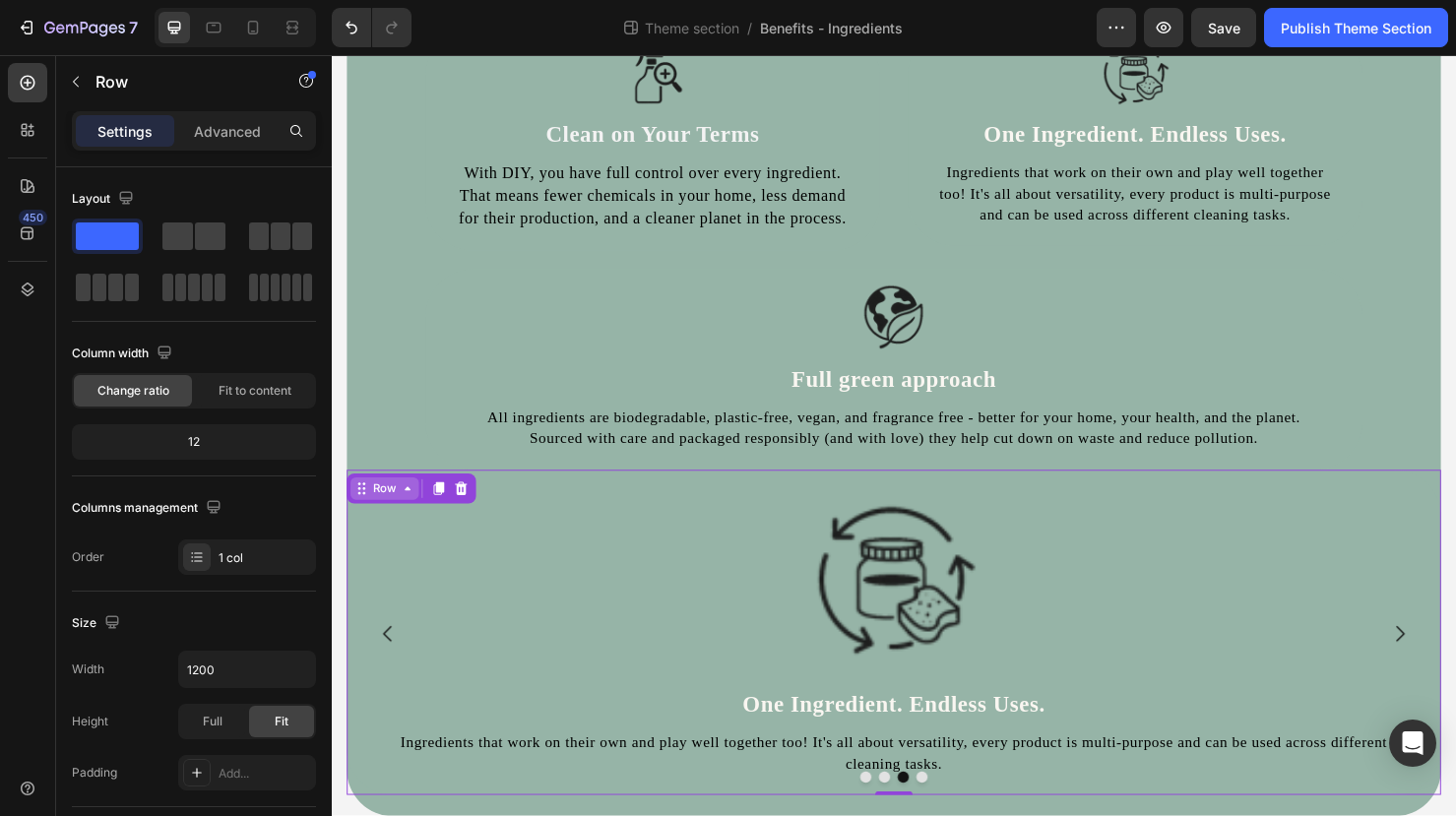 click 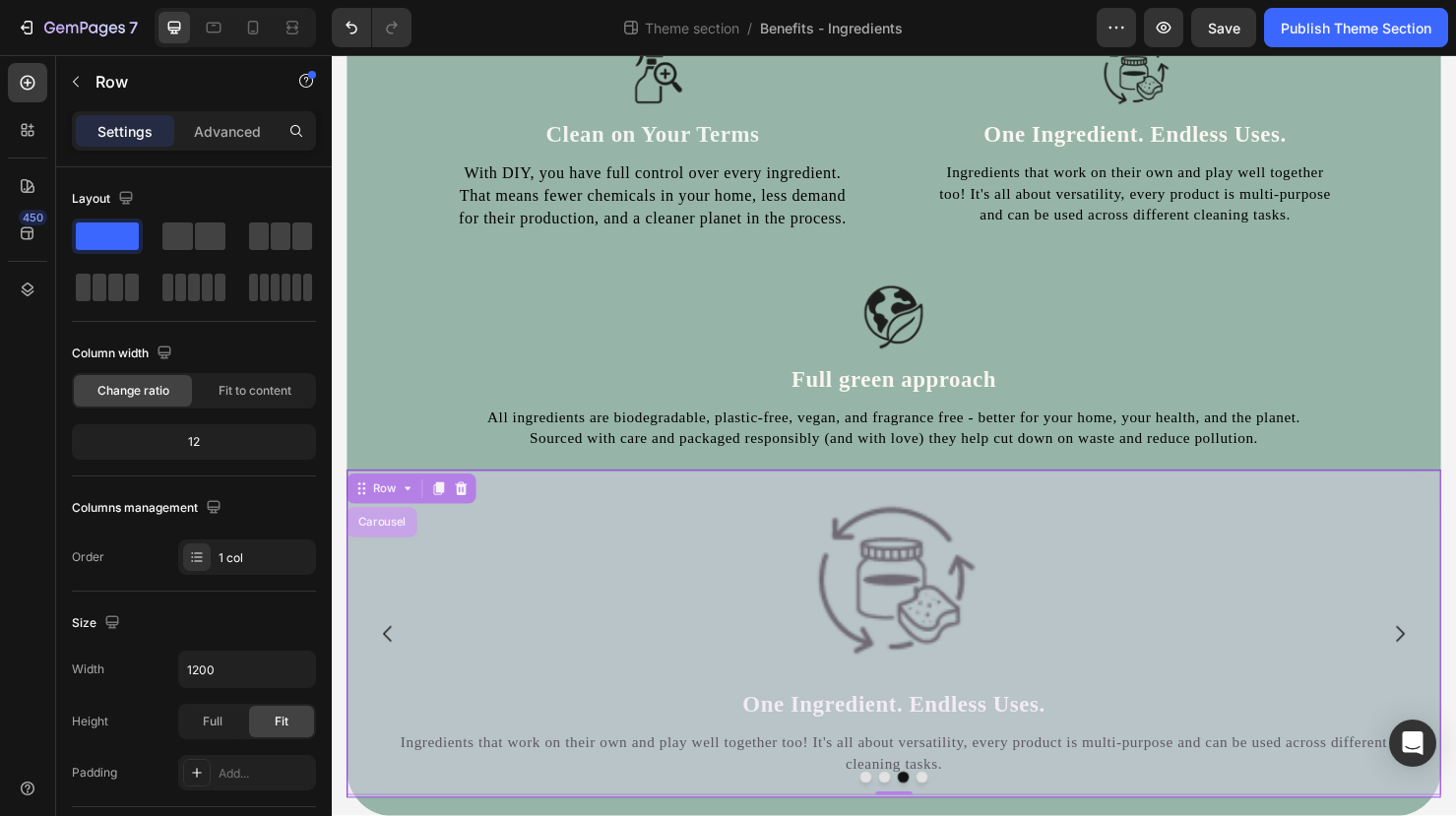 click on "Carousel" at bounding box center [384, 546] 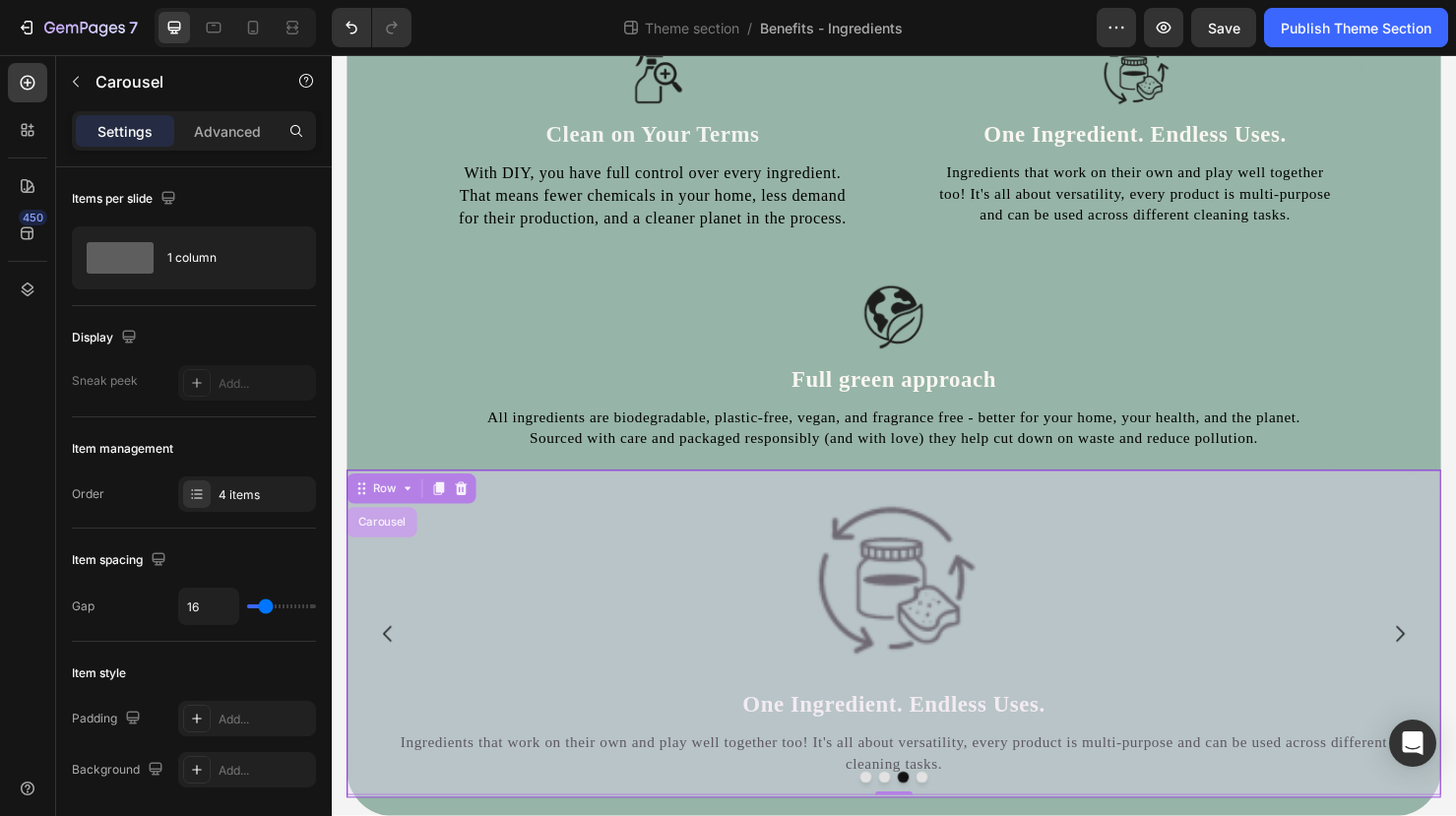 scroll, scrollTop: 92, scrollLeft: 0, axis: vertical 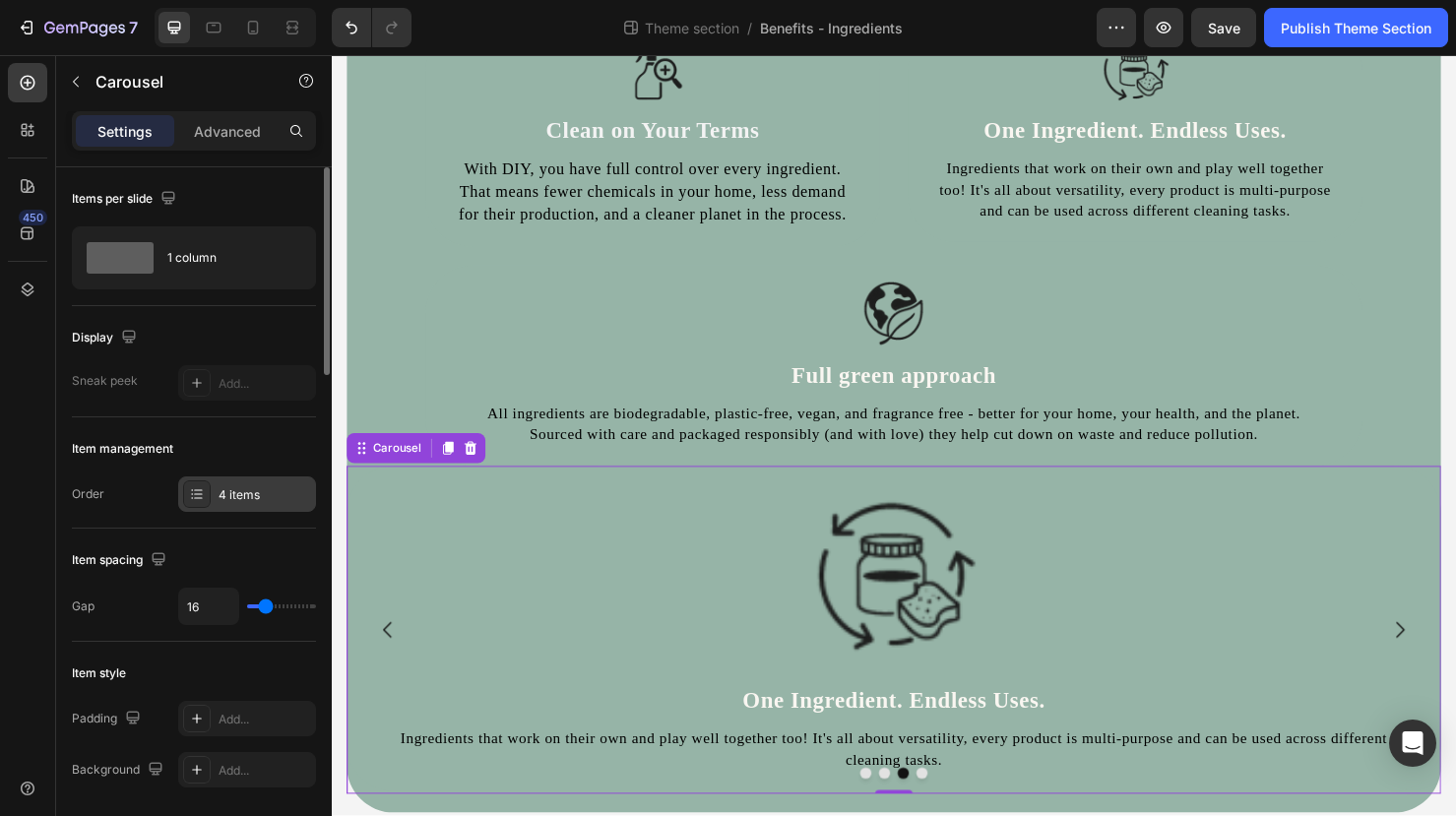 click on "4 items" at bounding box center (265, 495) 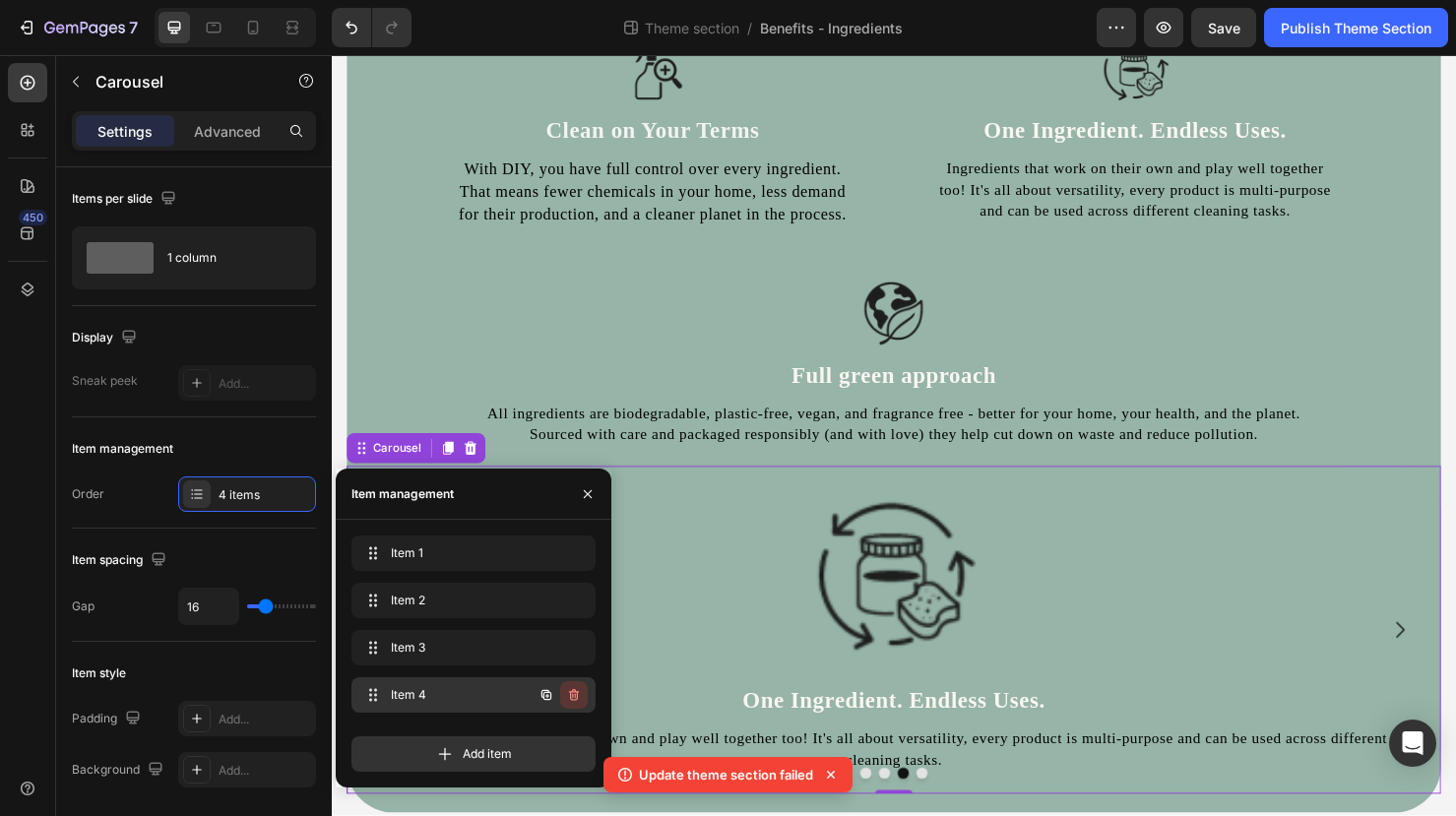 click 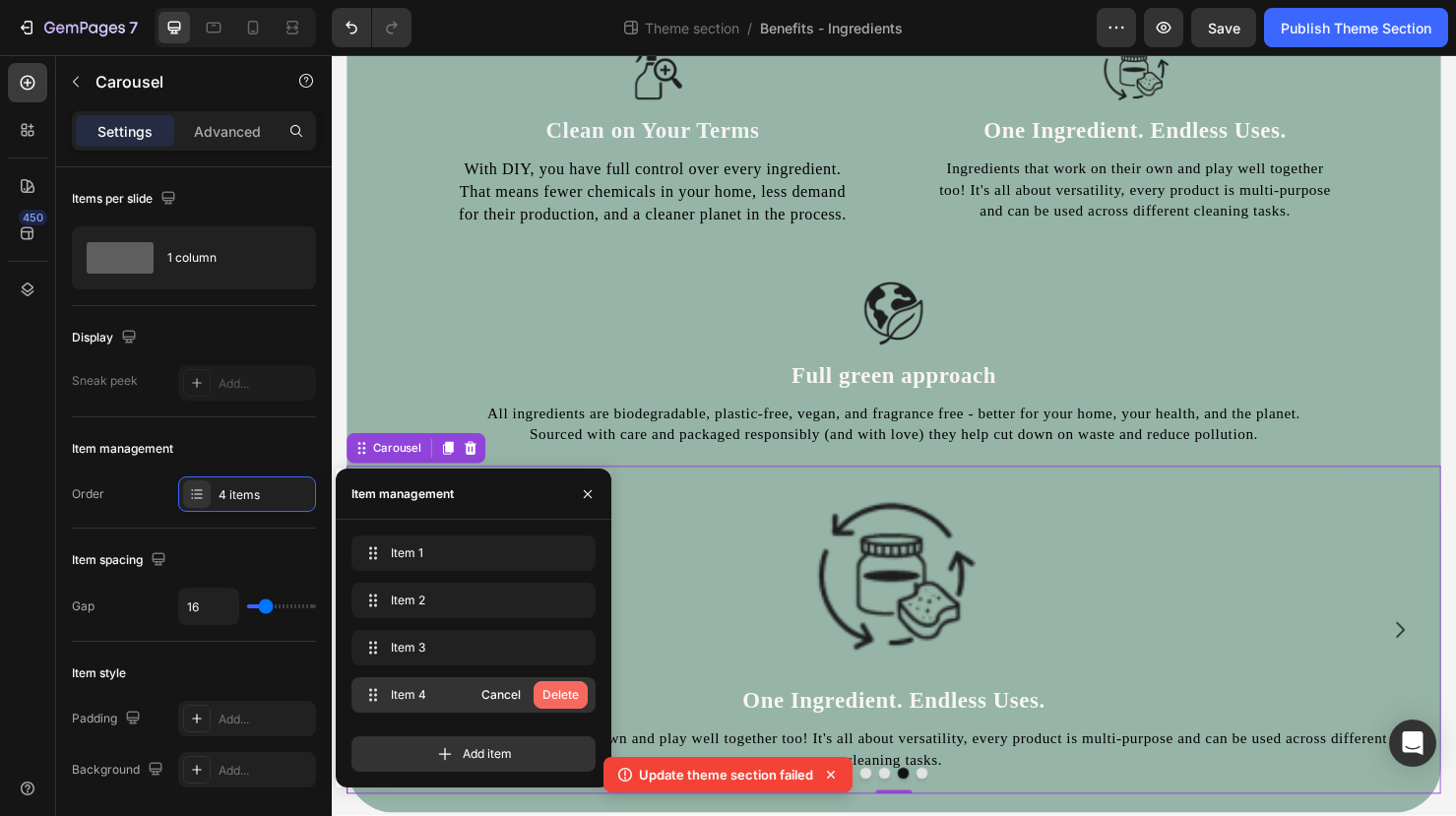 click on "Delete" at bounding box center [560, 695] 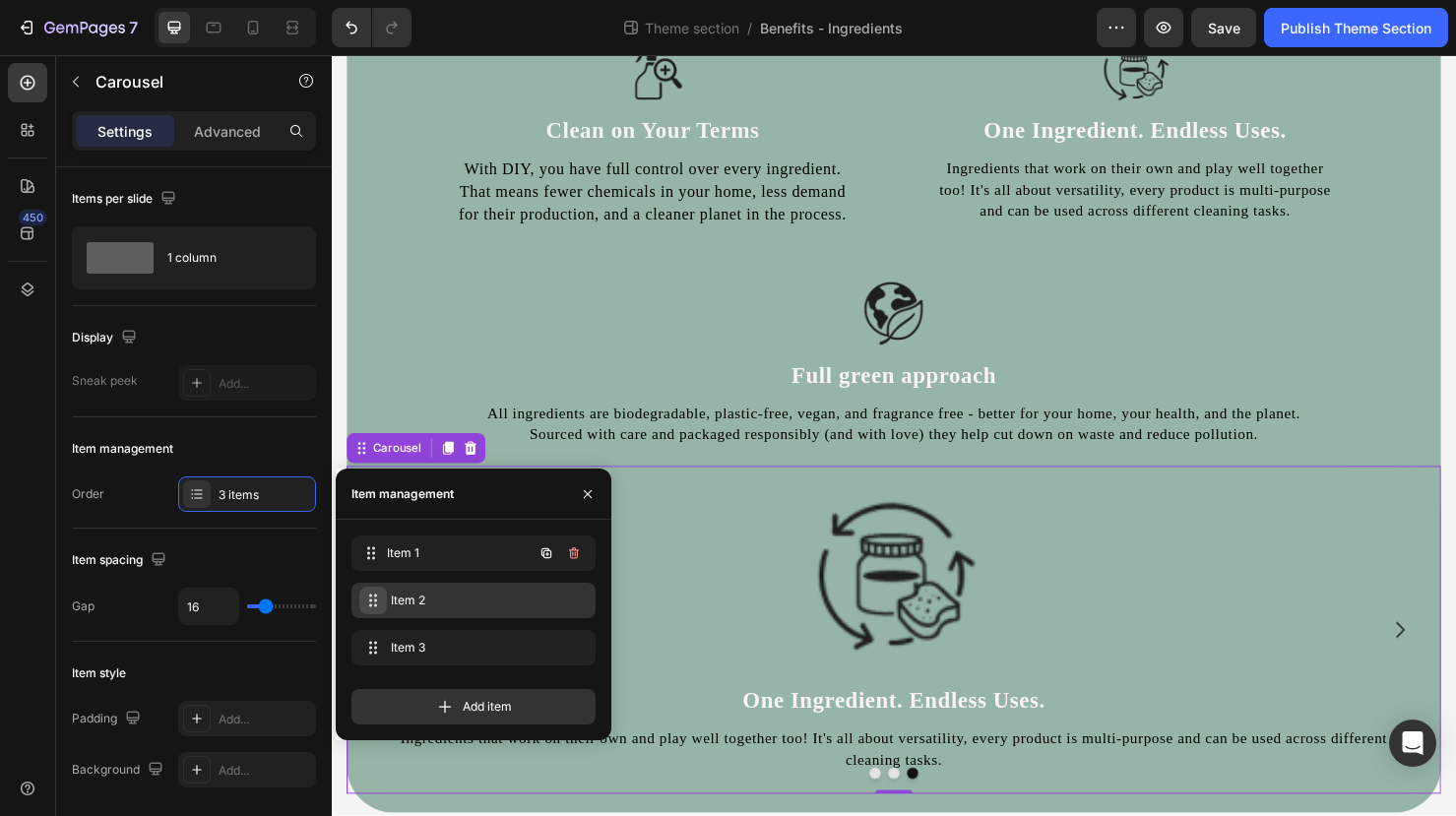 type 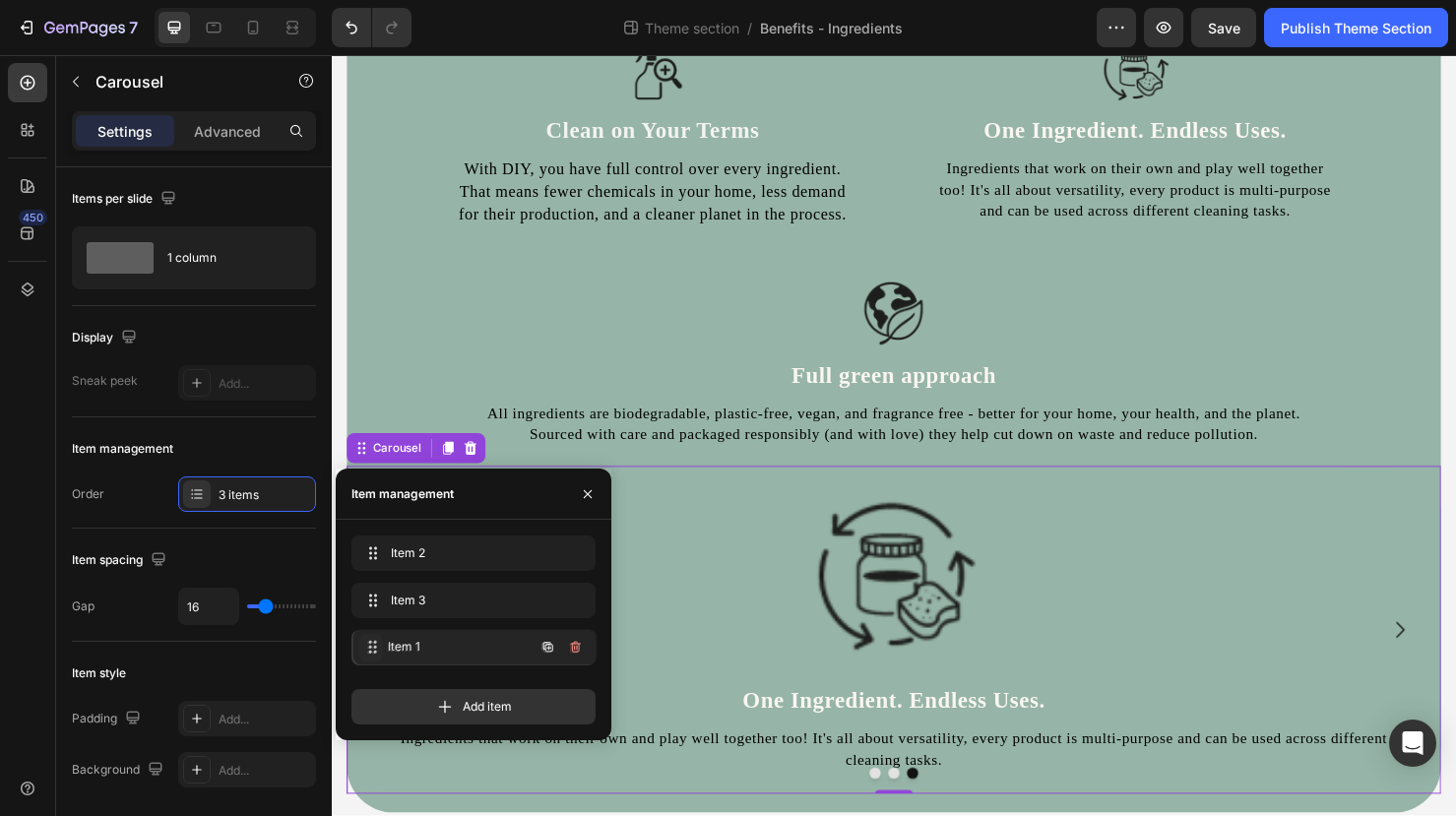 drag, startPoint x: 377, startPoint y: 554, endPoint x: 379, endPoint y: 649, distance: 95.02105 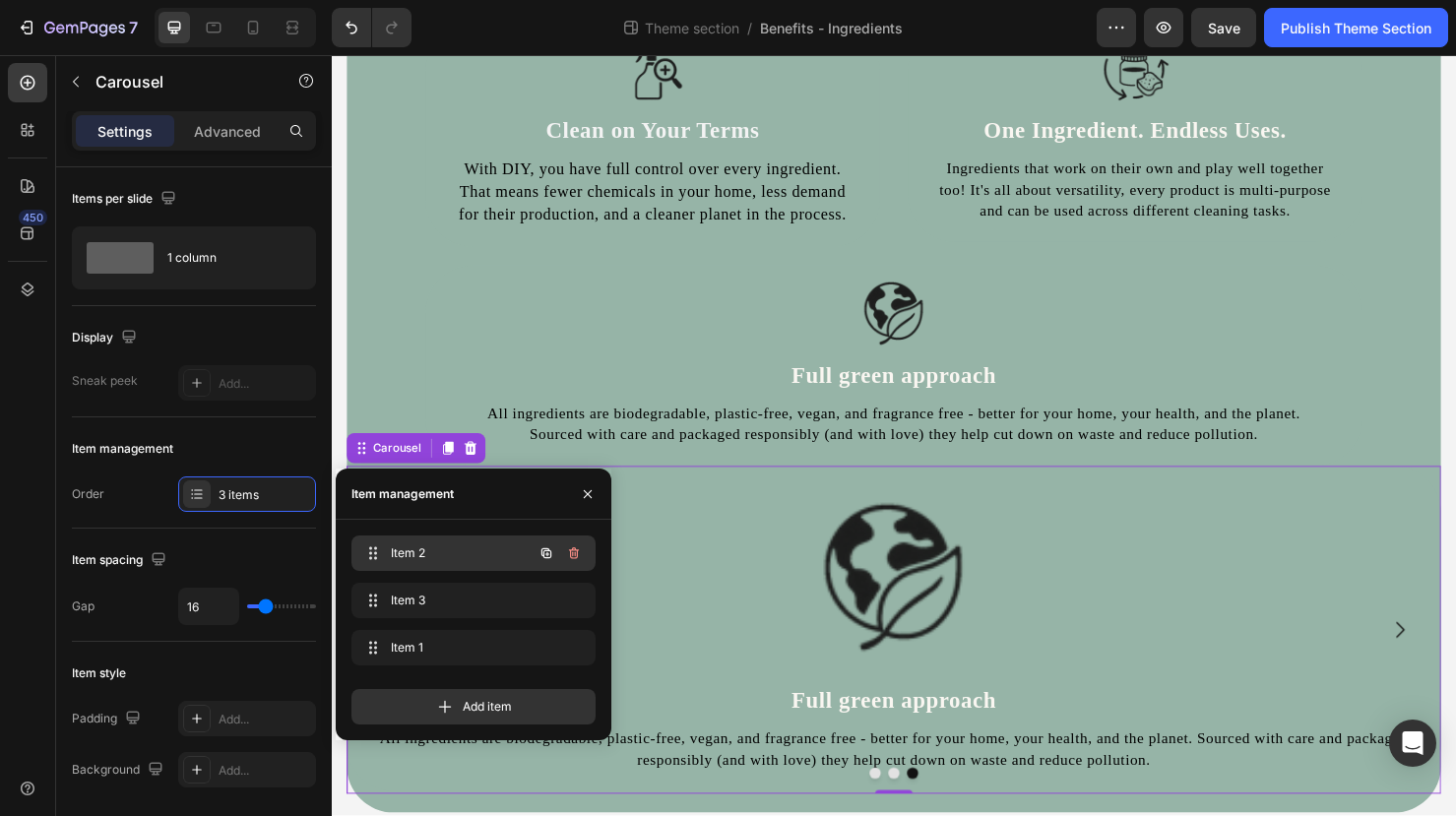 click on "Item 2" at bounding box center (446, 553) 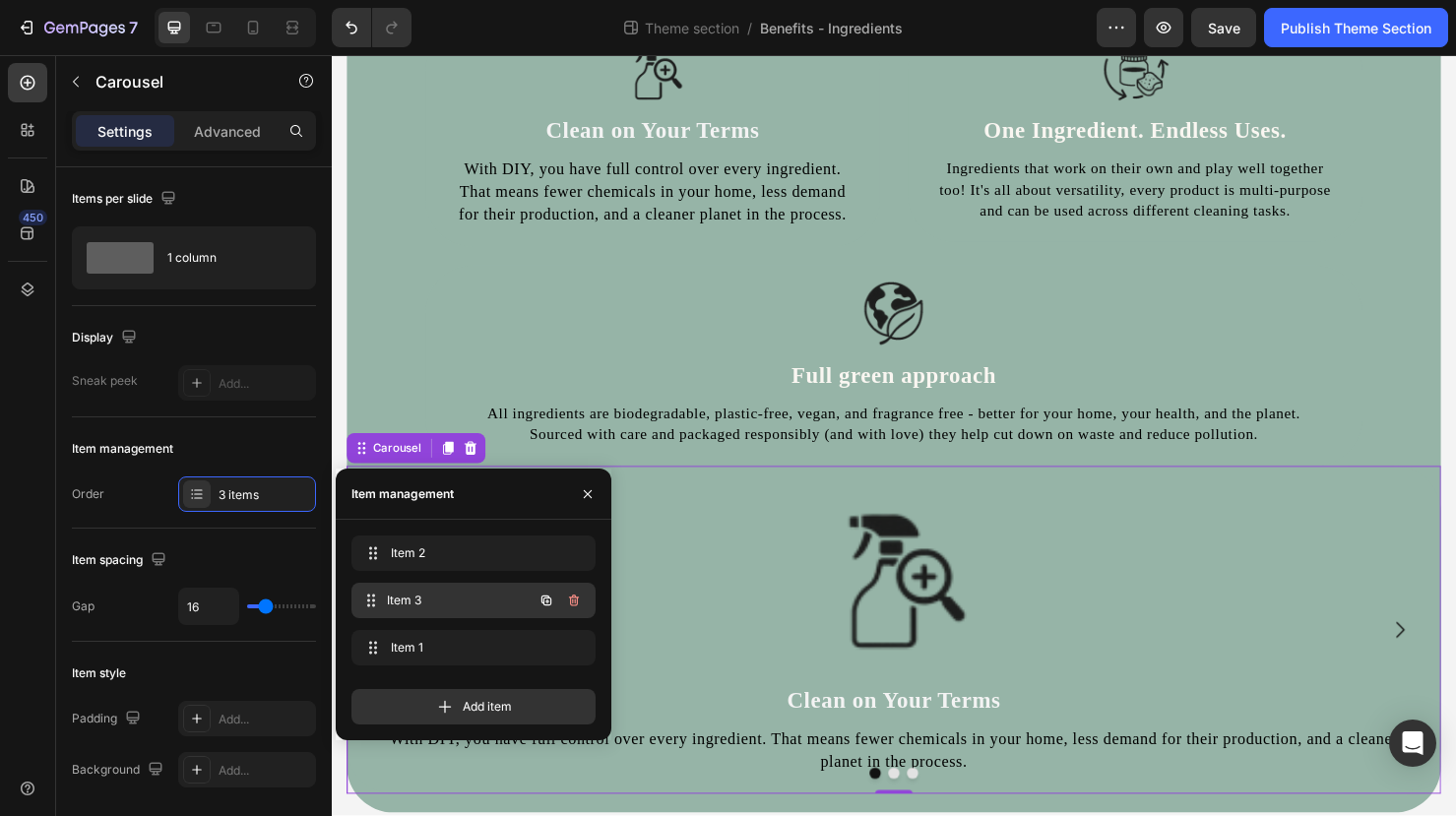 click on "Item 3" at bounding box center [460, 600] 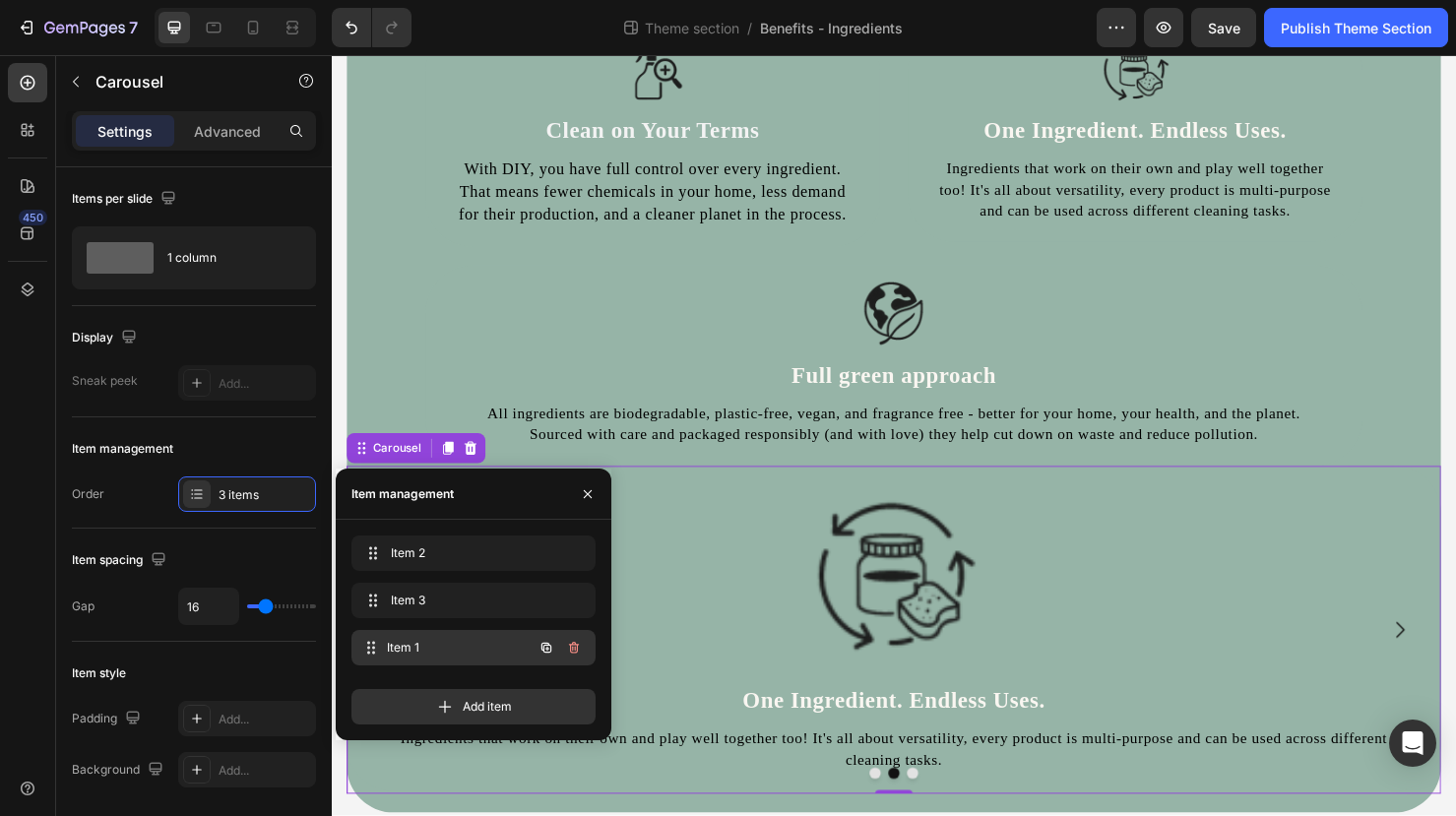 click on "Item 1" at bounding box center [460, 648] 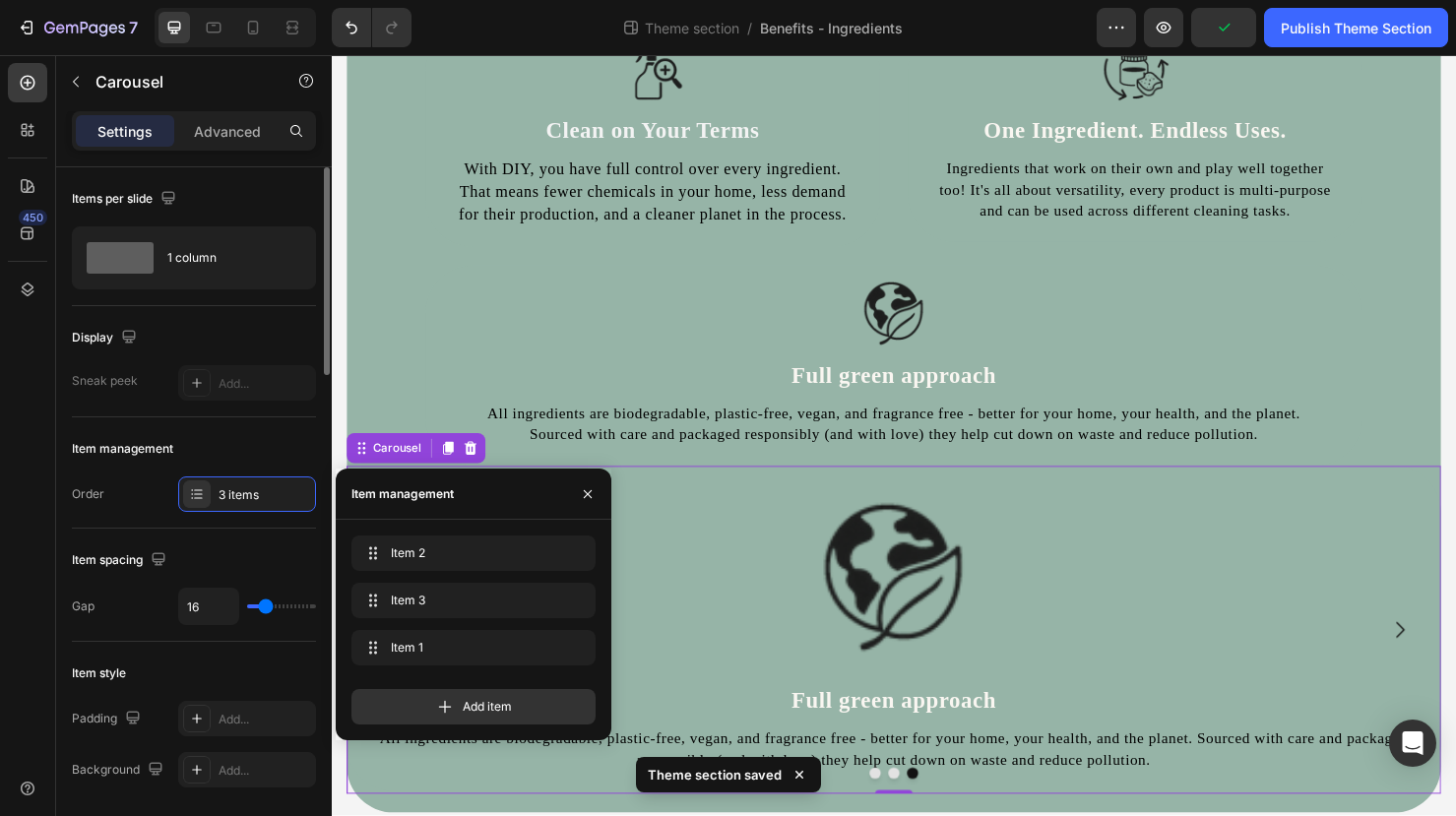 click on "Item spacing" at bounding box center (194, 560) 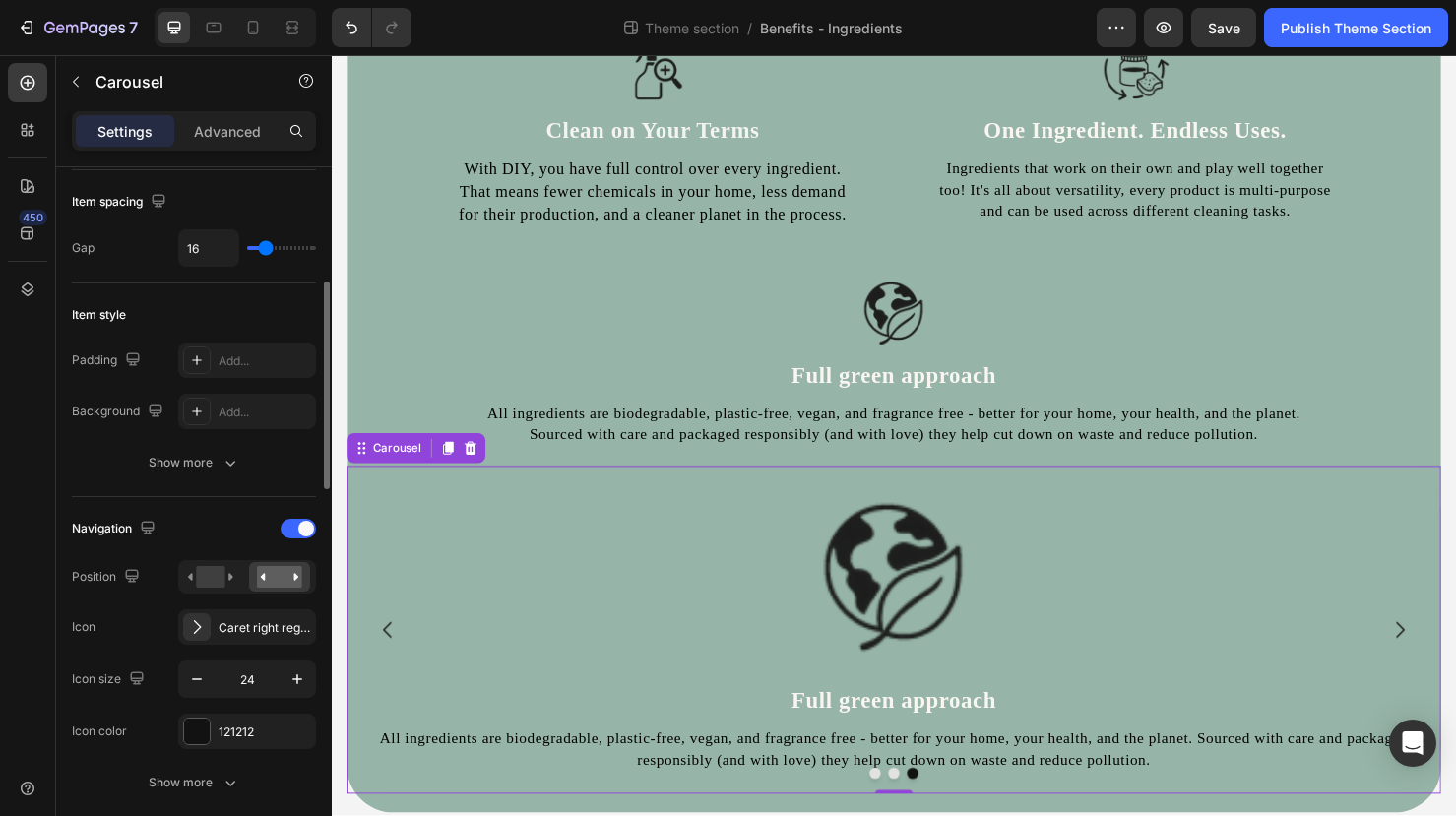scroll, scrollTop: 375, scrollLeft: 0, axis: vertical 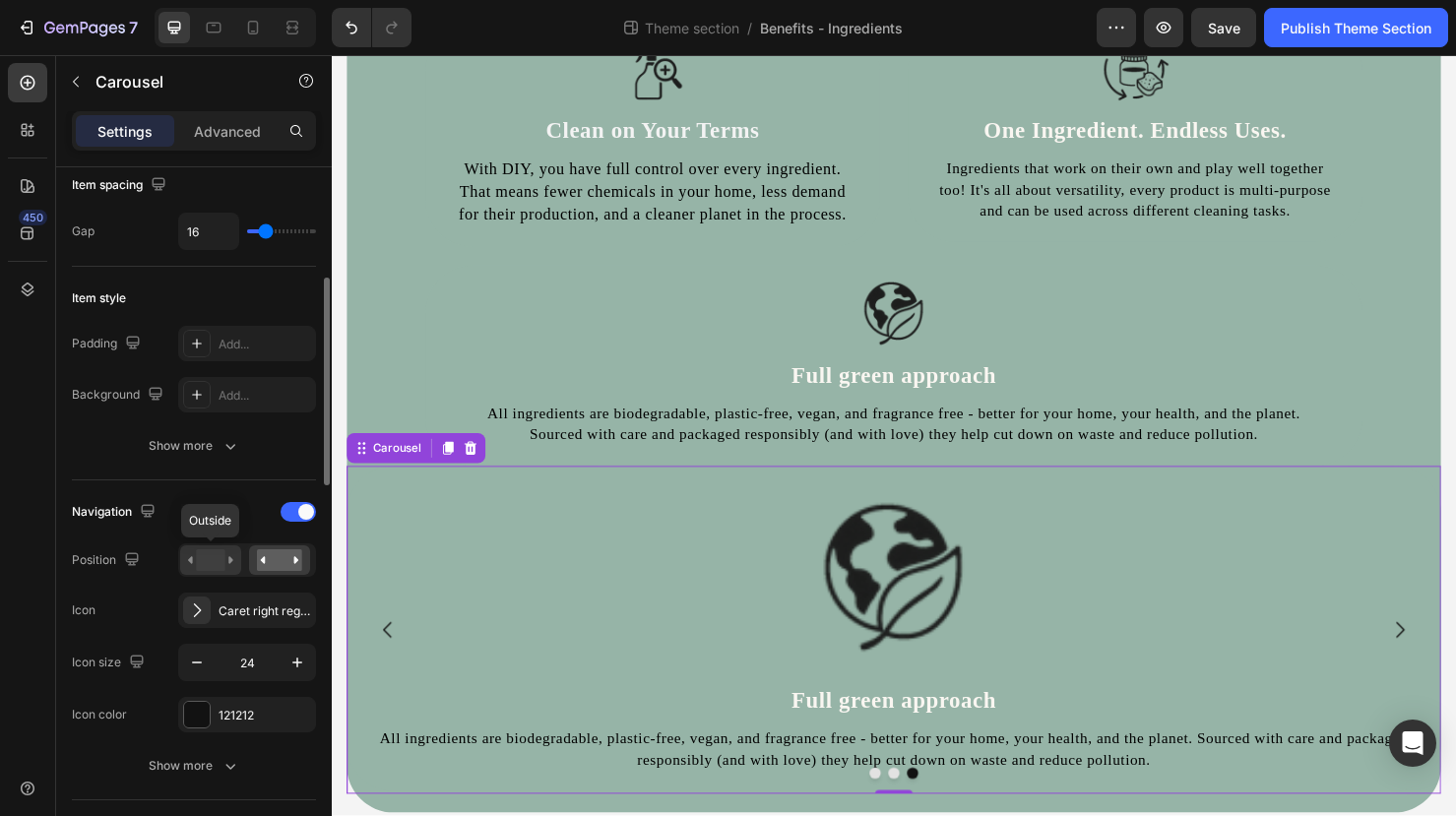 click 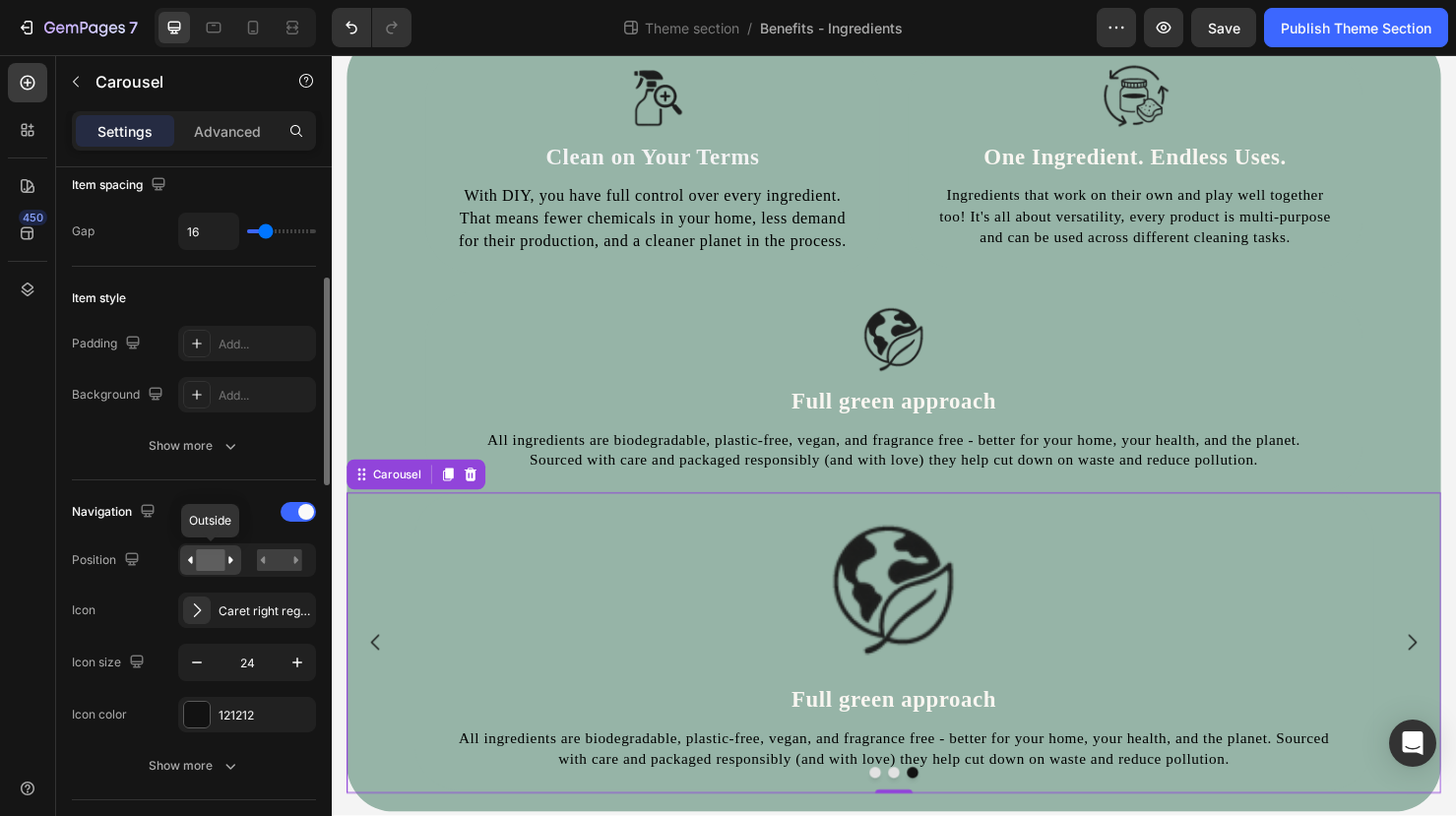 scroll, scrollTop: 63, scrollLeft: 0, axis: vertical 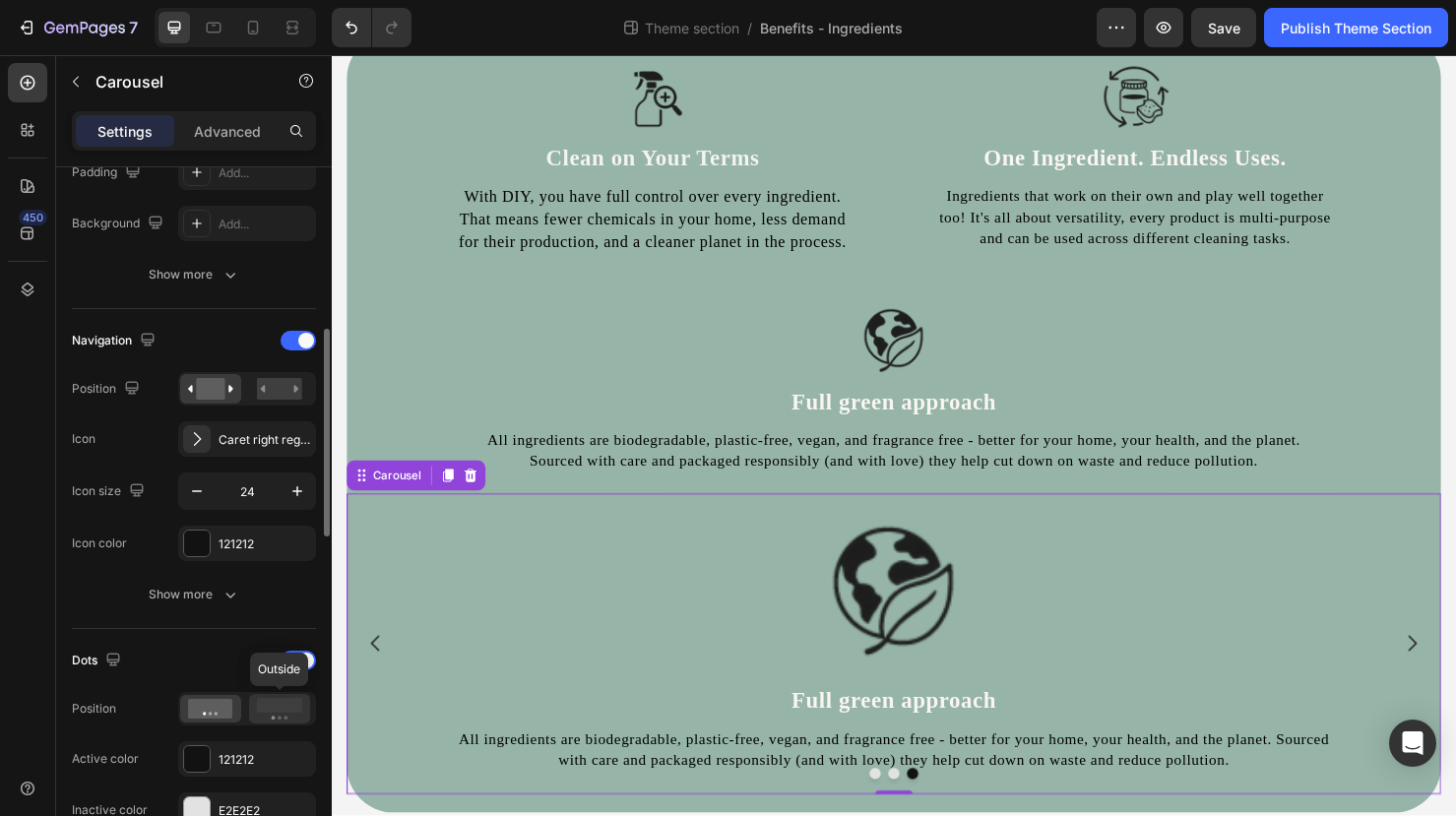 click 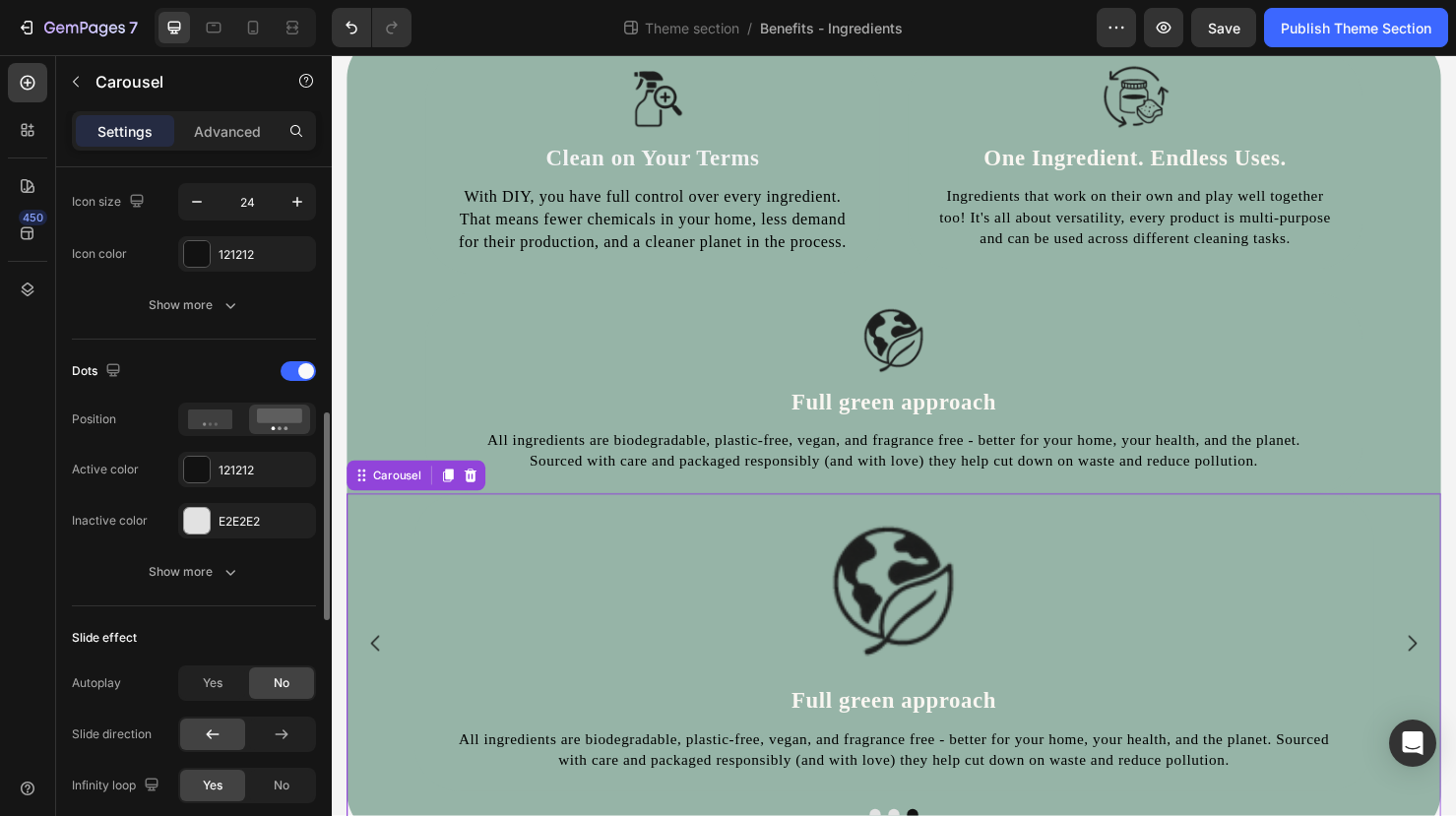 scroll, scrollTop: 839, scrollLeft: 0, axis: vertical 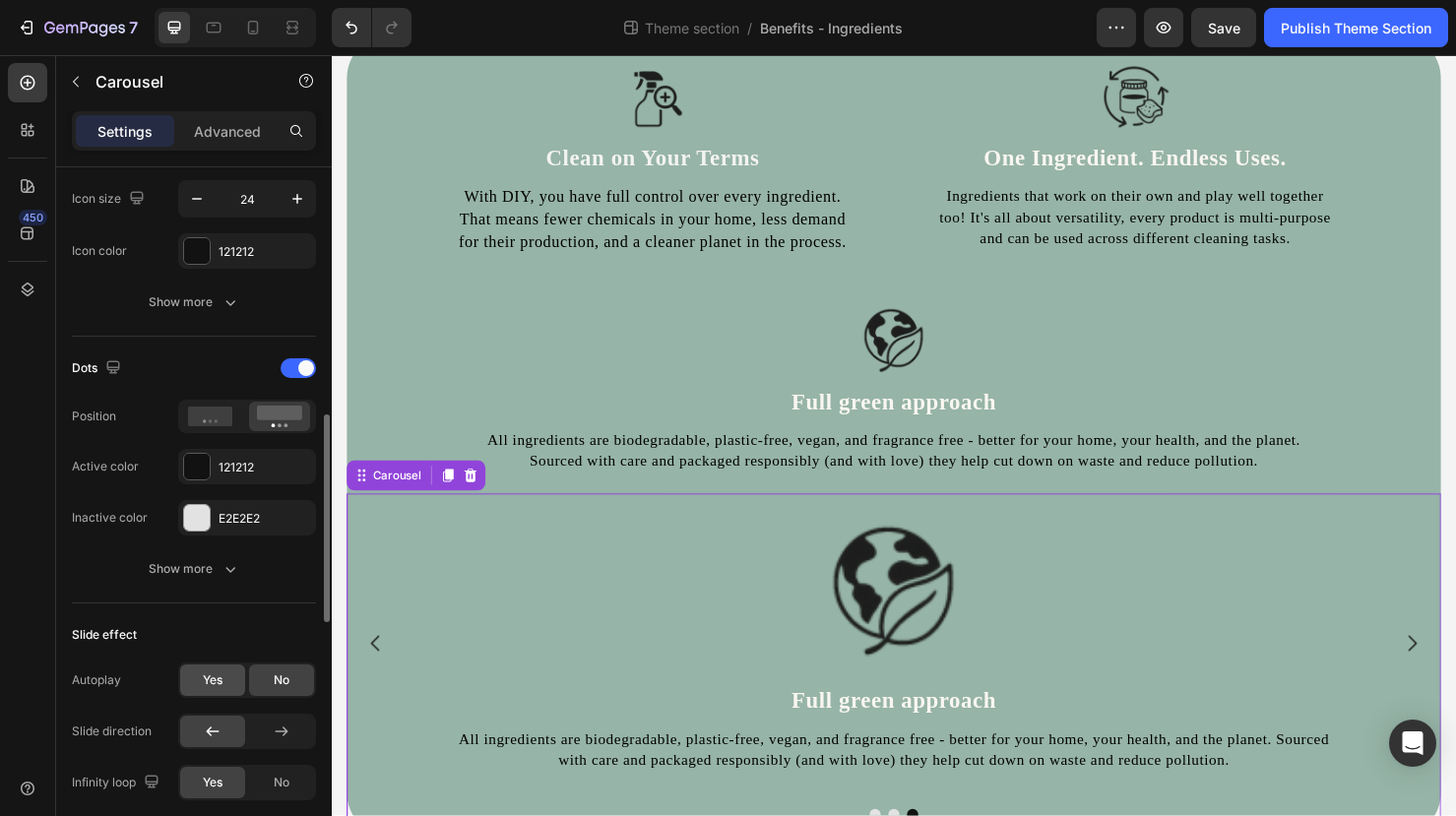 click on "Yes" 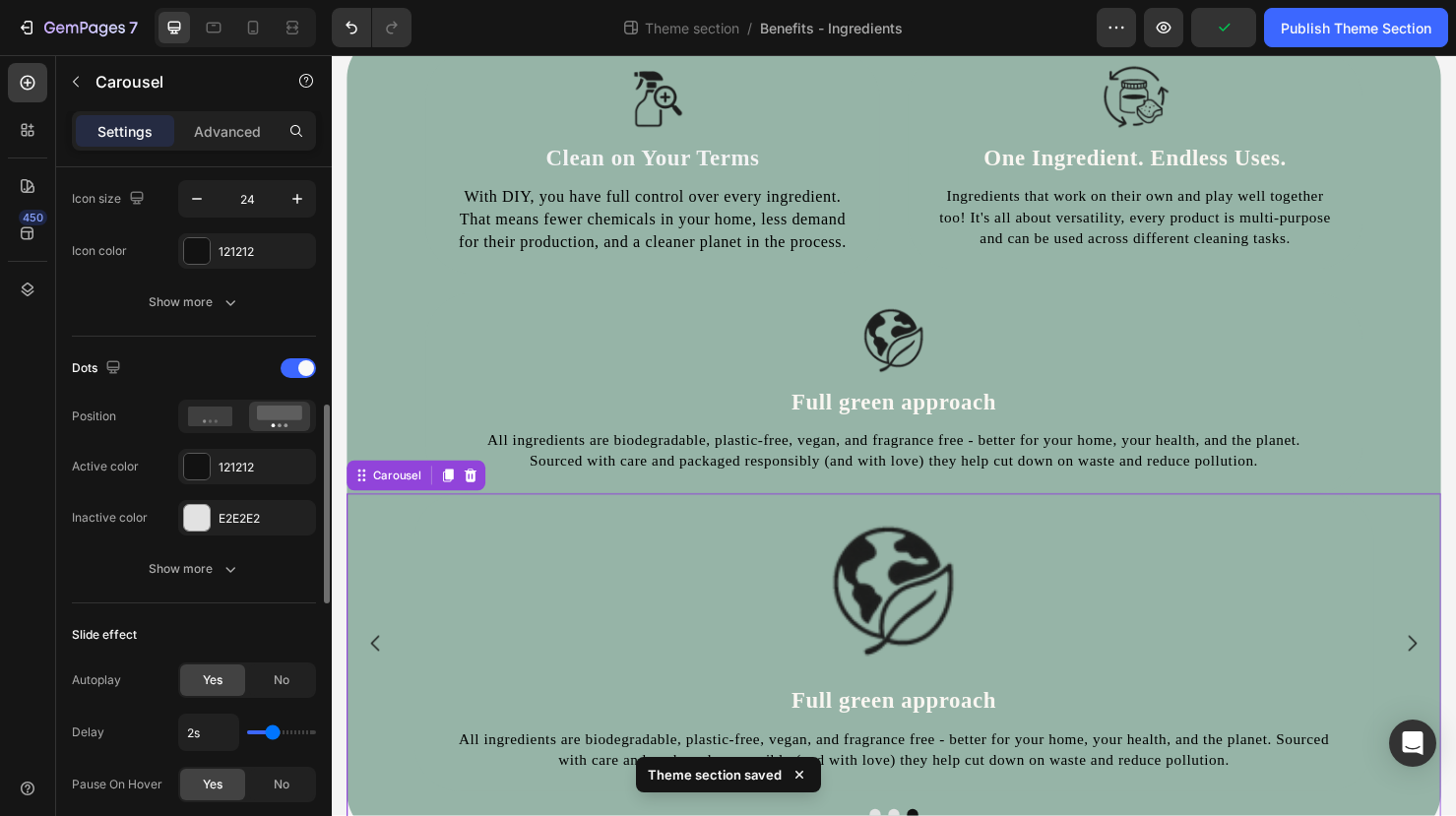 type on "2.4s" 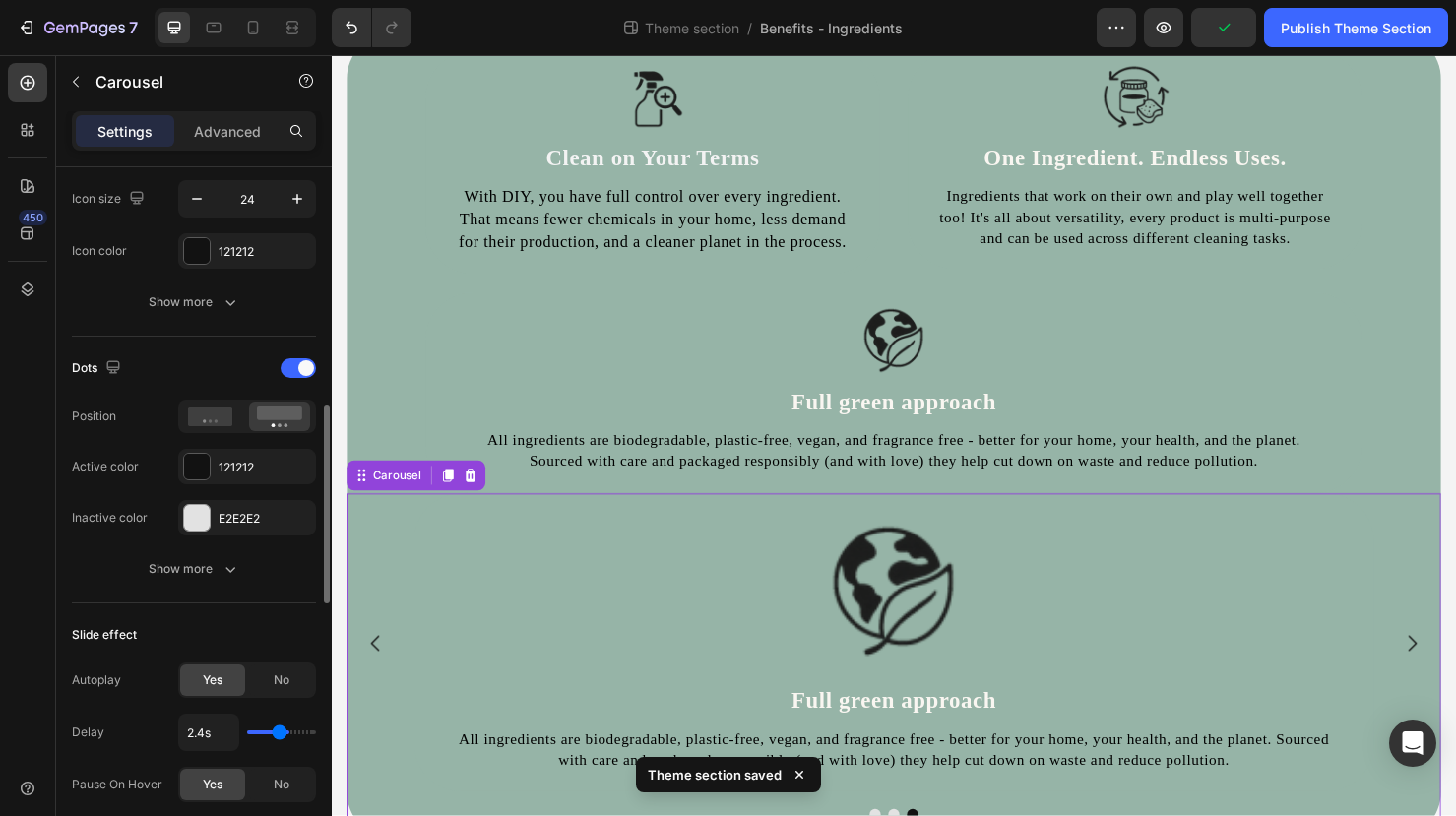 type on "2.7s" 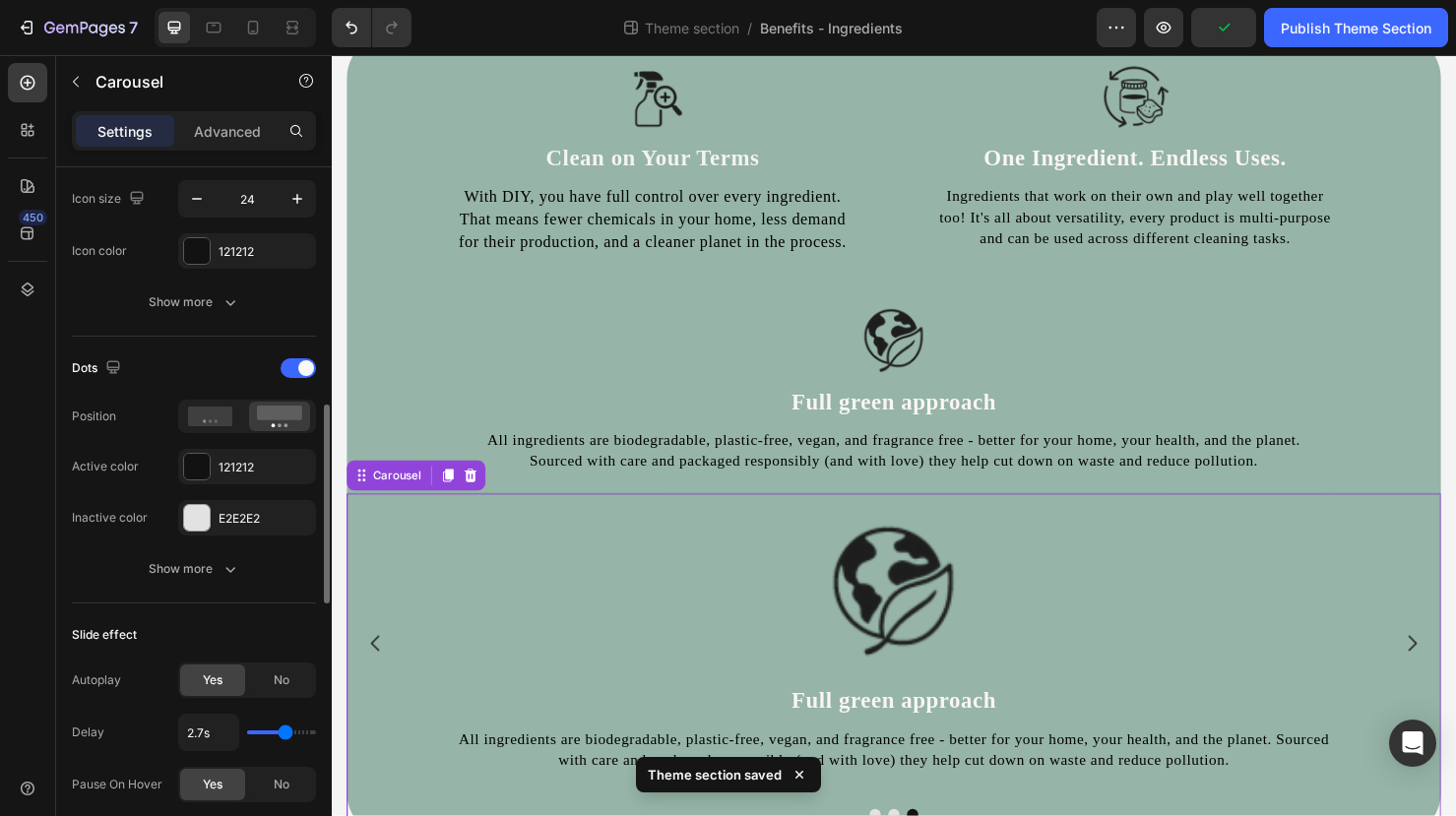 type on "3s" 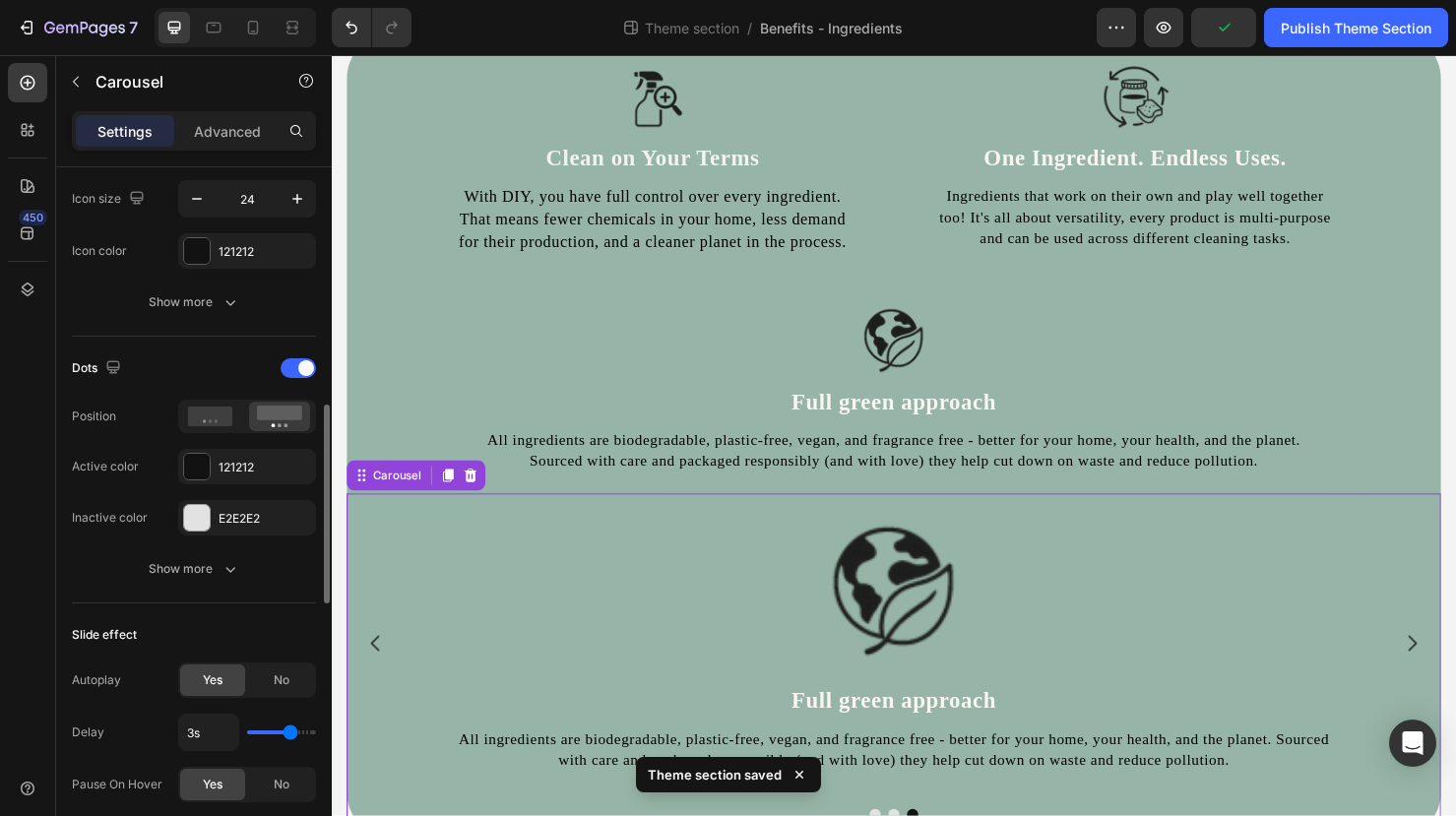 type on "3.2s" 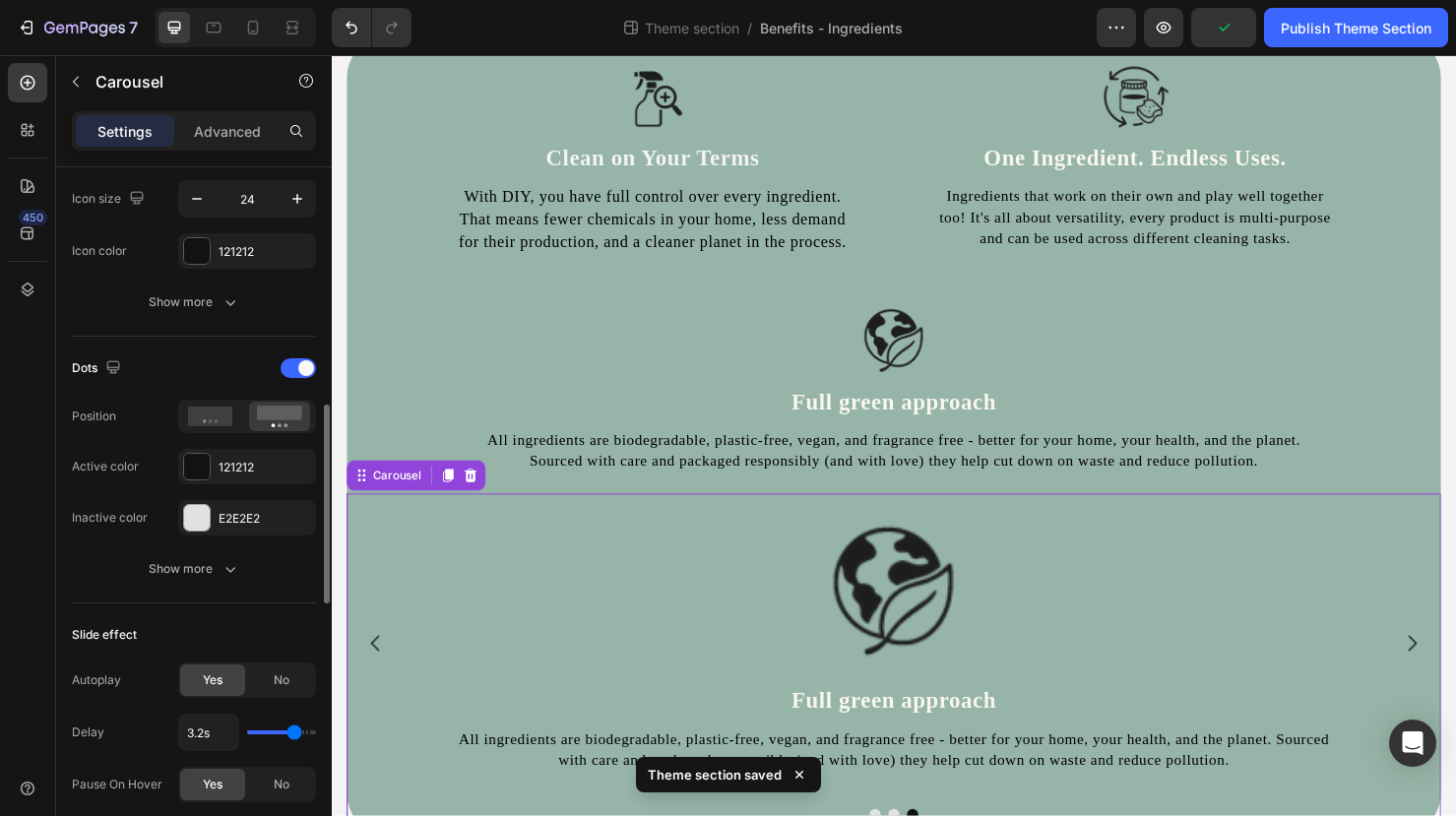 type on "3.1s" 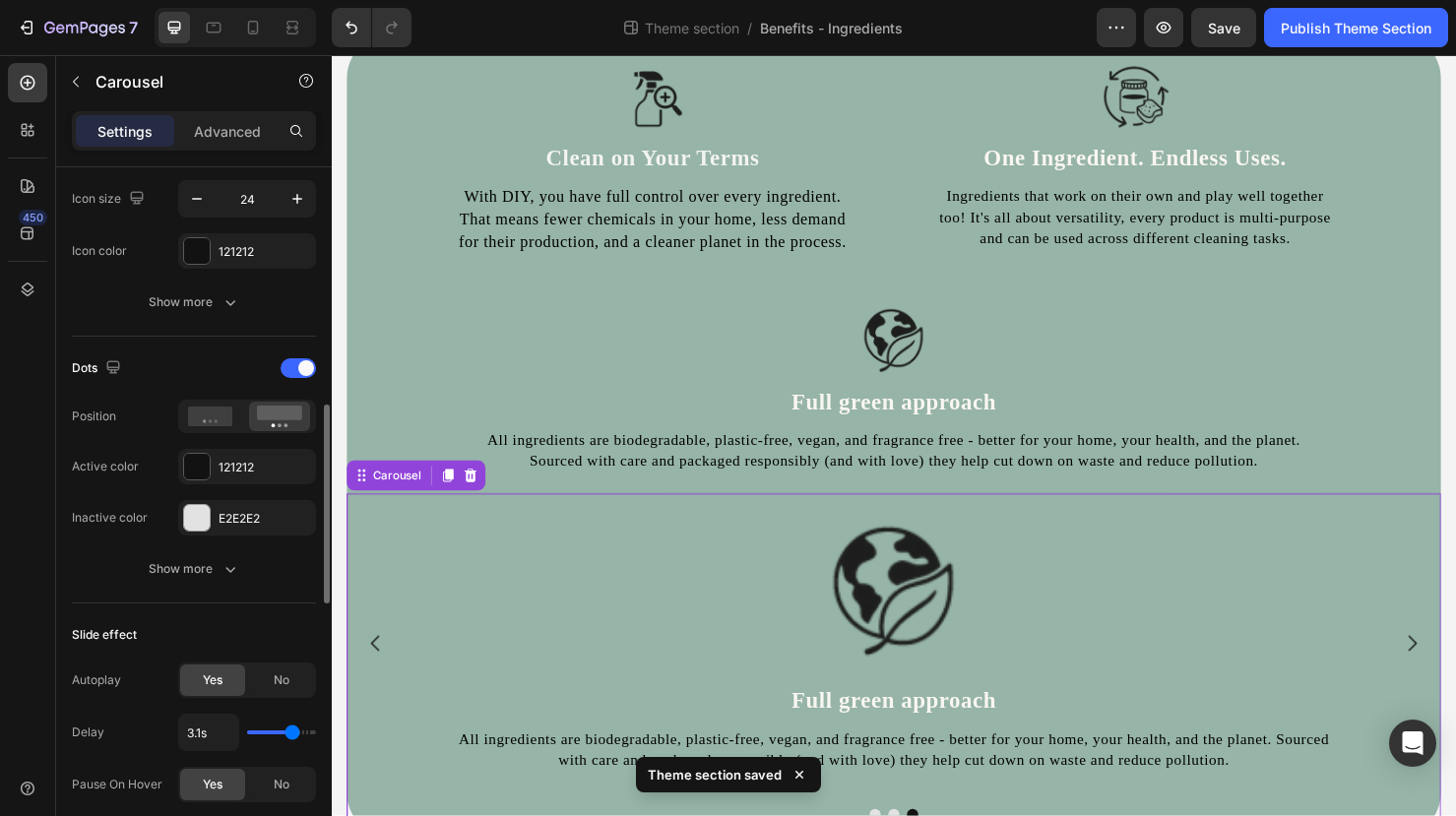 type on "3s" 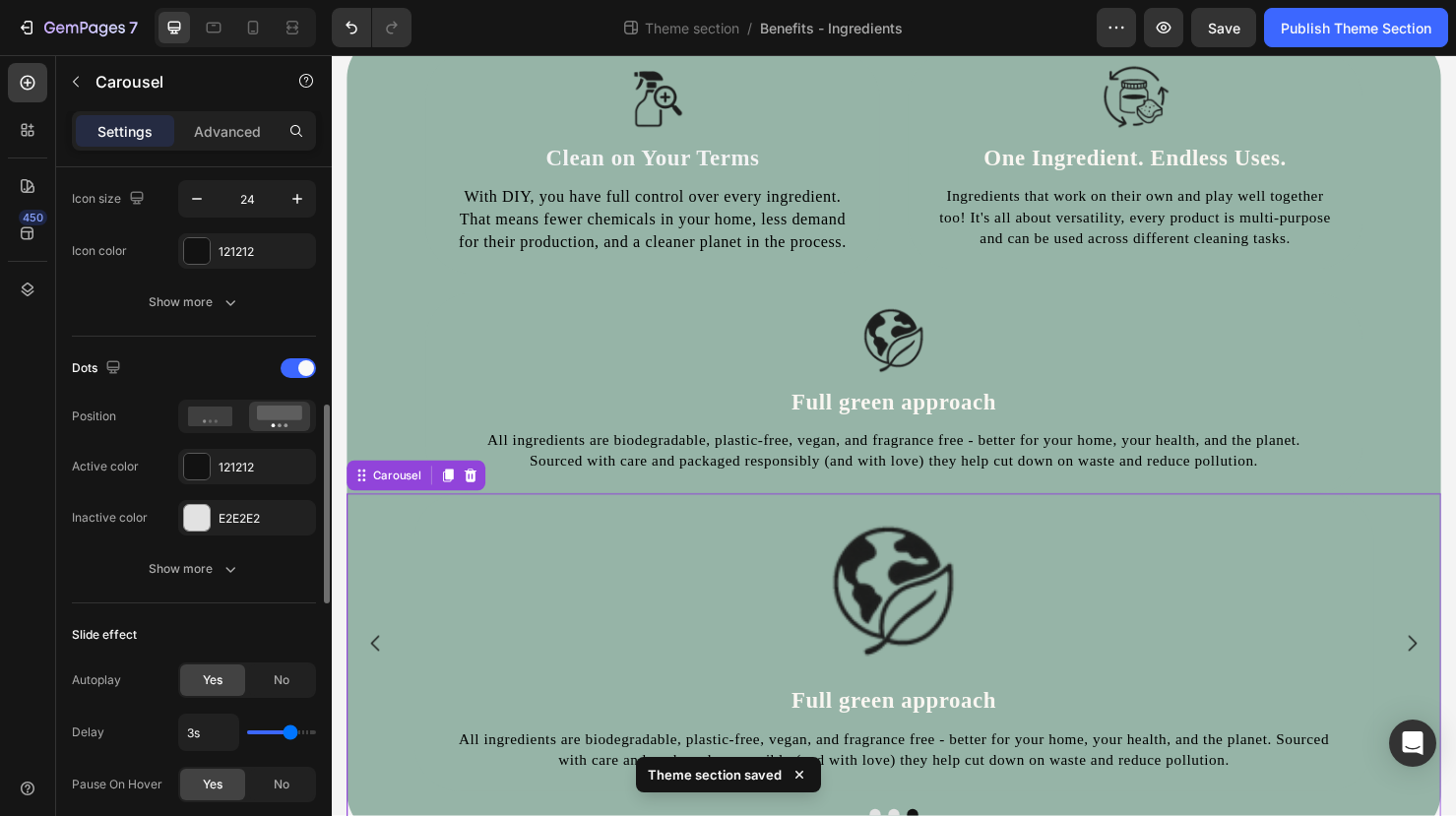 type on "2.9s" 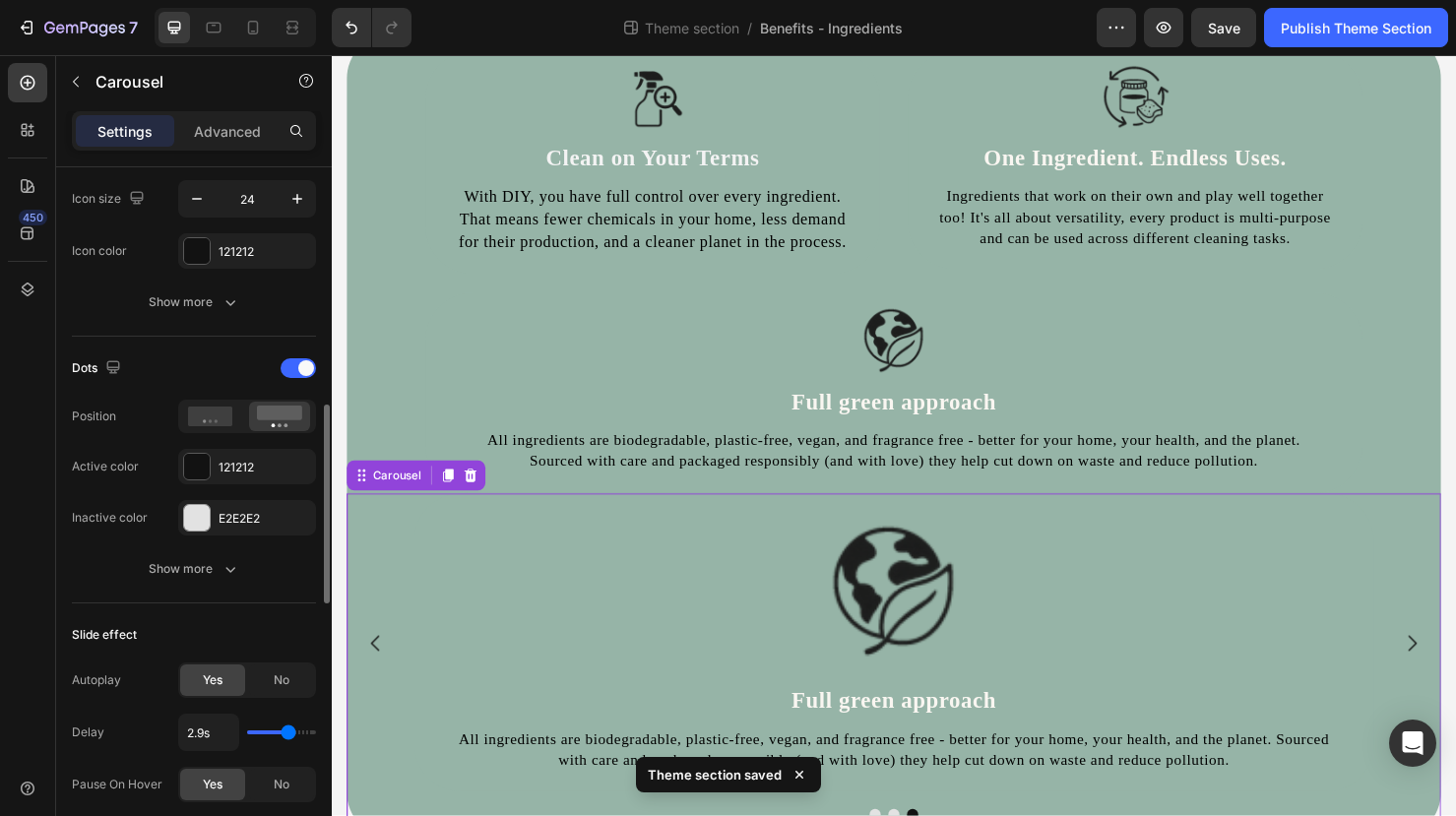 type on "2.8s" 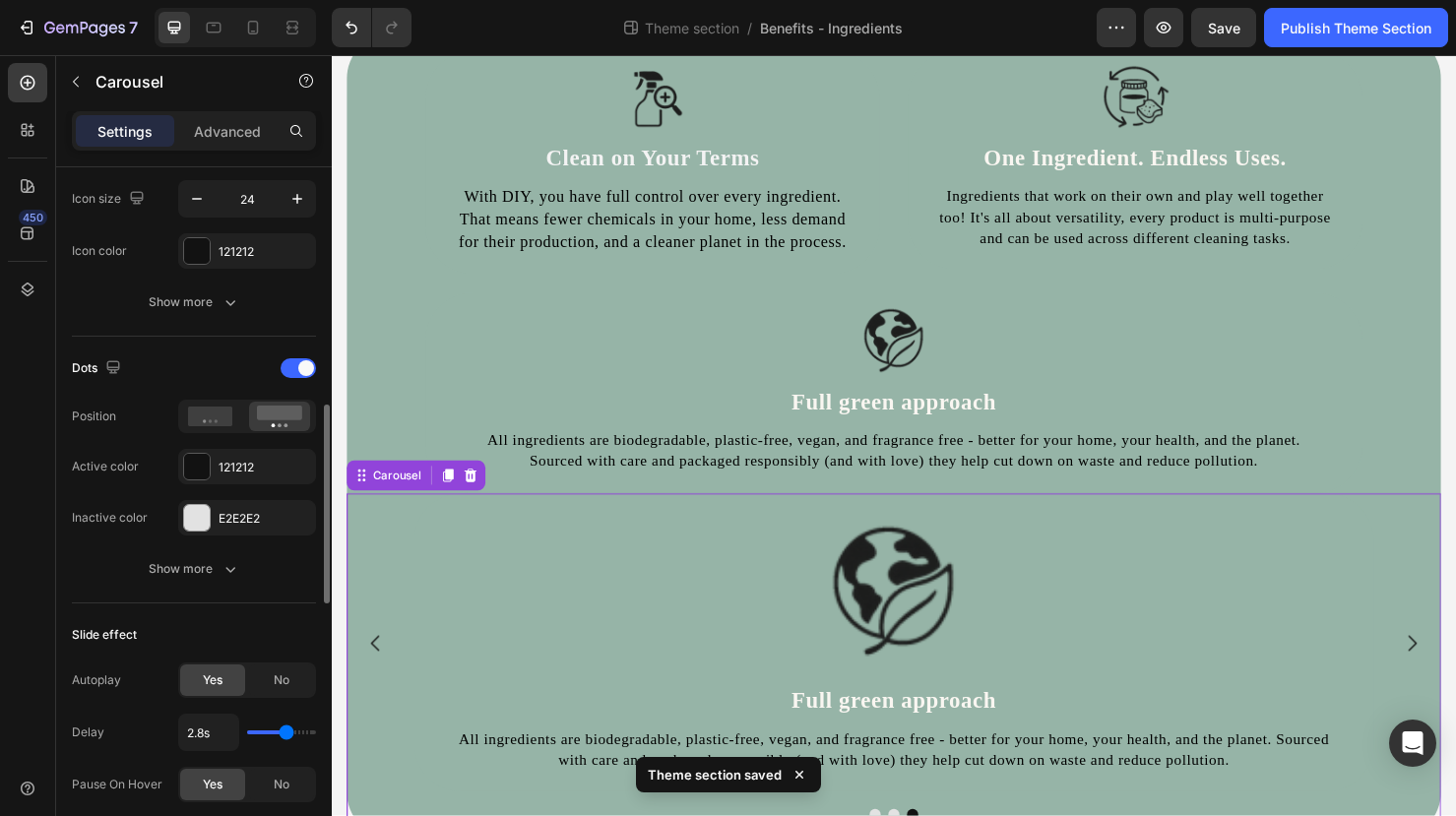 type on "2.5s" 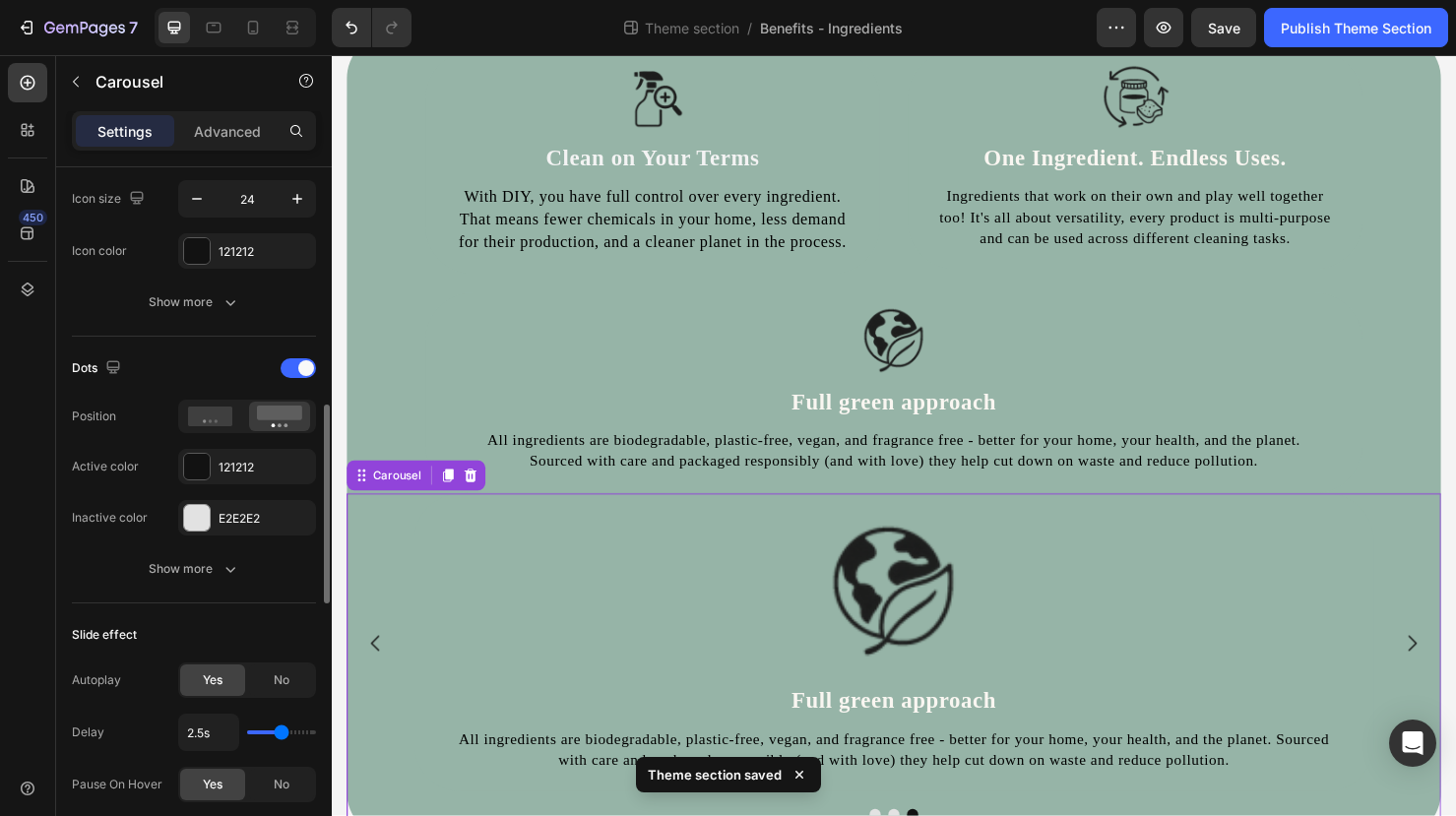 type on "2.6s" 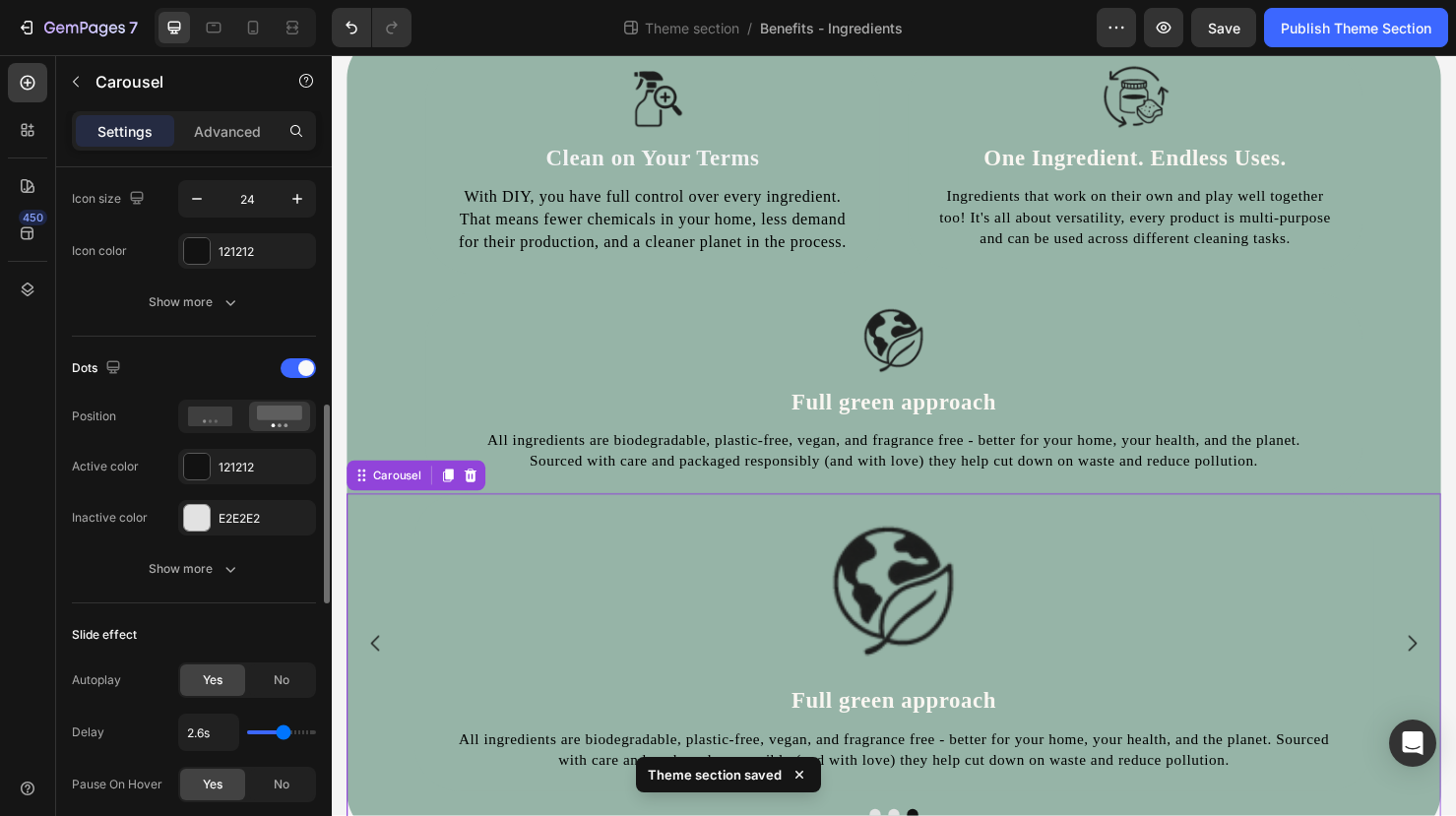 type on "2.7s" 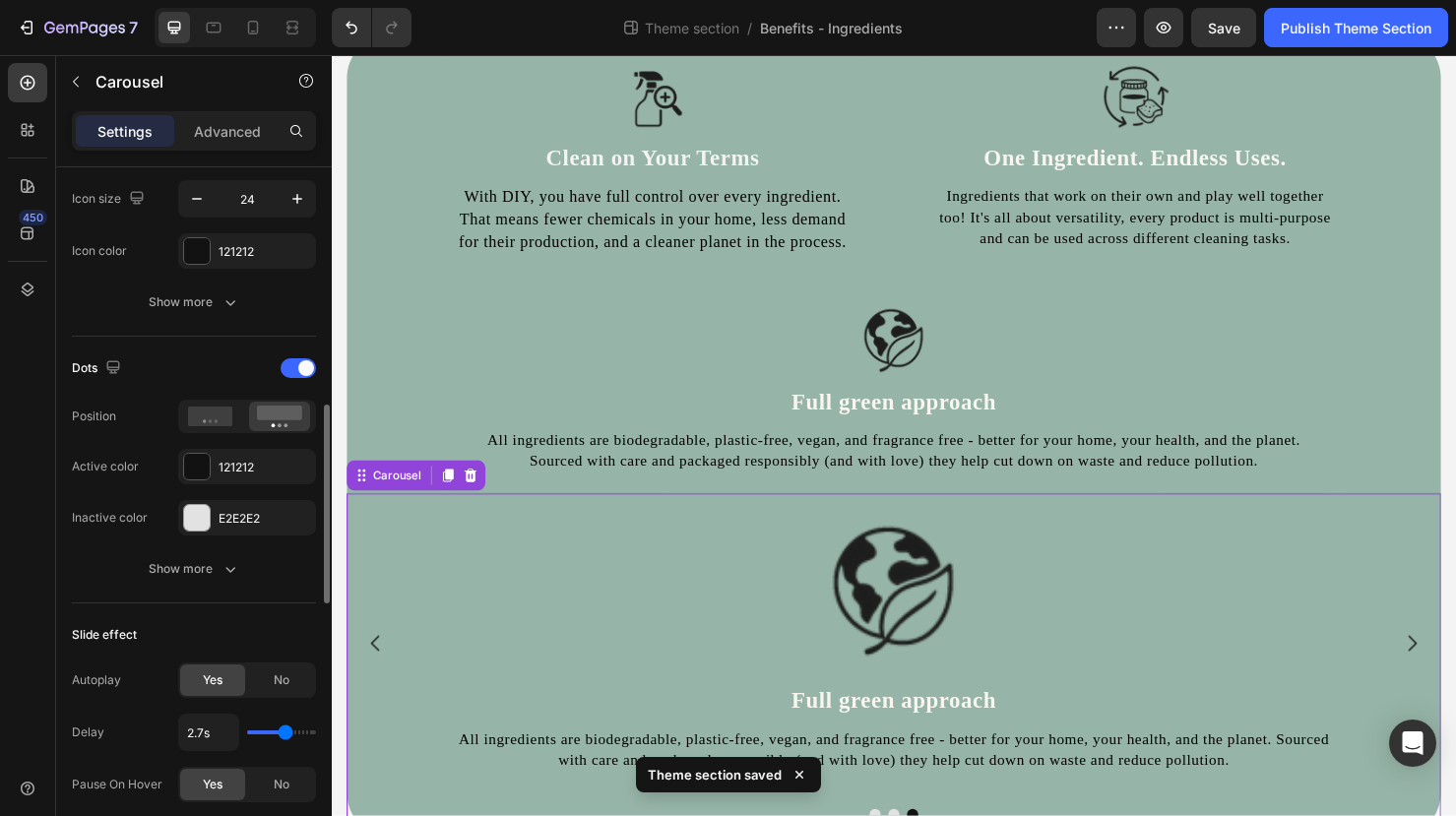 type on "2.8s" 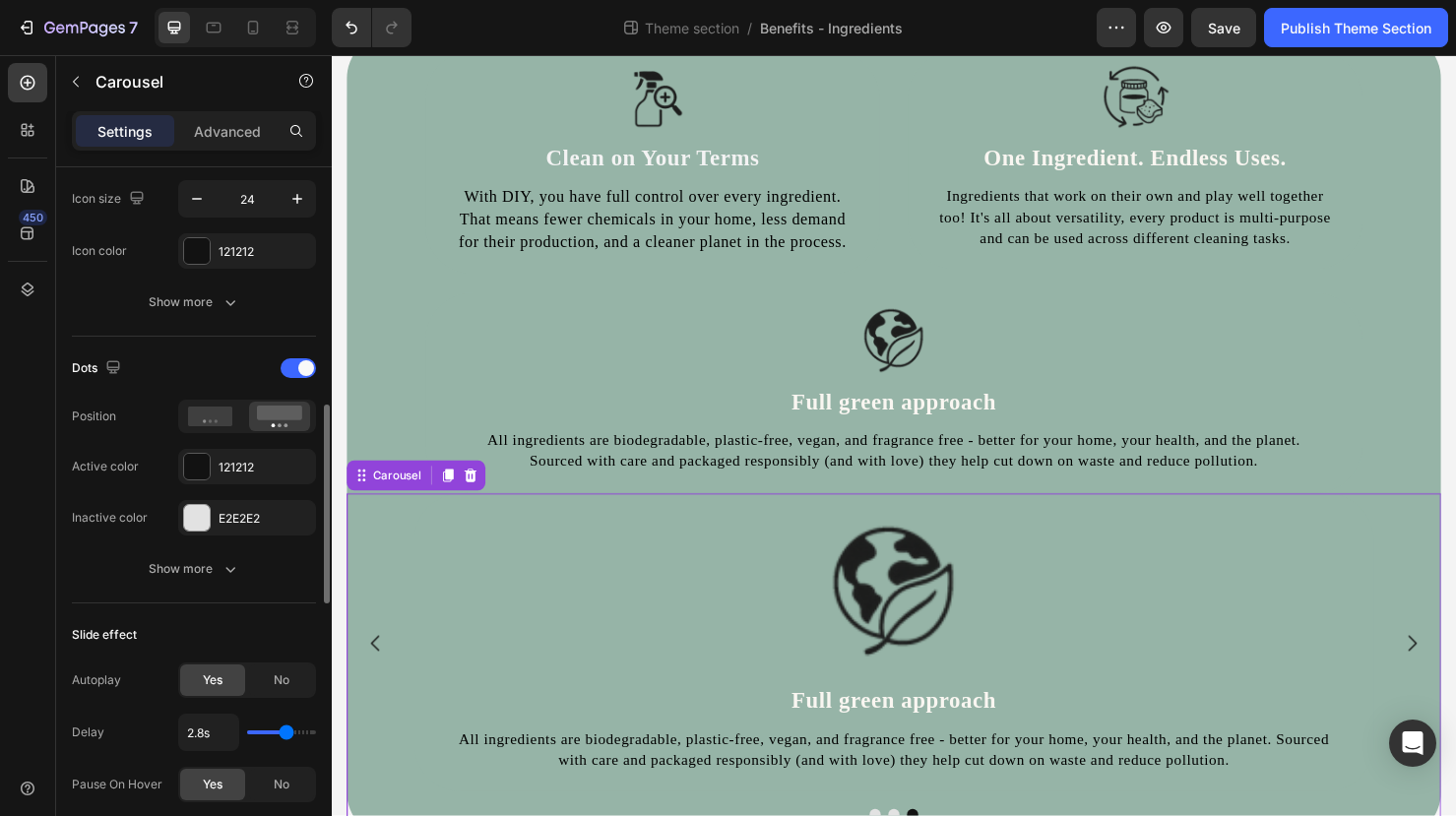 type on "2.9s" 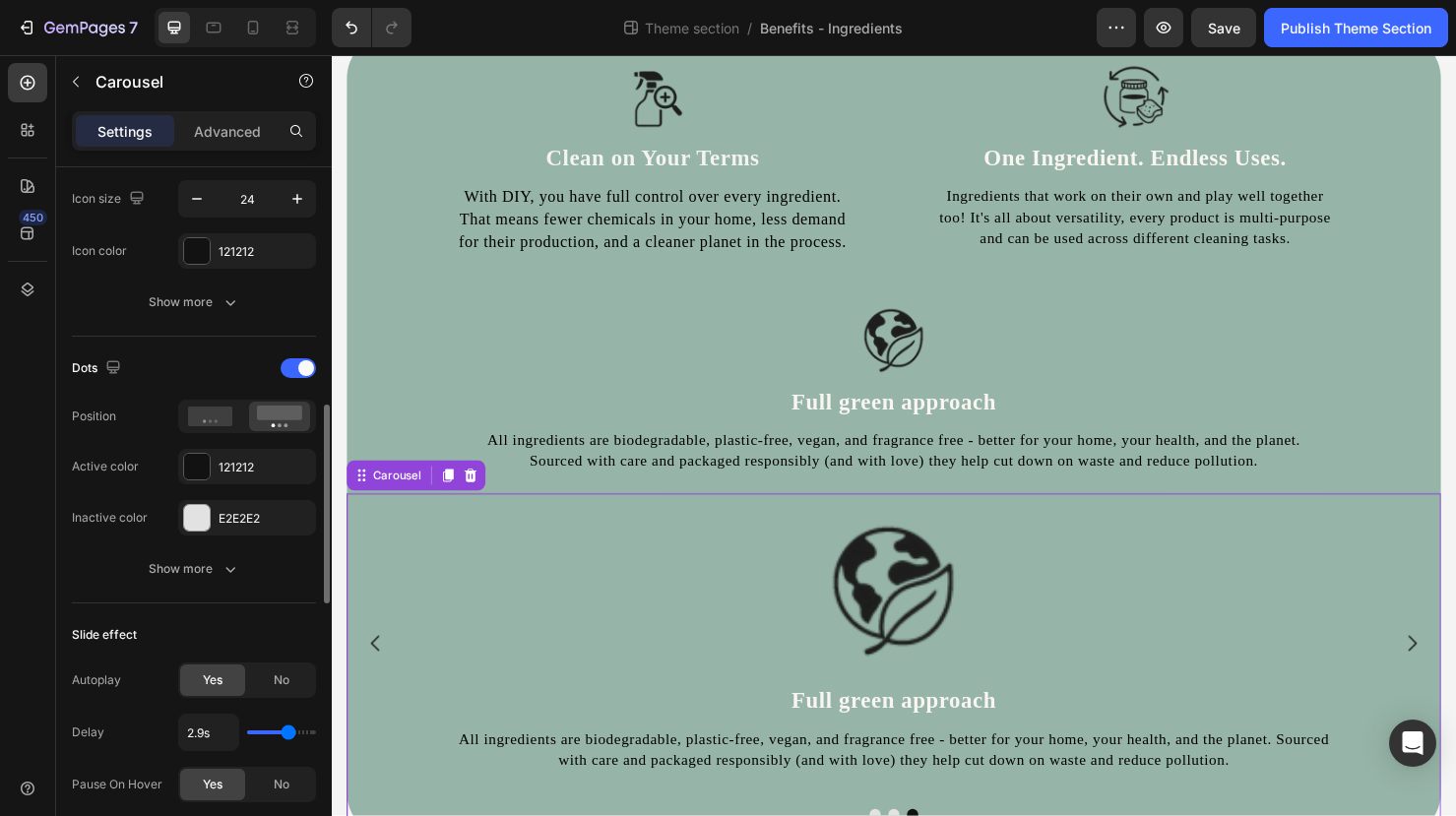 type on "3s" 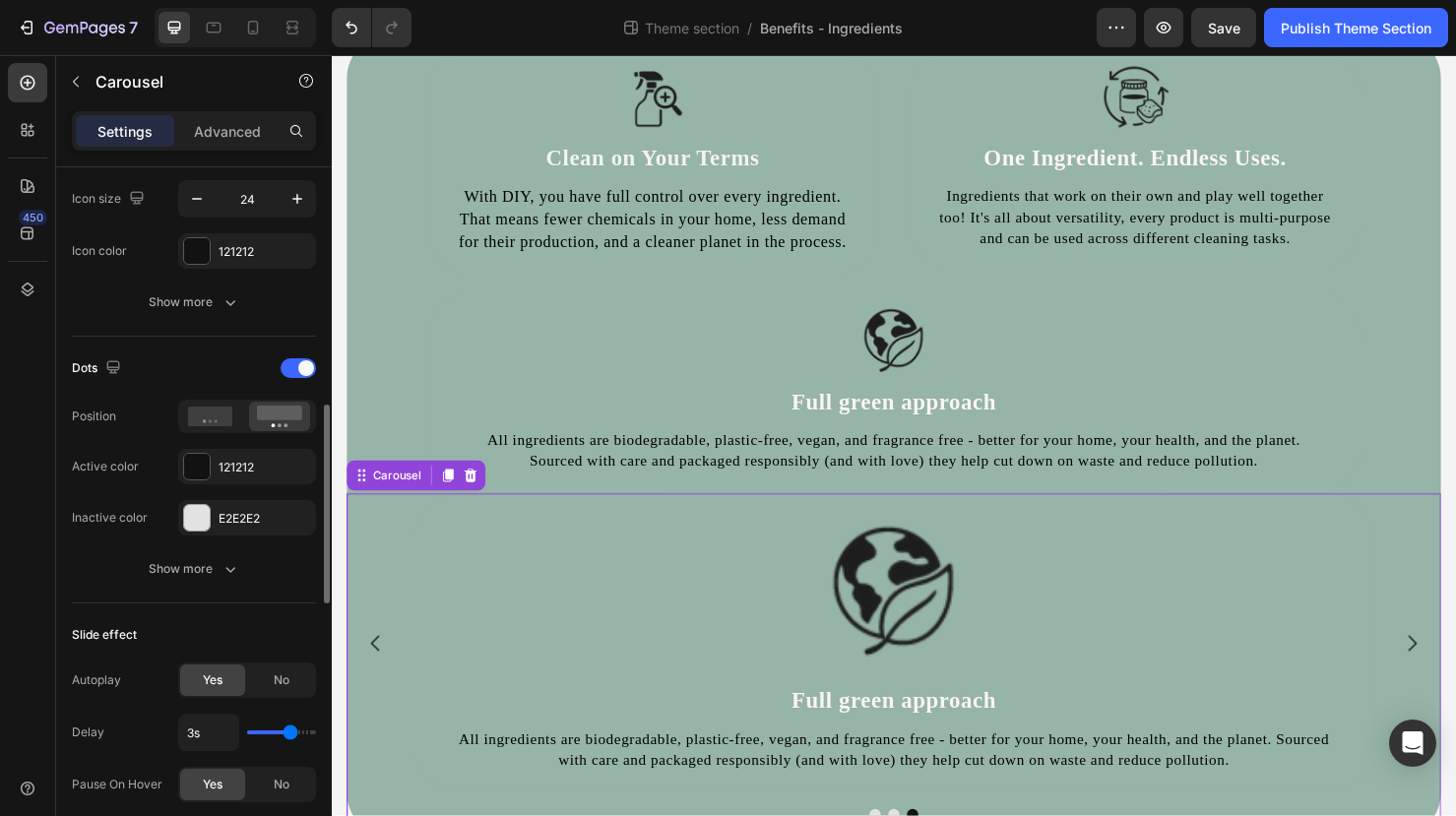 type on "3.1s" 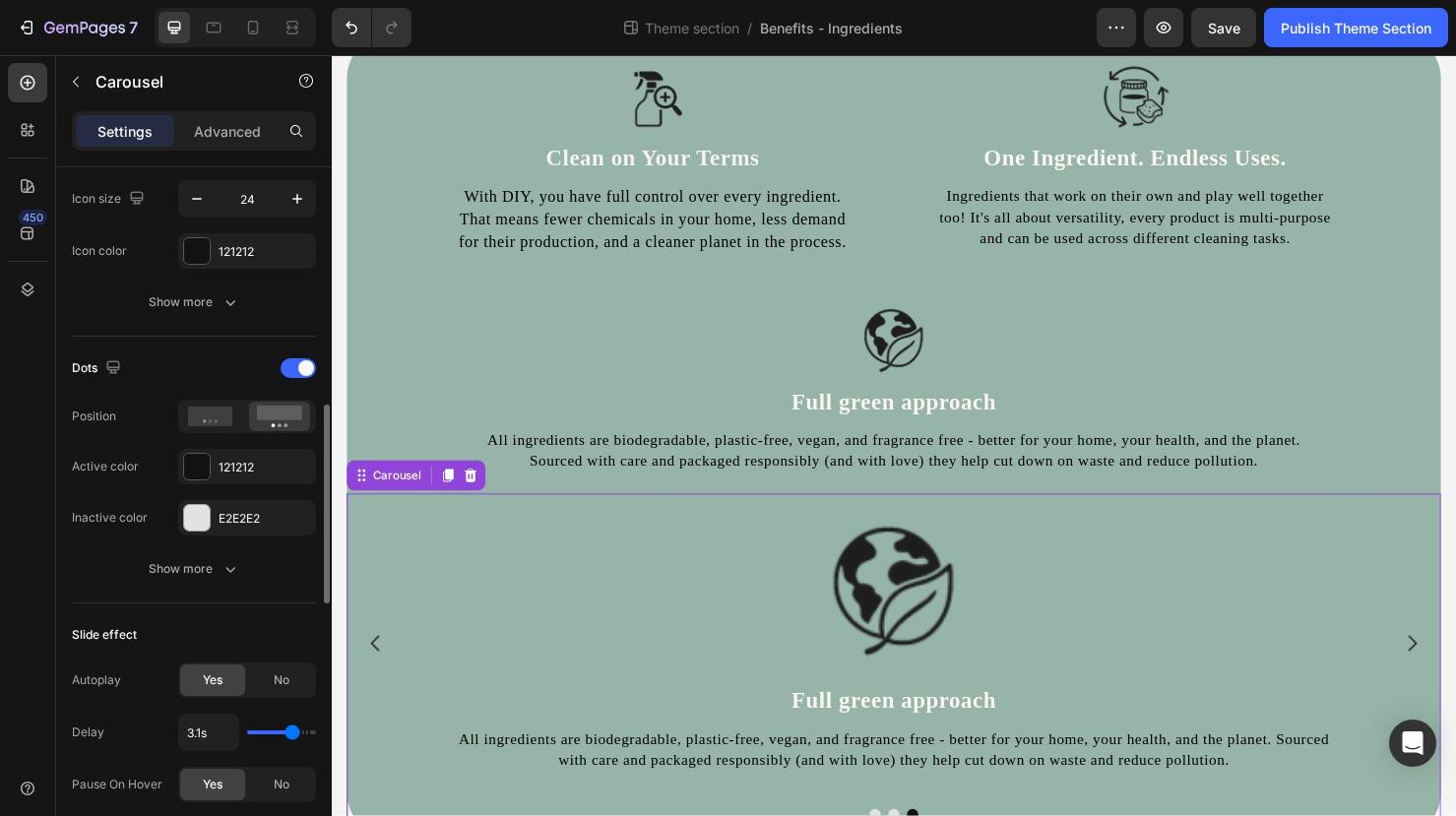 drag, startPoint x: 273, startPoint y: 729, endPoint x: 292, endPoint y: 730, distance: 19.026298 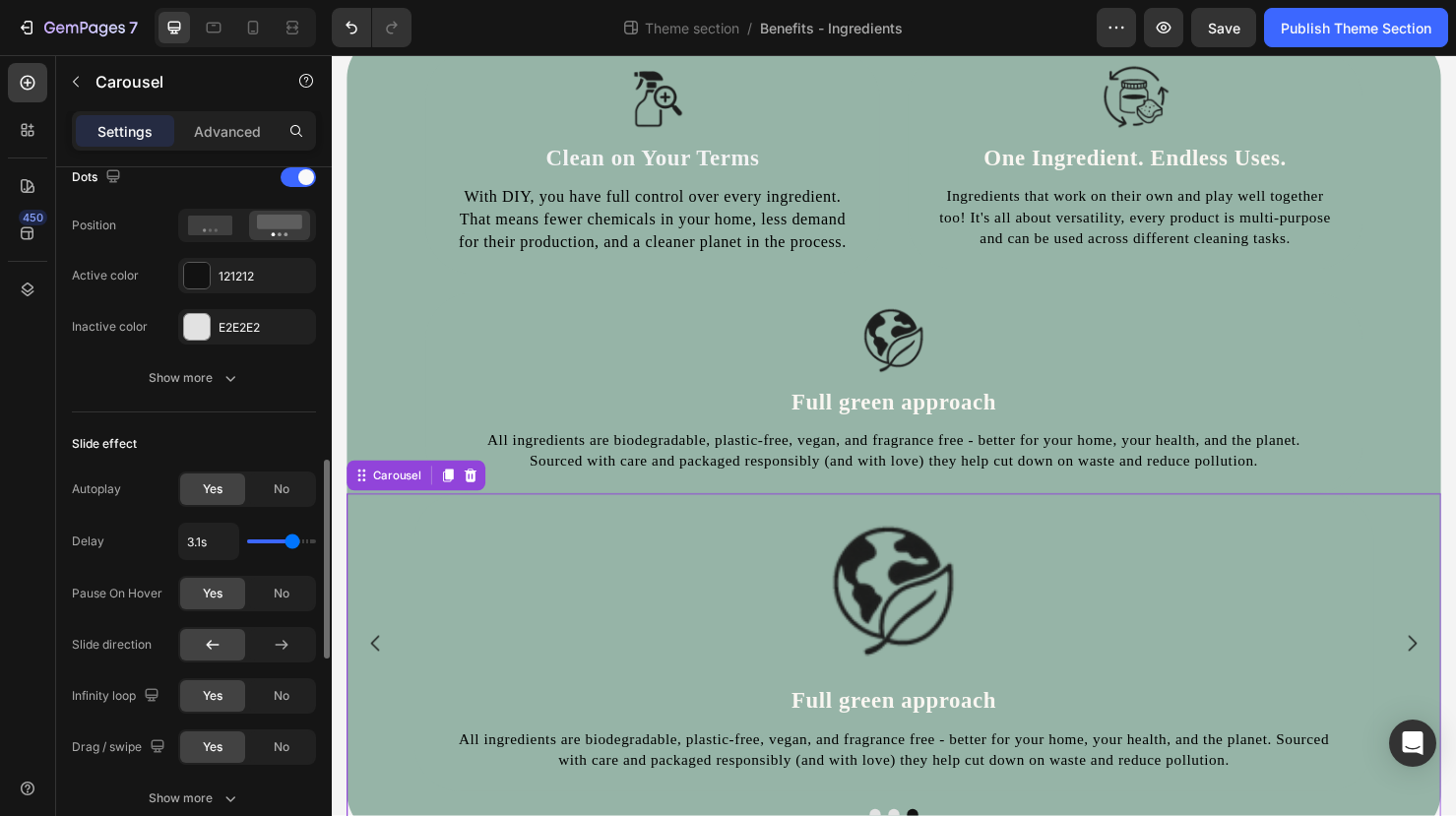 scroll, scrollTop: 1031, scrollLeft: 0, axis: vertical 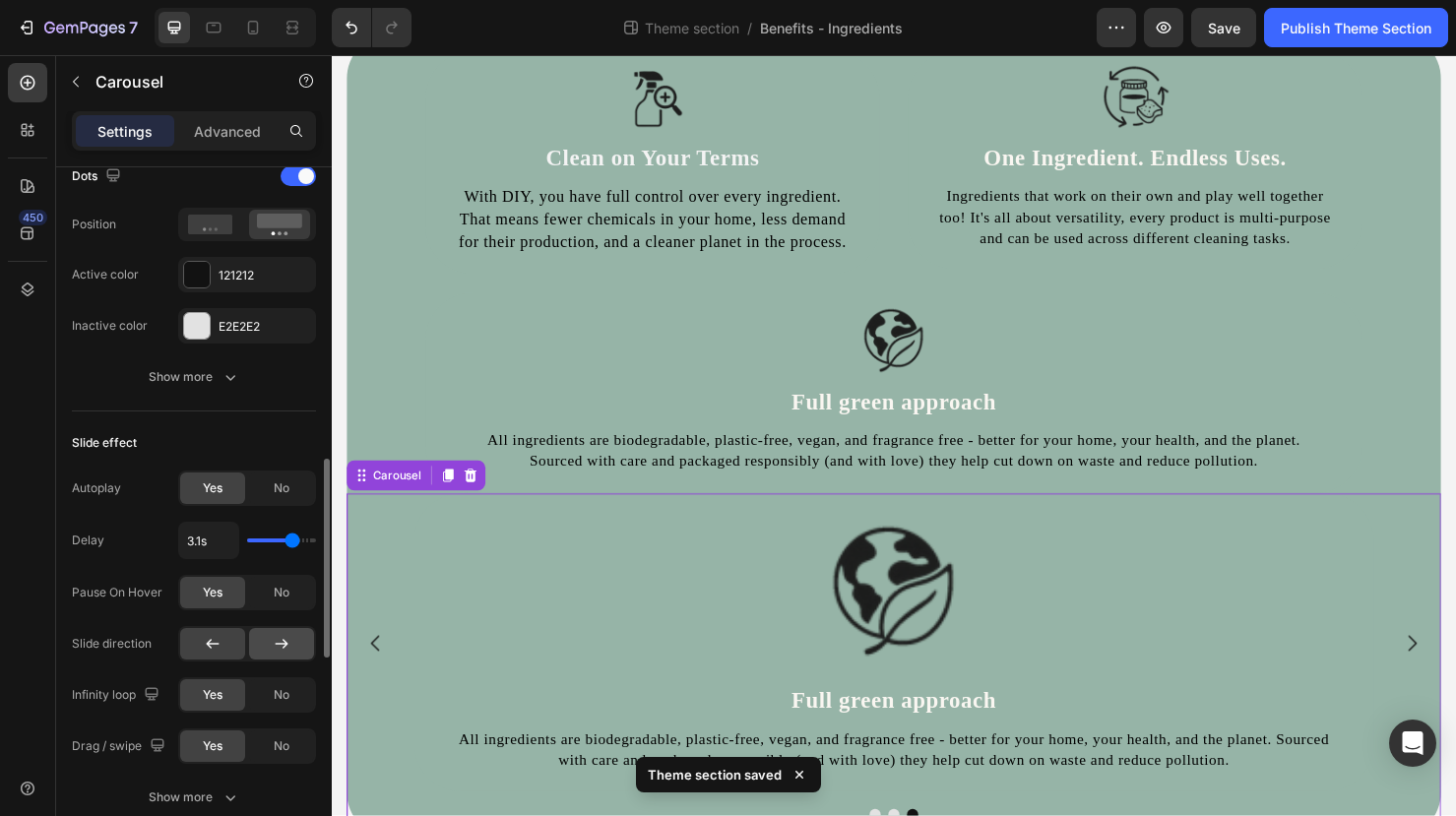 click 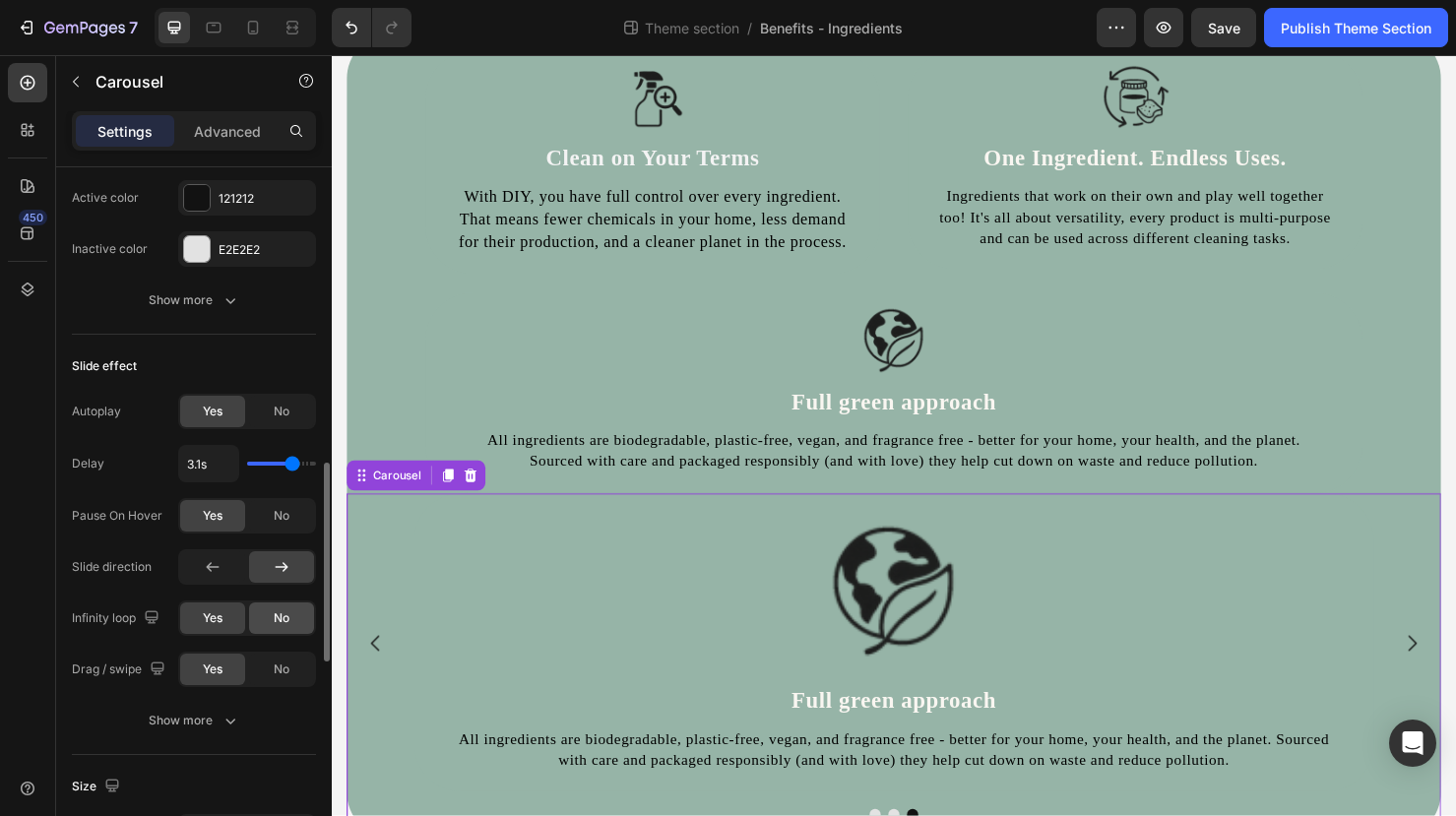 scroll, scrollTop: 1111, scrollLeft: 0, axis: vertical 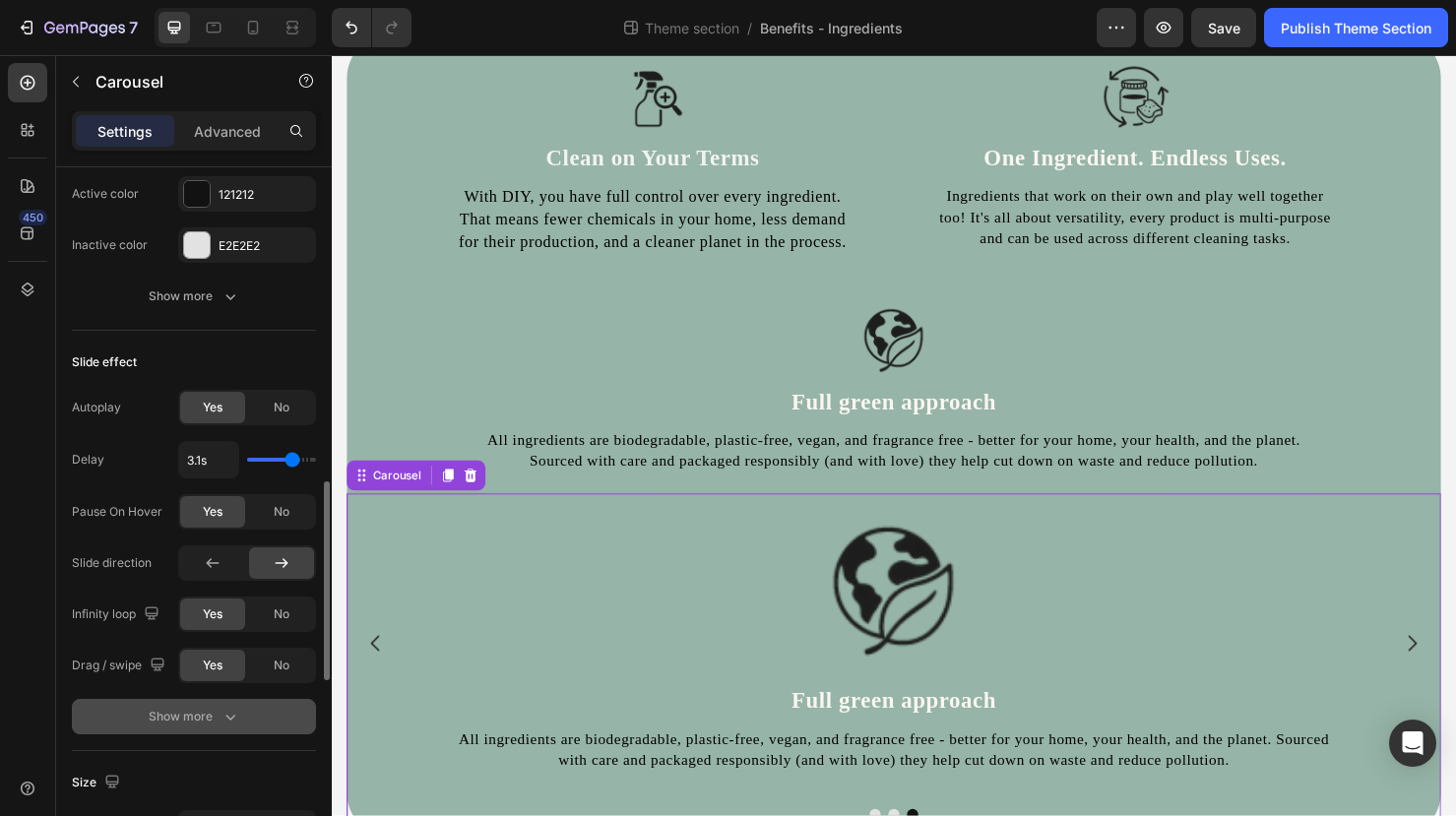 click on "Show more" at bounding box center [194, 717] 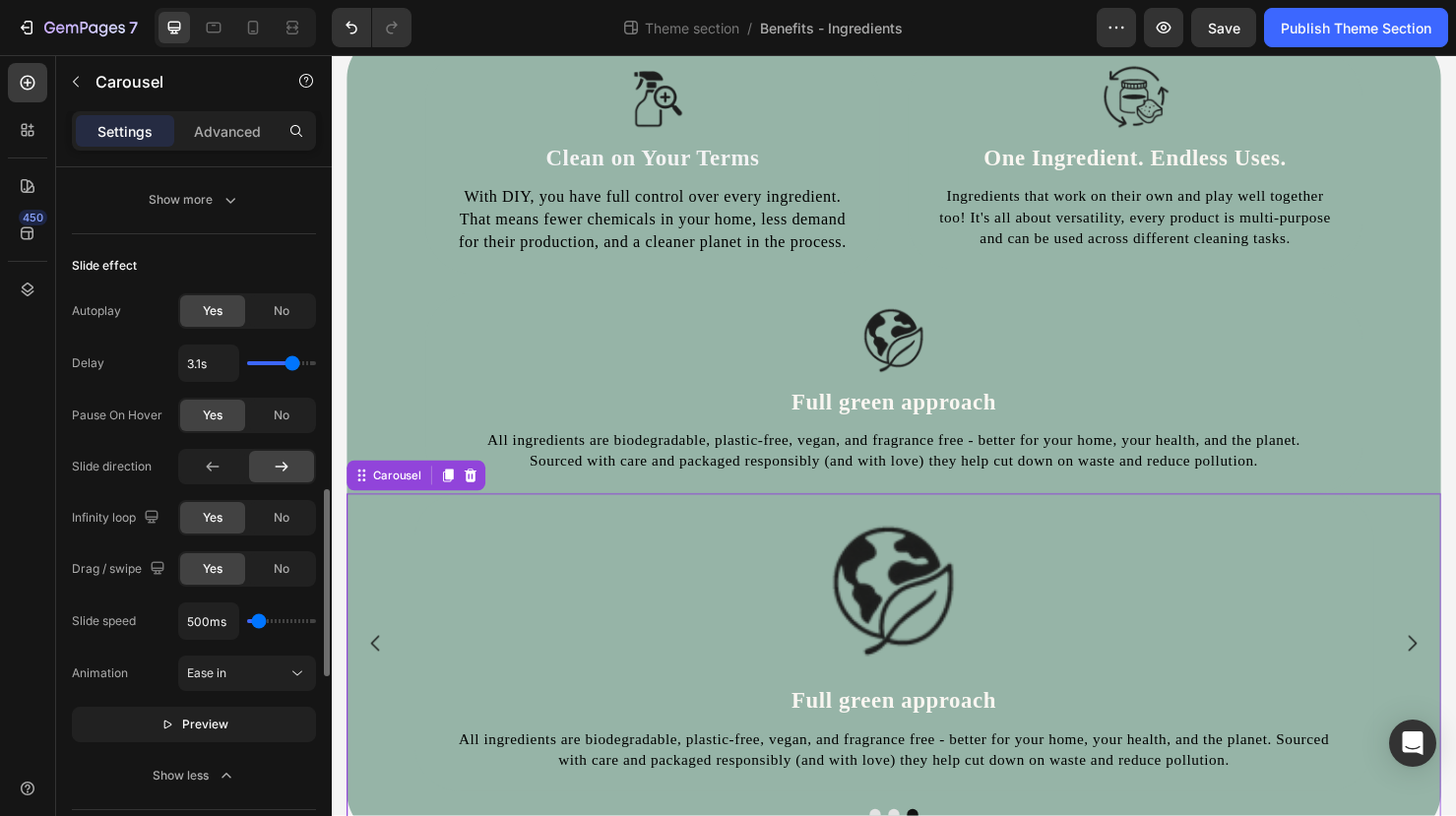 scroll, scrollTop: 1214, scrollLeft: 0, axis: vertical 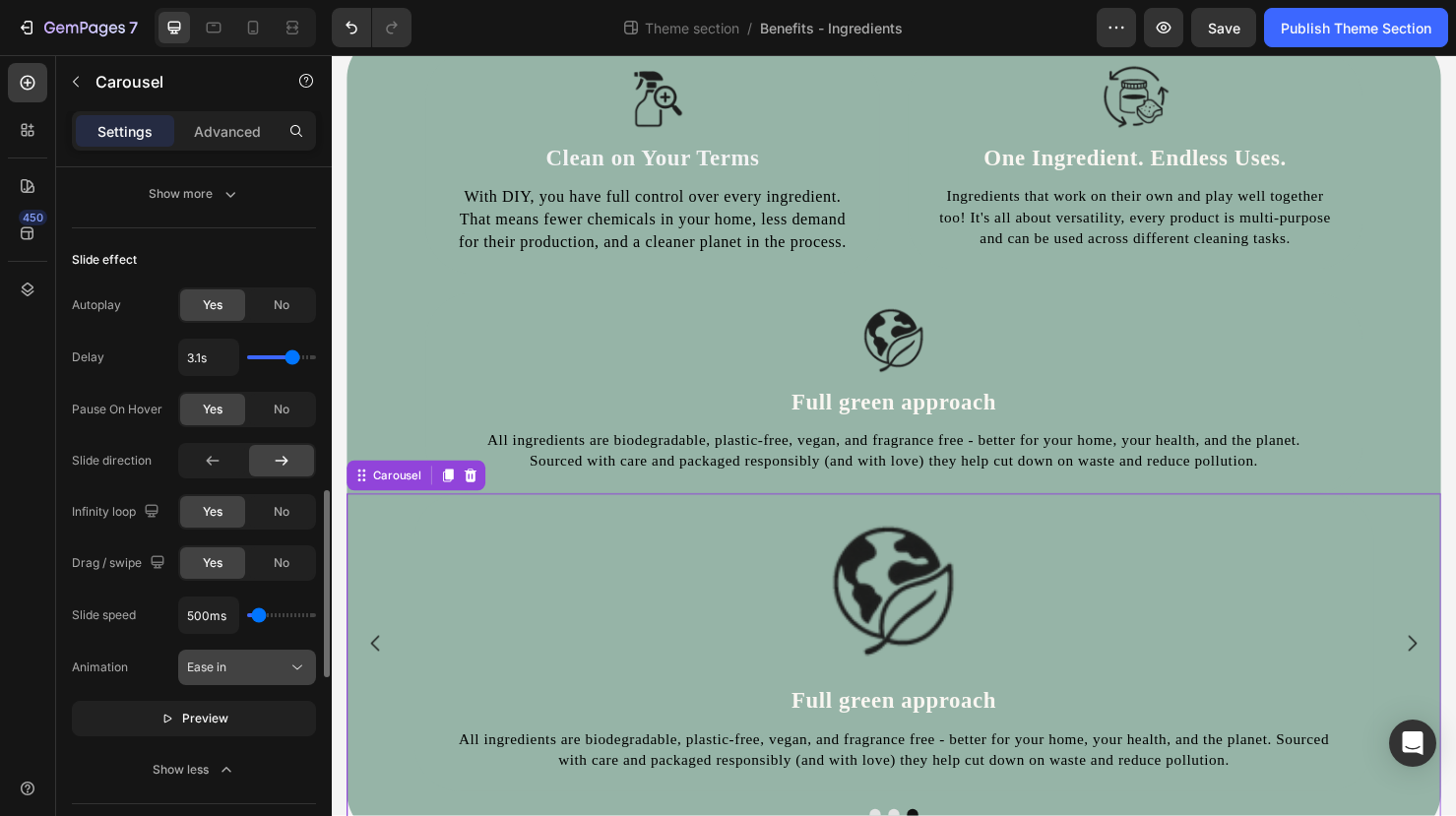 click on "Ease in" 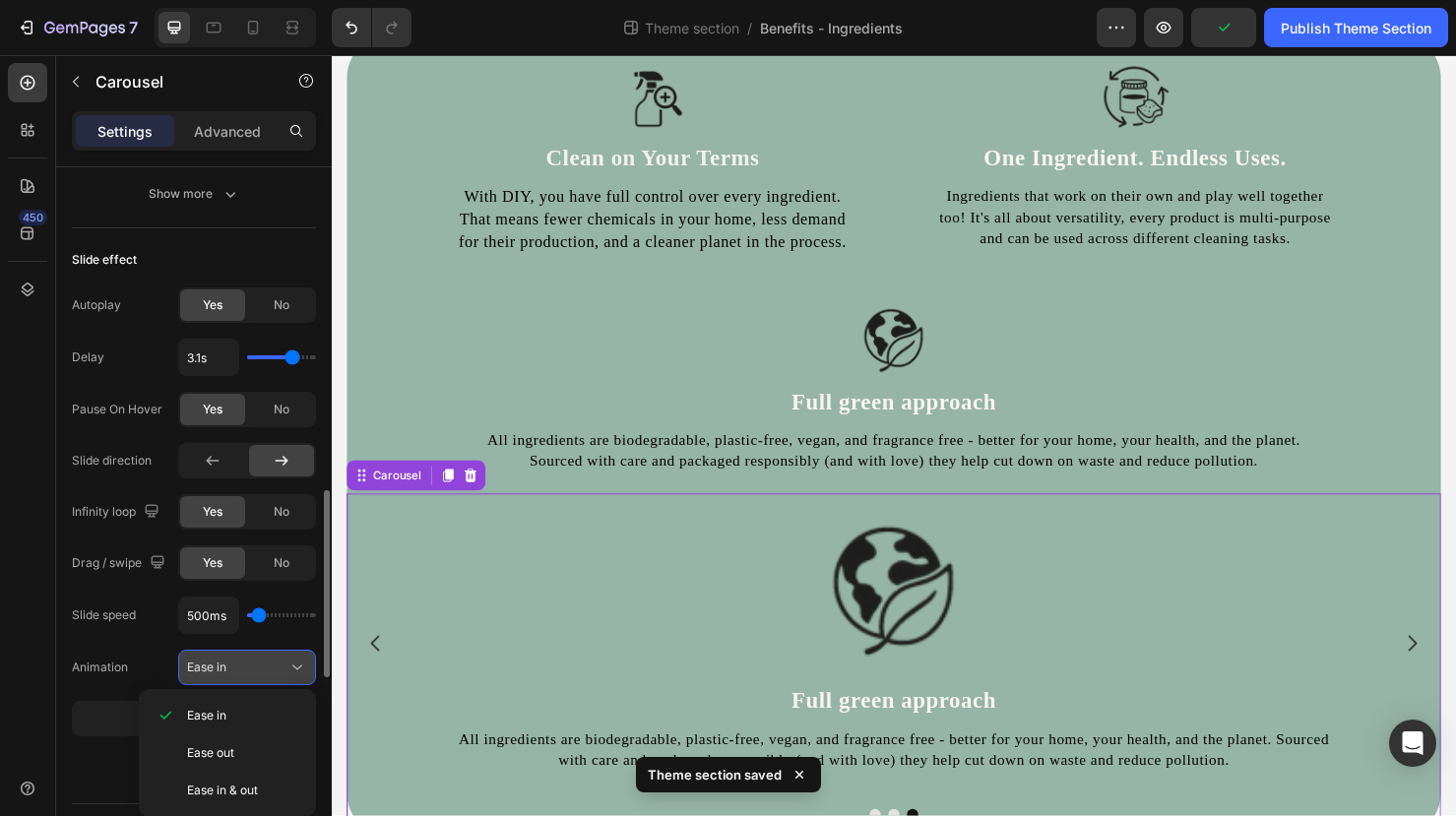 click on "Ease in" 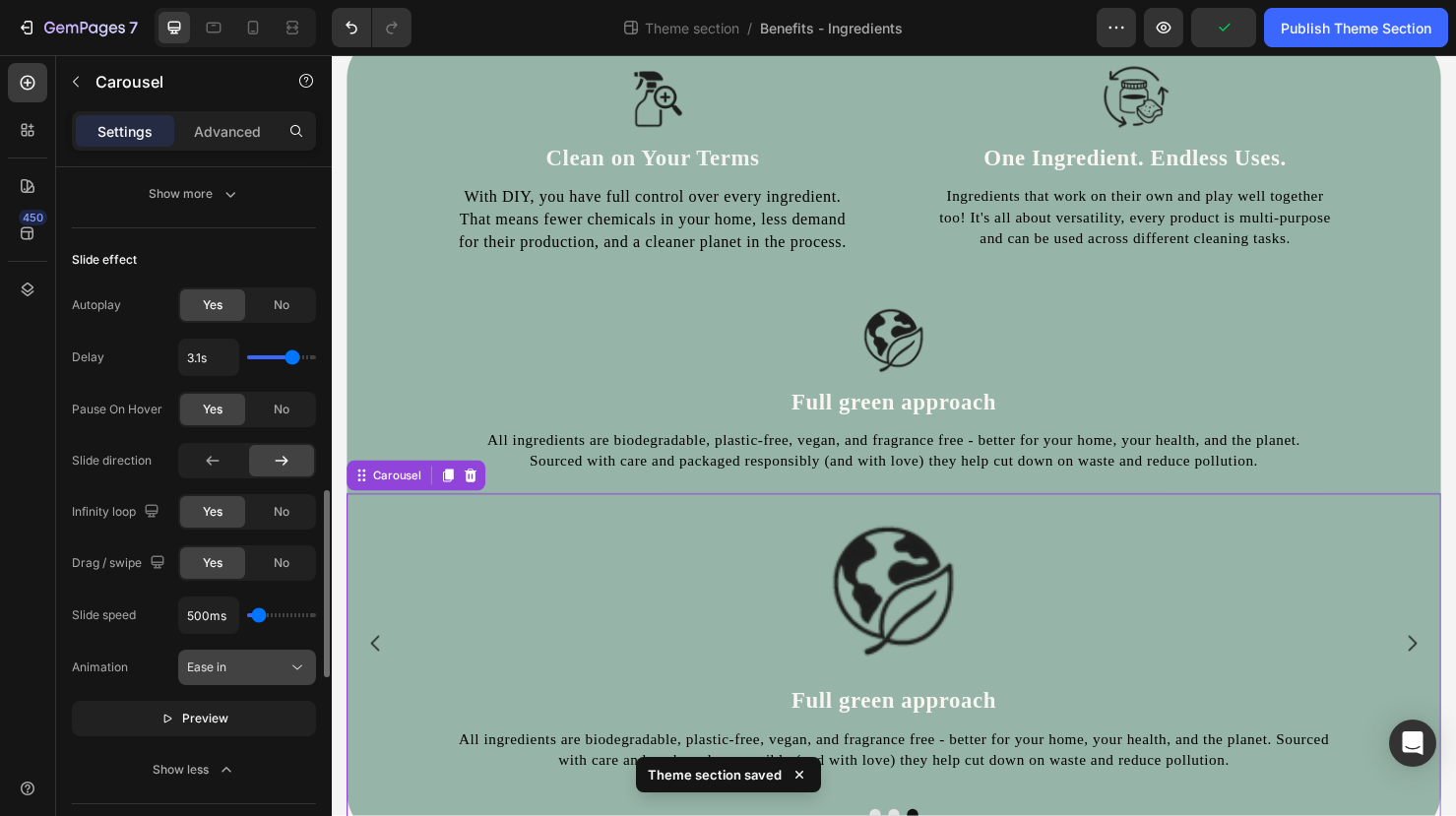 click on "Ease in" 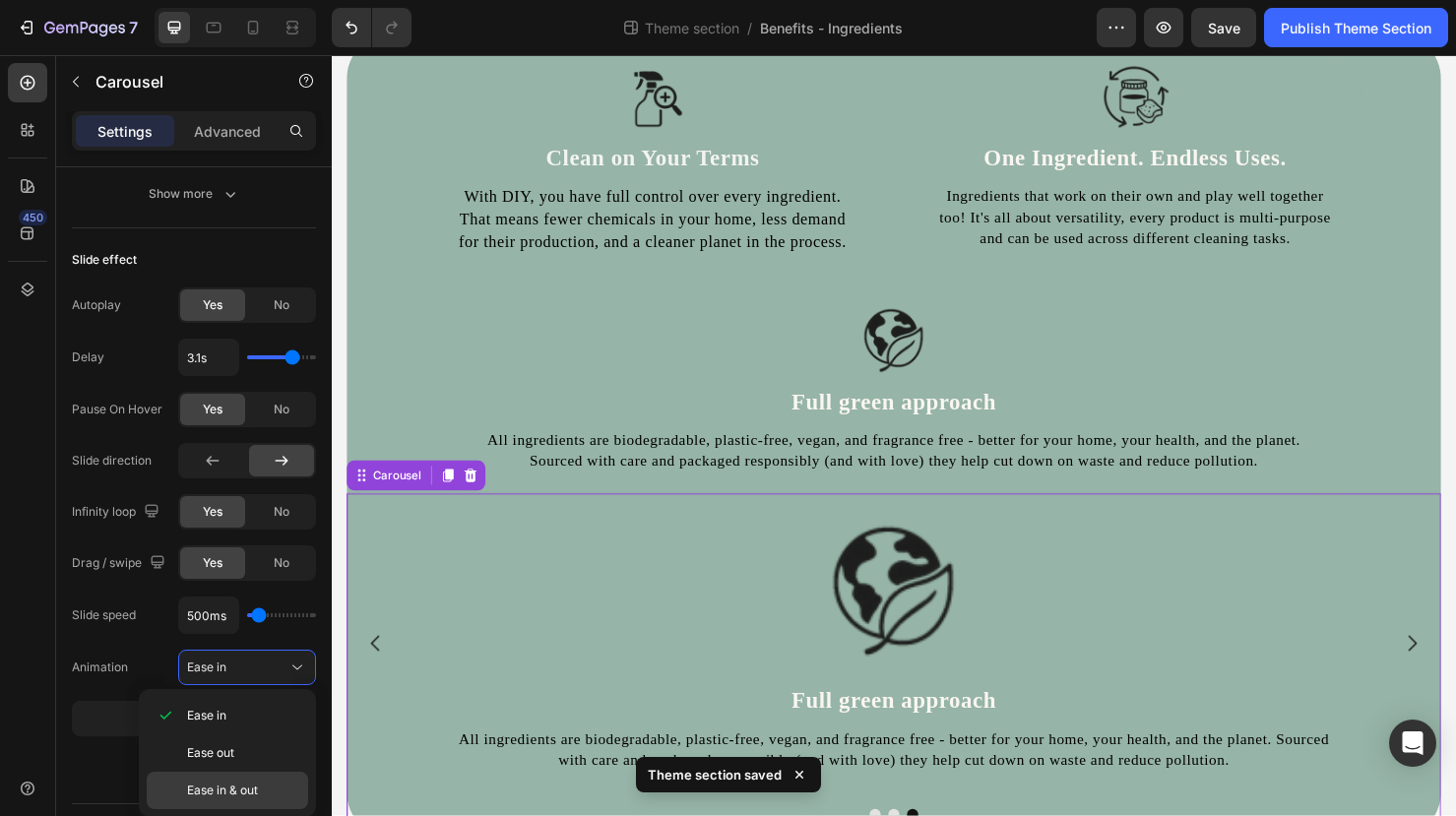 click on "Ease in & out" at bounding box center [243, 790] 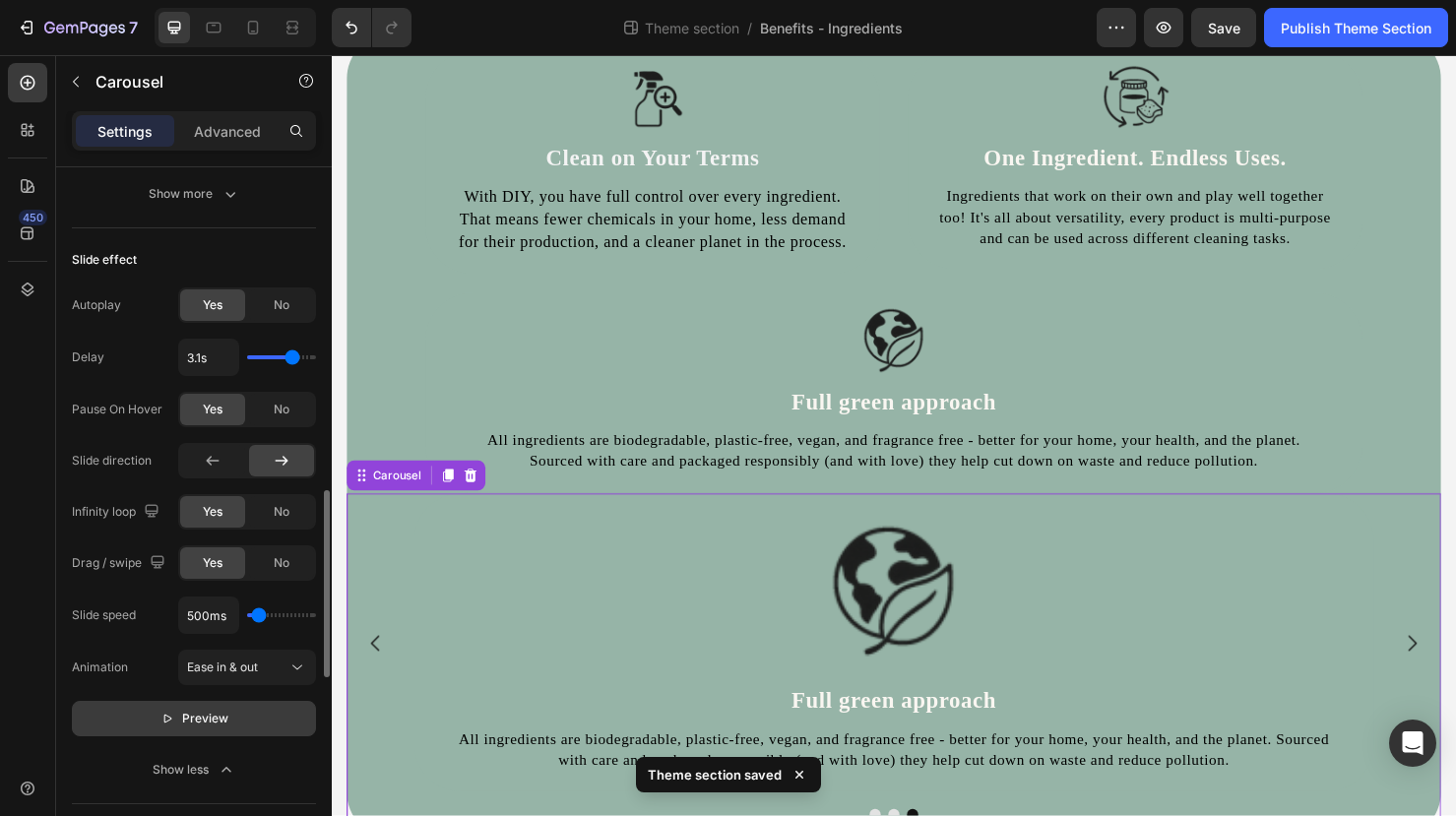 click on "Preview" at bounding box center (194, 719) 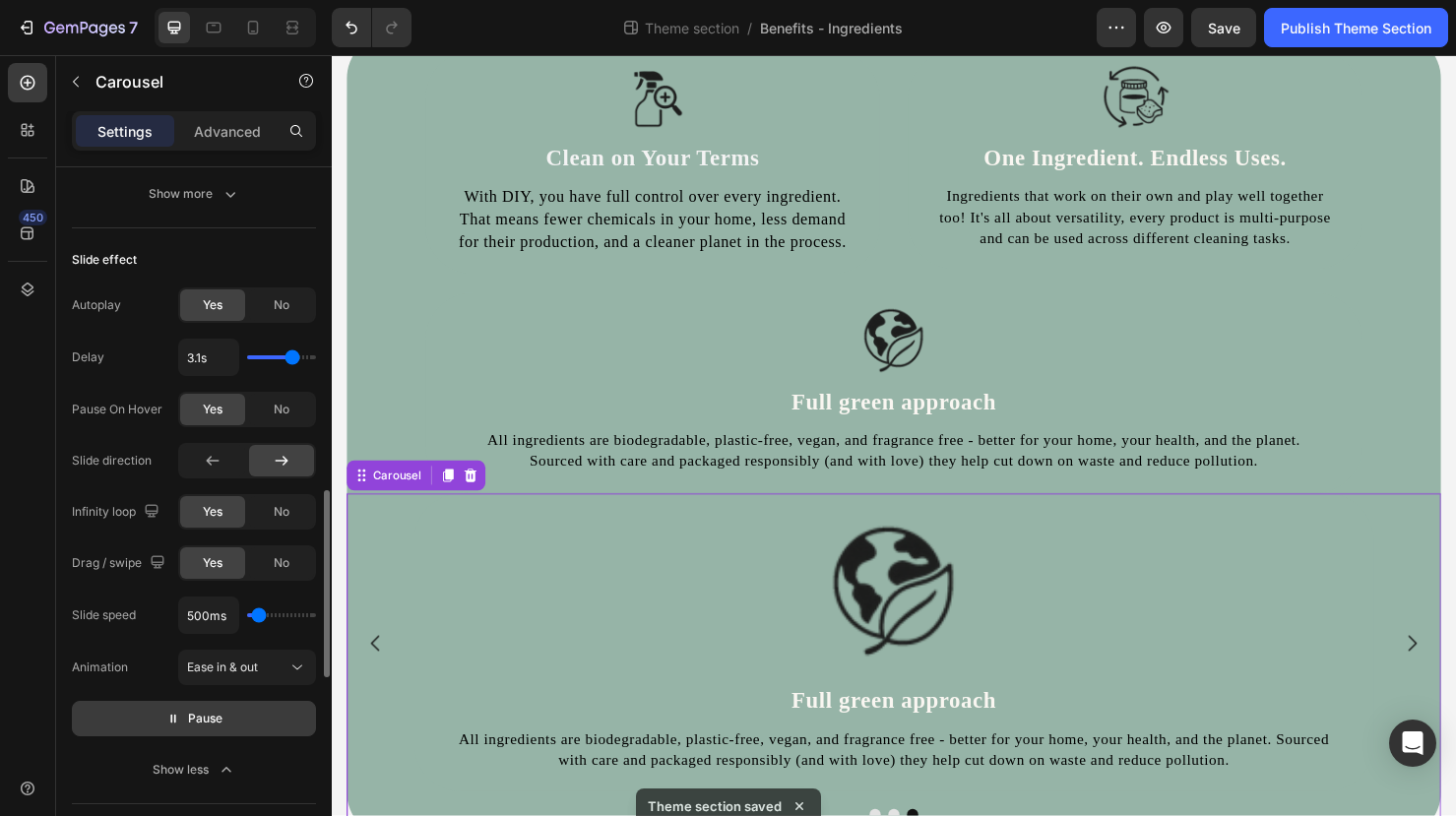 click on "Pause" at bounding box center [194, 719] 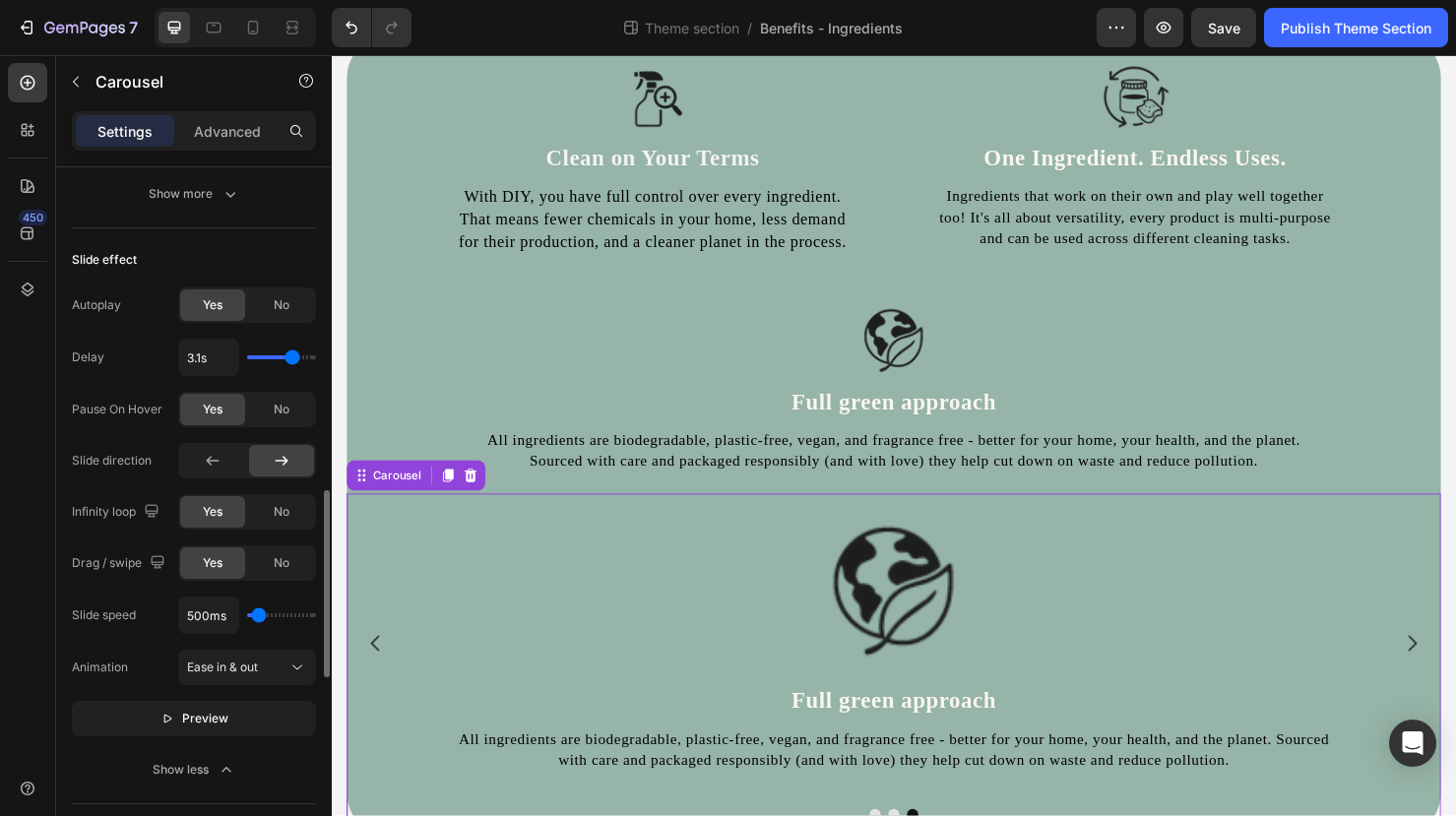 type on "3s" 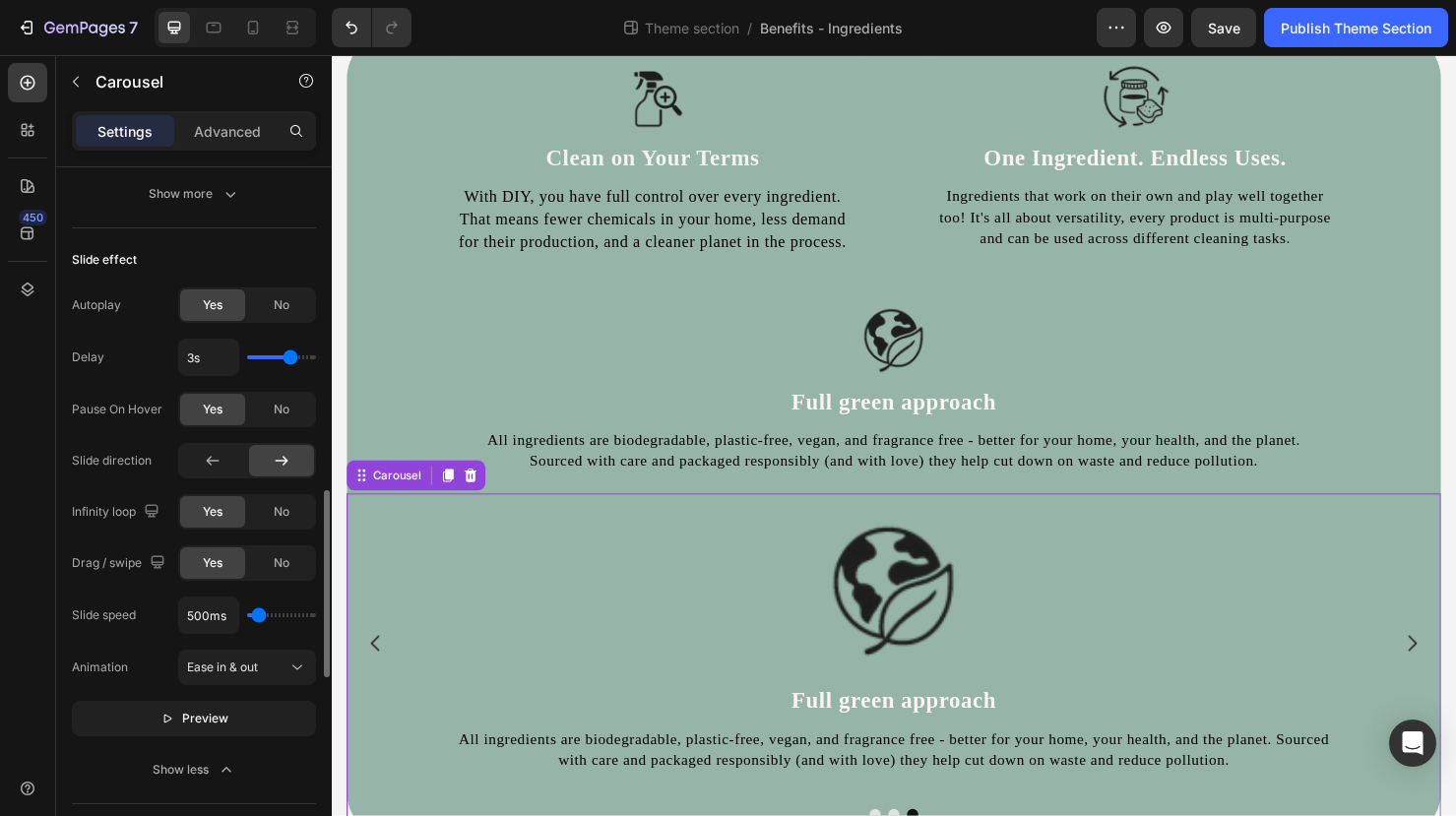 type on "3.1s" 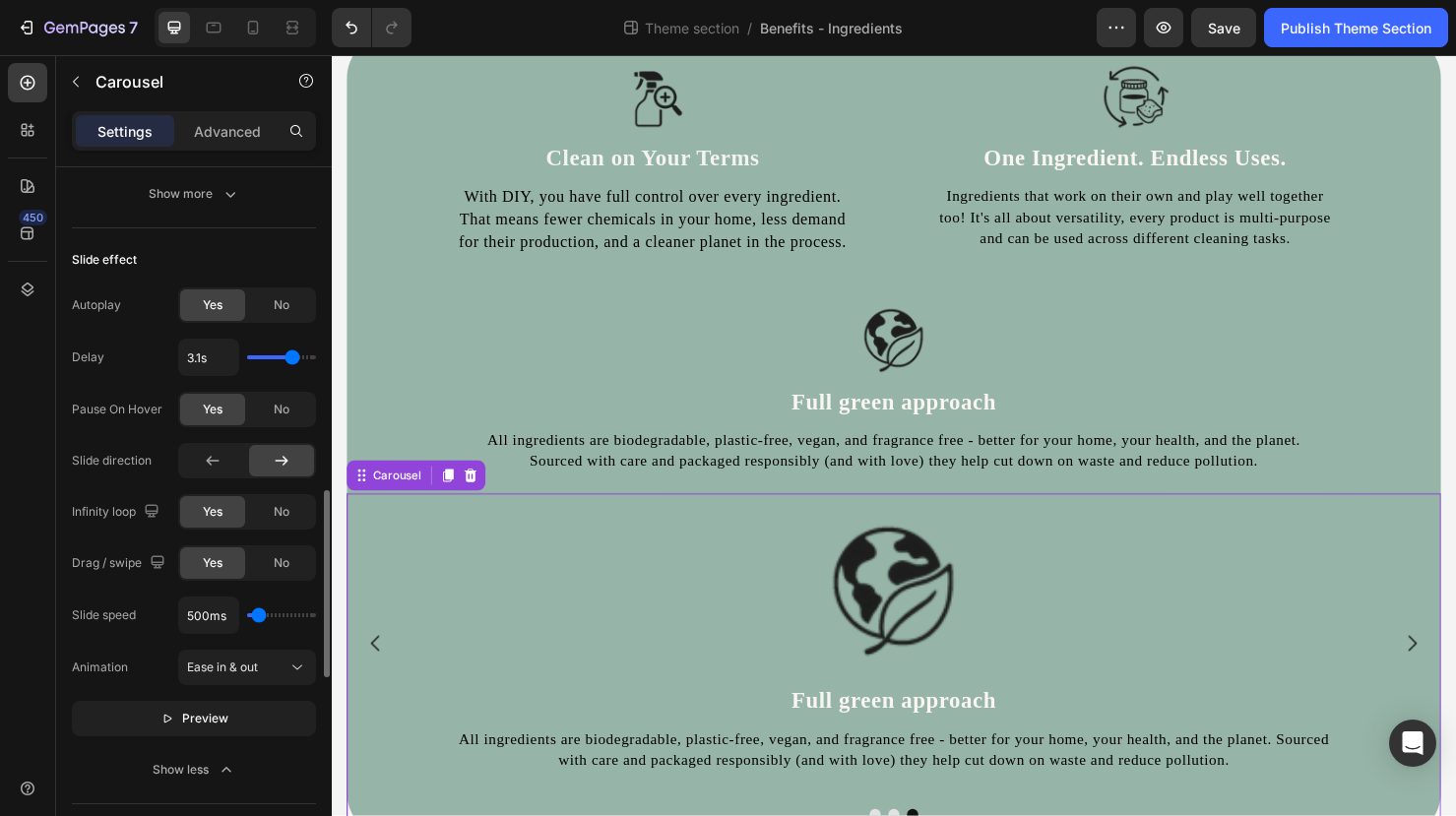 type on "3.5s" 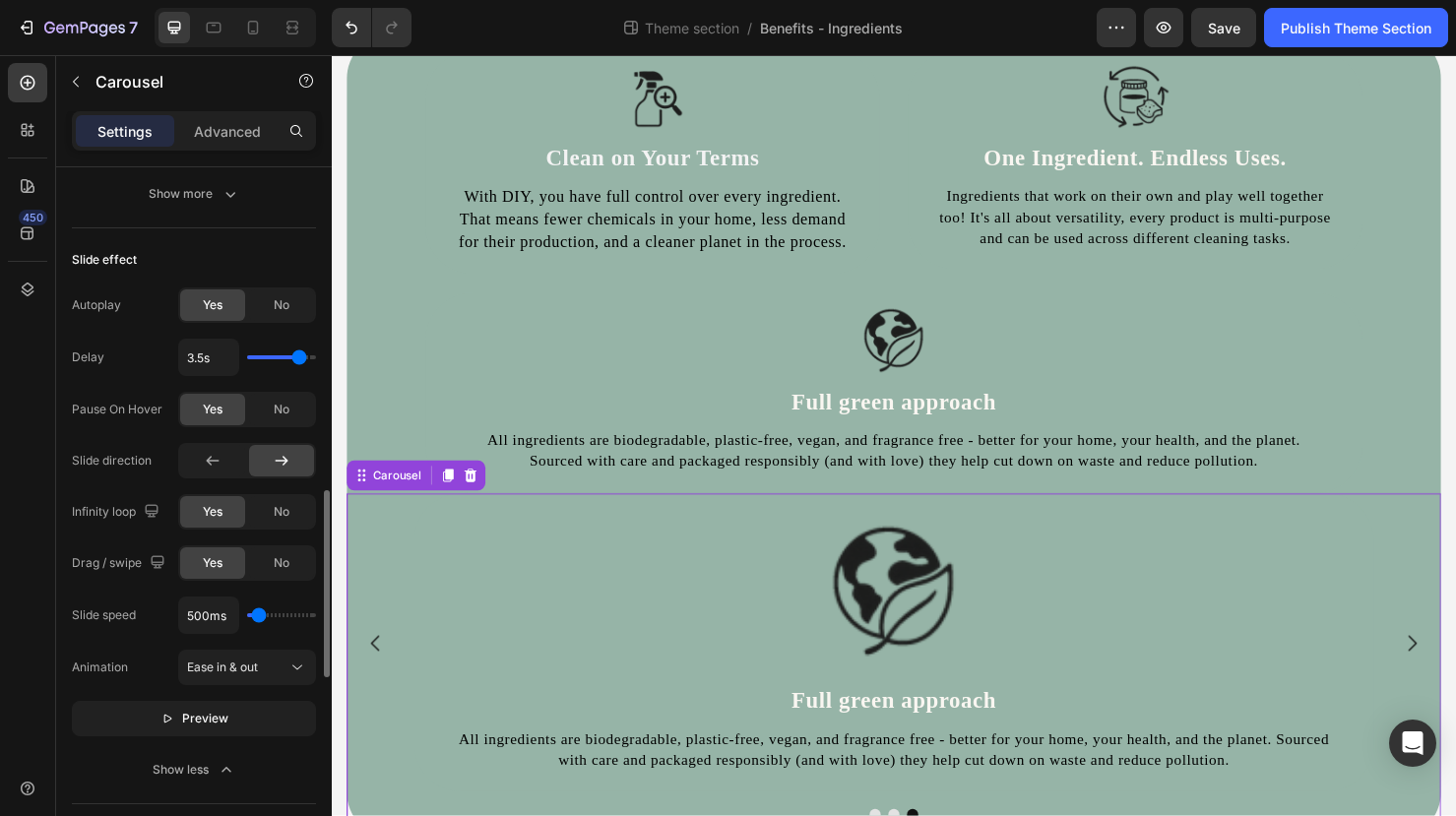 type on "3.6s" 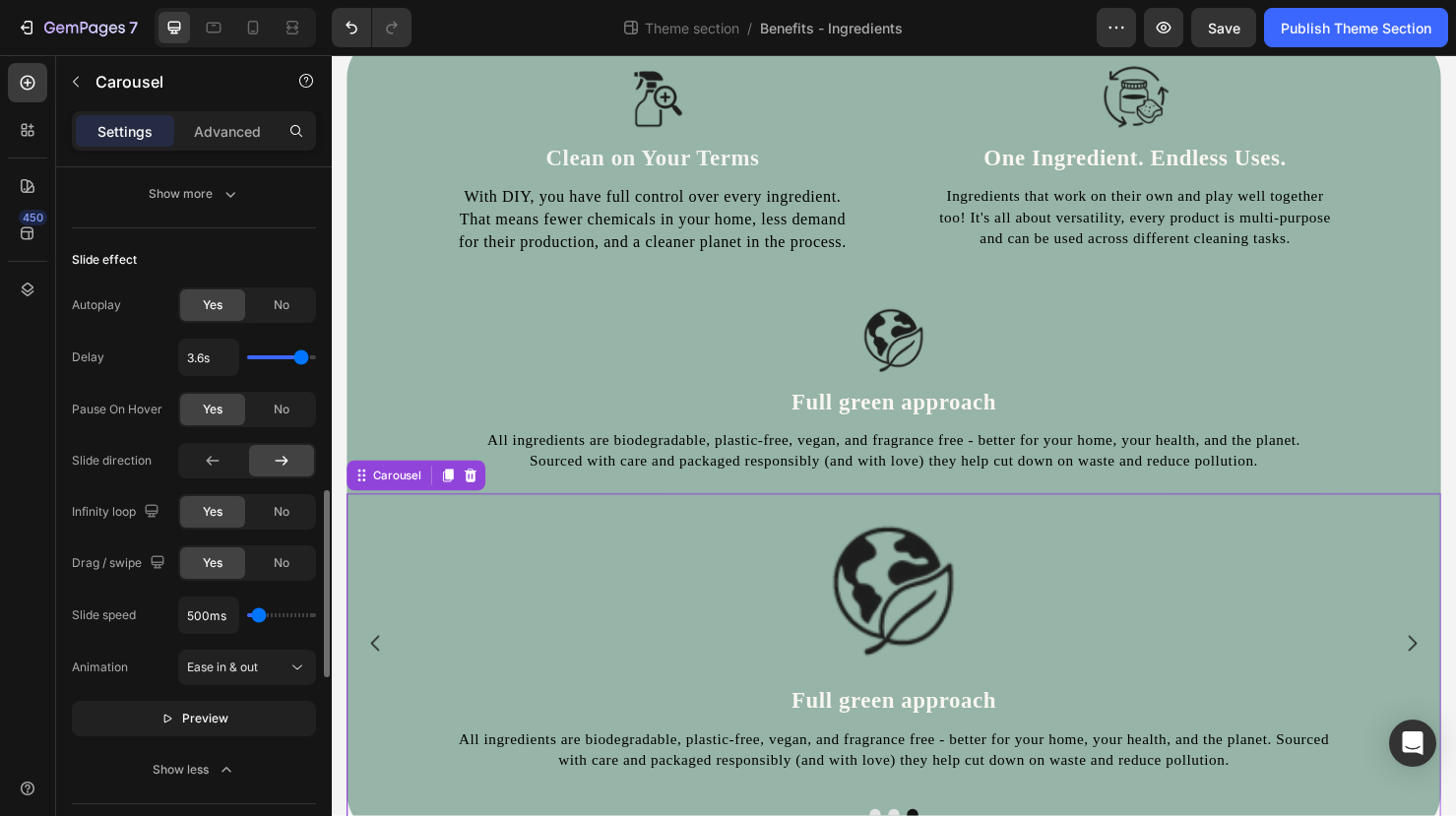type on "3.7s" 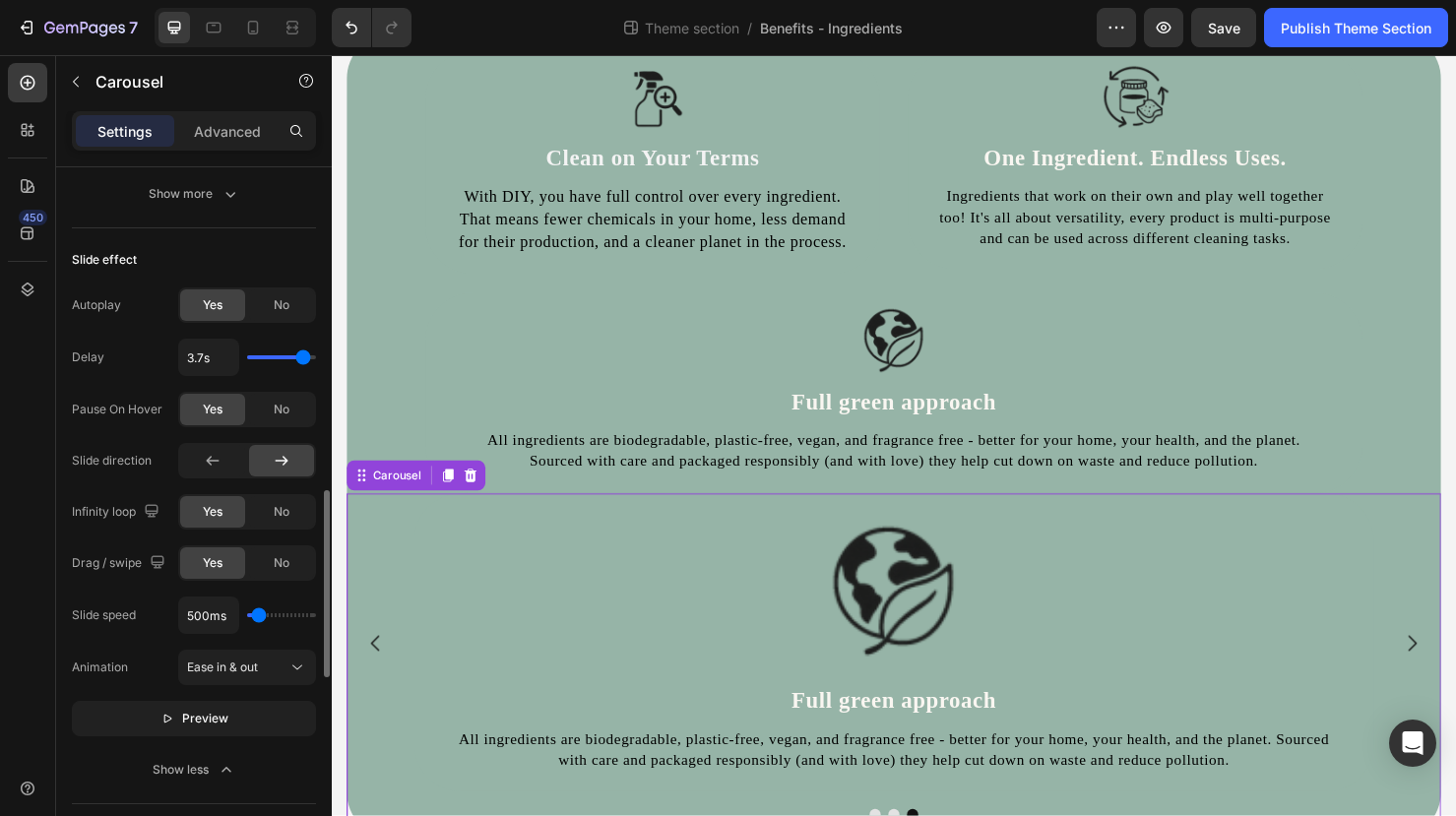 type on "3.8s" 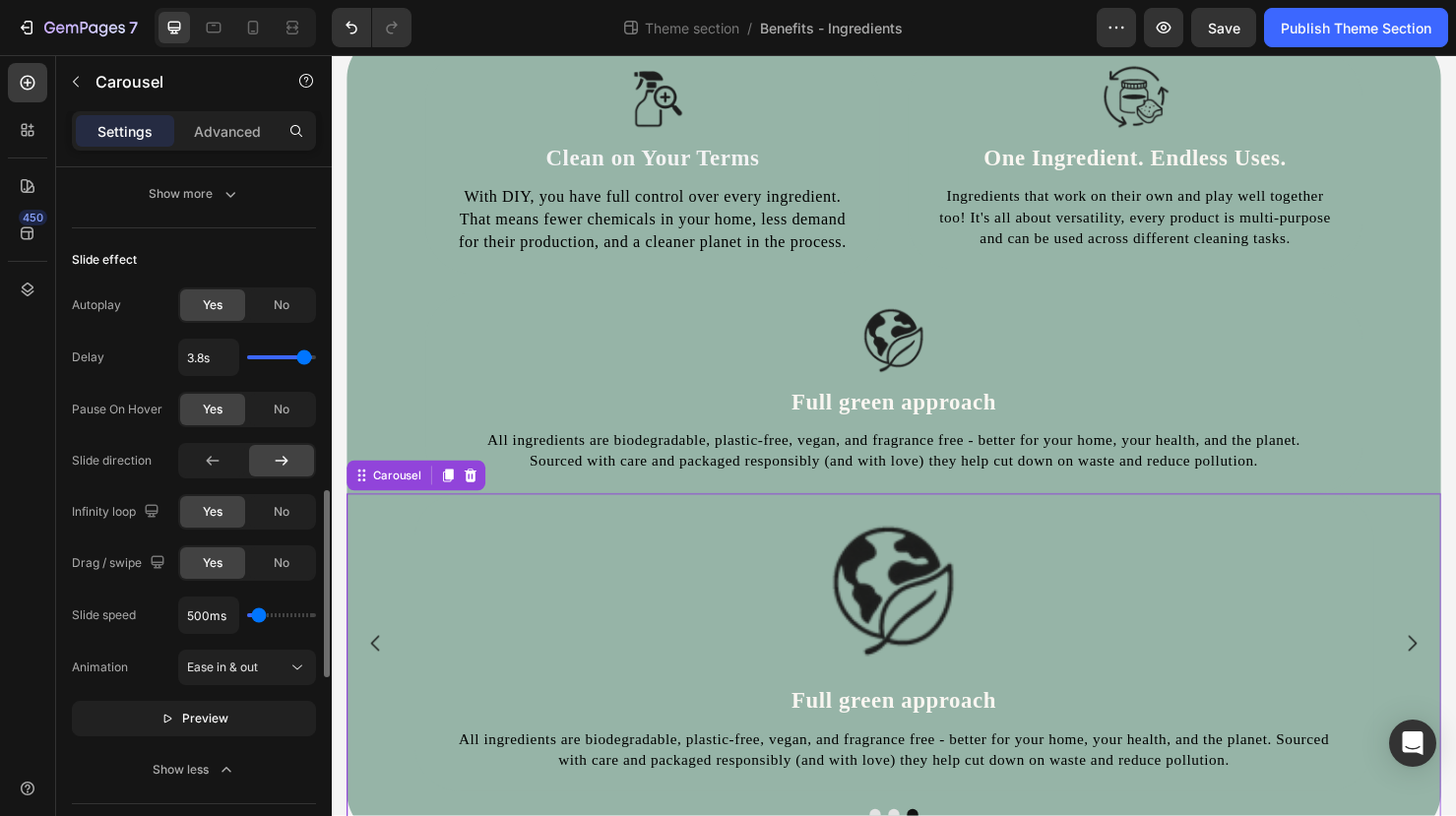 drag, startPoint x: 290, startPoint y: 358, endPoint x: 304, endPoint y: 356, distance: 14.142136 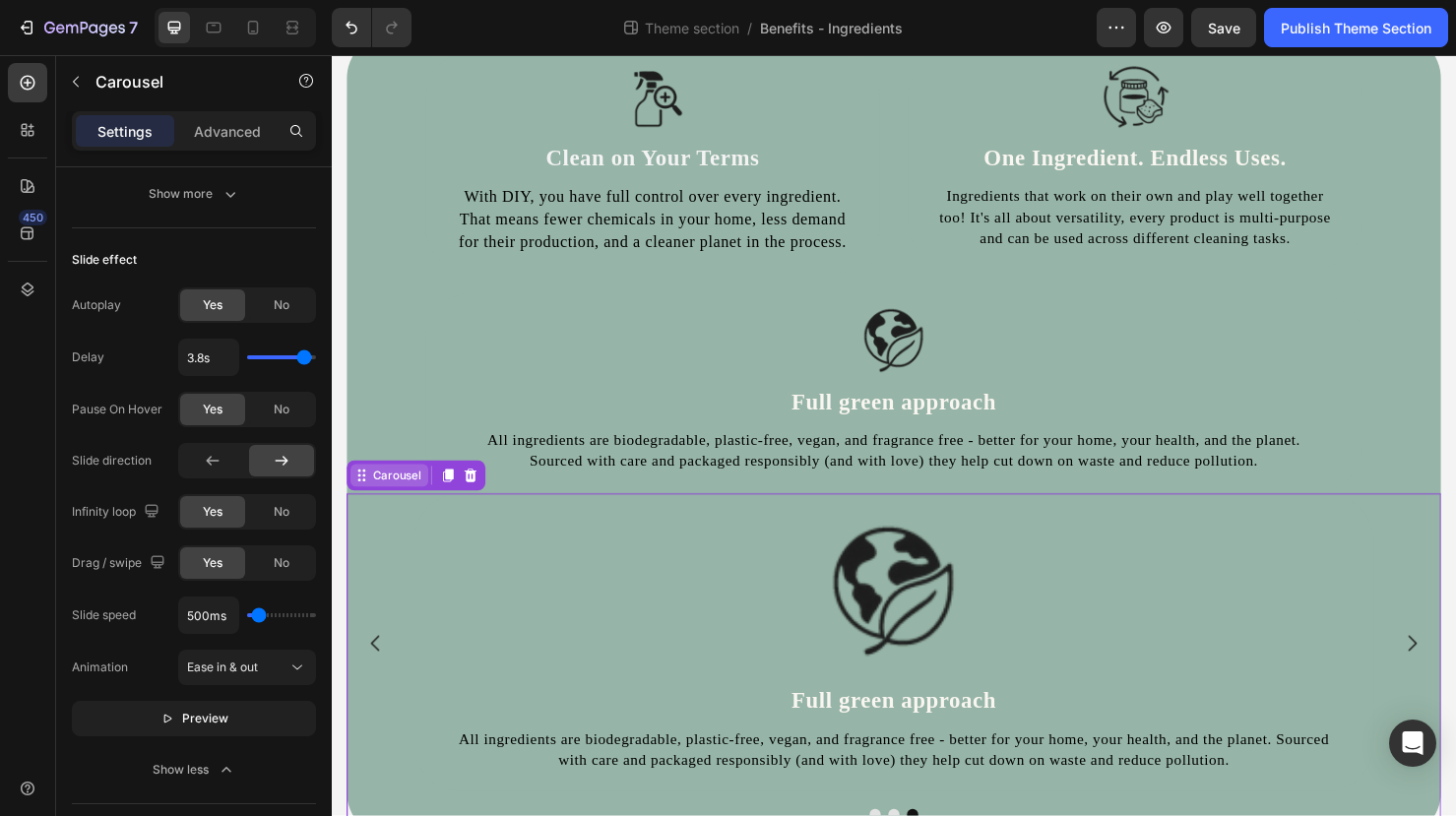 click on "Carousel" at bounding box center (400, 497) 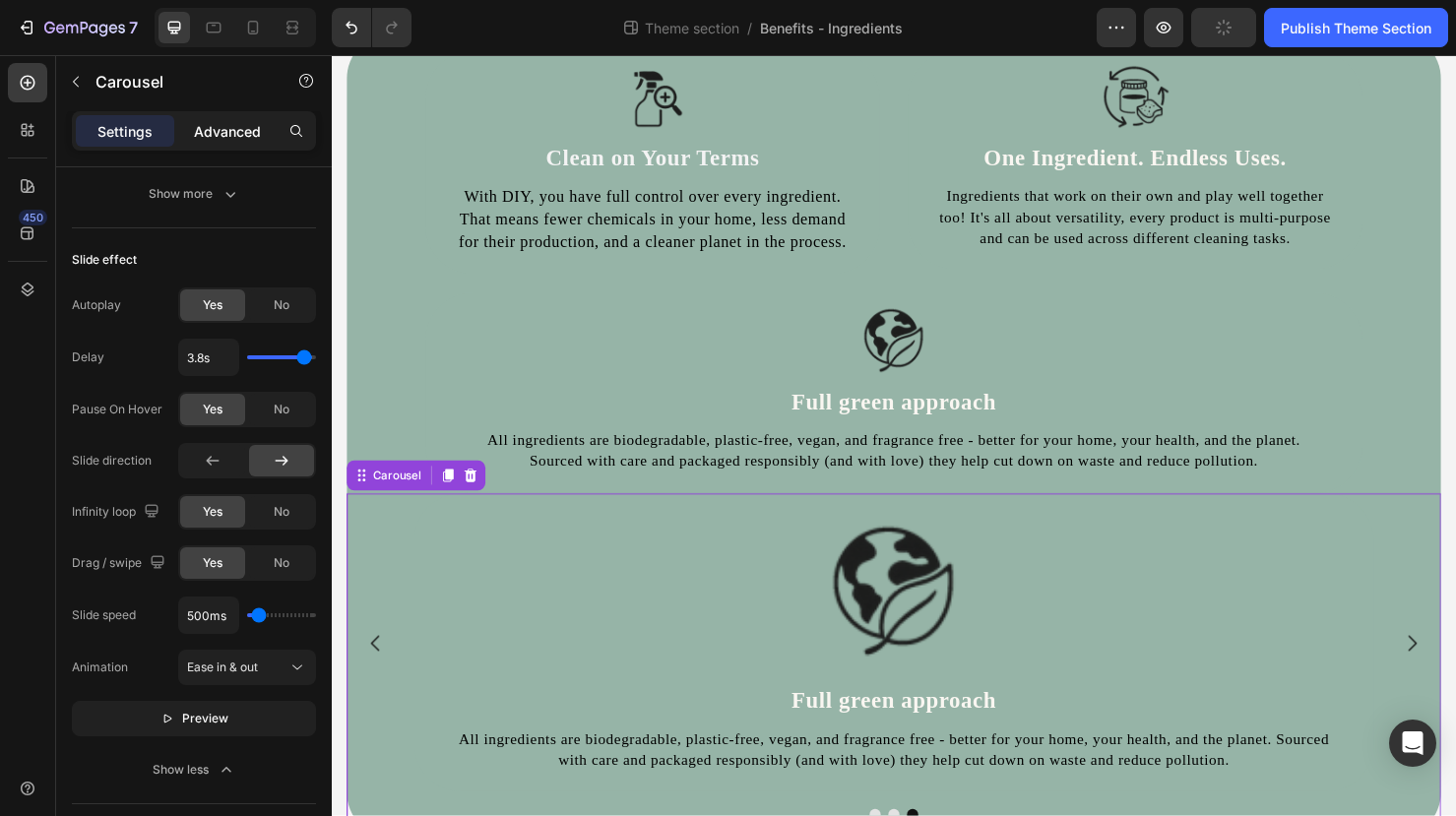 click on "Advanced" at bounding box center (227, 131) 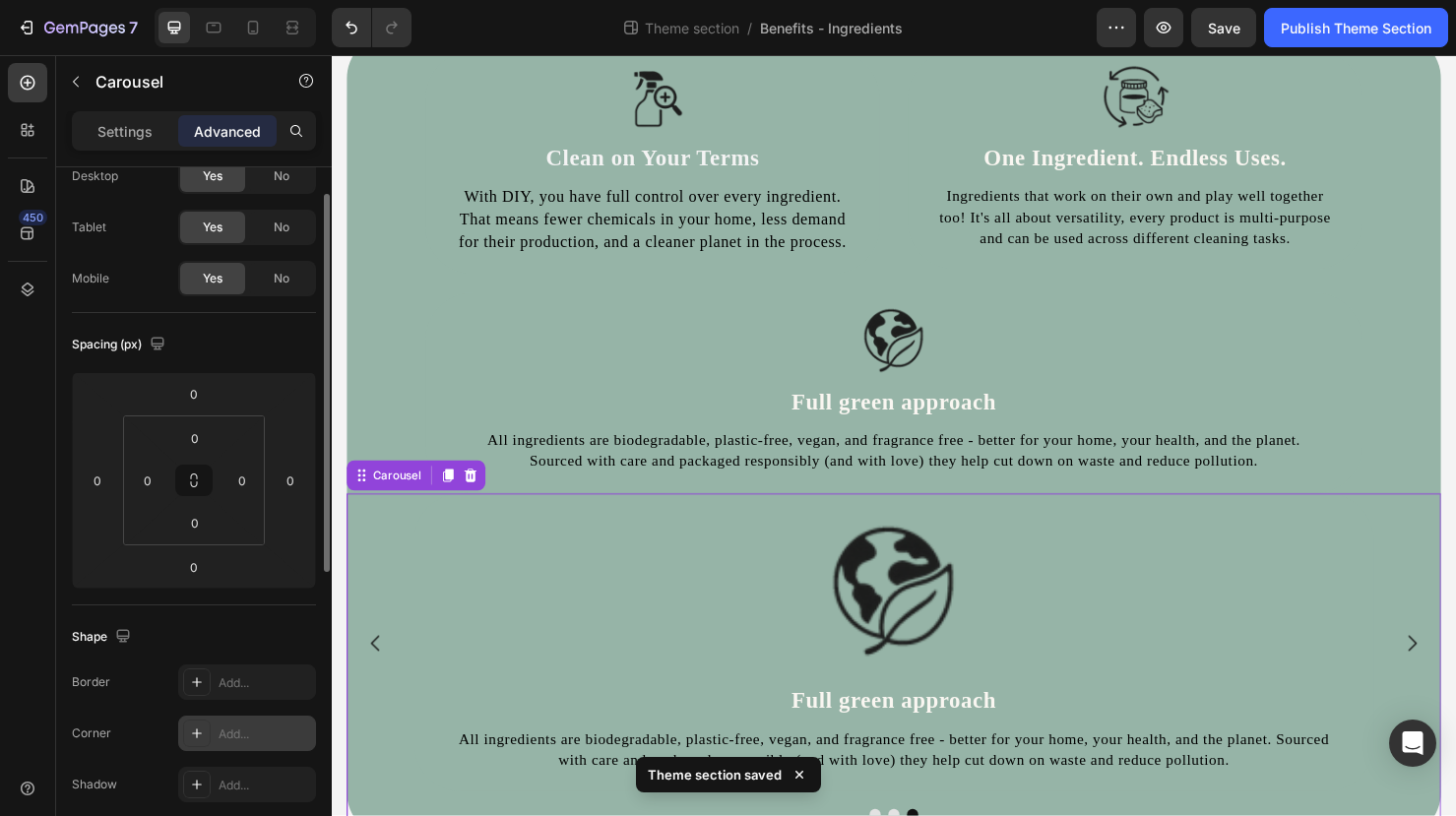 scroll, scrollTop: 0, scrollLeft: 0, axis: both 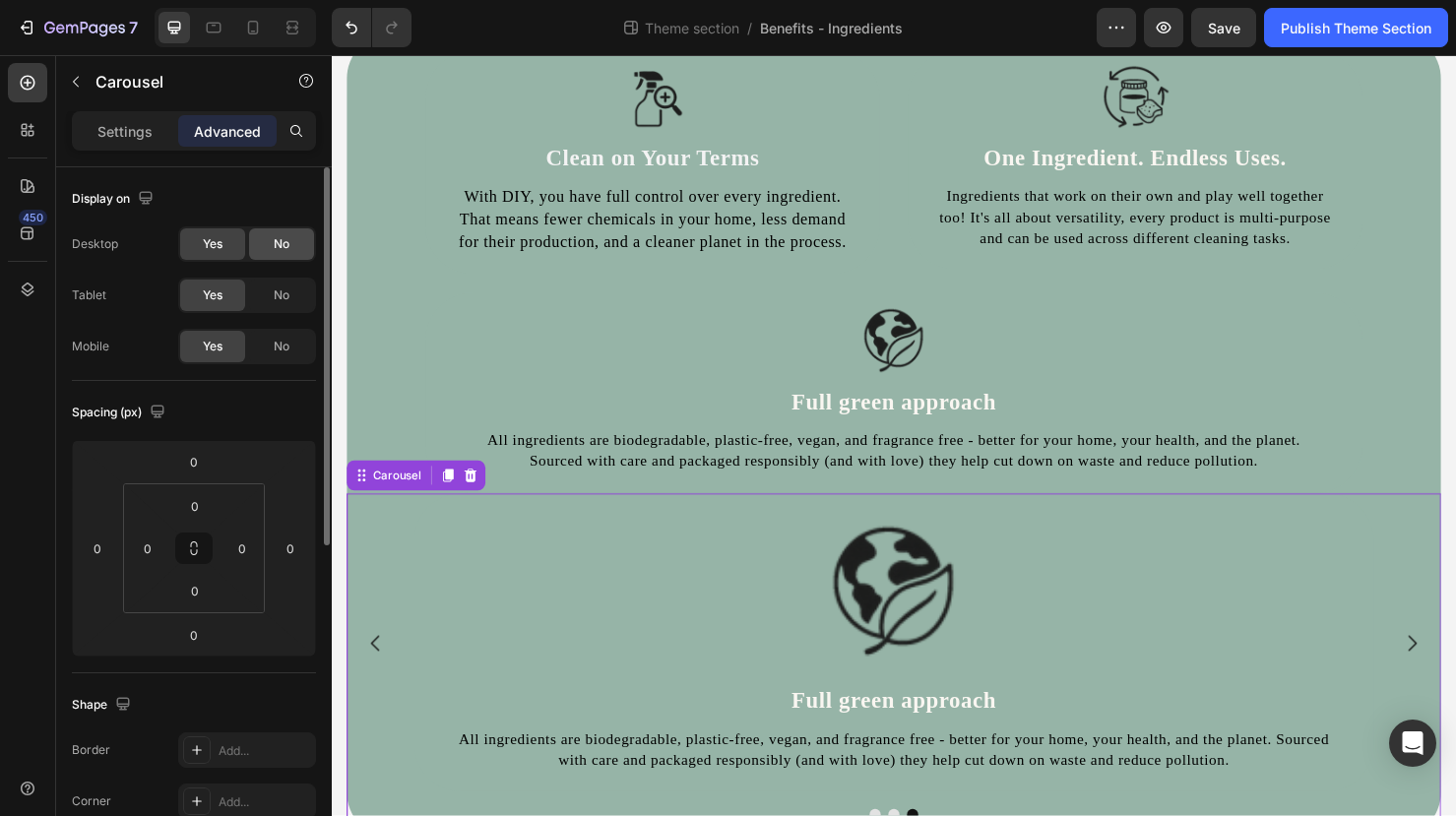 click on "No" 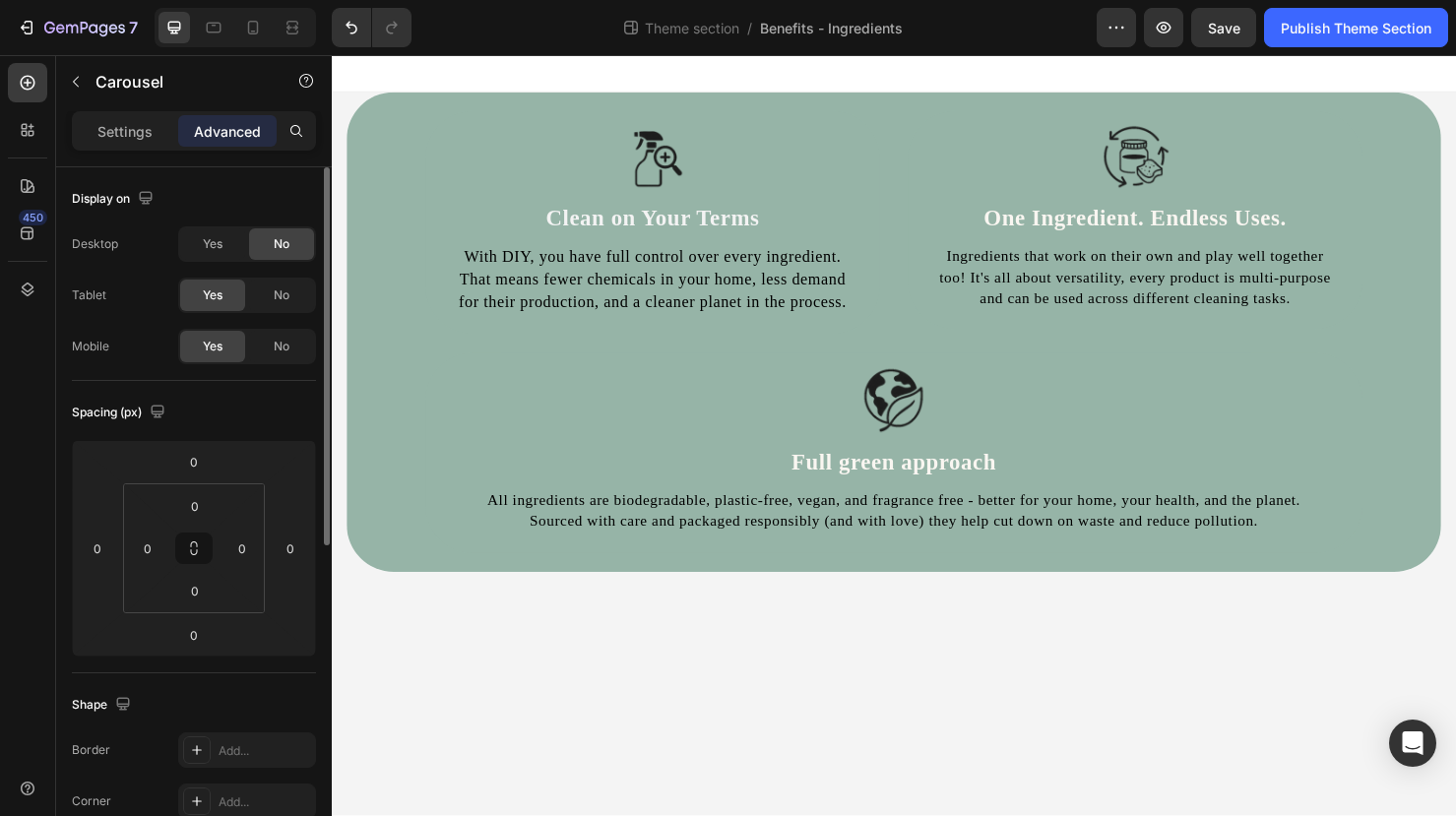 scroll, scrollTop: 0, scrollLeft: 0, axis: both 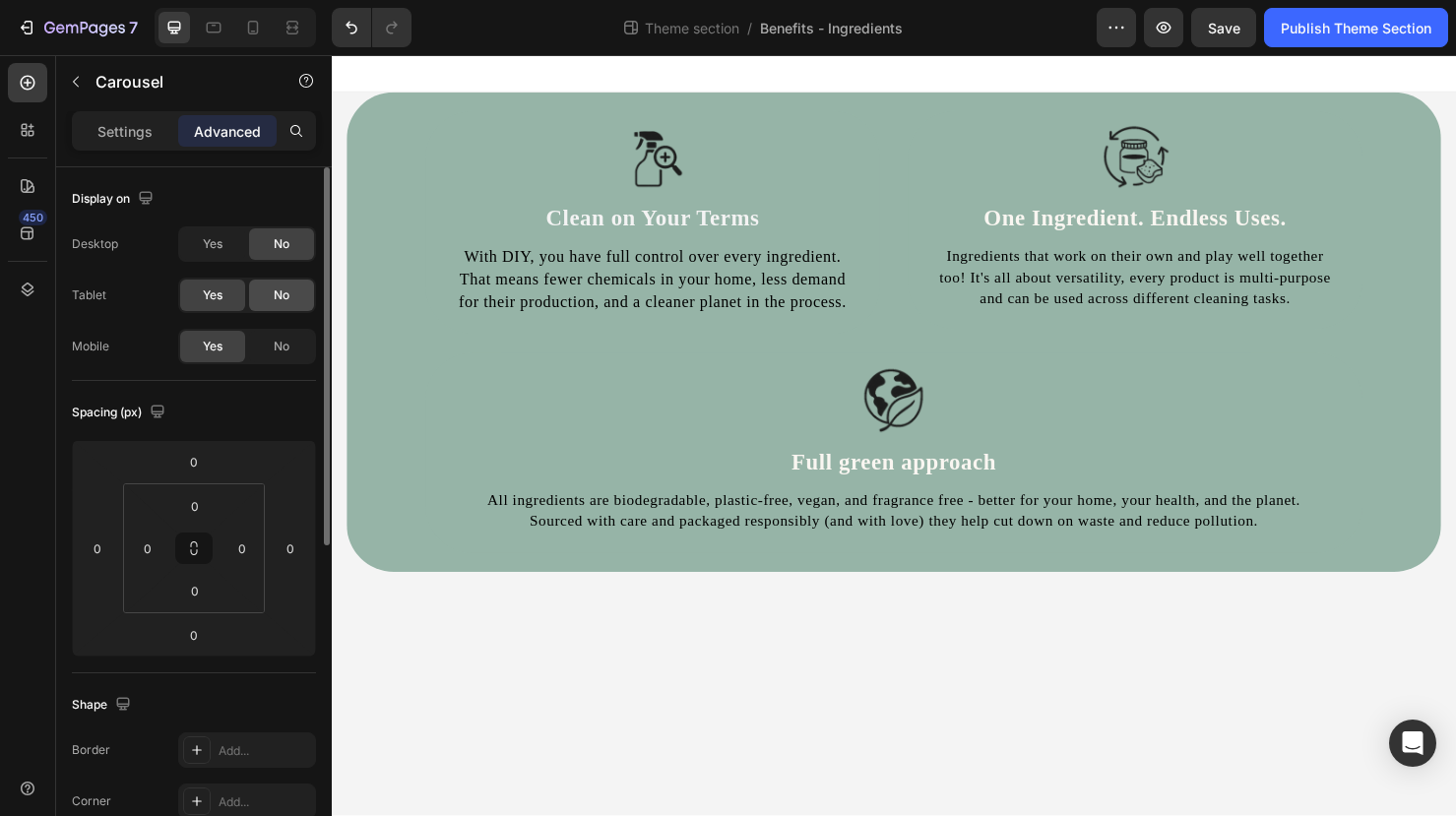 click on "No" 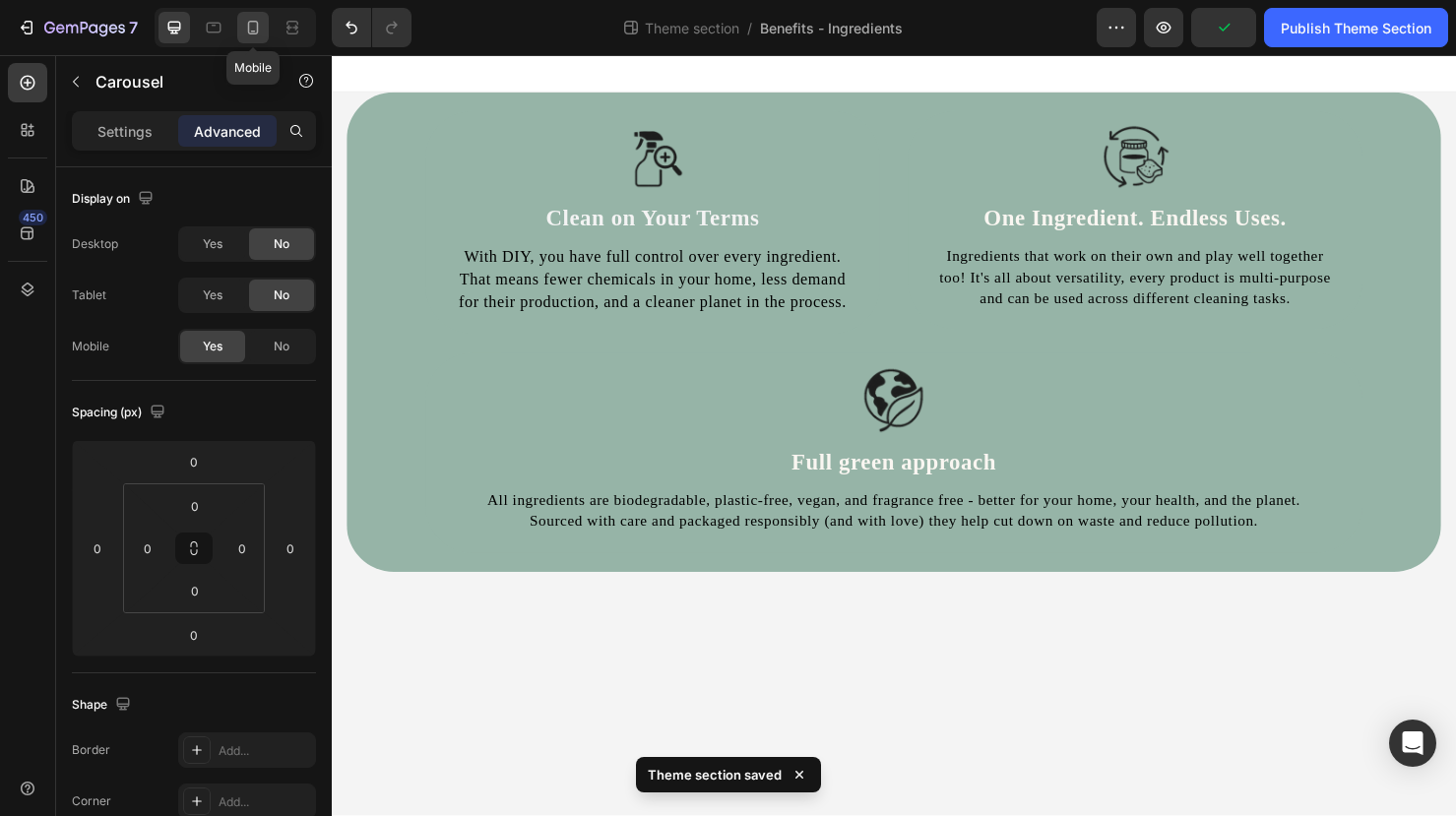 click 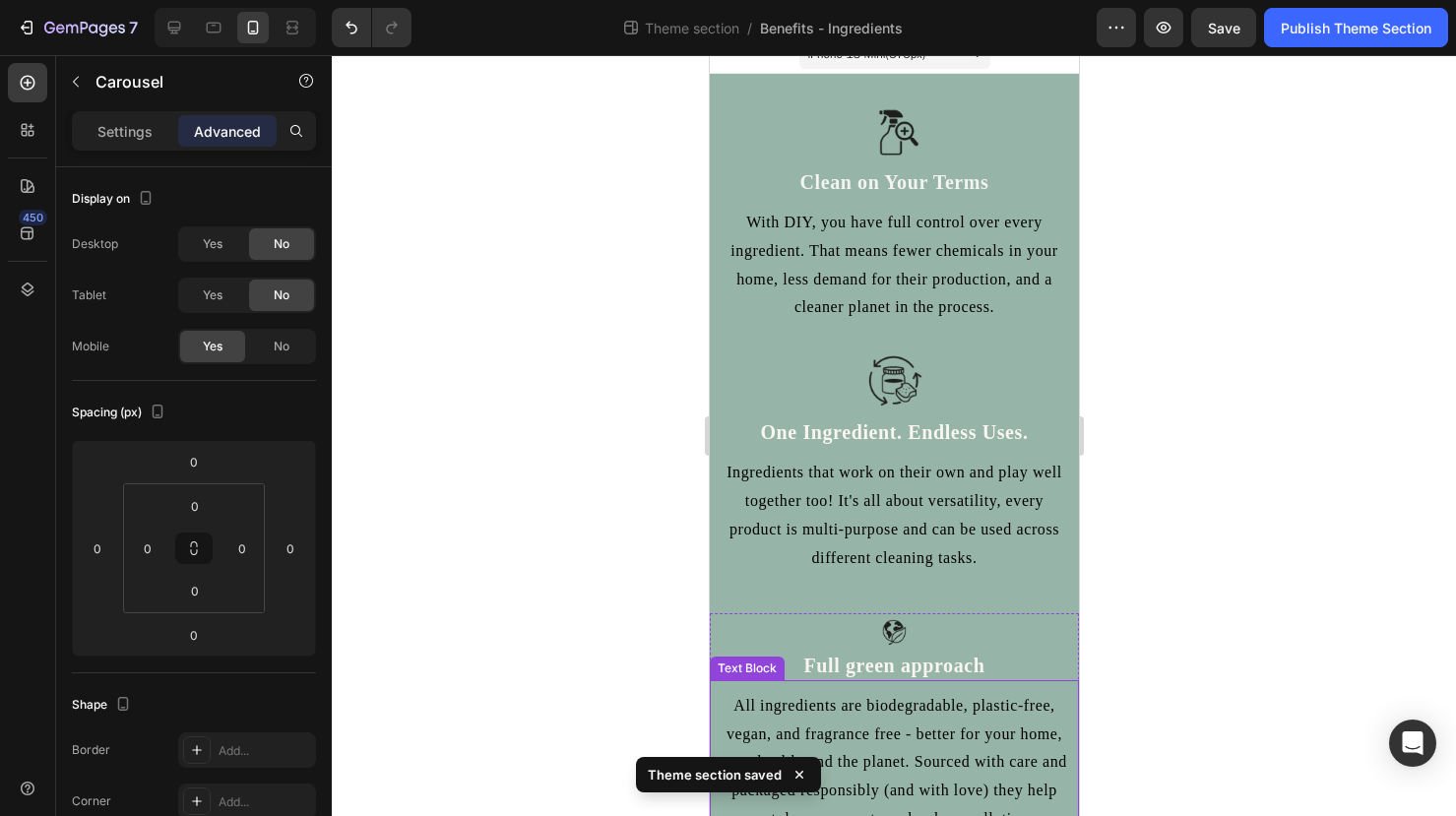 scroll, scrollTop: 0, scrollLeft: 0, axis: both 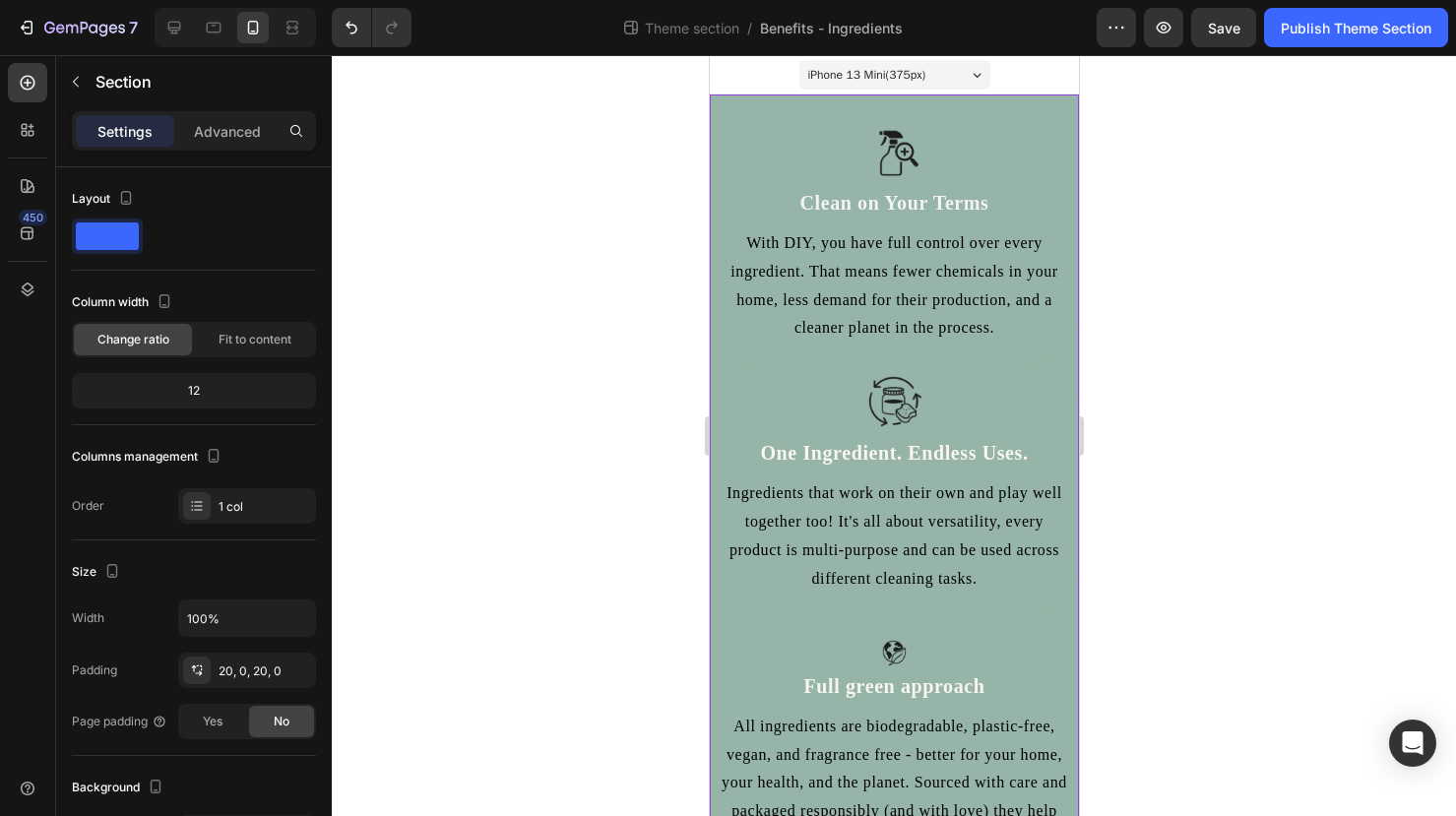 click on "Image Clean on Your Terms Heading With DIY, you have full control over every ingredient. That means fewer chemicals in your home, less demand for their production, and a cleaner planet in the process. Text Block Row Image One Ingredient. Endless Uses. Heading Ingredients that work on their own and play well together too! It's all about versatility, every product is multi-purpose and can be used across different cleaning tasks. Text Block Row Row Image ⁠⁠⁠⁠⁠⁠⁠ Full green approach Heading All ingredients are biodegradable, plastic-free, vegan, and fragrance free - better for your home, your health, and the planet. Sourced with care and packaged responsibly (and with love) they help cut down on waste and reduce pollution. Text Block Row Row
Image Clean on Your Terms Heading With DIY, you have full control over every ingredient. That means fewer chemicals in your home, less demand for their production, and a cleaner planet in the process. Text Block Row Image Heading Text Block Row Row" at bounding box center [893, 705] 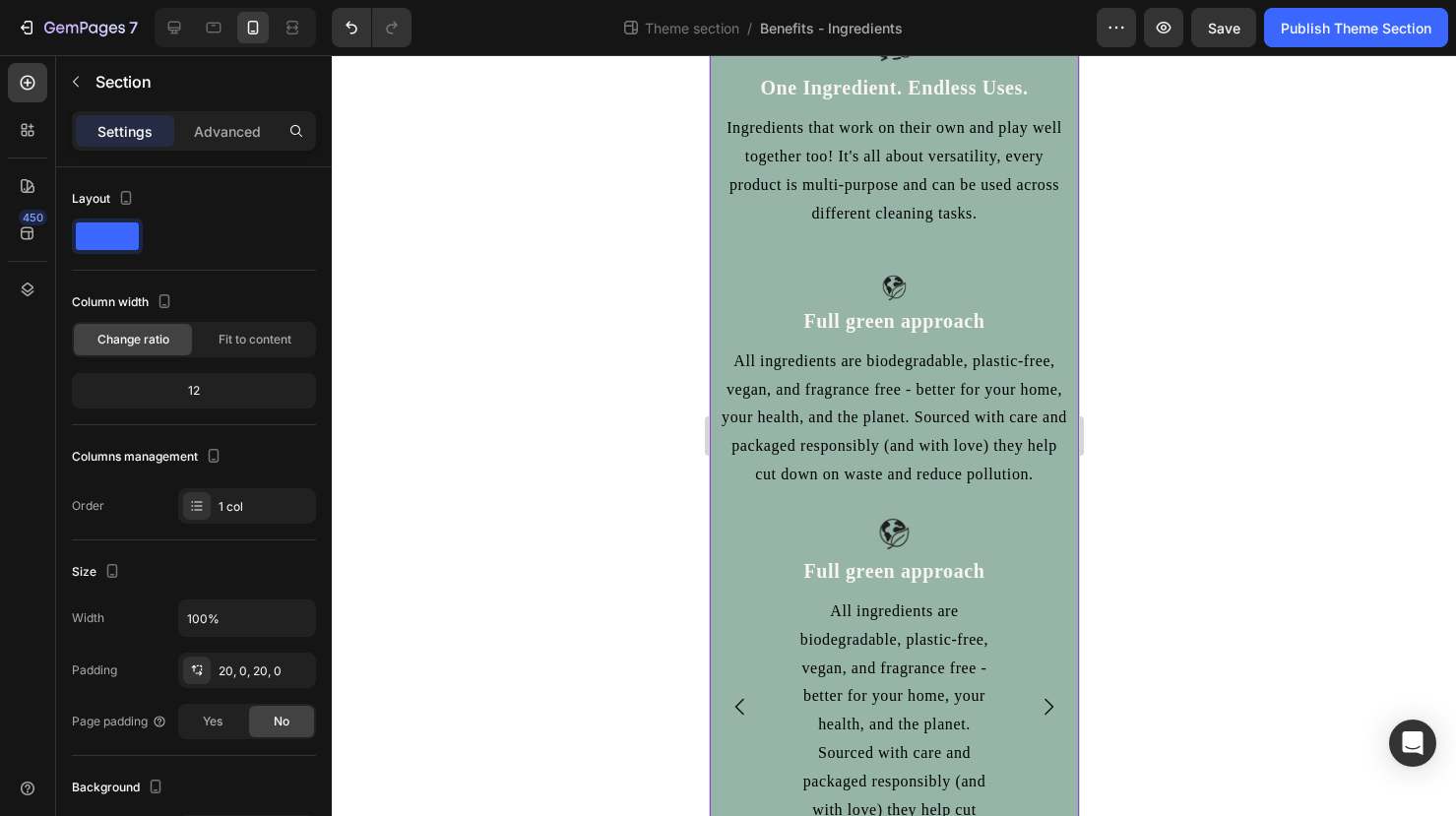 scroll, scrollTop: 499, scrollLeft: 0, axis: vertical 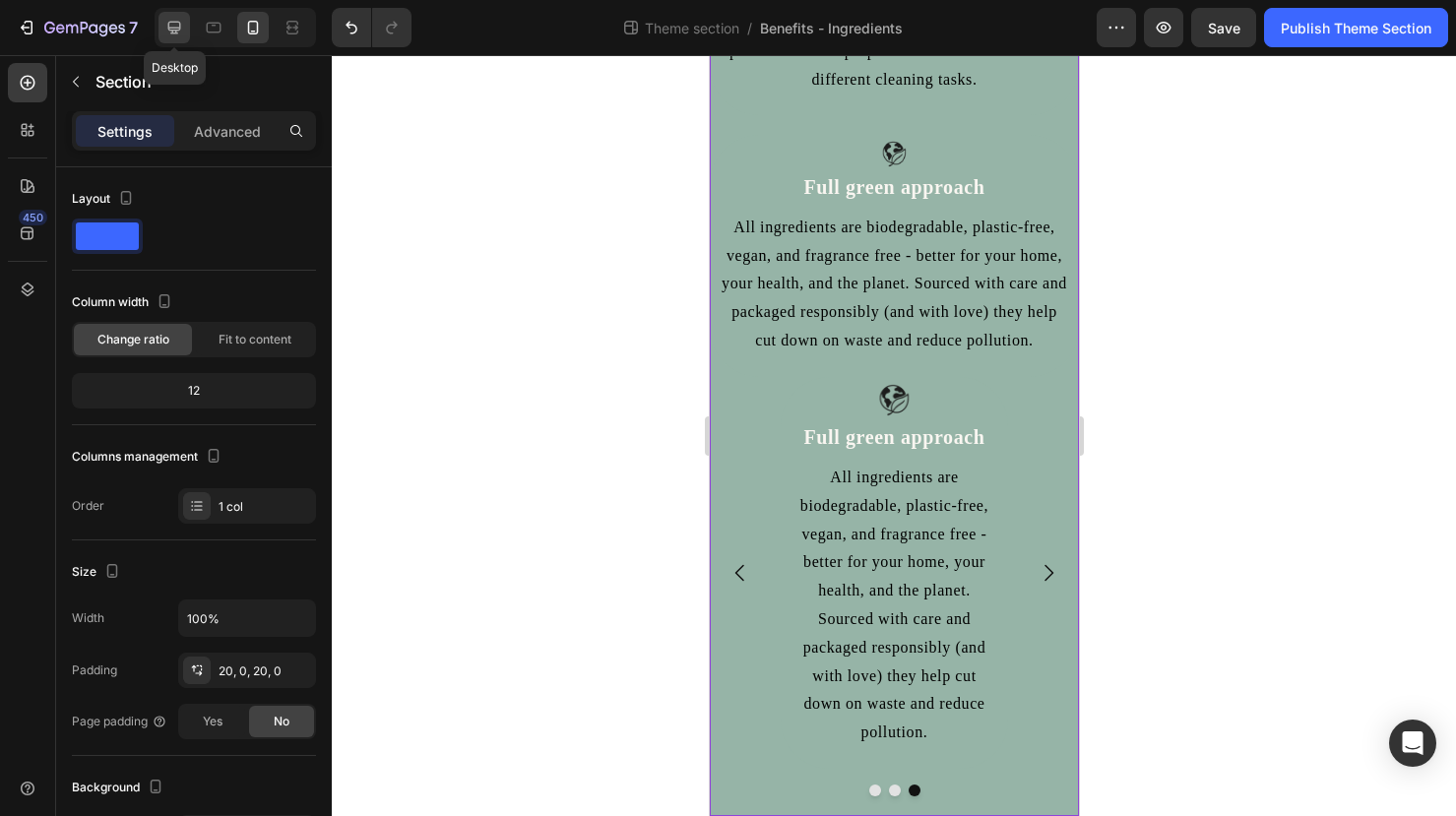 click 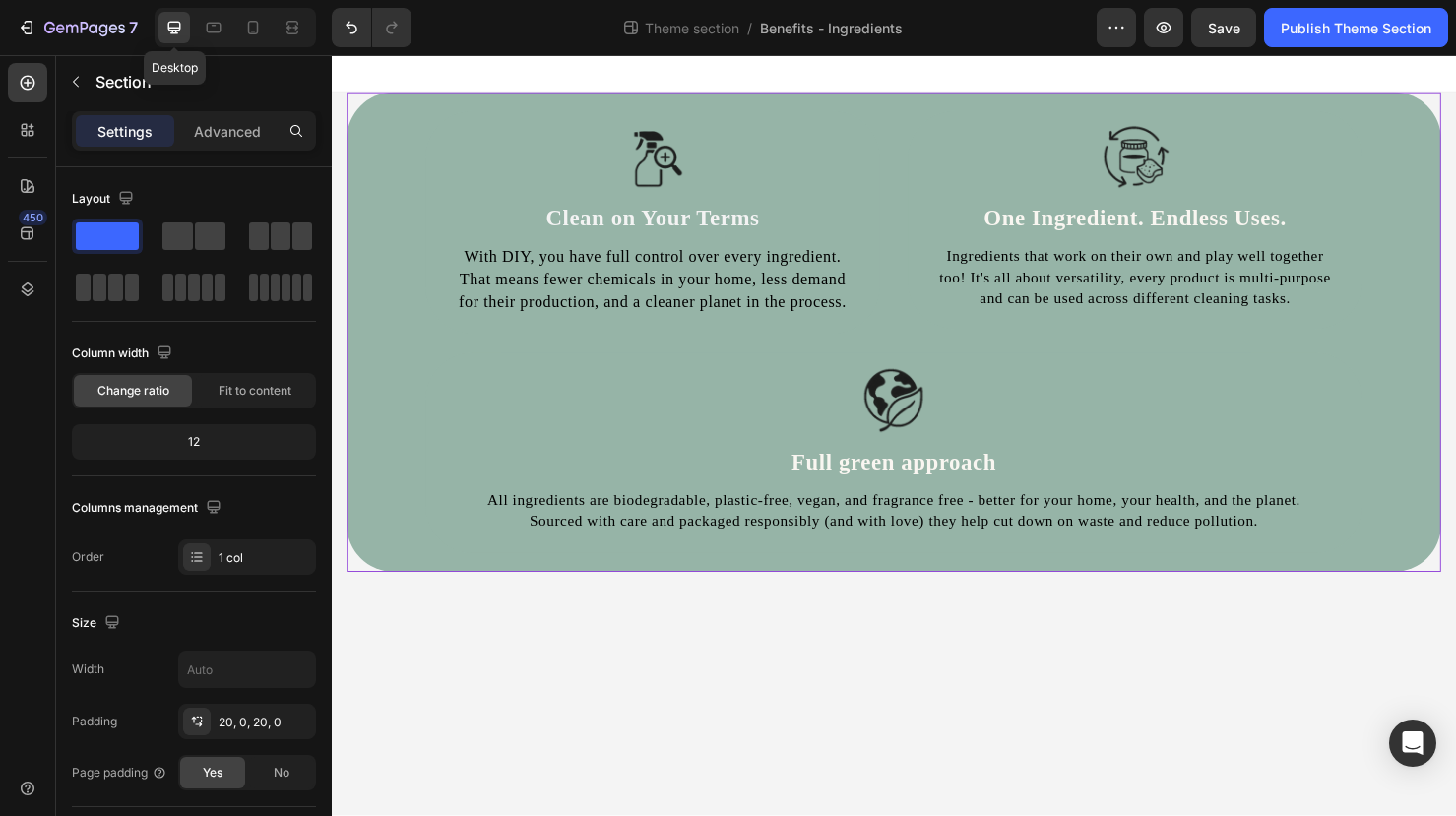 scroll, scrollTop: 0, scrollLeft: 0, axis: both 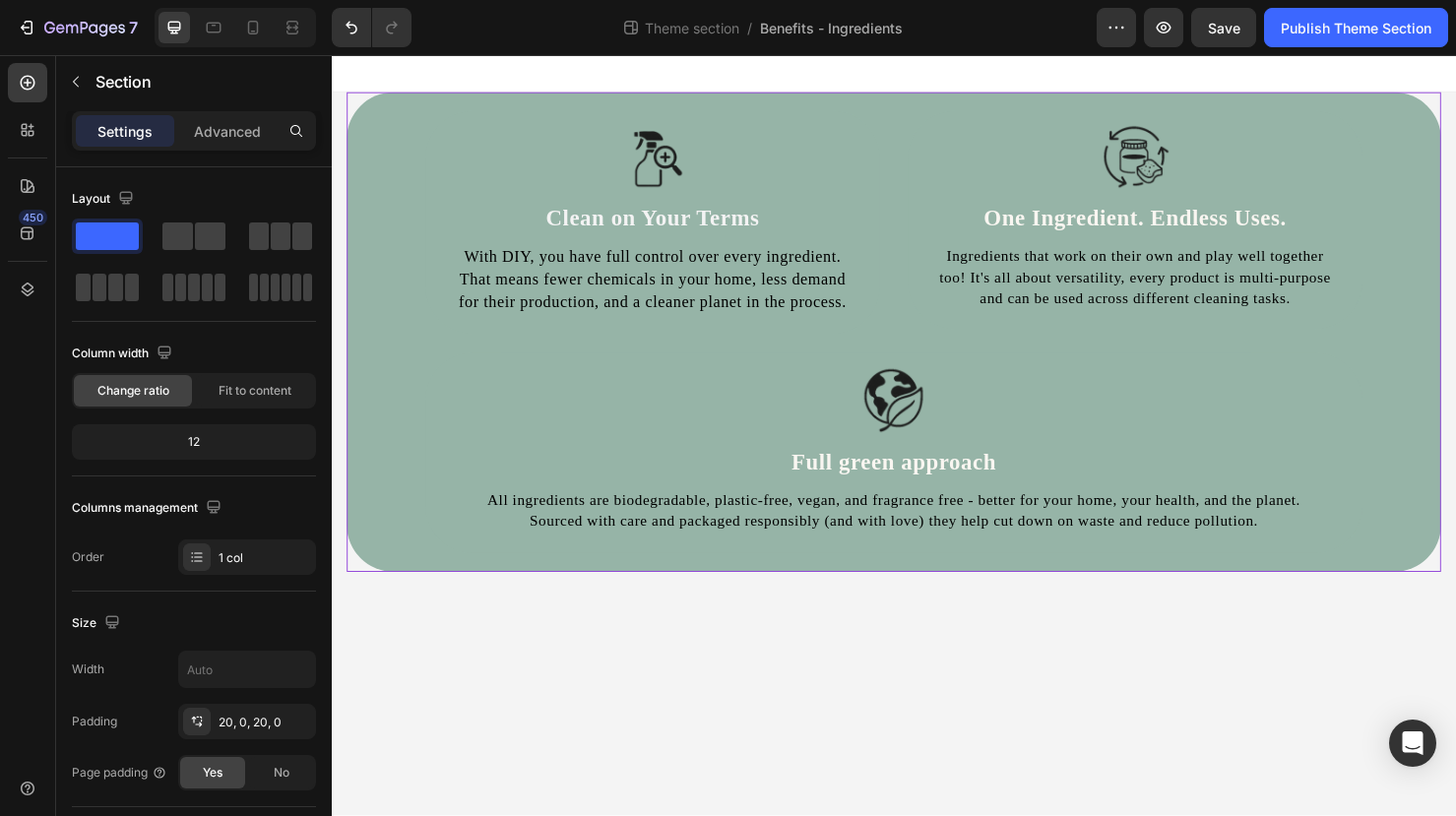 click on "Image Clean on Your Terms Heading With DIY, you have full control over every ingredient. That means fewer chemicals in your home, less demand for their production, and a cleaner planet in the process. Text Block Row Image One Ingredient. Endless Uses. Heading Ingredients that work on their own and play well together too! It's all about versatility, every product is multi-purpose and can be used across different cleaning tasks. Text Block Row Row Image ⁠⁠⁠⁠⁠⁠⁠ Full green approach Heading All ingredients are biodegradable, plastic-free, vegan, and fragrance free - better for your home, your health, and the planet. Sourced with care and packaged responsibly (and with love) they help cut down on waste and reduce pollution. Text Block Row Row
Image Clean on Your Terms Heading With DIY, you have full control over every ingredient. That means fewer chemicals in your home, less demand for their production, and a cleaner planet in the process. Text Block Row Image Heading Text Block Row Row" at bounding box center (922, 346) 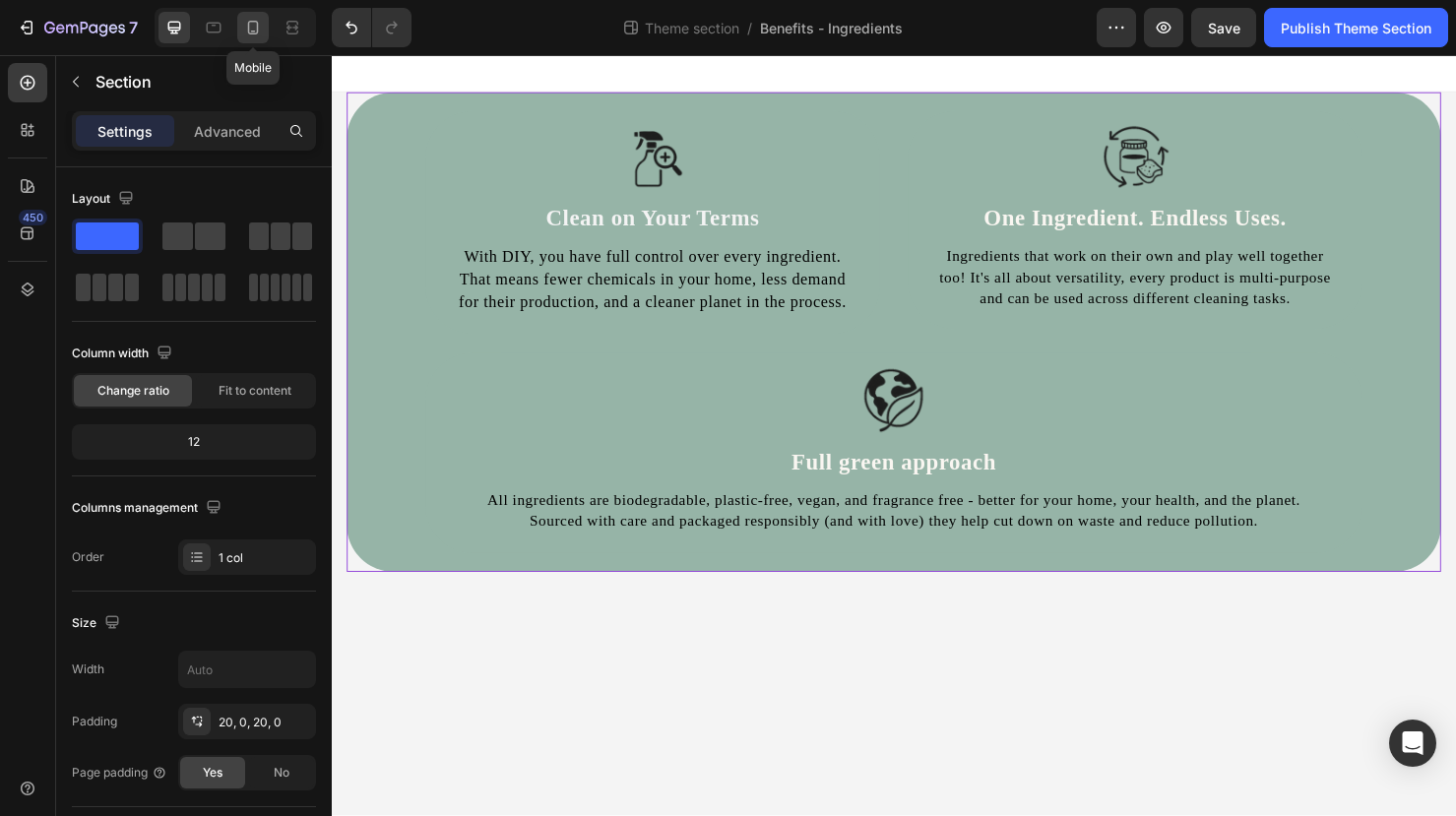 click 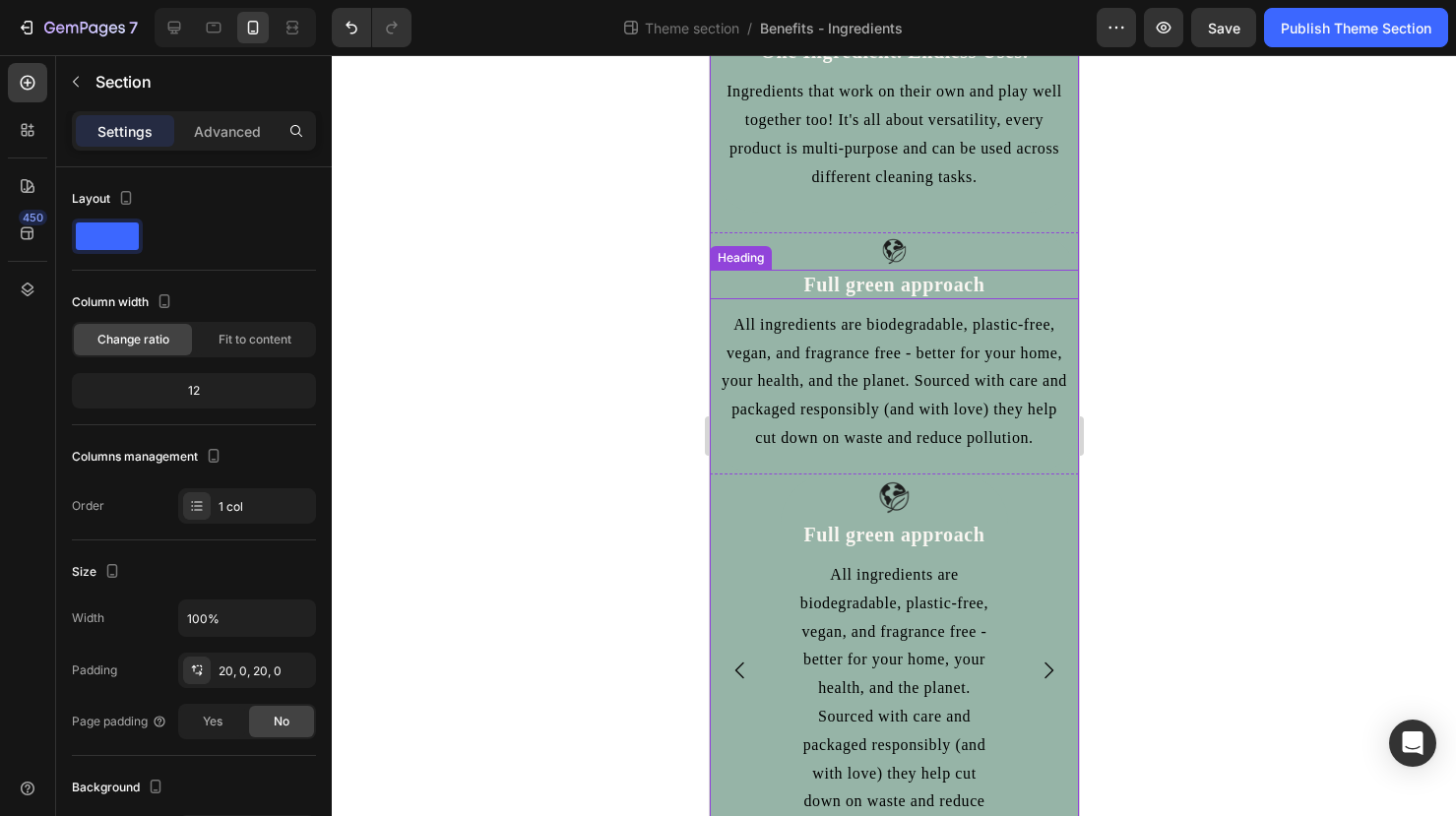 scroll, scrollTop: 499, scrollLeft: 0, axis: vertical 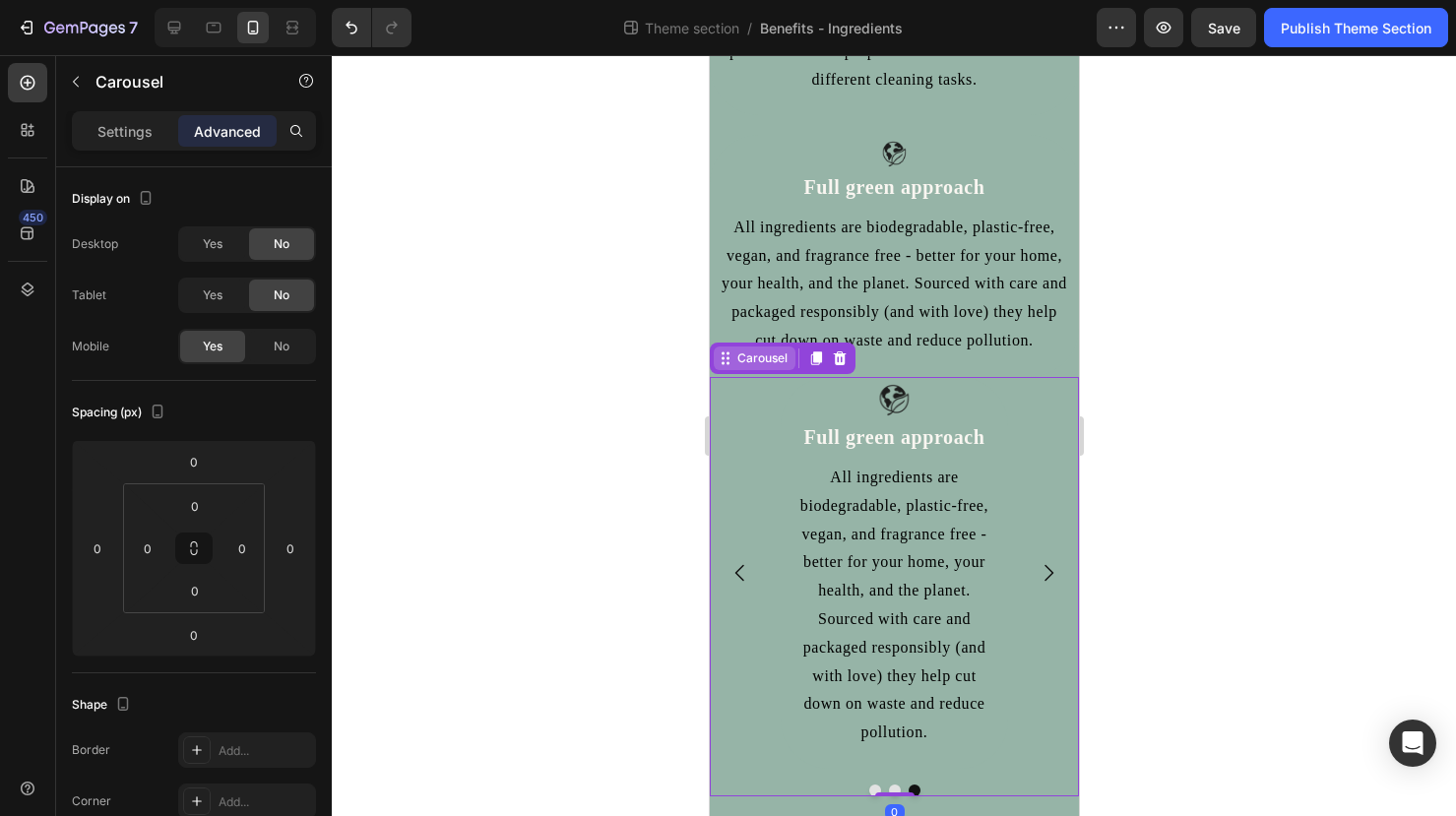 click on "Carousel" at bounding box center (782, 358) 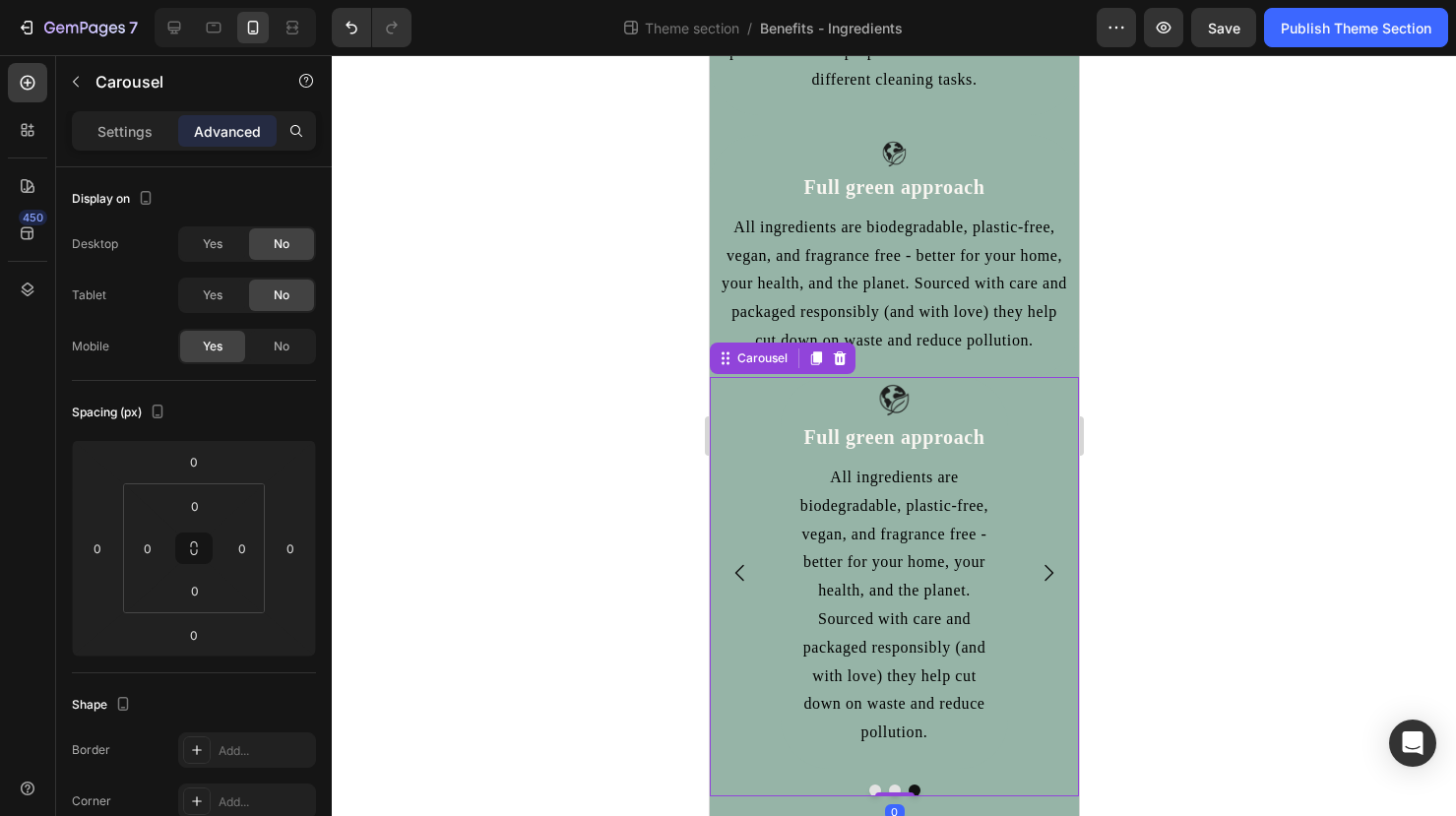 click on "Advanced" at bounding box center (227, 131) 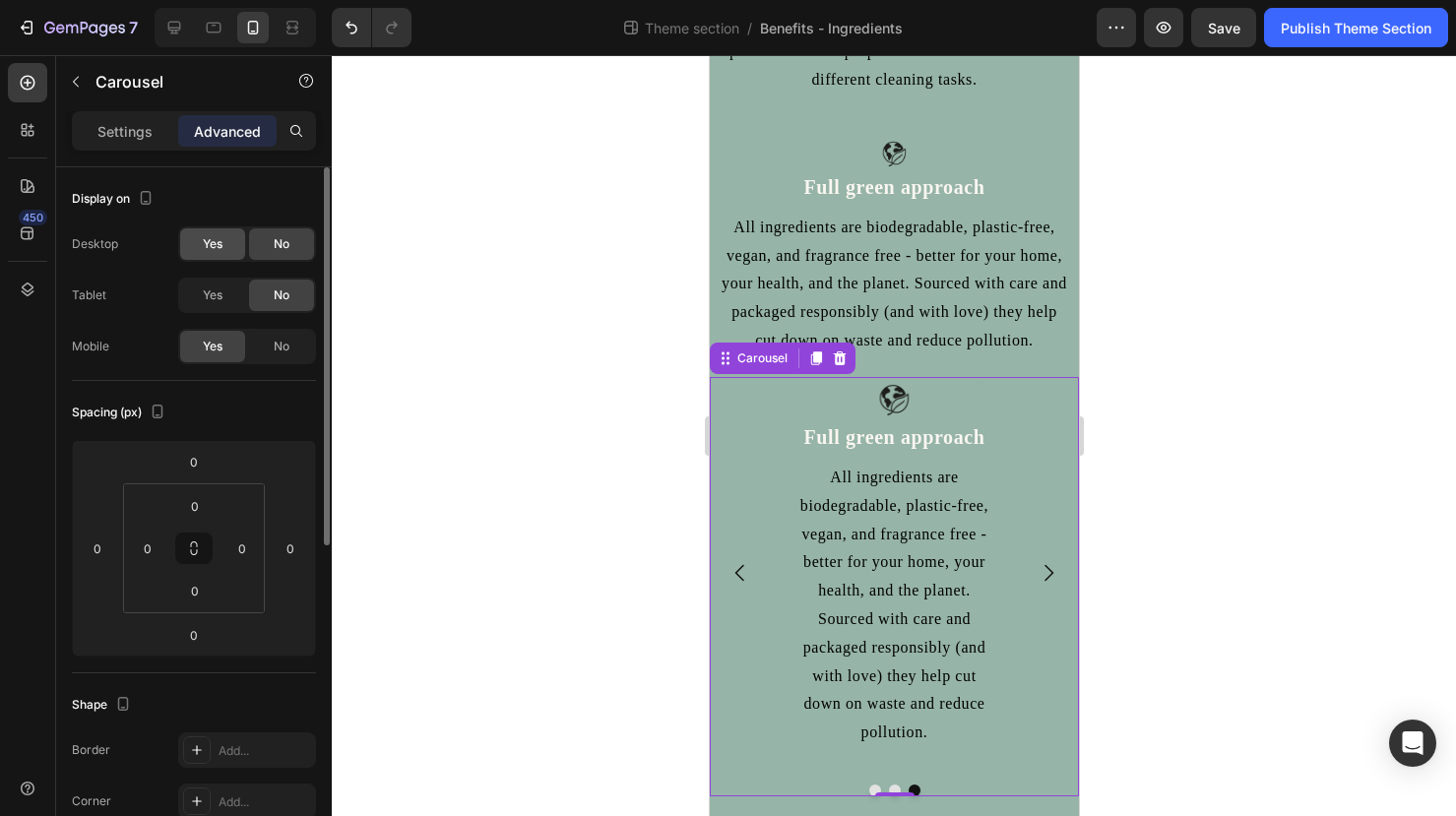 click on "Yes" 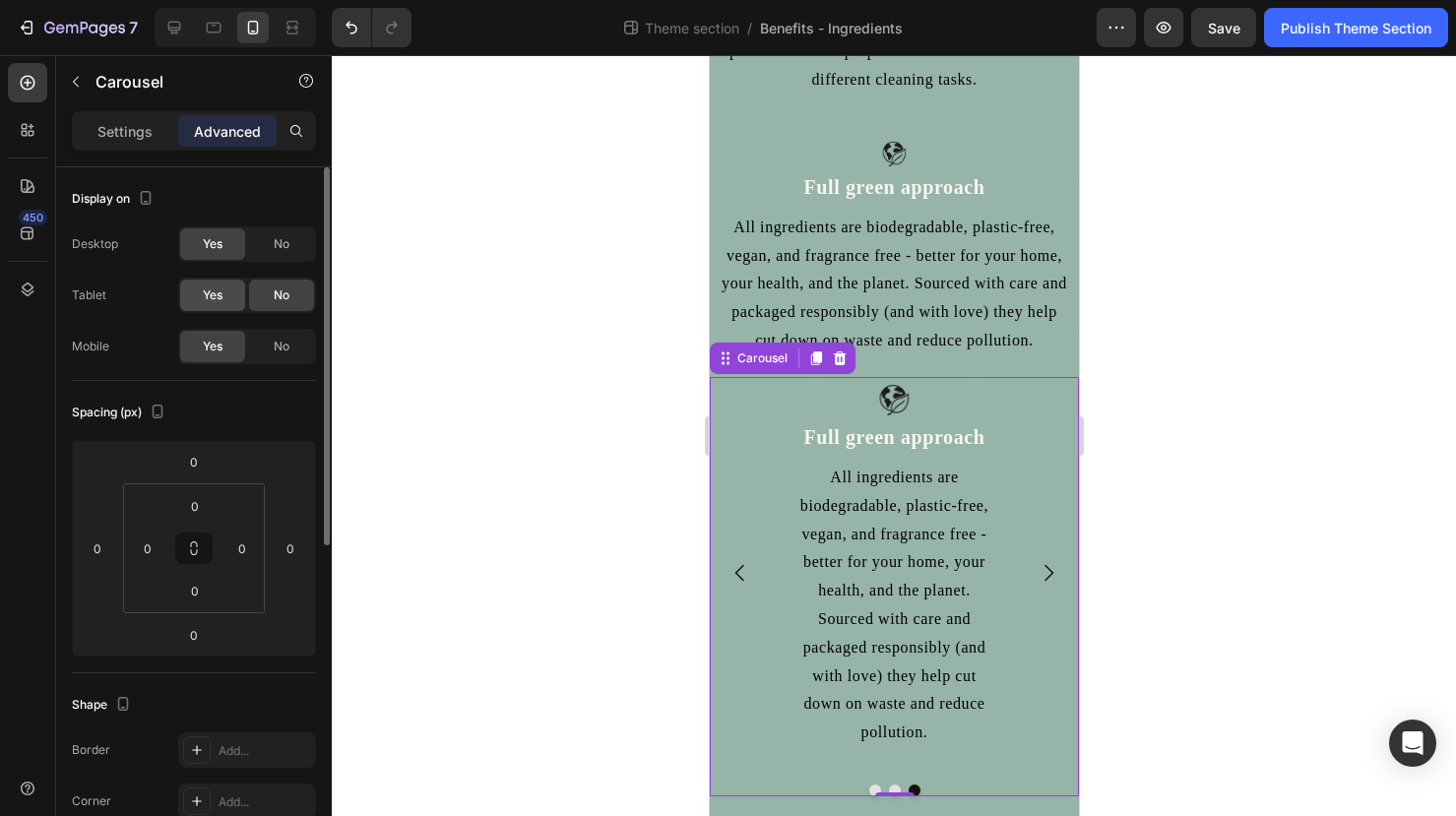 click on "Yes" 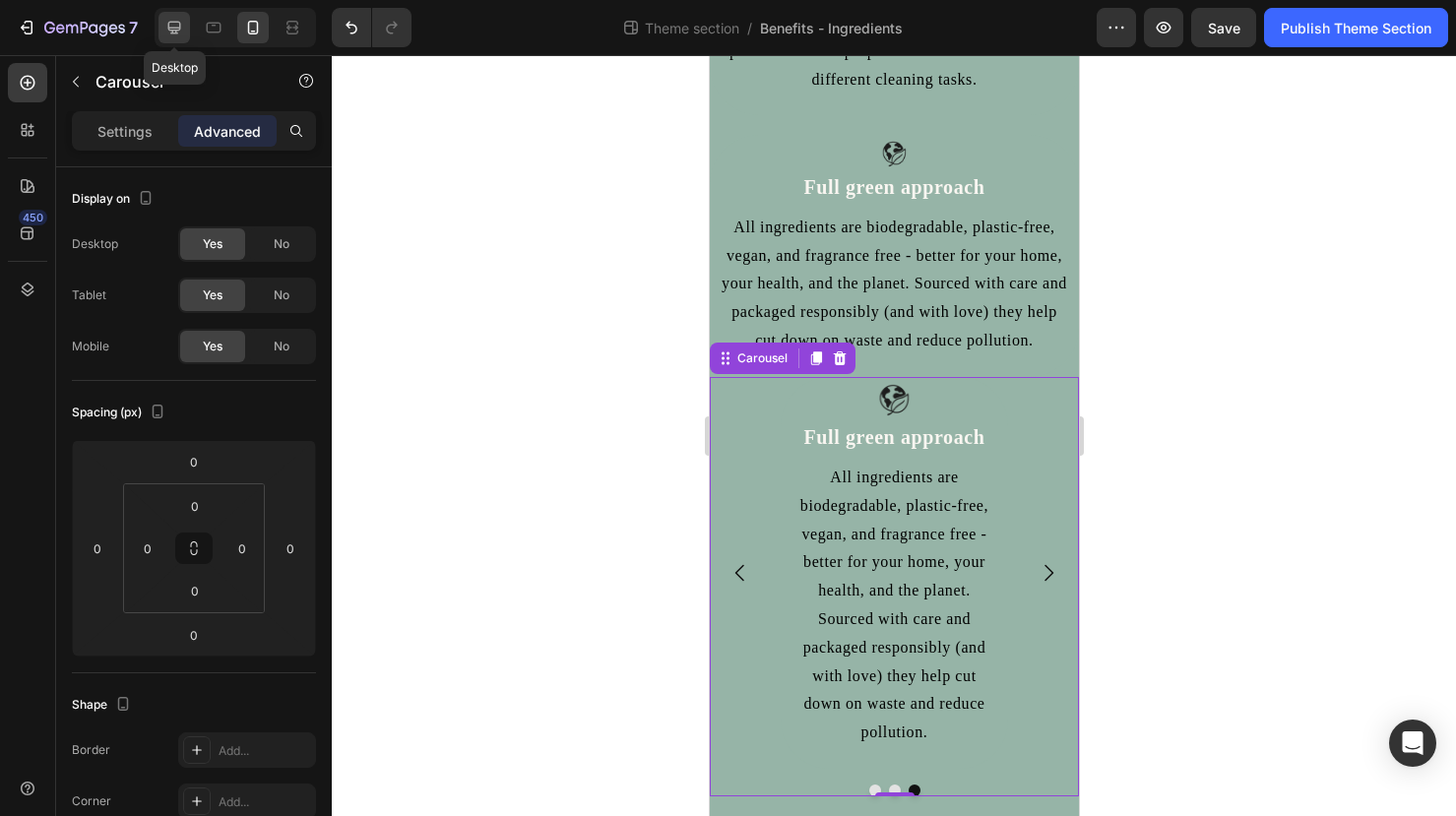 click 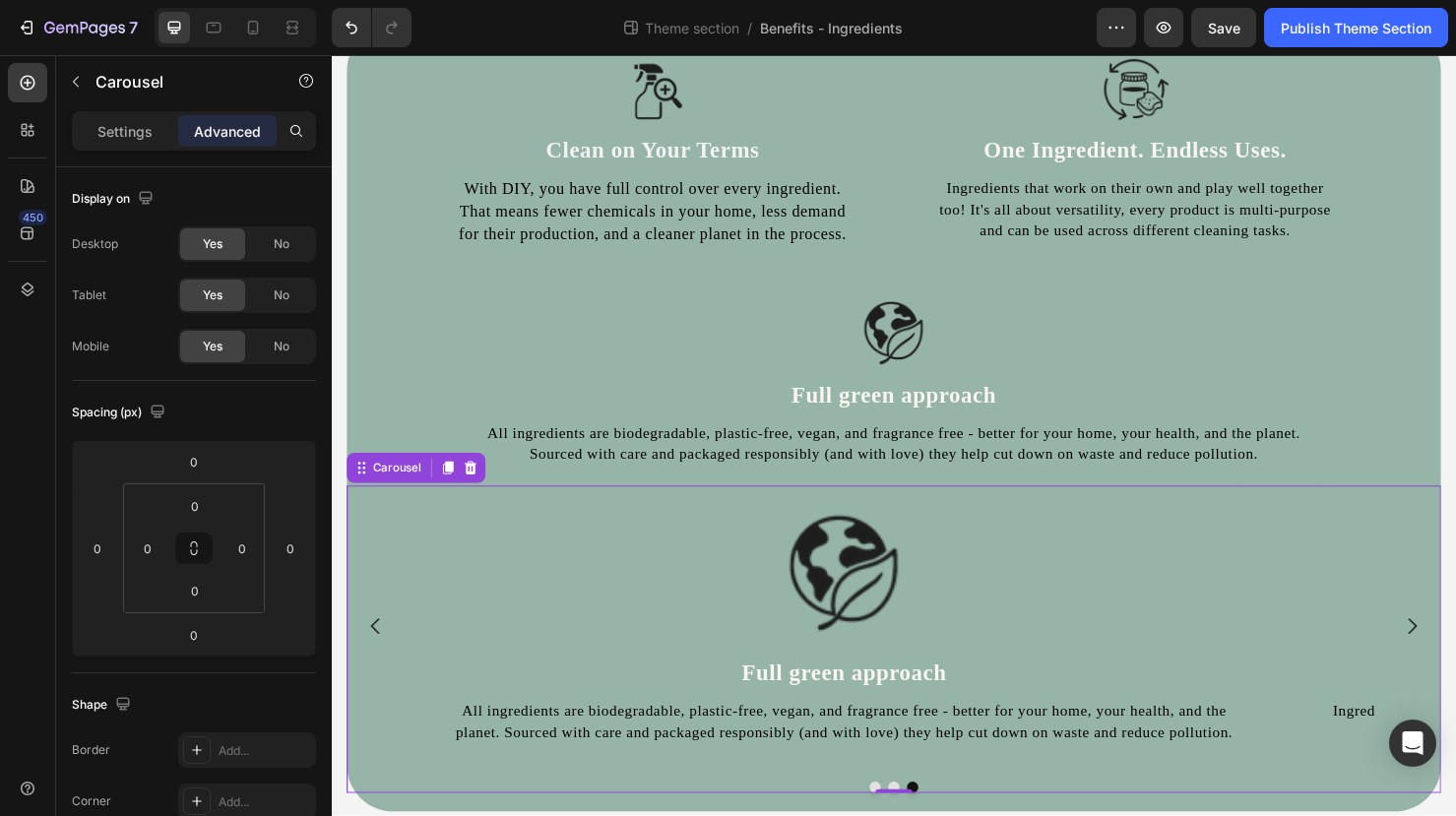 scroll, scrollTop: 91, scrollLeft: 0, axis: vertical 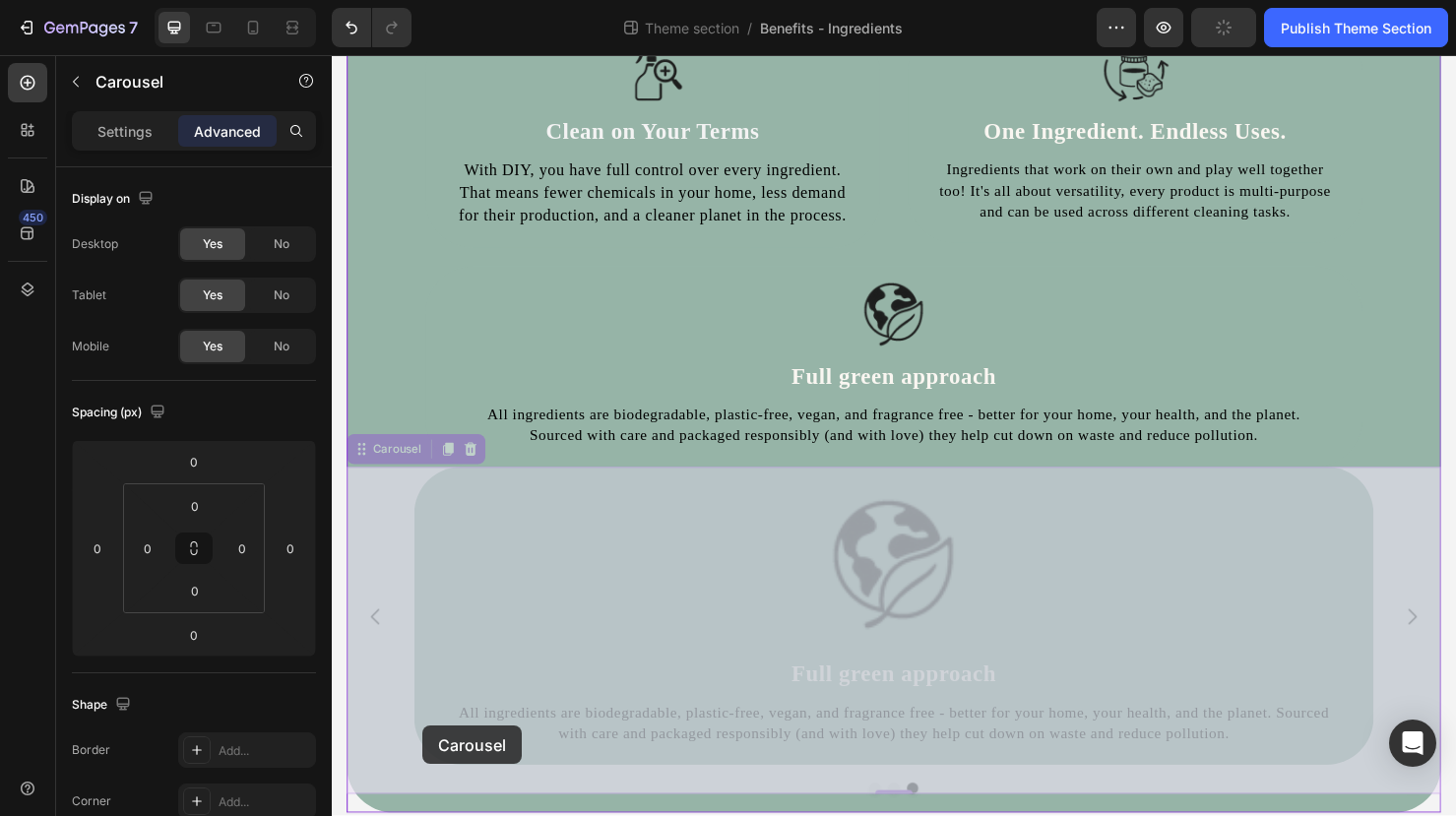 drag, startPoint x: 365, startPoint y: 470, endPoint x: 425, endPoint y: 728, distance: 264.88488 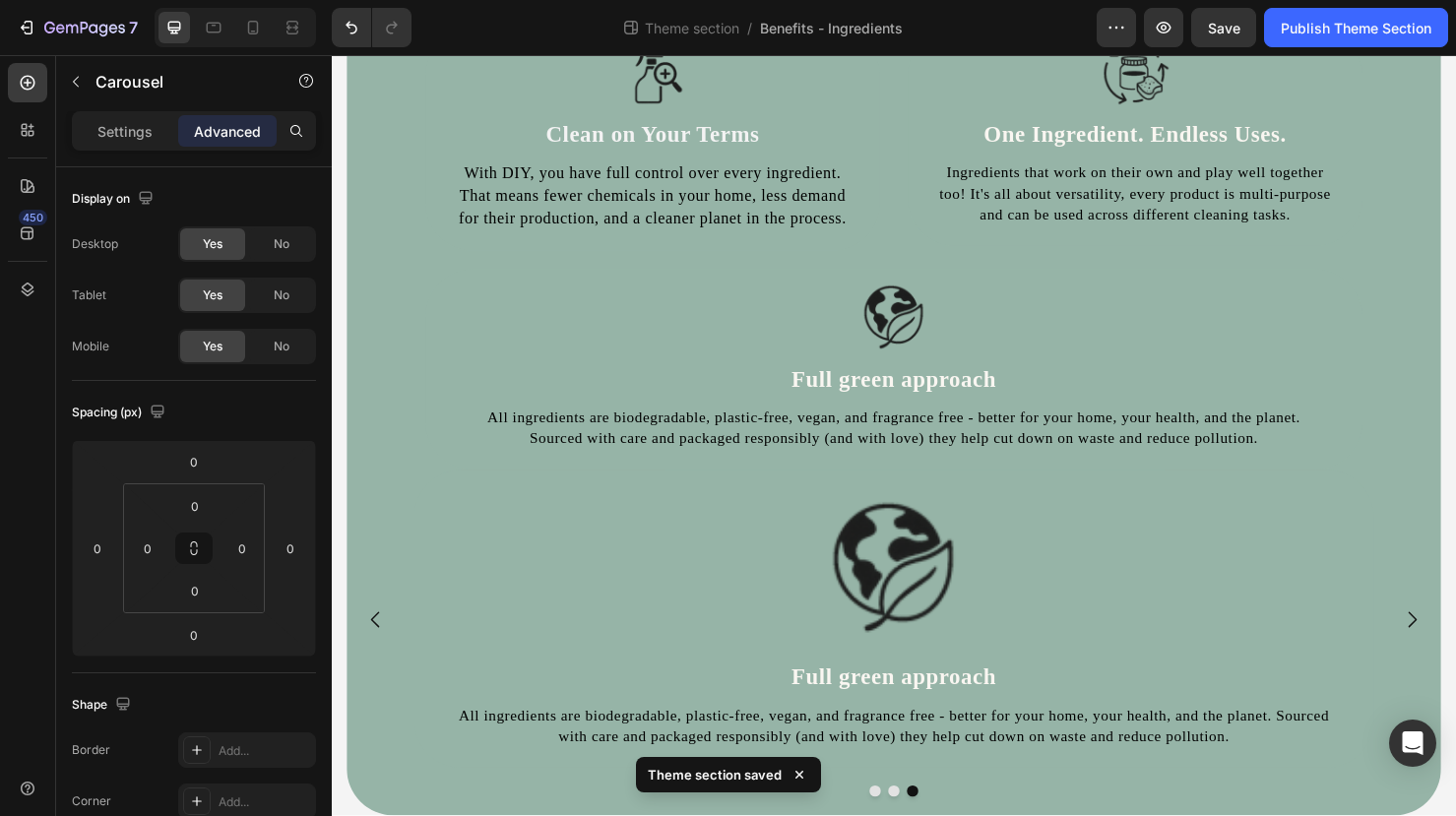 scroll, scrollTop: 87, scrollLeft: 0, axis: vertical 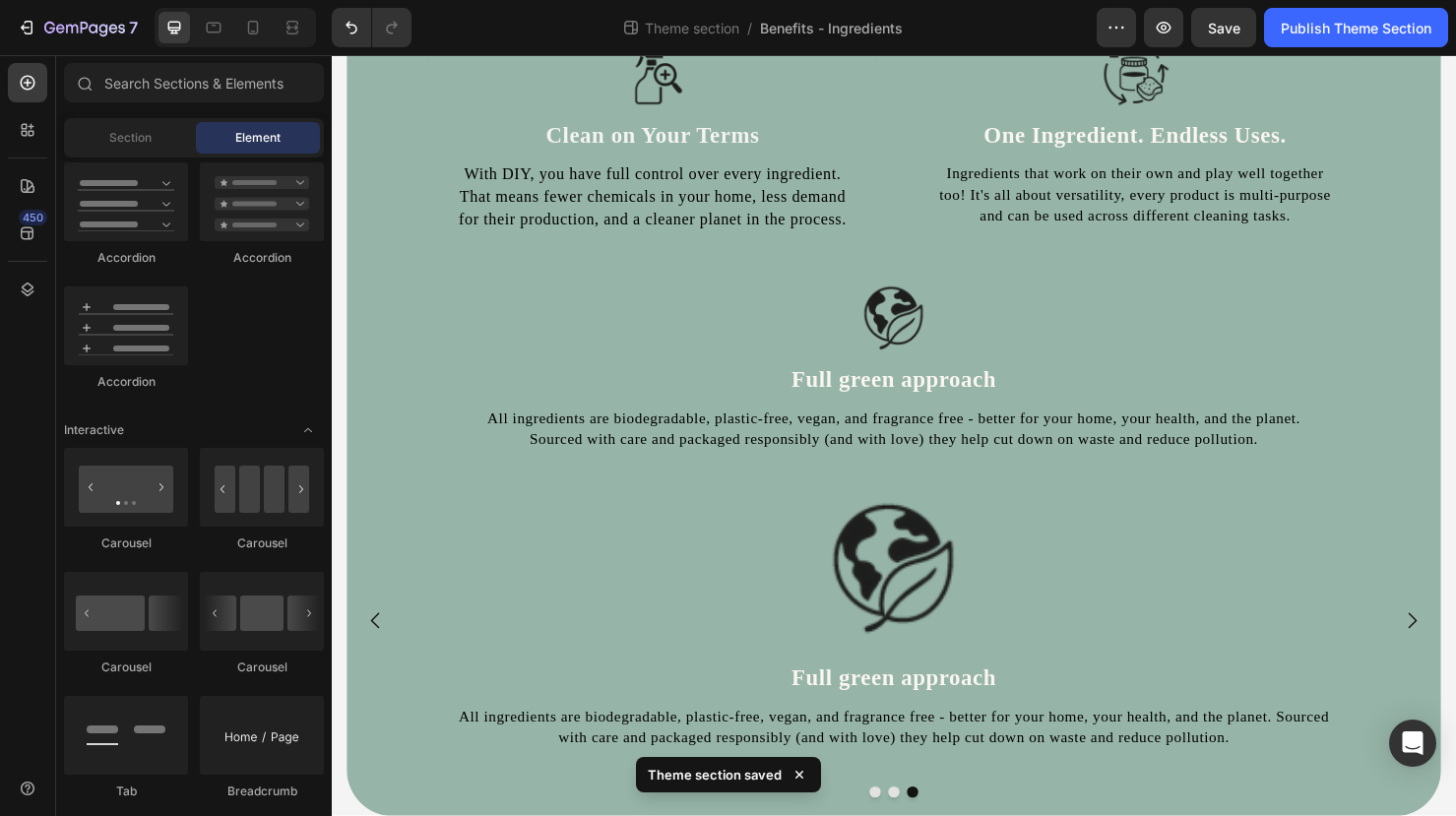 click on "Image Clean on Your Terms Heading With DIY, you have full control over every ingredient. That means fewer chemicals in your home, less demand for their production, and a cleaner planet in the process. Text Block Row Image One Ingredient. Endless Uses. Heading Ingredients that work on their own and play well together too! It's all about versatility, every product is multi-purpose and can be used across different cleaning tasks. Text Block Row Row Image ⁠⁠⁠⁠⁠⁠⁠ Full green approach Heading All ingredients are biodegradable, plastic-free, vegan, and fragrance free - better for your home, your health, and the planet. Sourced with care and packaged responsibly (and with love) they help cut down on waste and reduce pollution. Text Block Row Row
Image Clean on Your Terms Heading With DIY, you have full control over every ingredient. That means fewer chemicals in your home, less demand for their production, and a cleaner planet in the process. Text Block Row Image Heading Text Block Row Row" at bounding box center (922, 431) 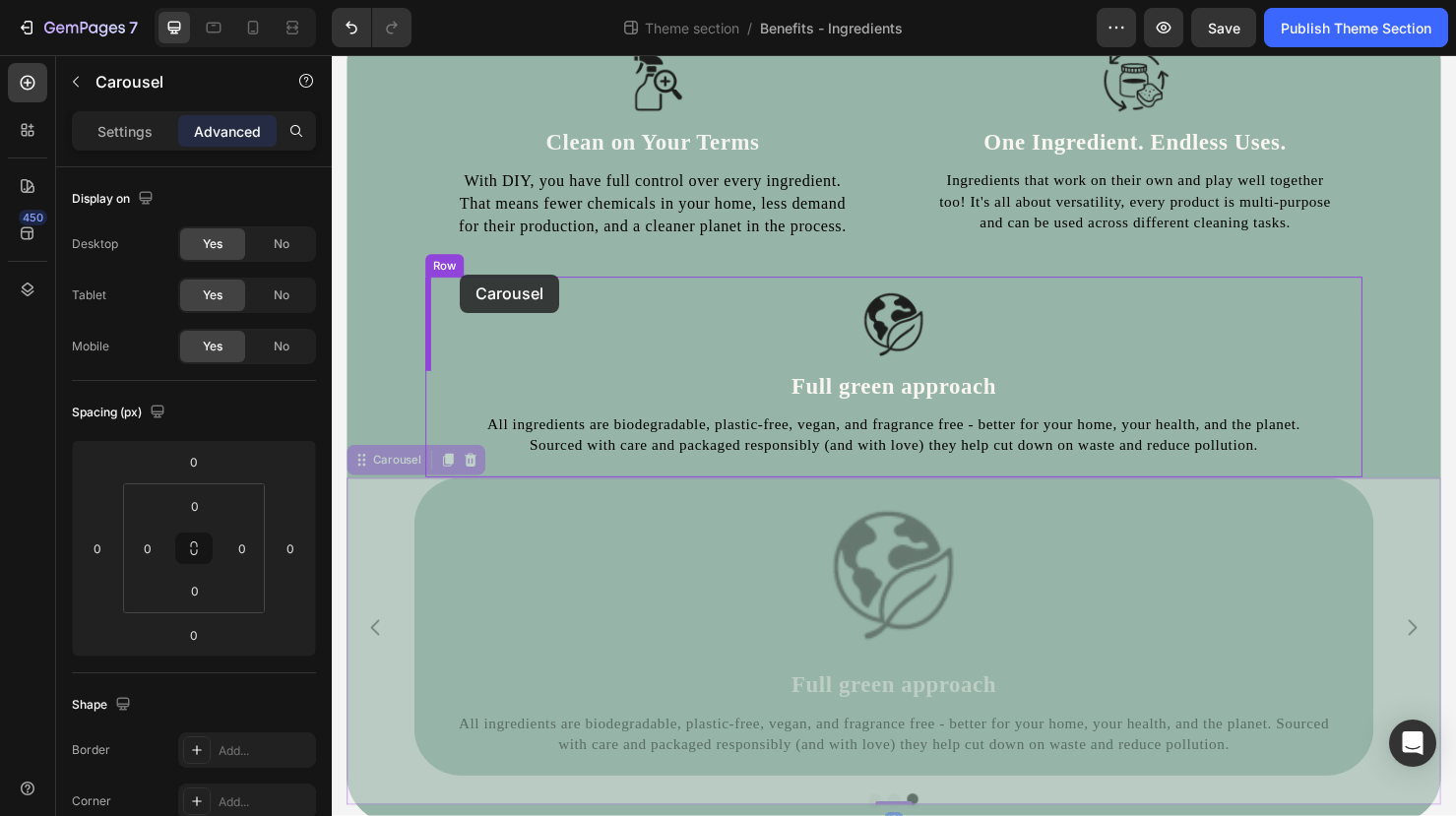 scroll, scrollTop: 0, scrollLeft: 0, axis: both 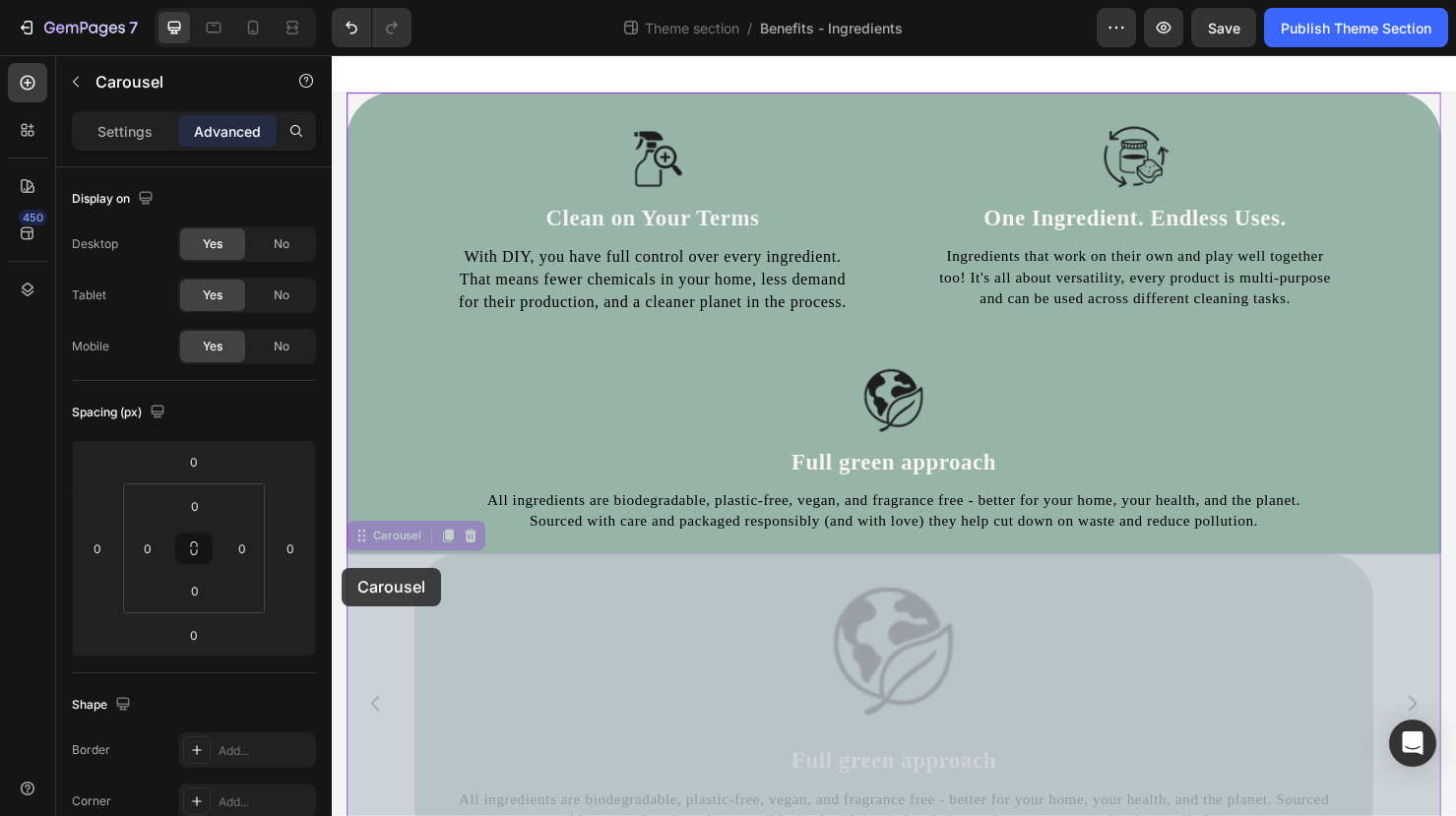 drag, startPoint x: 371, startPoint y: 481, endPoint x: 342, endPoint y: 594, distance: 116.661905 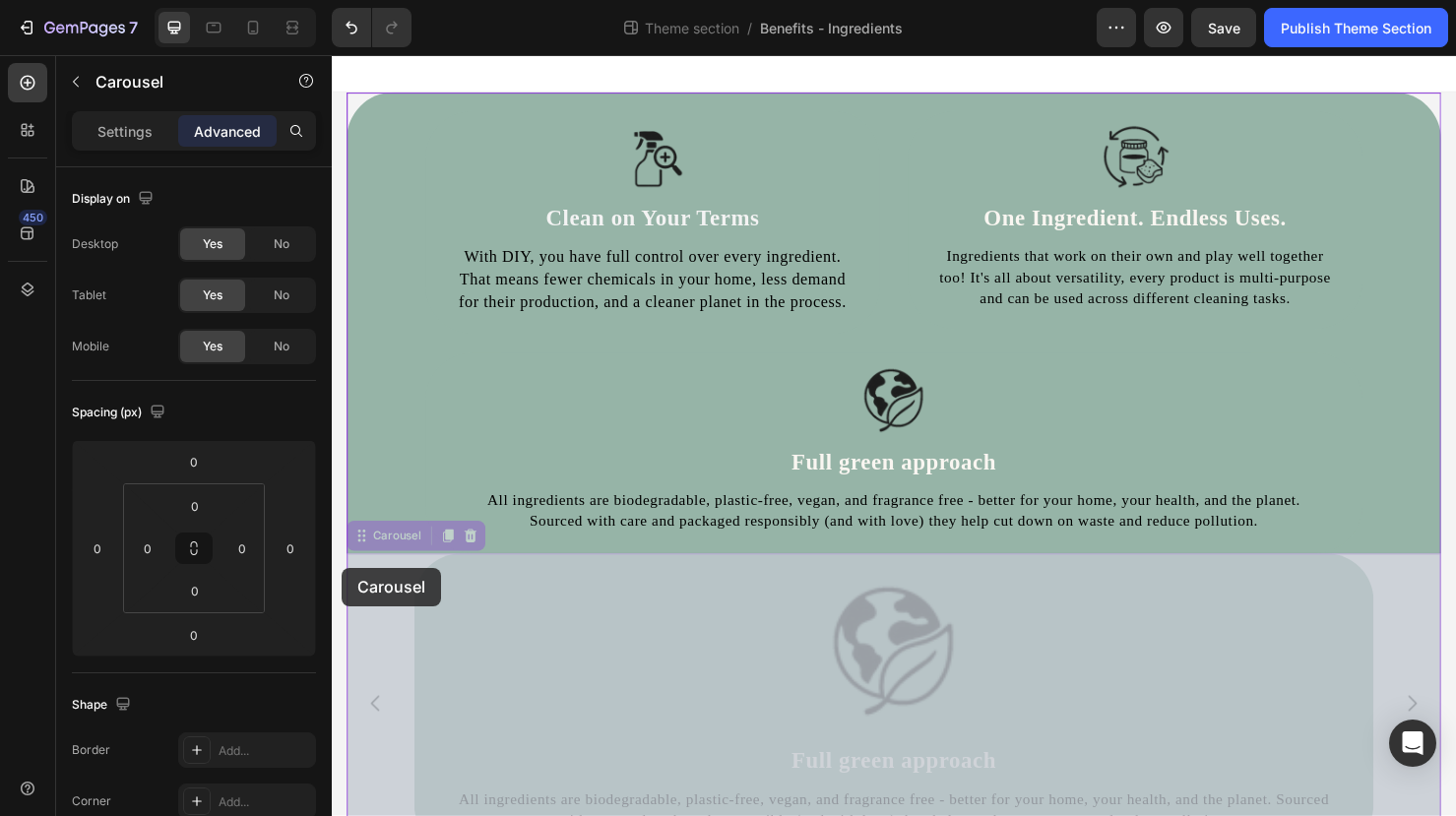 click on "Image Clean on Your Terms Heading With DIY, you have full control over every ingredient. That means fewer chemicals in your home, less demand for their production, and a cleaner planet in the process. Text Block Row Image One Ingredient. Endless Uses. Heading Ingredients that work on their own and play well together too! It's all about versatility, every product is multi-purpose and can be used across different cleaning tasks. Text Block Row Row Image ⁠⁠⁠⁠⁠⁠⁠ Full green approach Heading All ingredients are biodegradable, plastic-free, vegan, and fragrance free - better for your home, your health, and the planet. Sourced with care and packaged responsibly (and with love) they help cut down on waste and reduce pollution. Text Block Row Row
Image Clean on Your Terms Heading With DIY, you have full control over every ingredient. That means fewer chemicals in your home, less demand for their production, and a cleaner planet in the process. Text Block Row Image Heading Text Block Row Row" at bounding box center [922, 498] 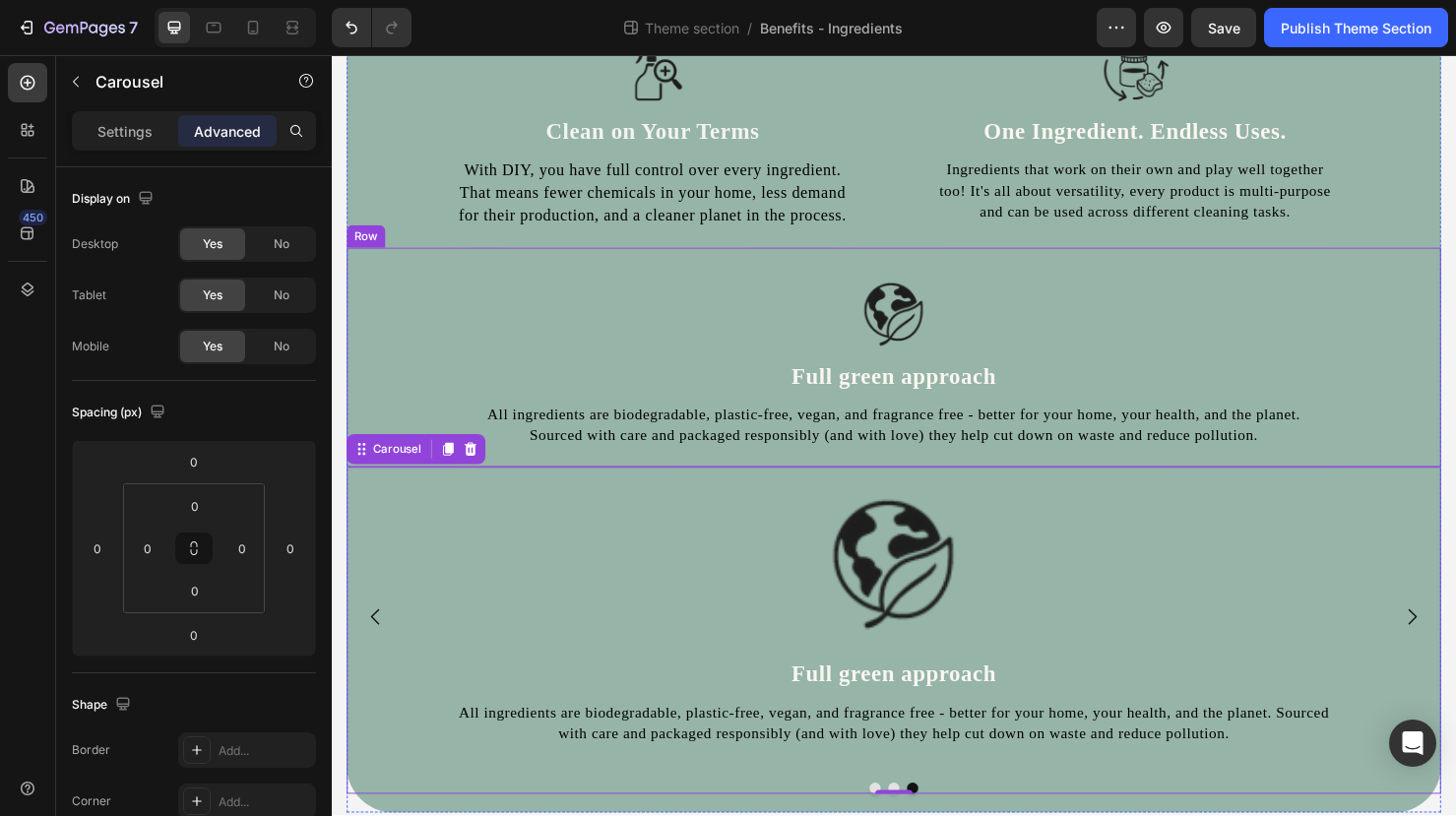 scroll, scrollTop: 77, scrollLeft: 0, axis: vertical 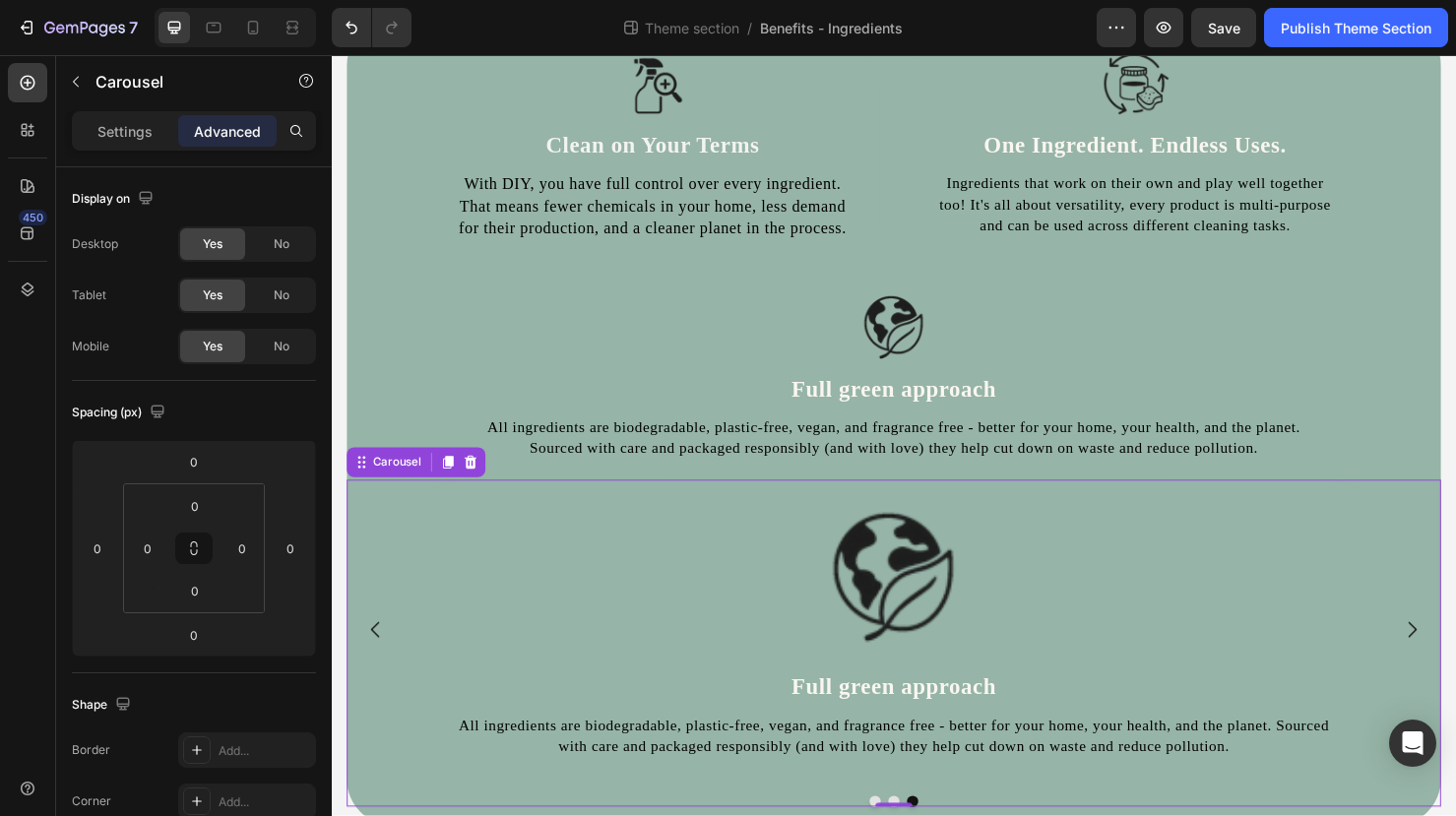 click on "Image Clean on Your Terms Heading With DIY, you have full control over every ingredient. That means fewer chemicals in your home, less demand for their production, and a cleaner planet in the process. Text Block Row Image One Ingredient. Endless Uses. Heading Ingredients that work on their own and play well together too! It's all about versatility, every product is multi-purpose and can be used across different cleaning tasks. Text Block Row Image Full green approach Heading All ingredients are biodegradable, plastic-free, vegan, and fragrance free - better for your home, your health, and the planet. Sourced with care and packaged responsibly (and with love) they help cut down on waste and reduce pollution. Text Block Row" at bounding box center [922, 660] 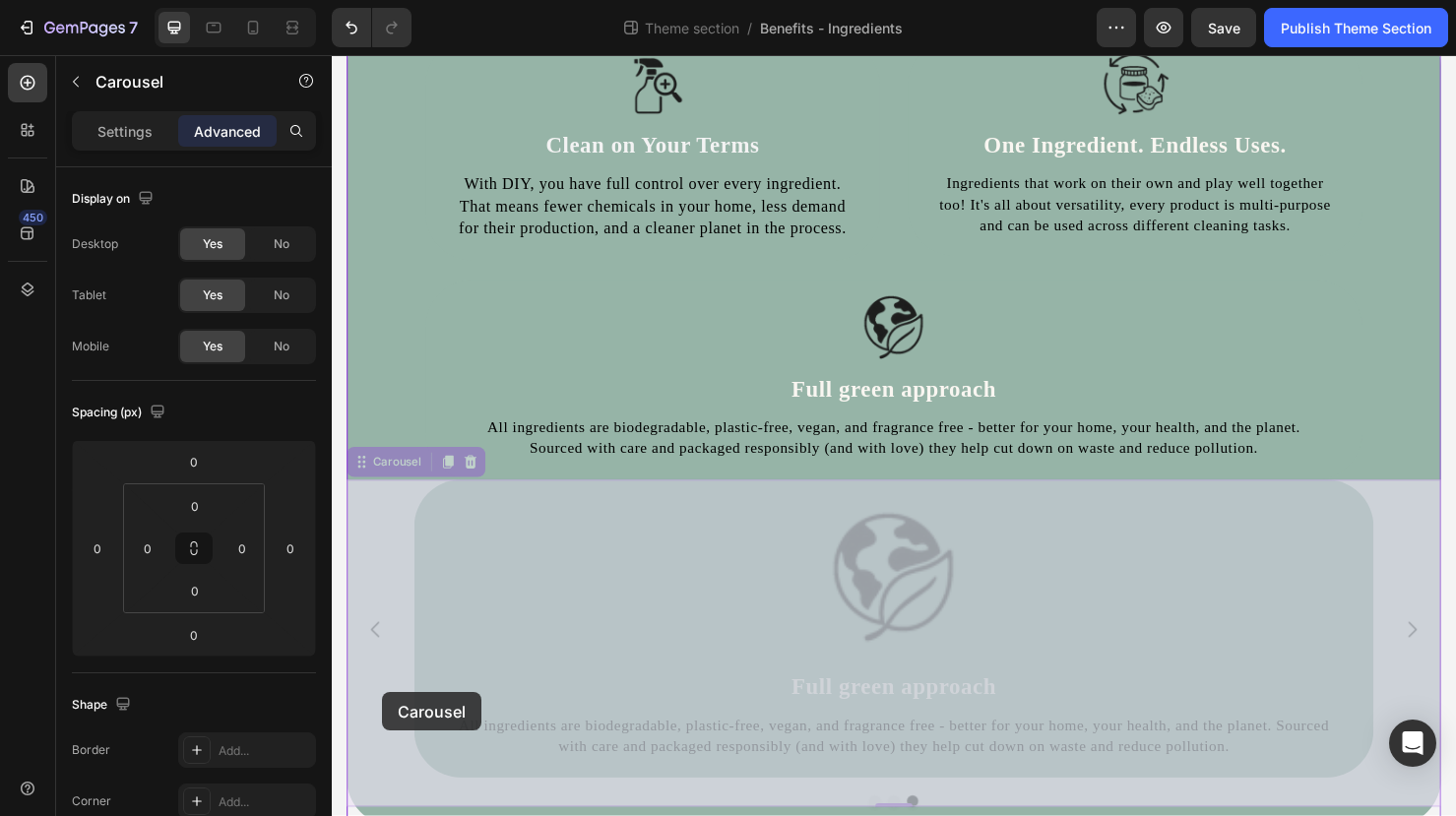 scroll, scrollTop: 91, scrollLeft: 0, axis: vertical 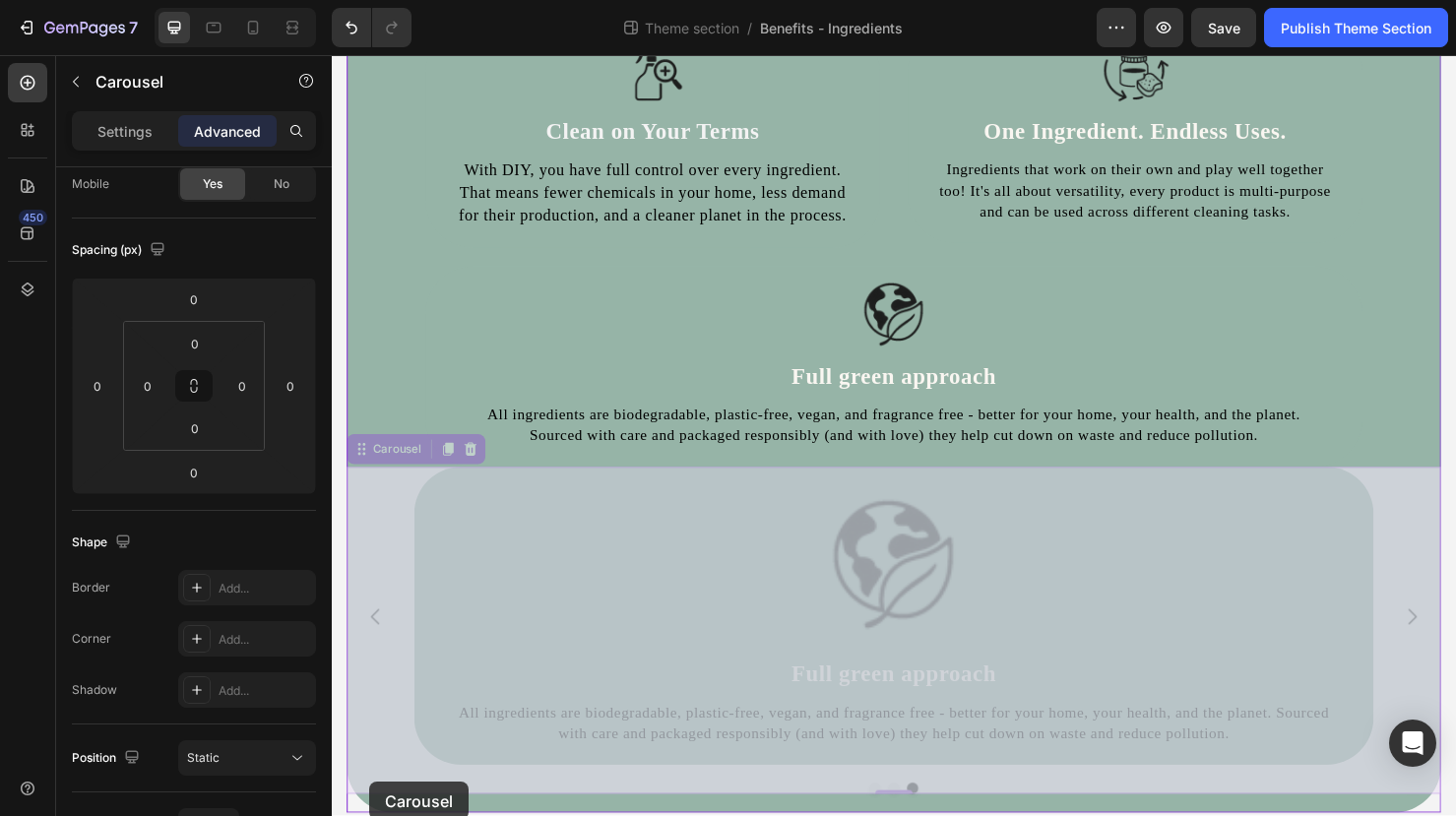 drag, startPoint x: 366, startPoint y: 484, endPoint x: 371, endPoint y: 819, distance: 335.03731 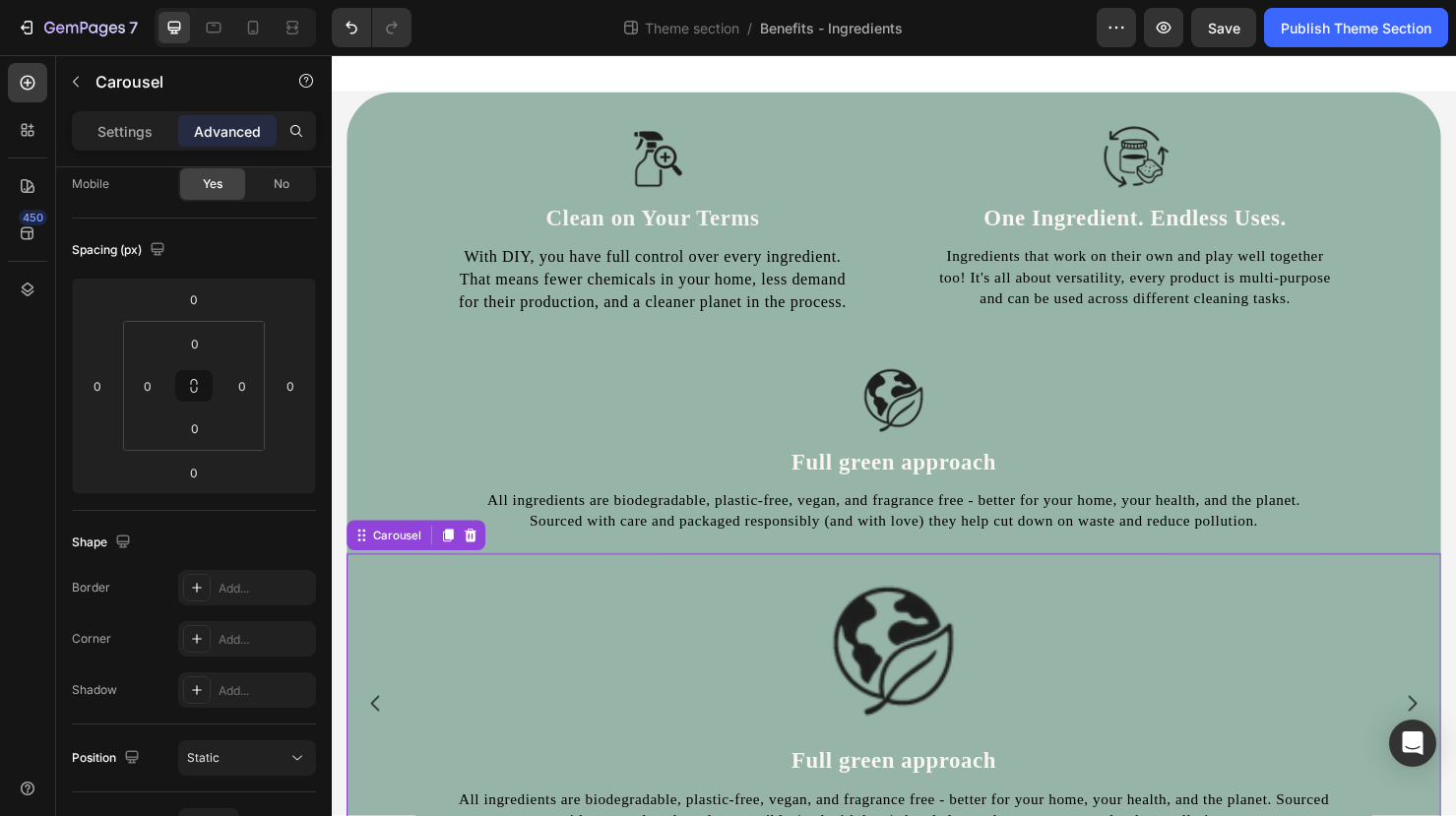 scroll, scrollTop: 1, scrollLeft: 0, axis: vertical 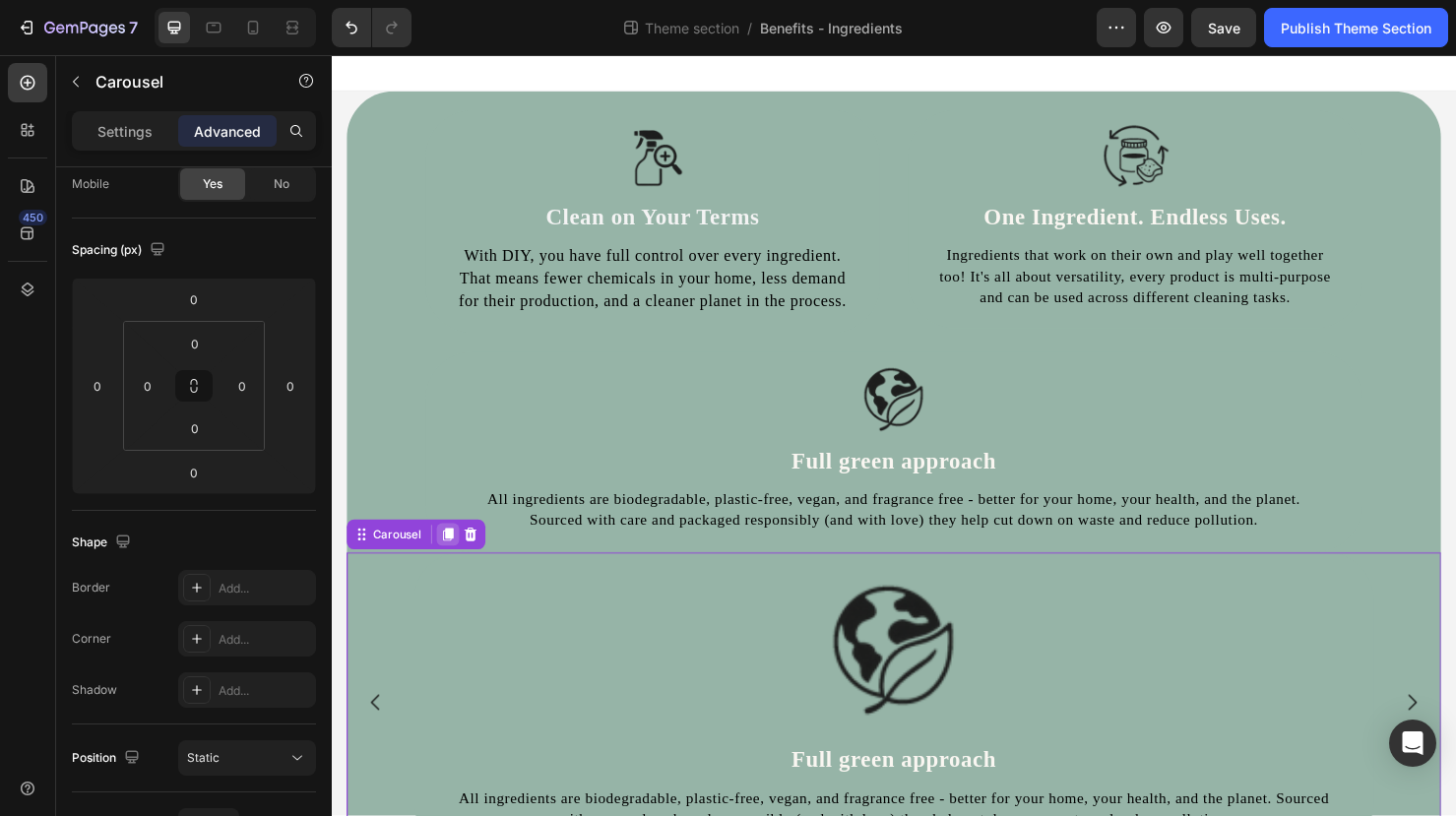 click 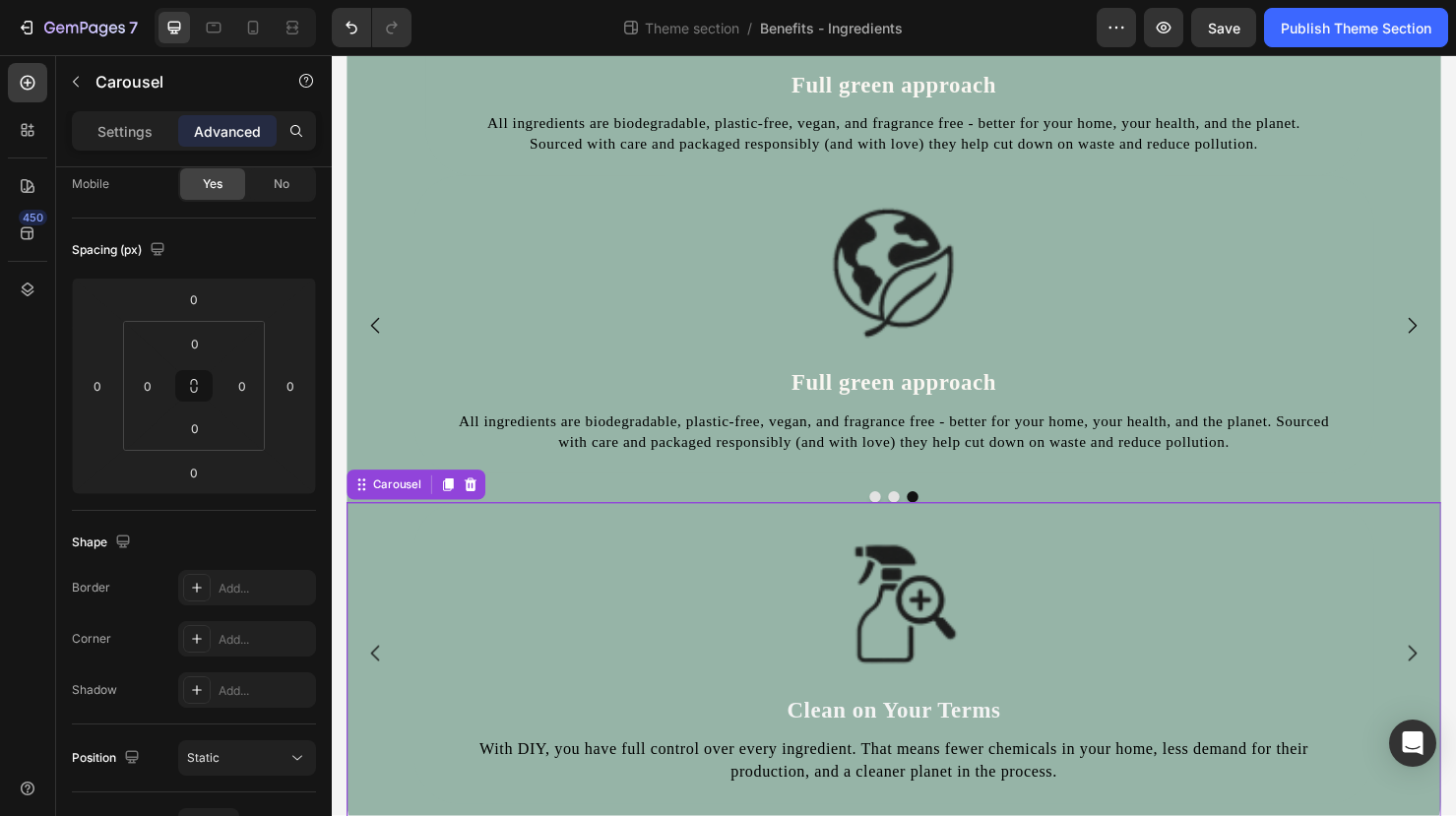 scroll, scrollTop: 404, scrollLeft: 0, axis: vertical 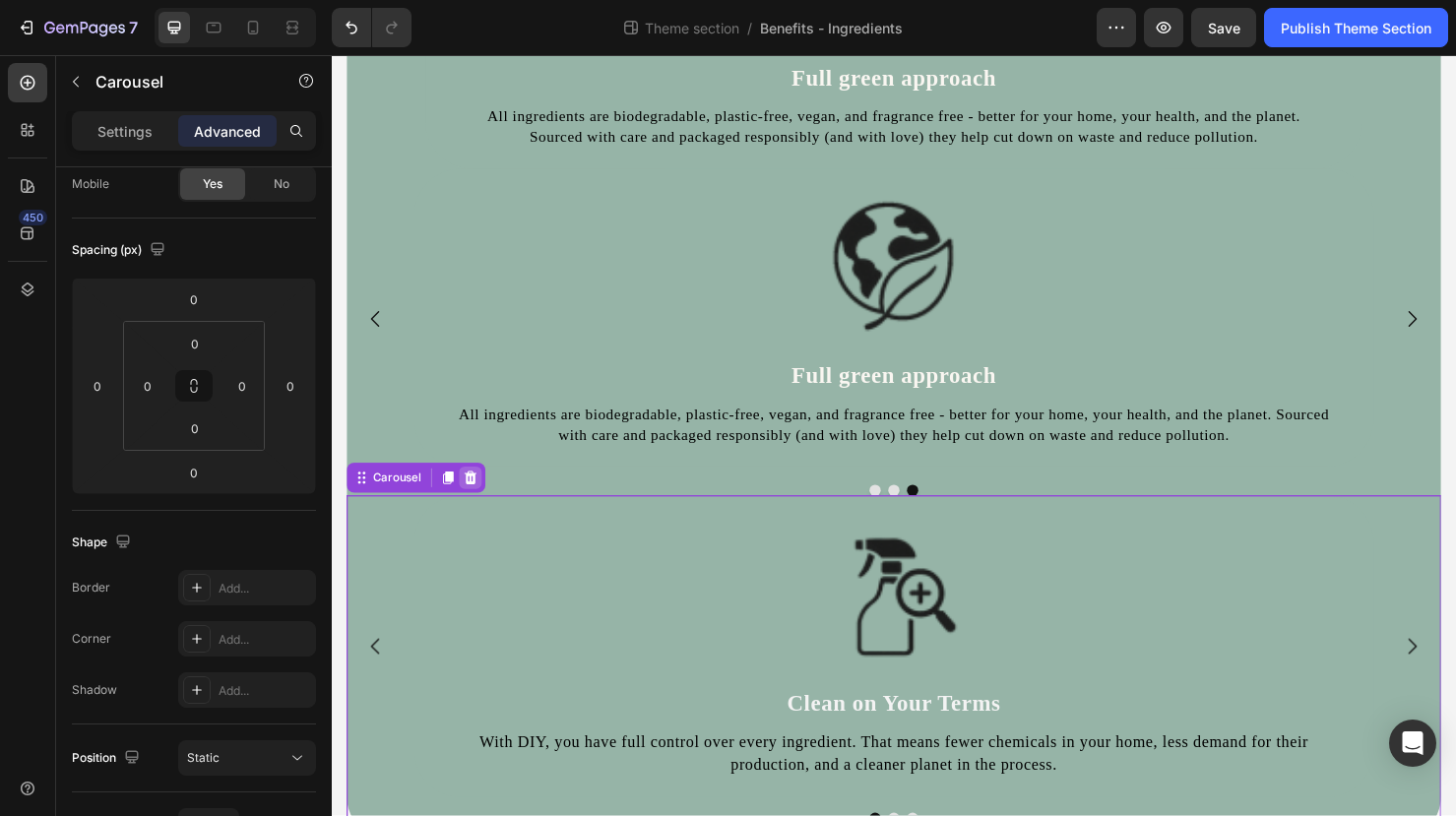 click at bounding box center (477, 500) 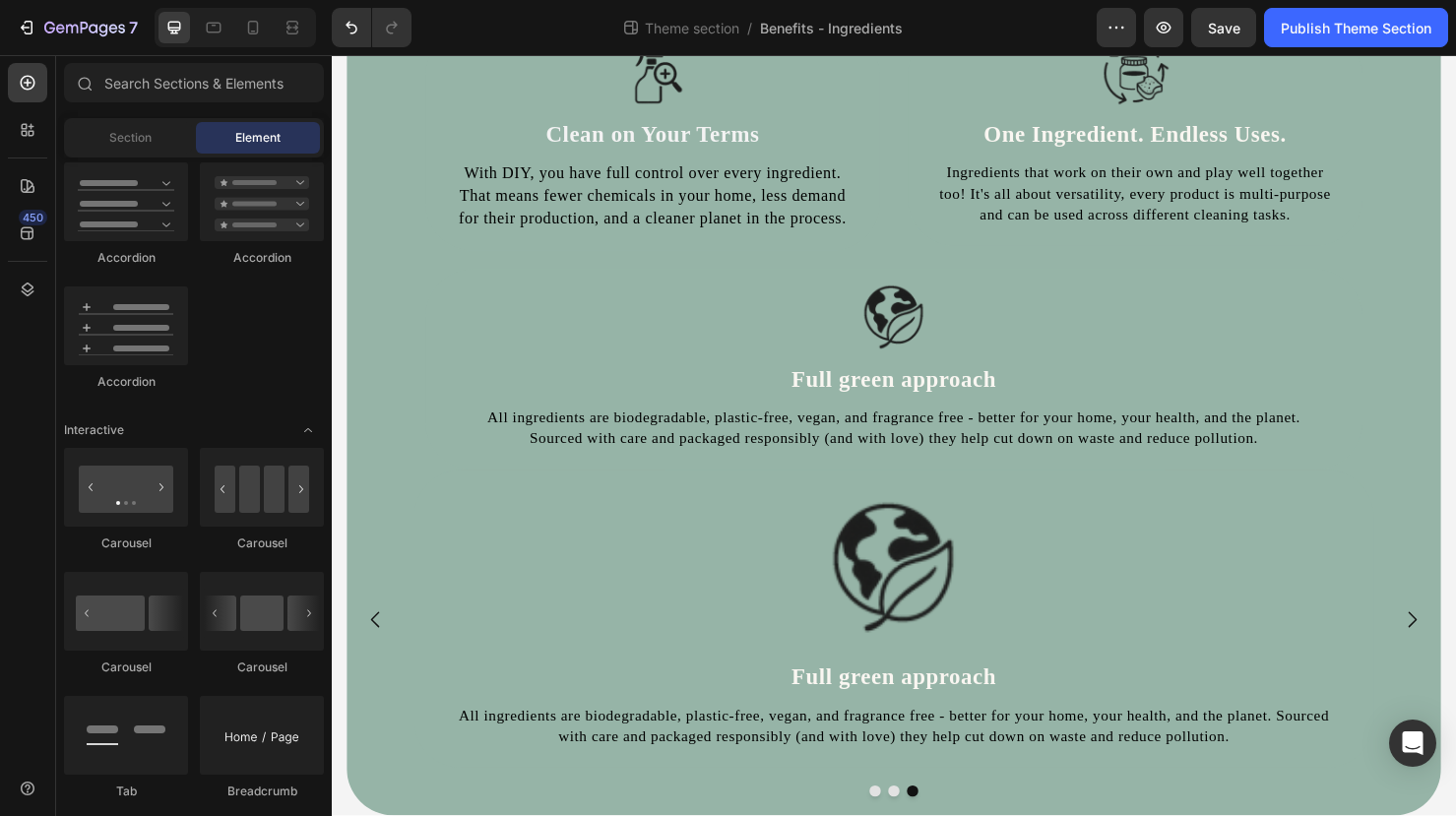 scroll, scrollTop: 87, scrollLeft: 0, axis: vertical 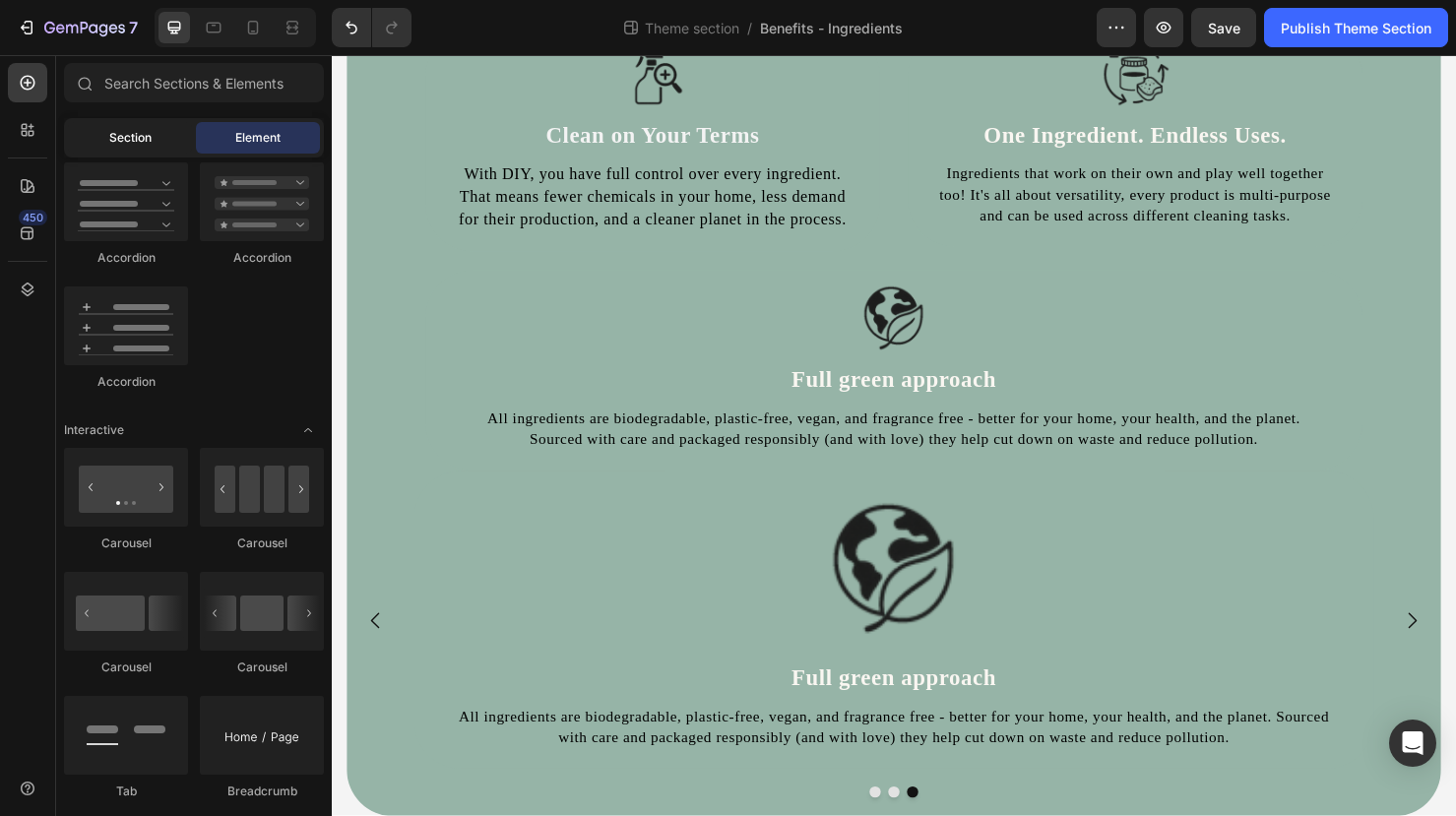 click on "Section" at bounding box center [130, 138] 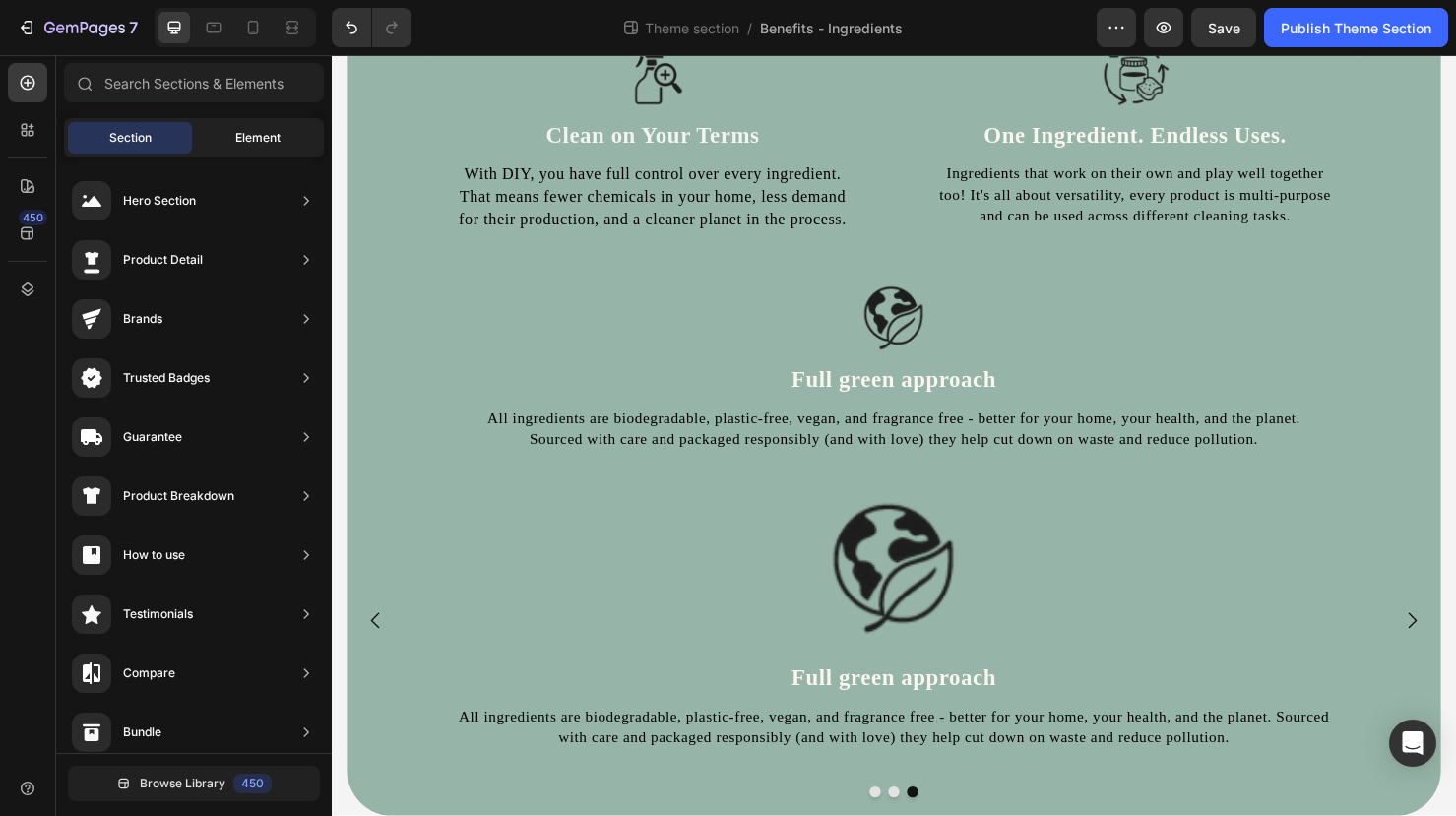click on "Element" at bounding box center (258, 138) 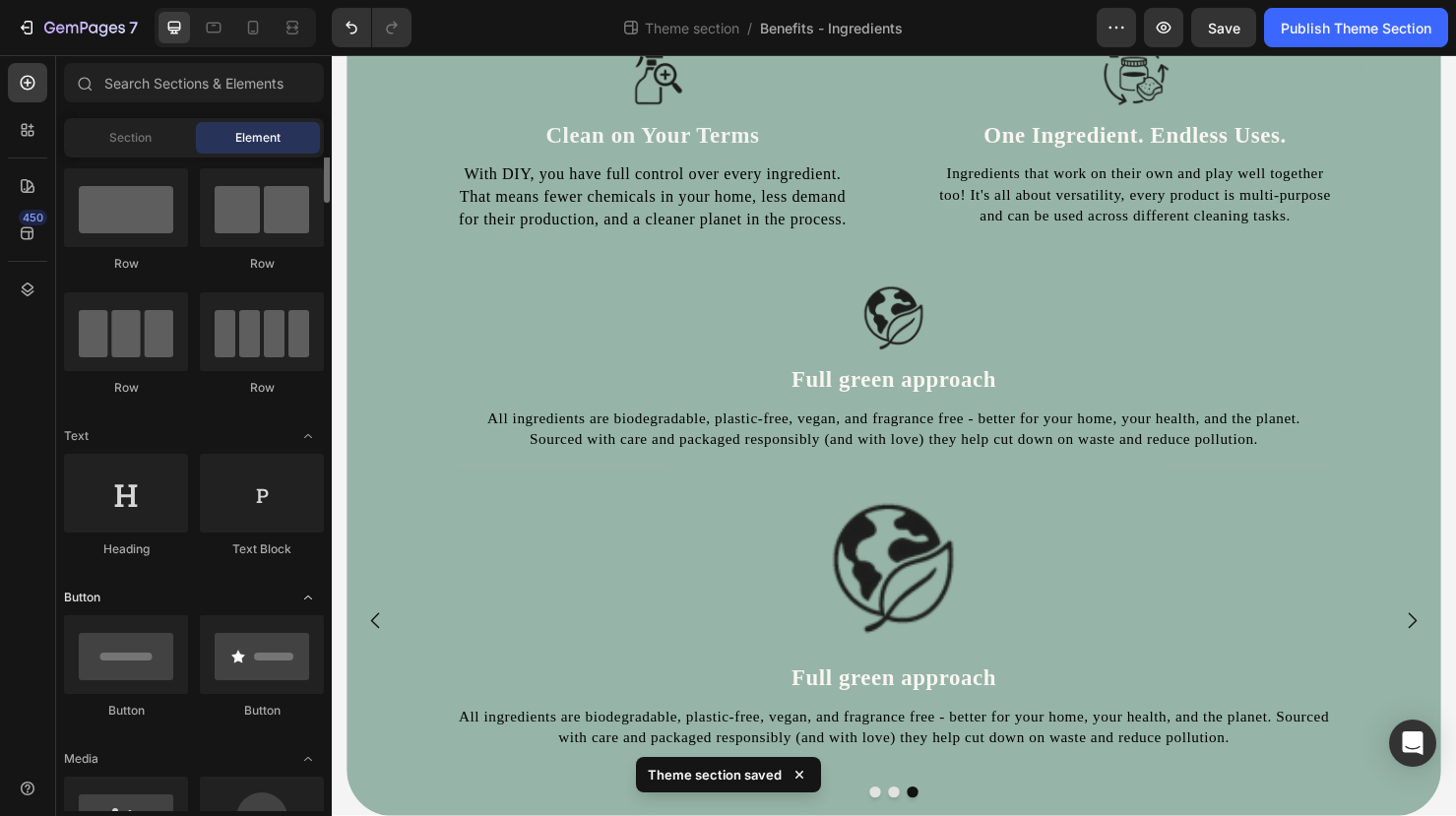 scroll, scrollTop: 0, scrollLeft: 0, axis: both 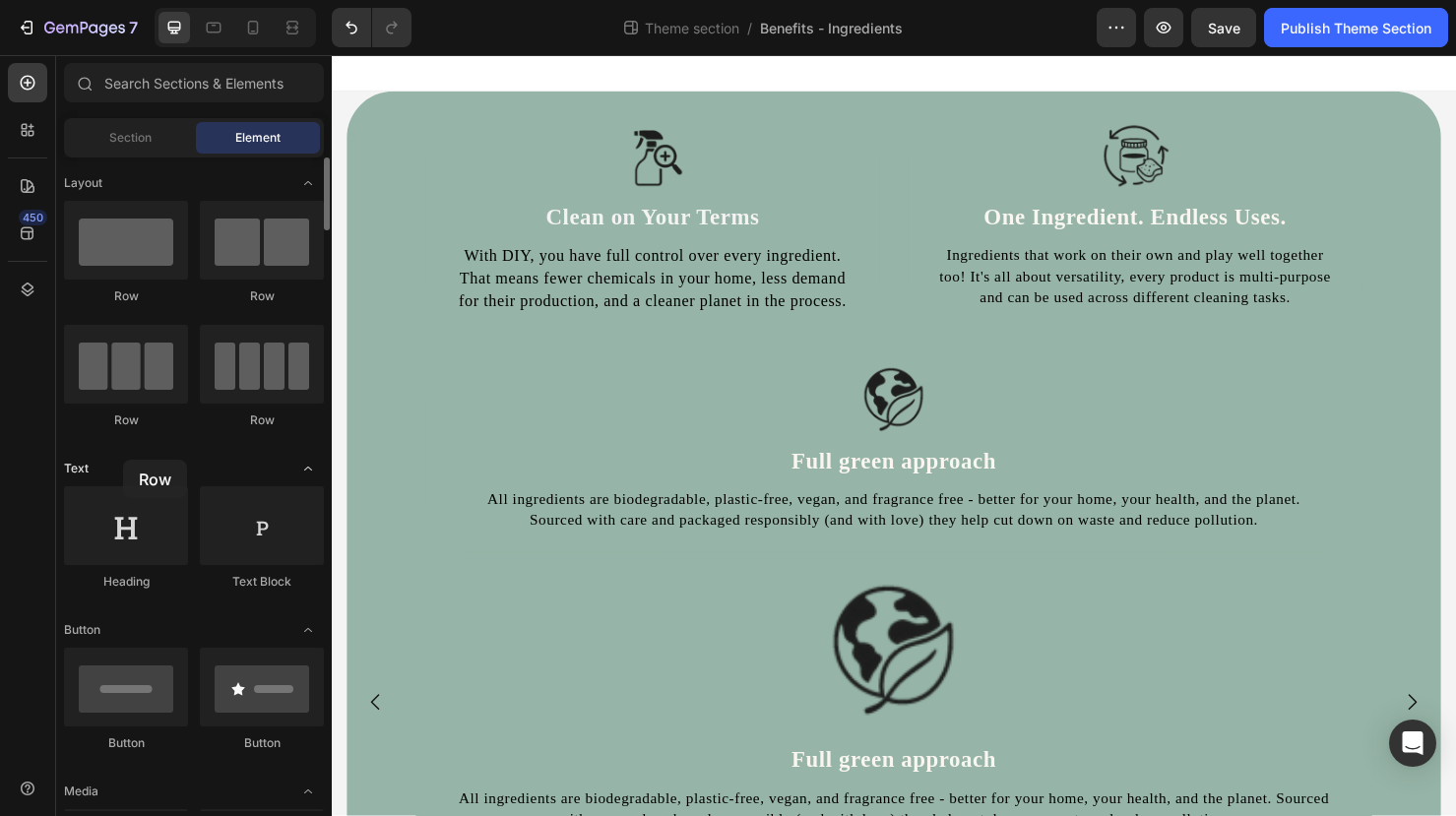 drag, startPoint x: 114, startPoint y: 237, endPoint x: 123, endPoint y: 460, distance: 223.18154 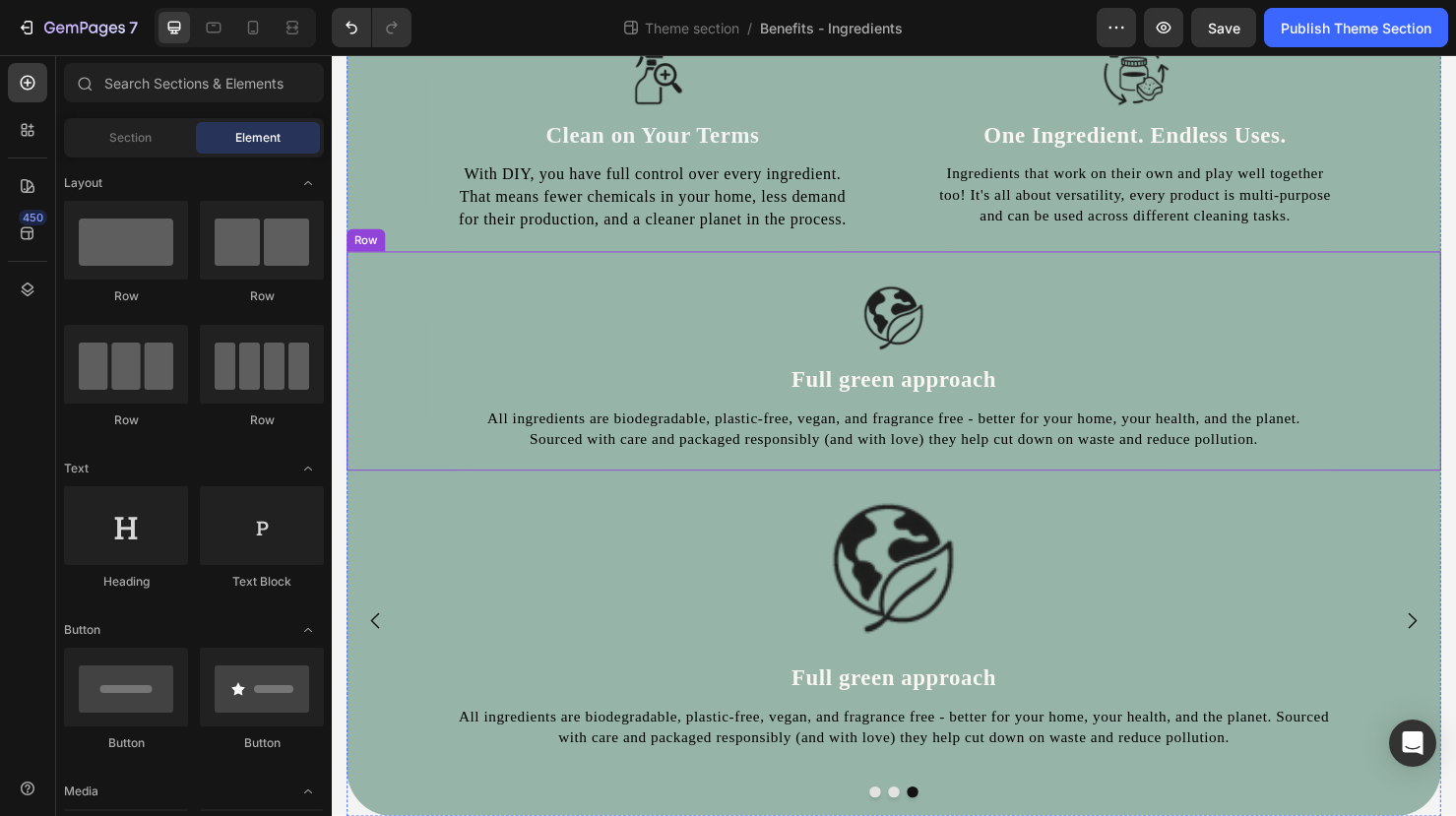 scroll, scrollTop: 0, scrollLeft: 0, axis: both 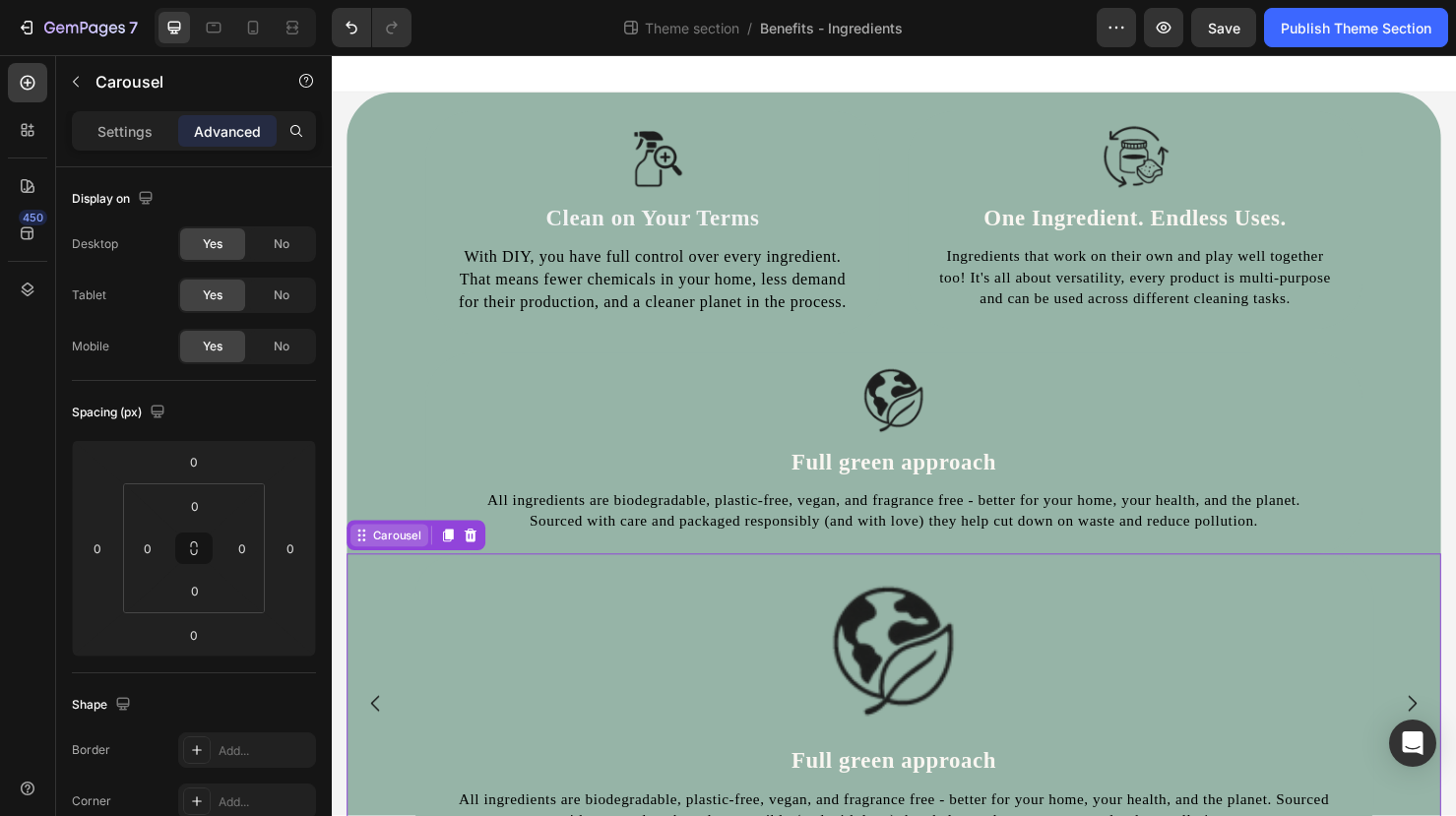click on "Carousel" at bounding box center [400, 560] 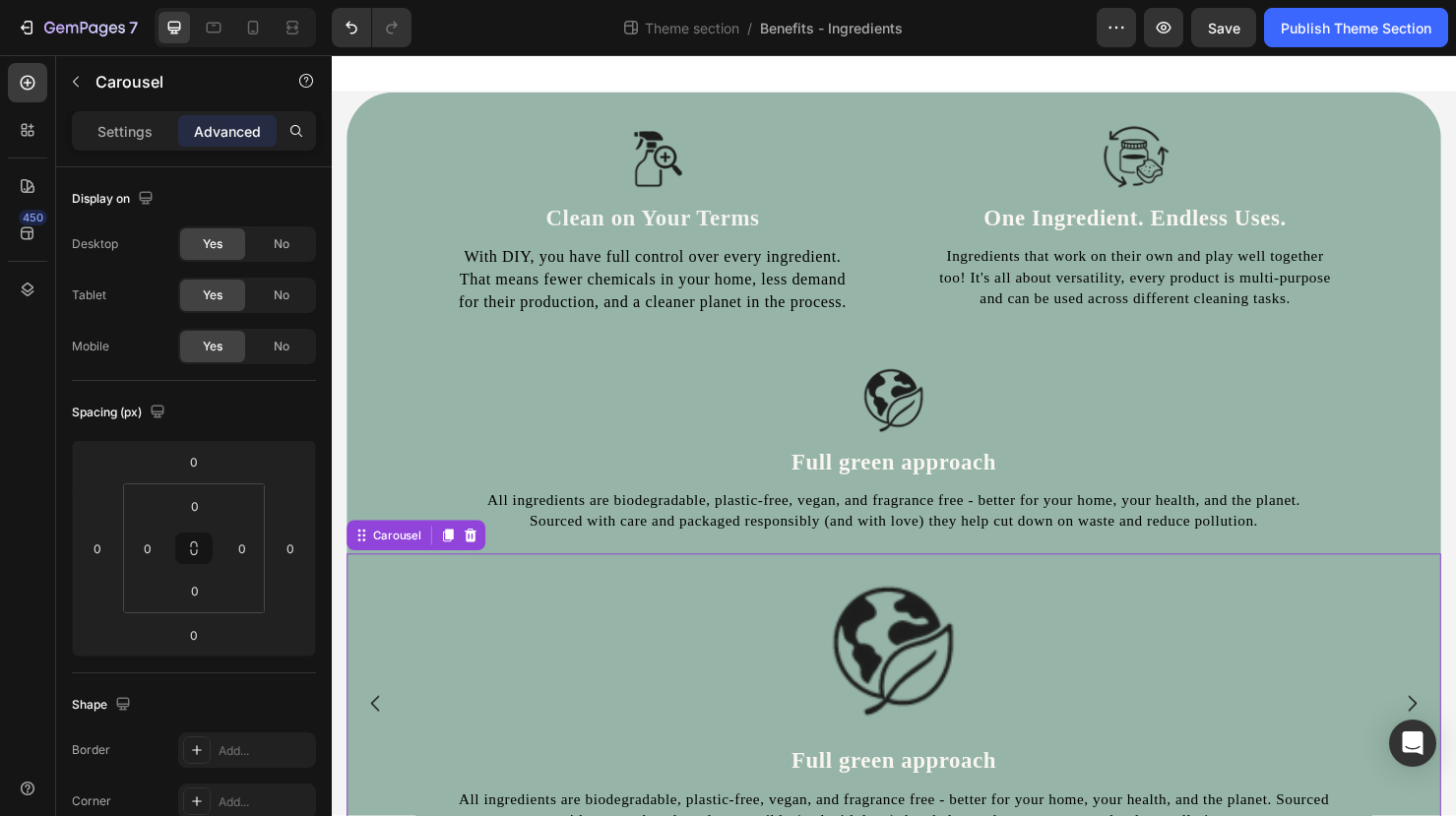 click on "Advanced" 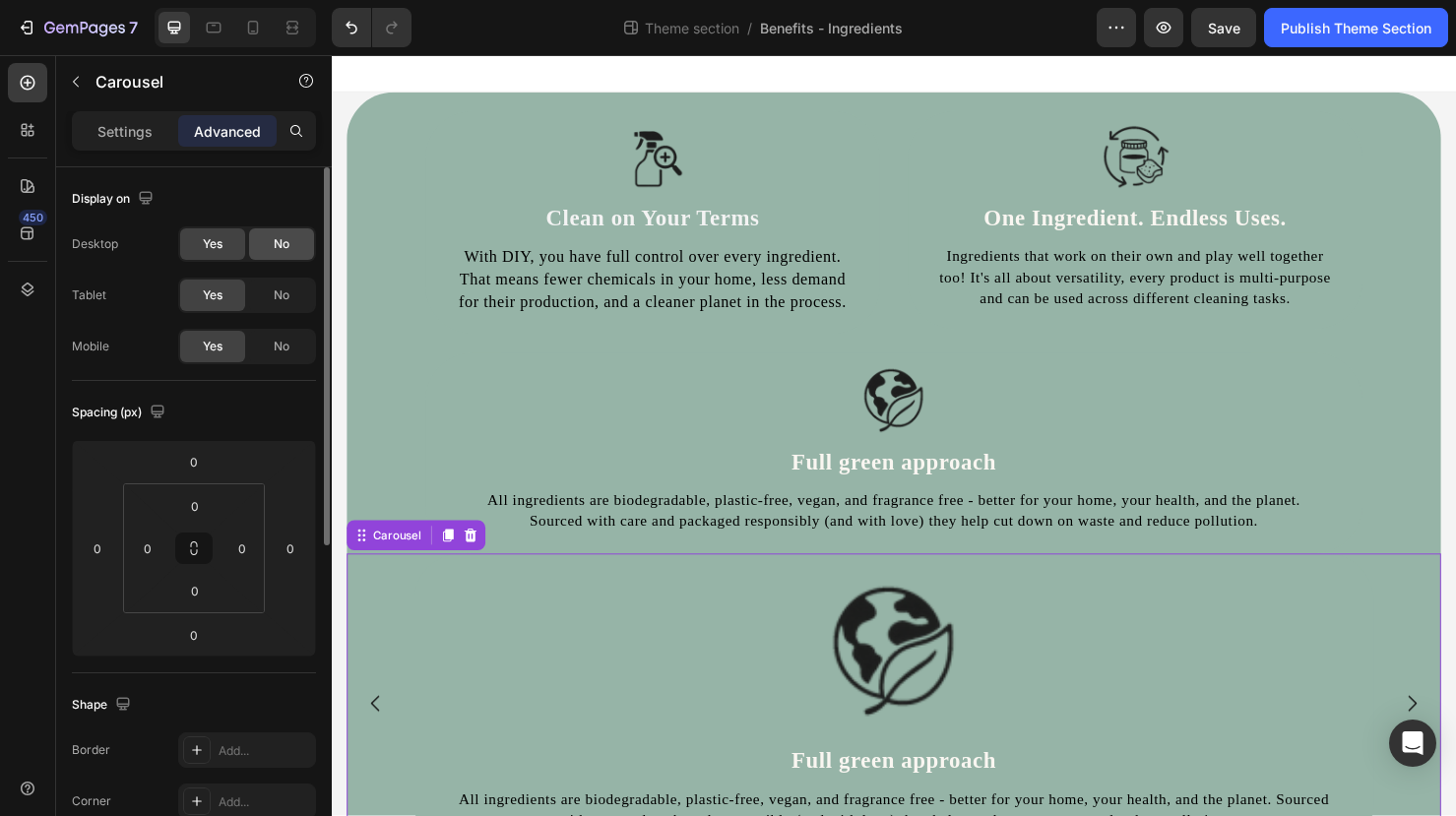click on "No" 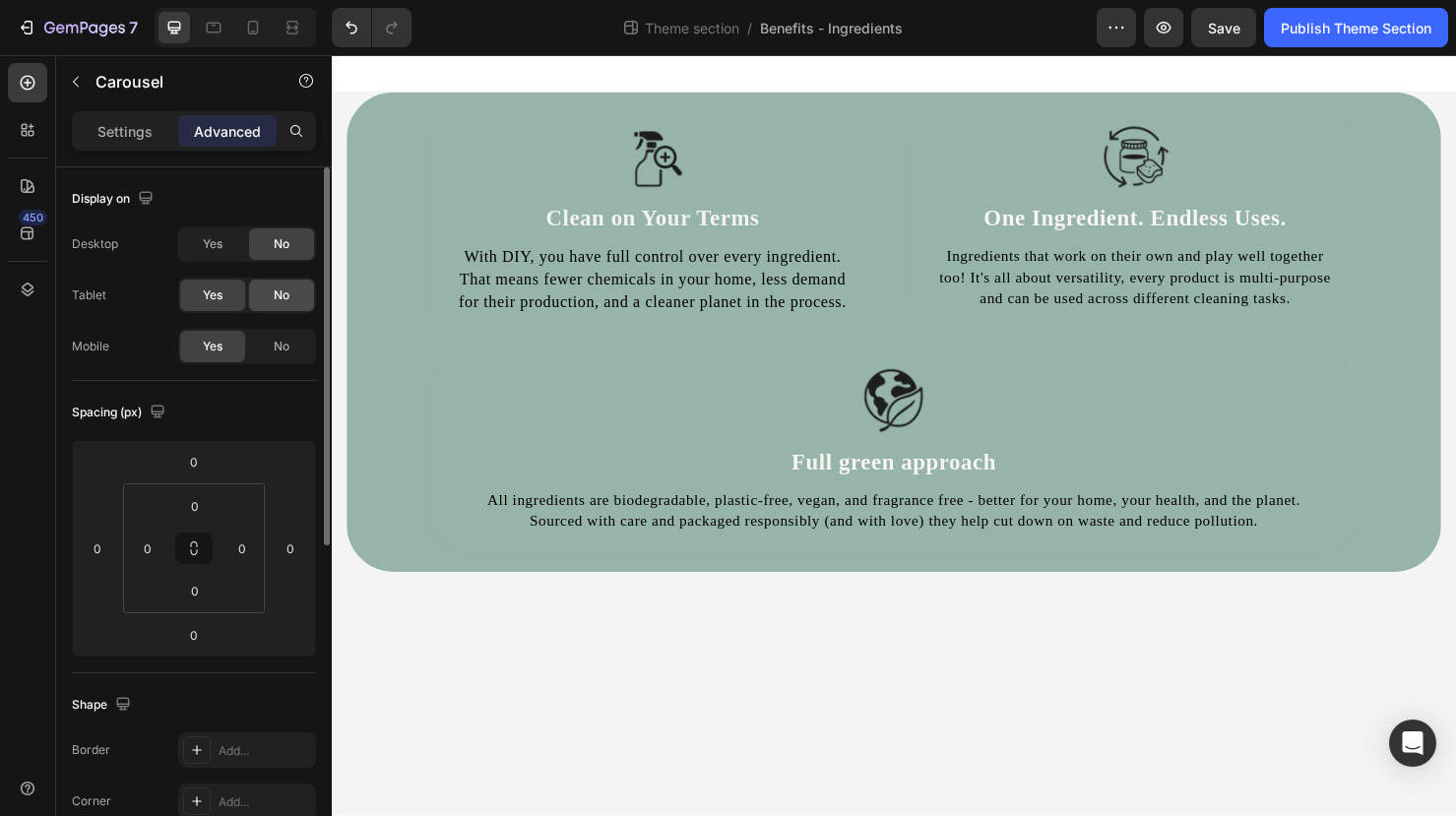 click on "No" 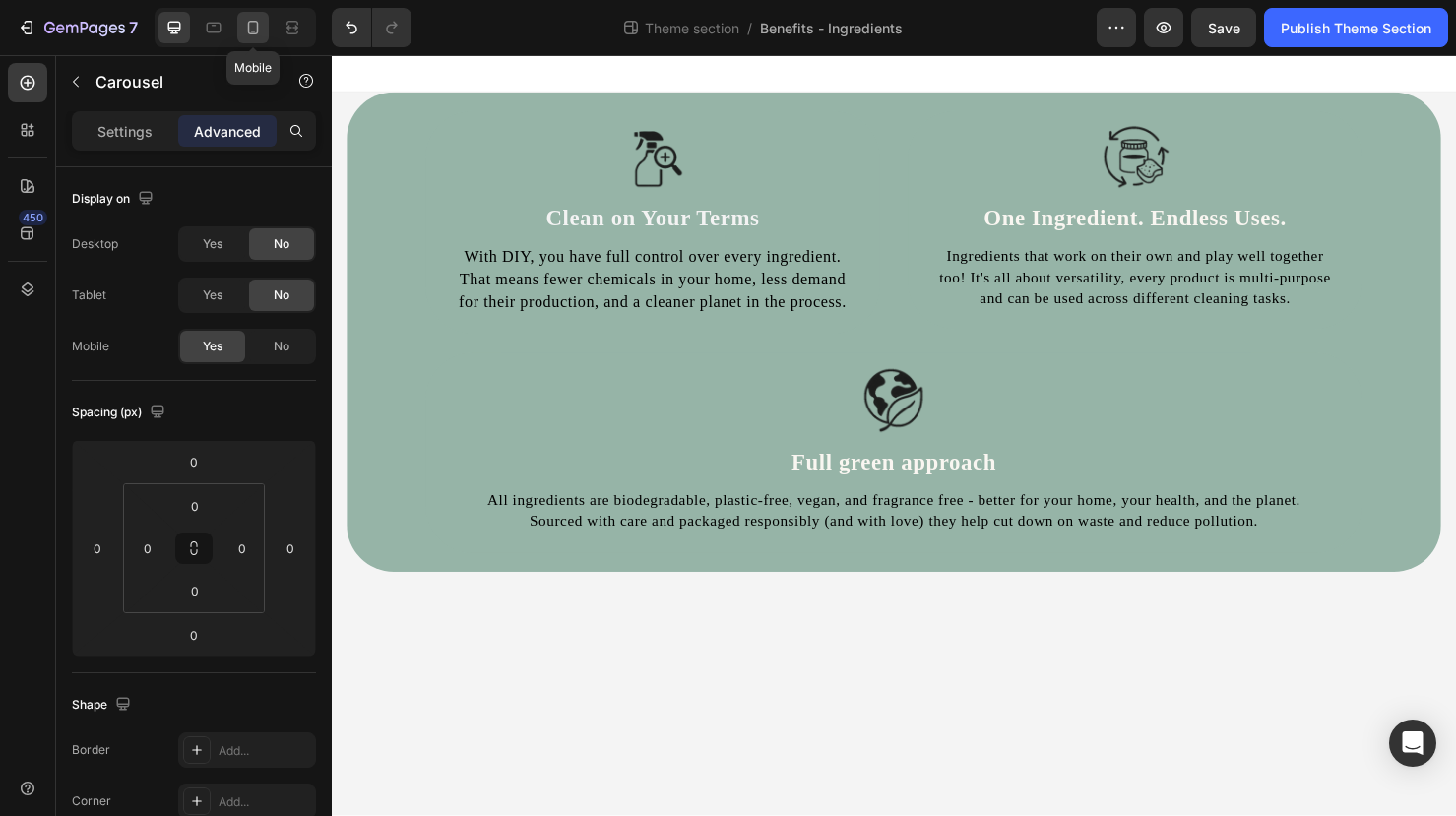 click 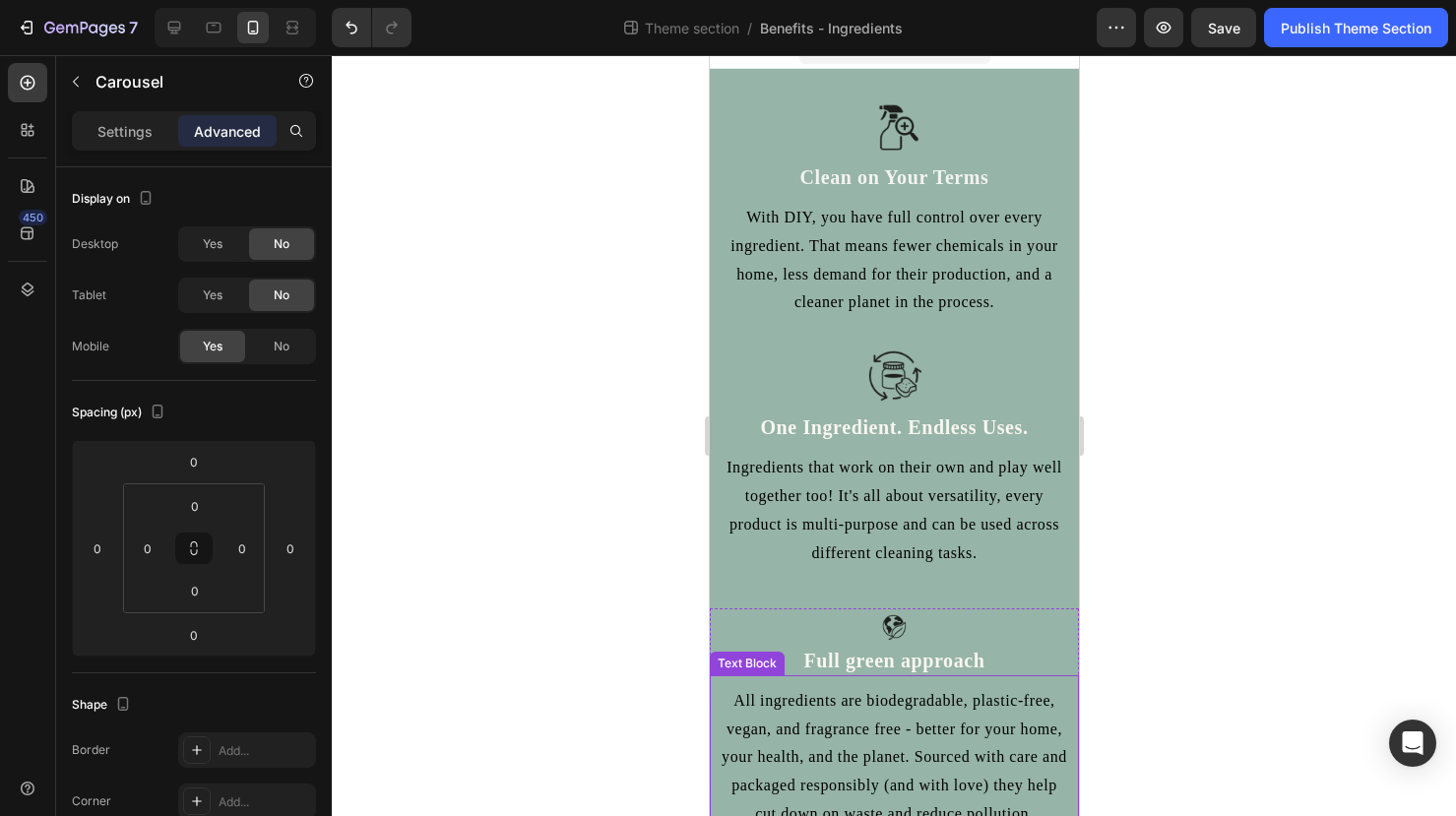 scroll, scrollTop: 0, scrollLeft: 0, axis: both 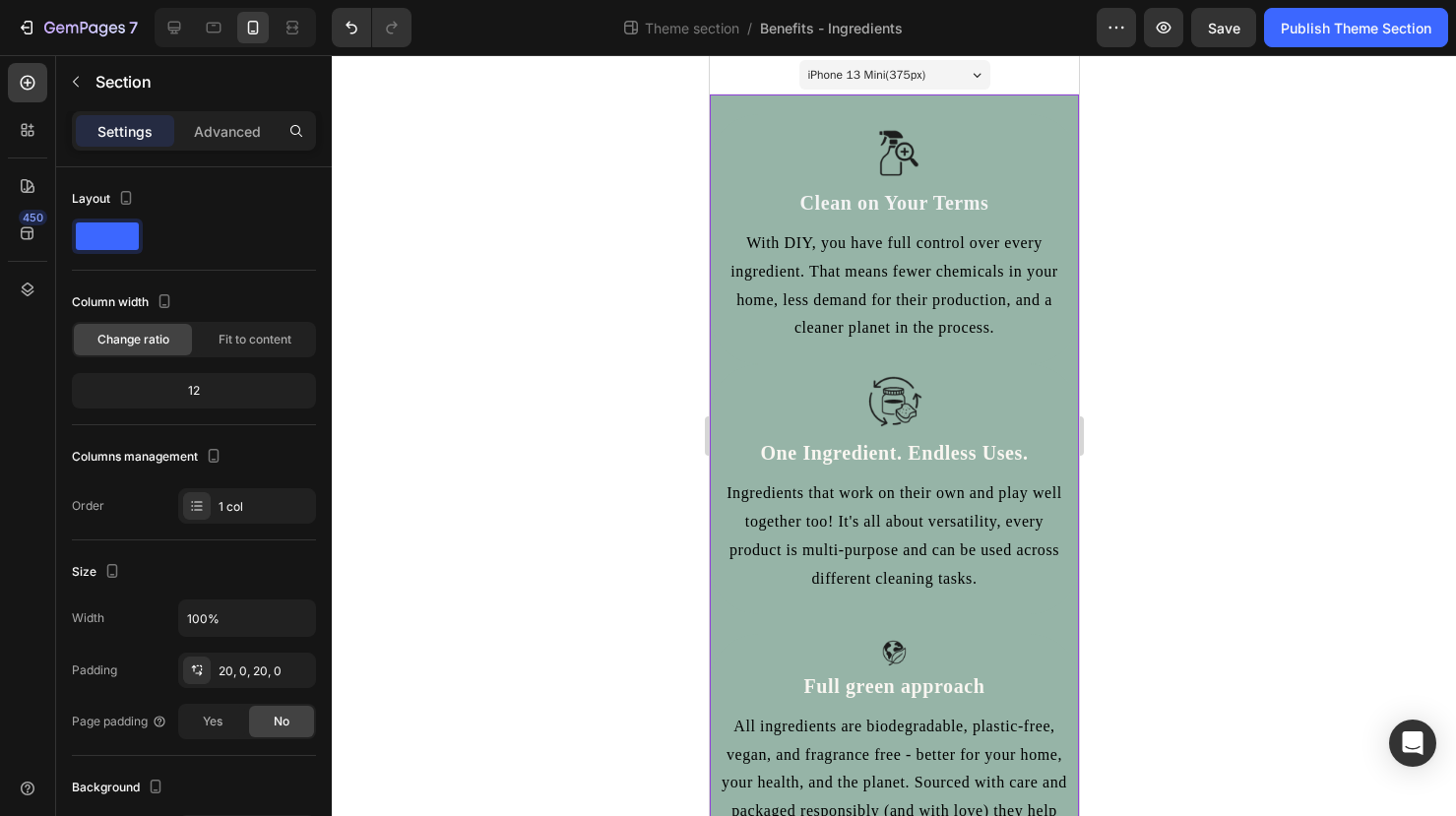 click on "Image Clean on Your Terms Heading With DIY, you have full control over every ingredient. That means fewer chemicals in your home, less demand for their production, and a cleaner planet in the process. Text Block Row Image One Ingredient. Endless Uses. Heading Ingredients that work on their own and play well together too! It's all about versatility, every product is multi-purpose and can be used across different cleaning tasks. Text Block Row Row Image ⁠⁠⁠⁠⁠⁠⁠ Full green approach Heading All ingredients are biodegradable, plastic-free, vegan, and fragrance free - better for your home, your health, and the planet. Sourced with care and packaged responsibly (and with love) they help cut down on waste and reduce pollution. Text Block Row Row
Image Clean on Your Terms Heading With DIY, you have full control over every ingredient. That means fewer chemicals in your home, less demand for their production, and a cleaner planet in the process. Text Block Row Image Heading Text Block Row Row" at bounding box center [893, 705] 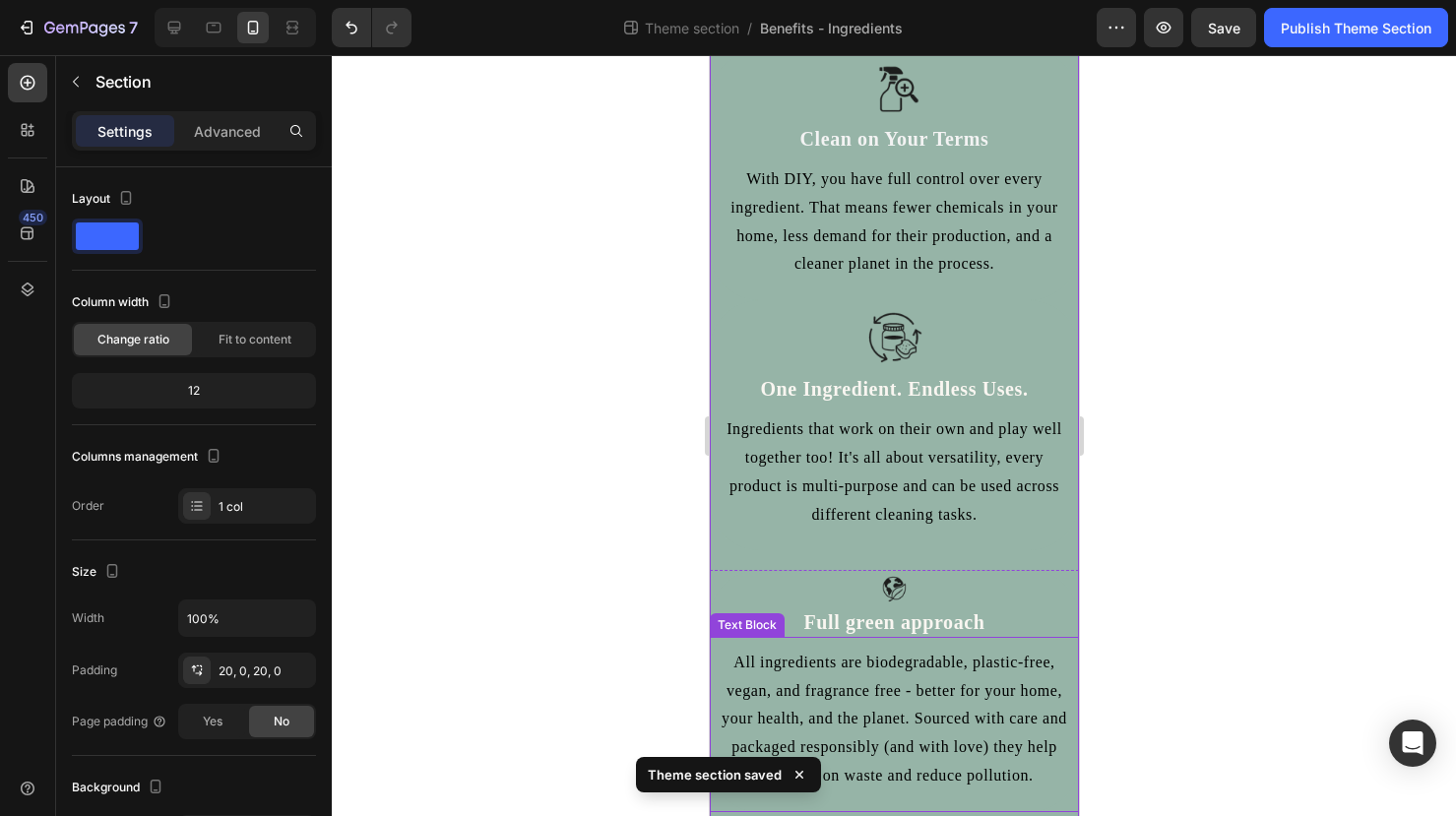 scroll, scrollTop: 0, scrollLeft: 0, axis: both 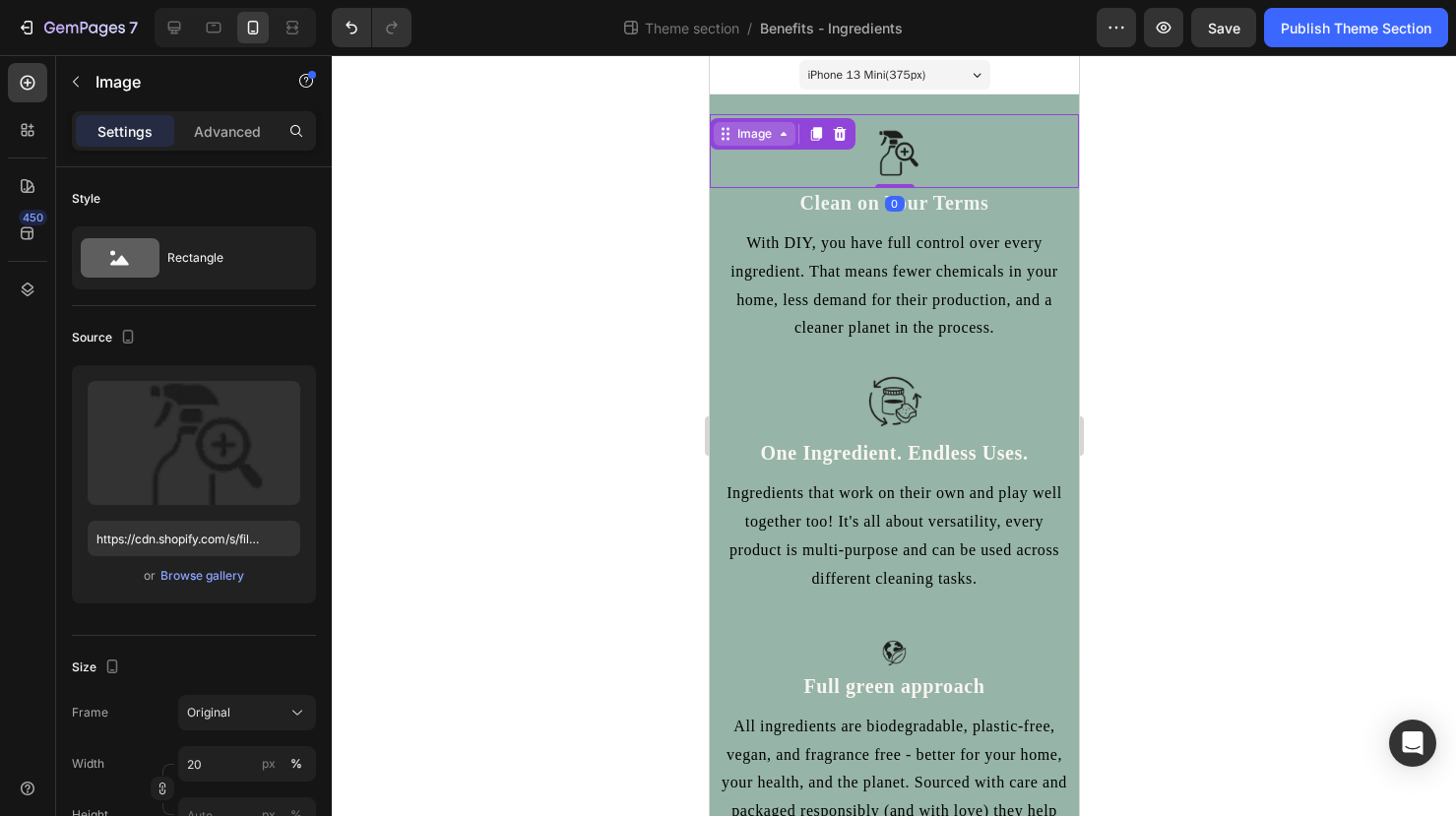 click on "Image   0 Clean on Your Terms Heading With DIY, you have full control over every ingredient. That means fewer chemicals in your home, less demand for their production, and a cleaner planet in the process. Text Block Row Image One Ingredient. Endless Uses. Heading Ingredients that work on their own and play well together too! It's all about versatility, every product is multi-purpose and can be used across different cleaning tasks. Text Block Row Row Image ⁠⁠⁠⁠⁠⁠⁠ Full green approach Heading All ingredients are biodegradable, plastic-free, vegan, and fragrance free - better for your home, your health, and the planet. Sourced with care and packaged responsibly (and with love) they help cut down on waste and reduce pollution. Text Block Row Row
Image Clean on Your Terms Heading With DIY, you have full control over every ingredient. That means fewer chemicals in your home, less demand for their production, and a cleaner planet in the process. Text Block Row Image Heading Text Block Row" at bounding box center (893, 705) 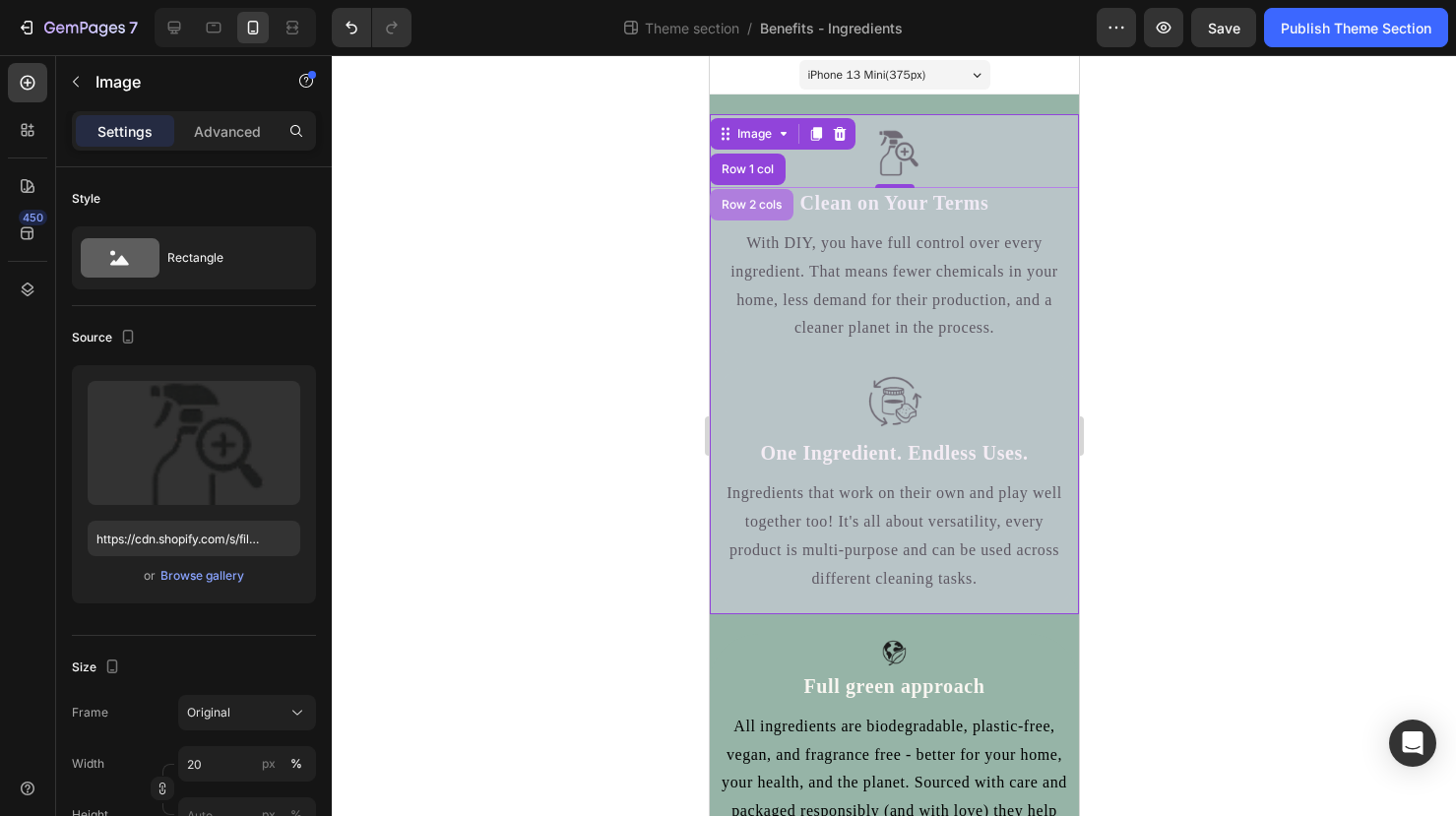click on "Row 2 cols" at bounding box center [750, 205] 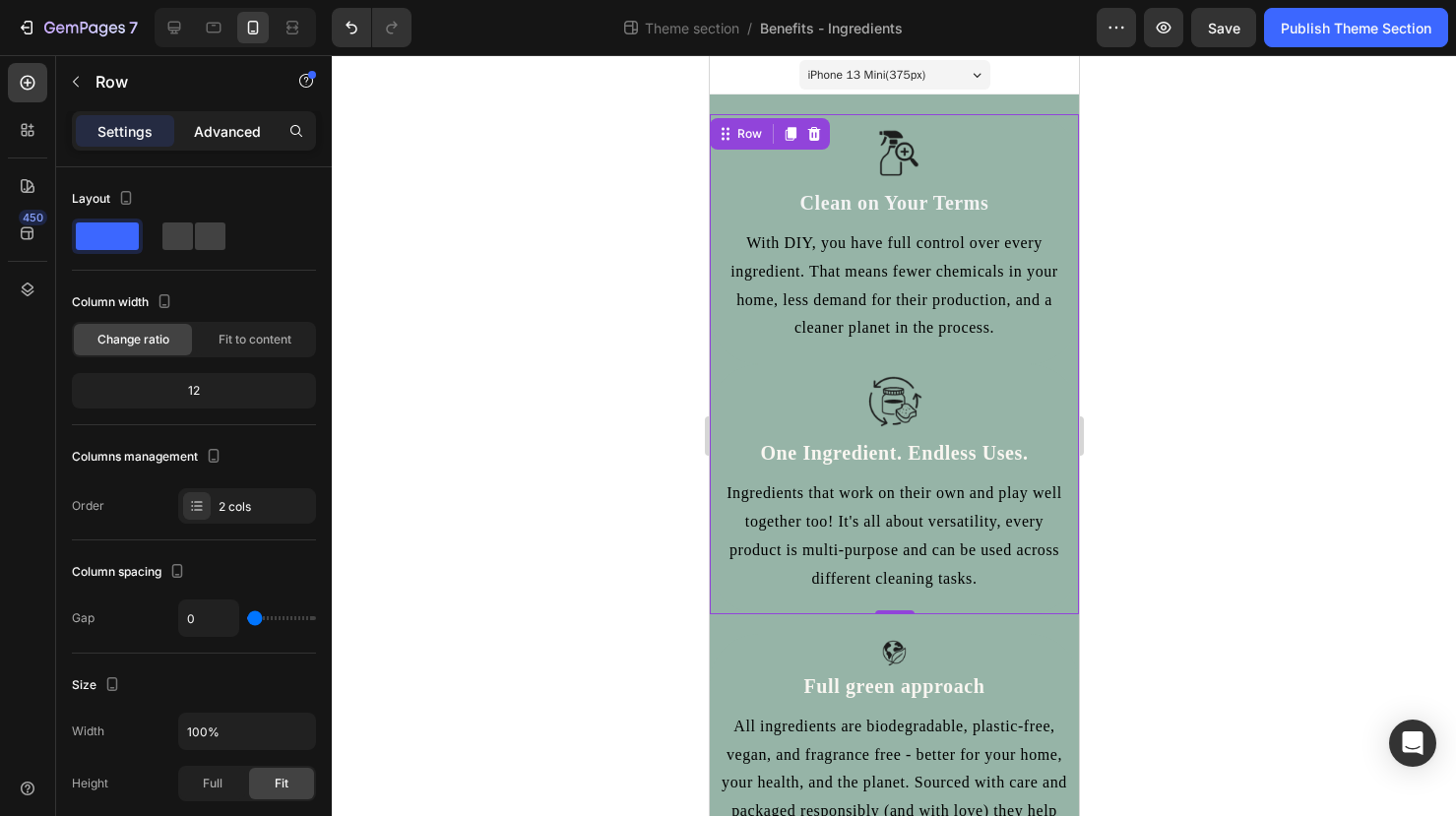 click on "Advanced" at bounding box center [227, 131] 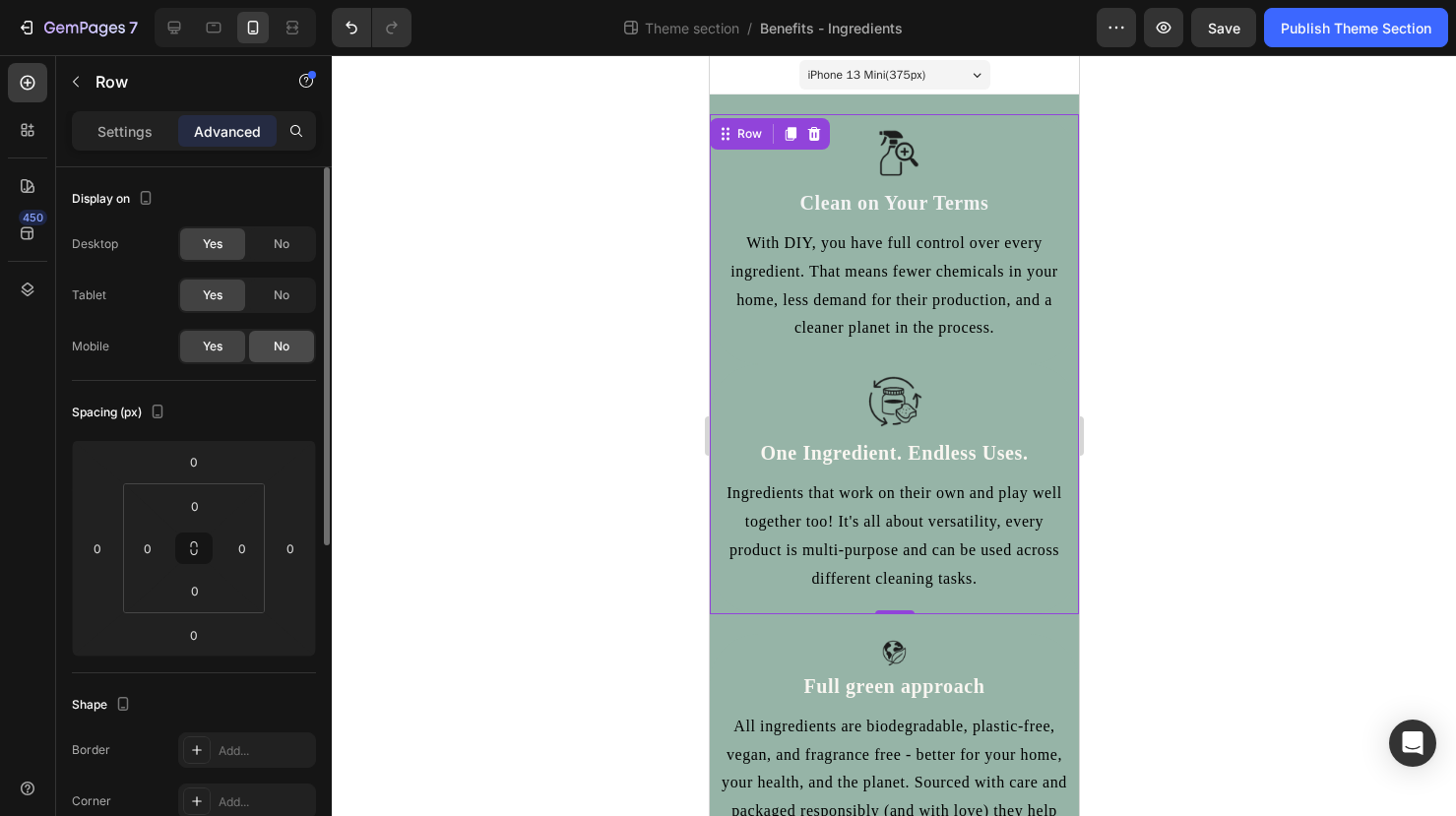 click on "No" 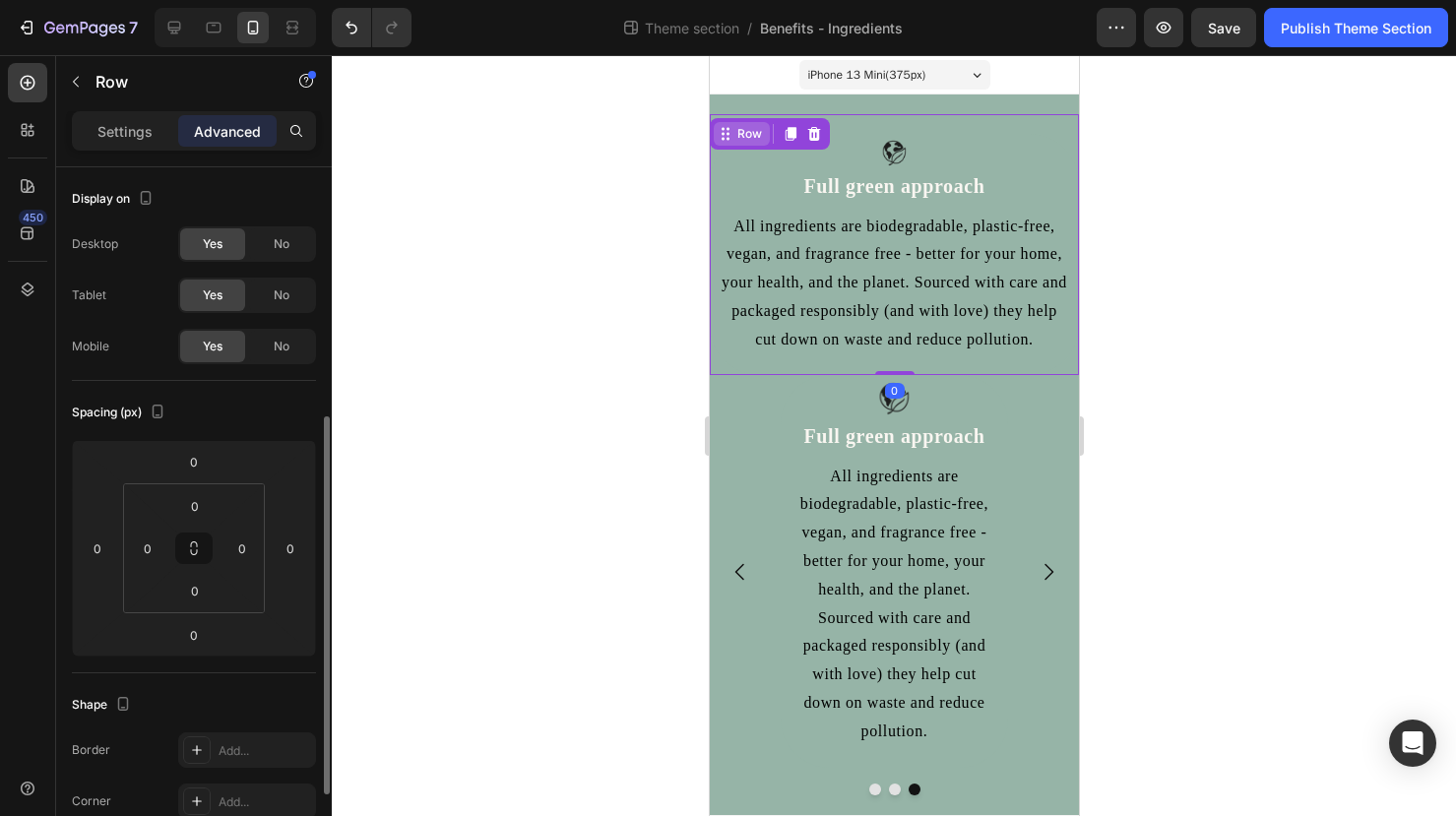 scroll, scrollTop: 162, scrollLeft: 0, axis: vertical 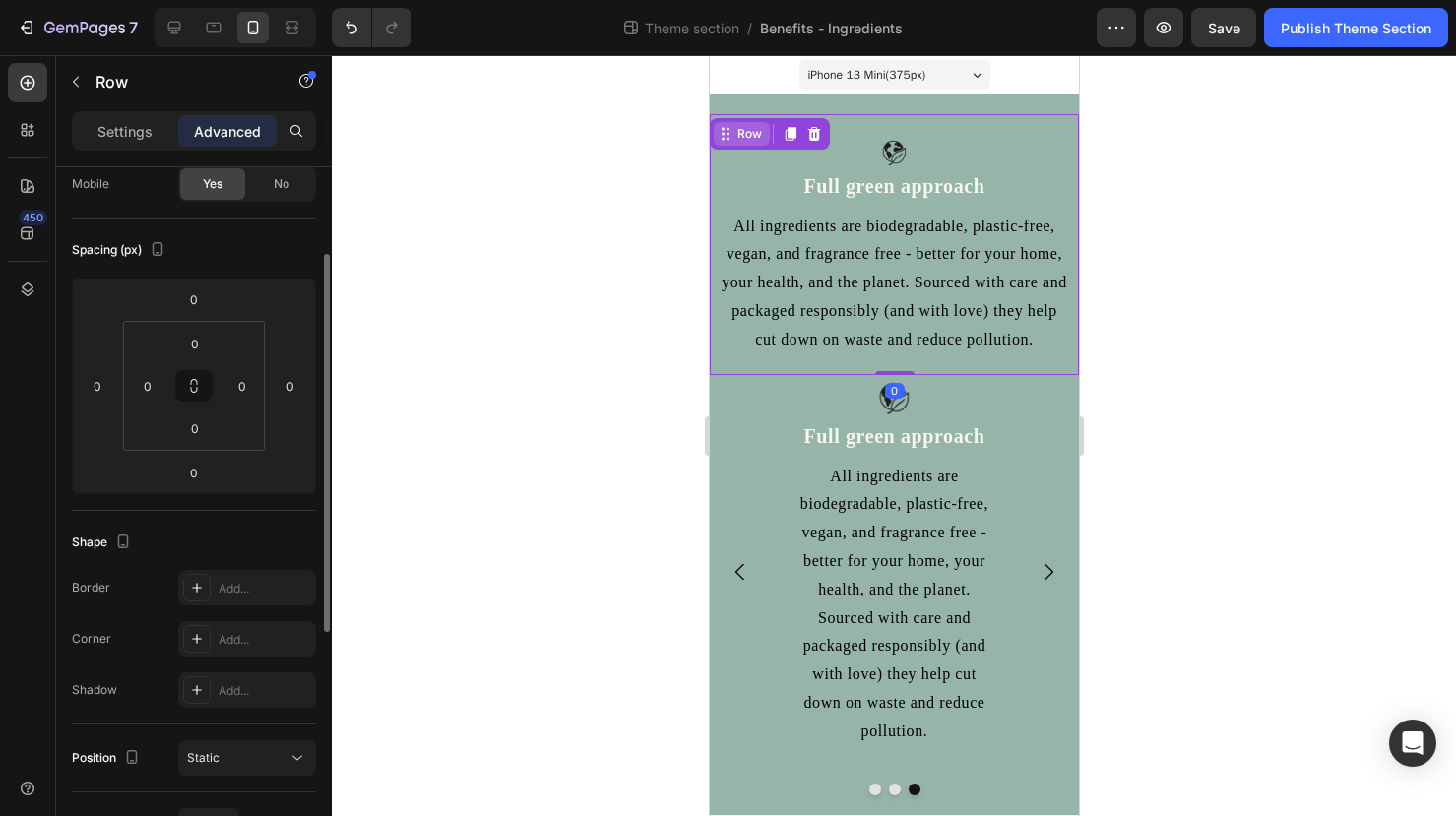 click on "Image Clean on Your Terms Heading With DIY, you have full control over every ingredient. That means fewer chemicals in your home, less demand for their production, and a cleaner planet in the process. Text Block Row Image One Ingredient. Endless Uses. Heading Ingredients that work on their own and play well together too! It's all about versatility, every product is multi-purpose and can be used across different cleaning tasks. Text Block Row Row Image ⁠⁠⁠⁠⁠⁠⁠ Full green approach Heading All ingredients are biodegradable, plastic-free, vegan, and fragrance free - better for your home, your health, and the planet. Sourced with care and packaged responsibly (and with love) they help cut down on waste and reduce pollution. Text Block Row Row   0
Image Clean on Your Terms Heading With DIY, you have full control over every ingredient. That means fewer chemicals in your home, less demand for their production, and a cleaner planet in the process. Text Block Row Image Heading Text Block Row" at bounding box center [893, 455] 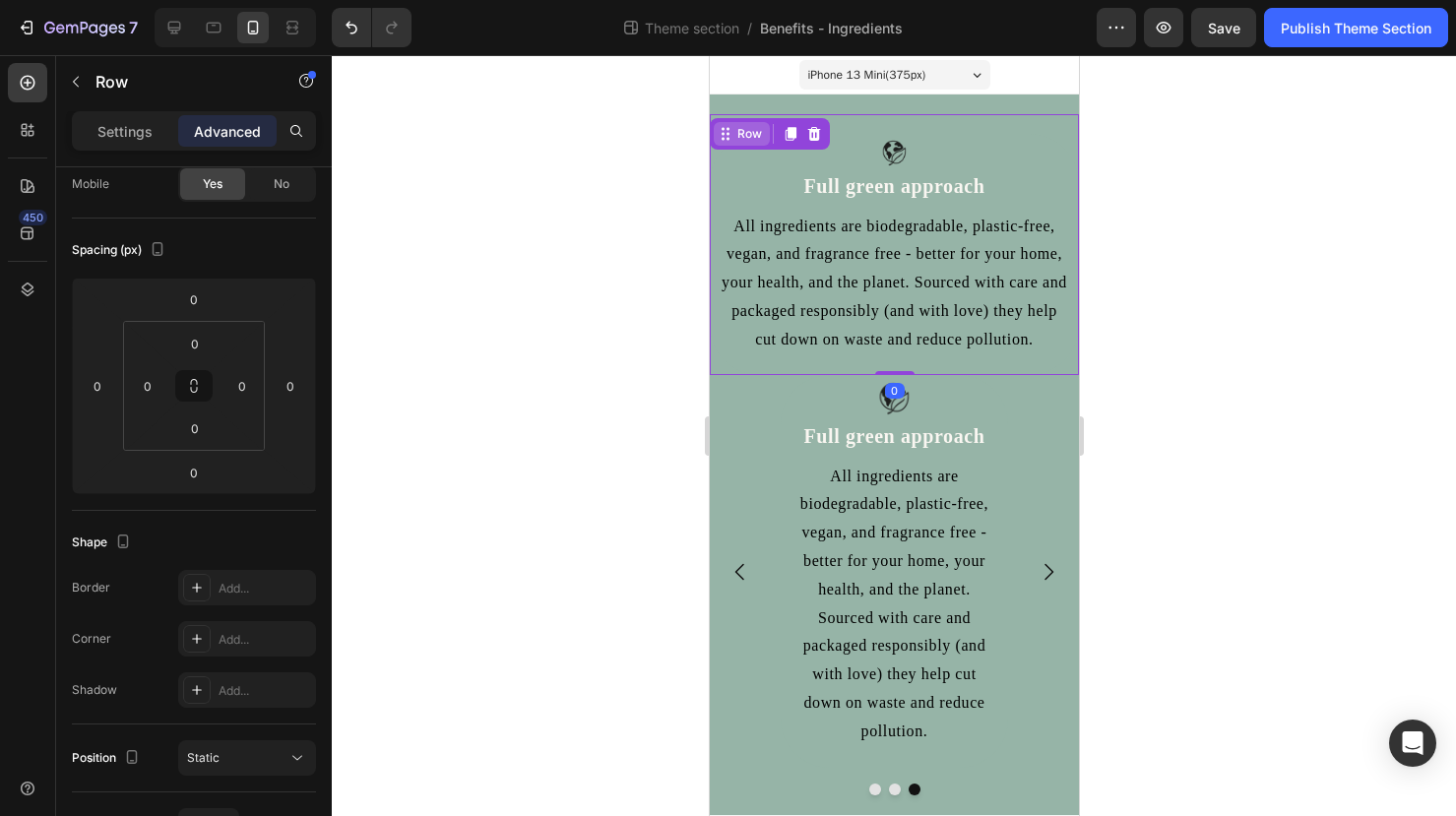 click on "Row" at bounding box center (748, 134) 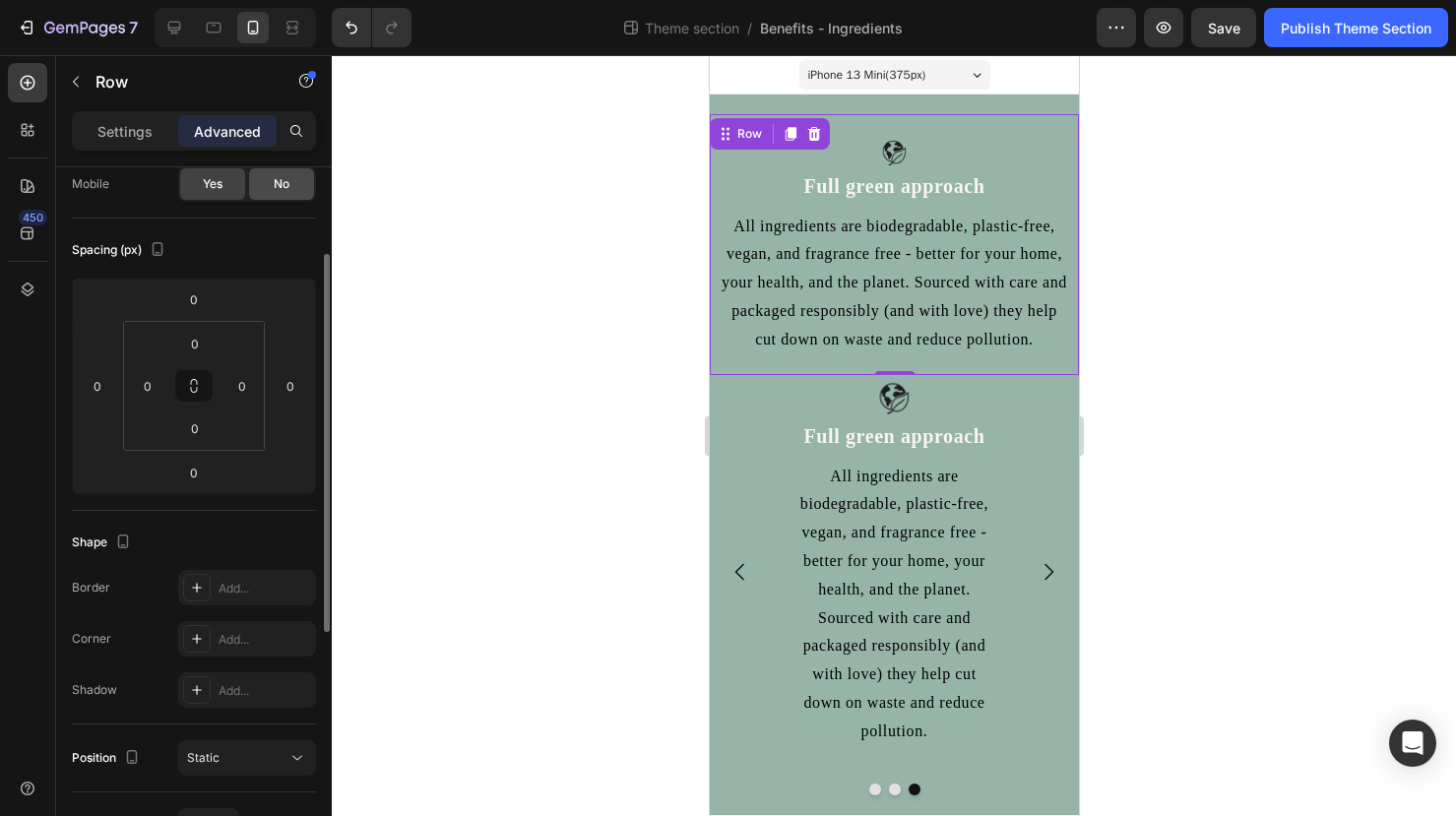 click on "No" 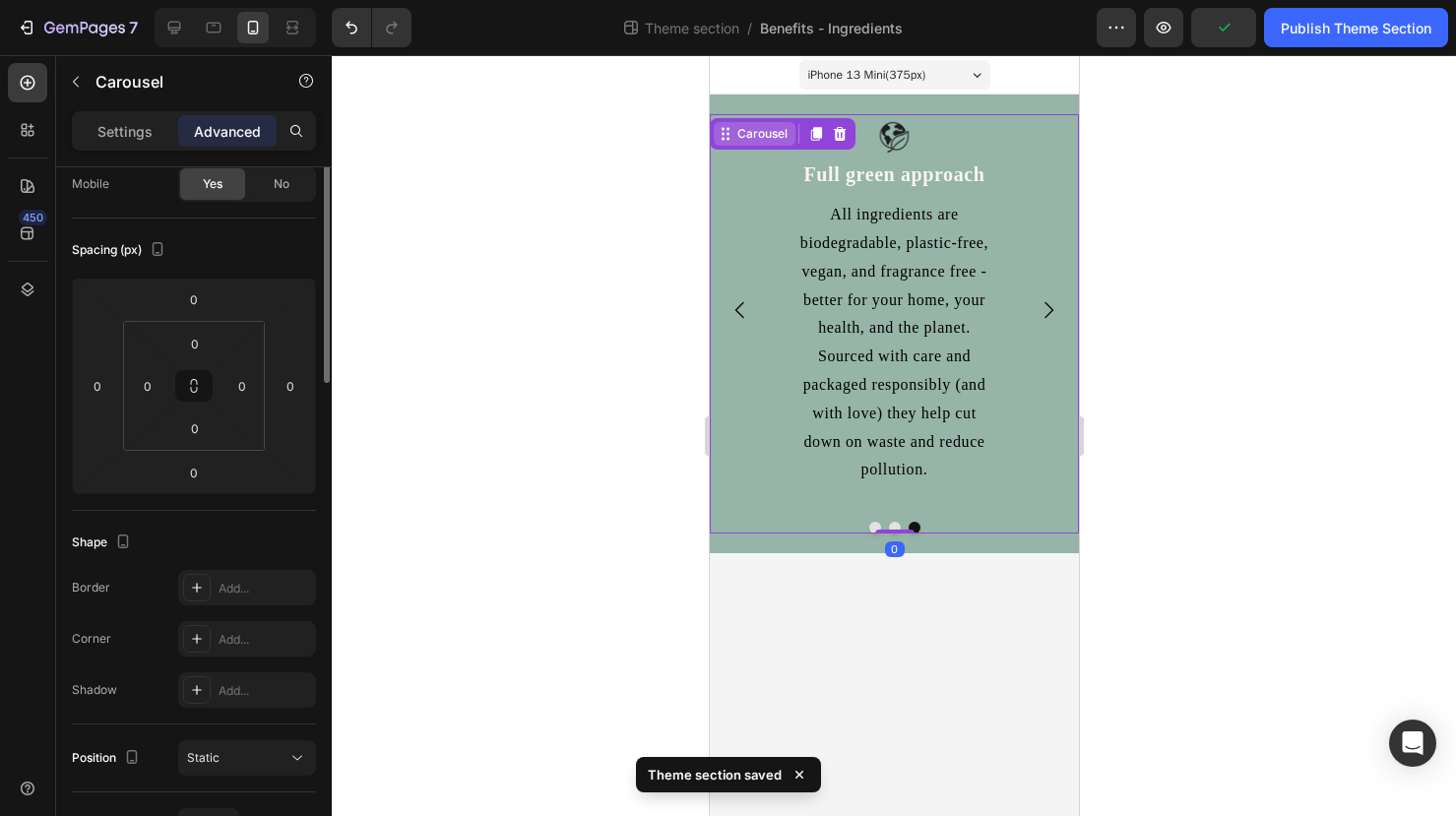 click on "Image Clean on Your Terms Heading With DIY, you have full control over every ingredient. That means fewer chemicals in your home, less demand for their production, and a cleaner planet in the process. Text Block Row Image One Ingredient. Endless Uses. Heading Ingredients that work on their own and play well together too! It's all about versatility, every product is multi-purpose and can be used across different cleaning tasks. Text Block Row Row Image ⁠⁠⁠⁠⁠⁠⁠ Full green approach Heading All ingredients are biodegradable, plastic-free, vegan, and fragrance free - better for your home, your health, and the planet. Sourced with care and packaged responsibly (and with love) they help cut down on waste and reduce pollution. Text Block Row Row
Image Clean on Your Terms Heading With DIY, you have full control over every ingredient. That means fewer chemicals in your home, less demand for their production, and a cleaner planet in the process. Text Block Row Image Heading Text Block Row Row" at bounding box center (893, 324) 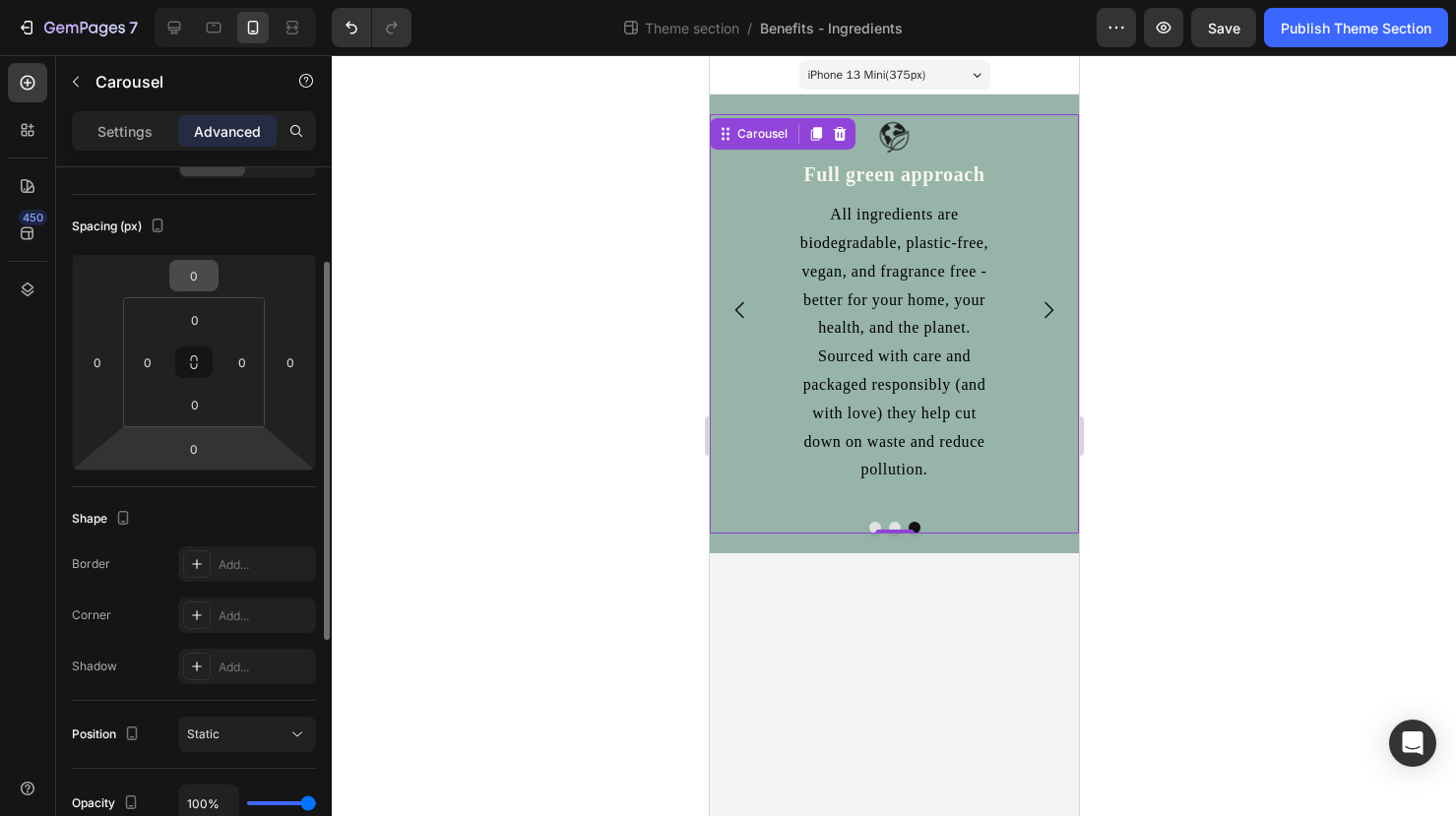 scroll, scrollTop: 0, scrollLeft: 0, axis: both 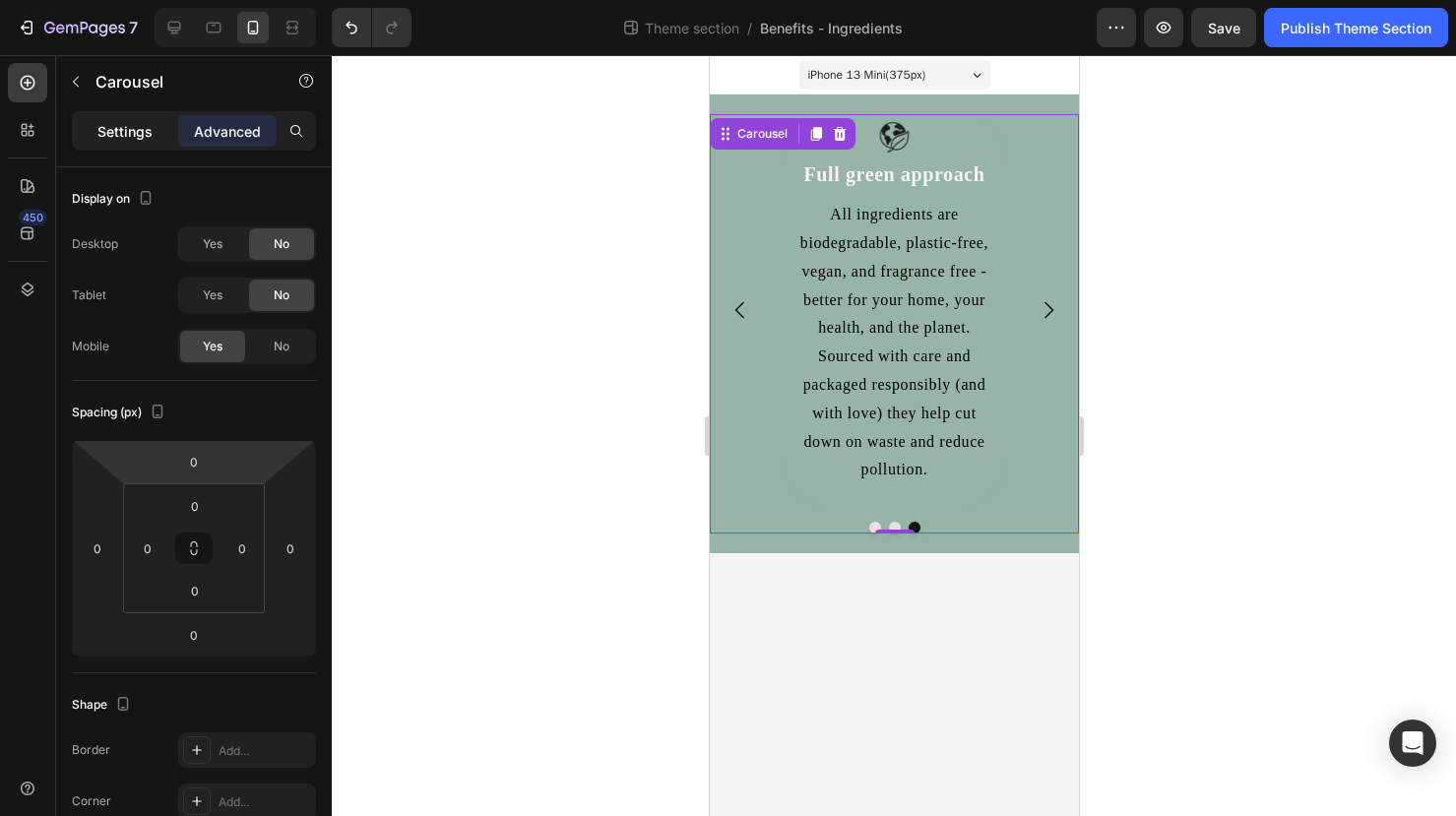 click on "Settings" at bounding box center (125, 131) 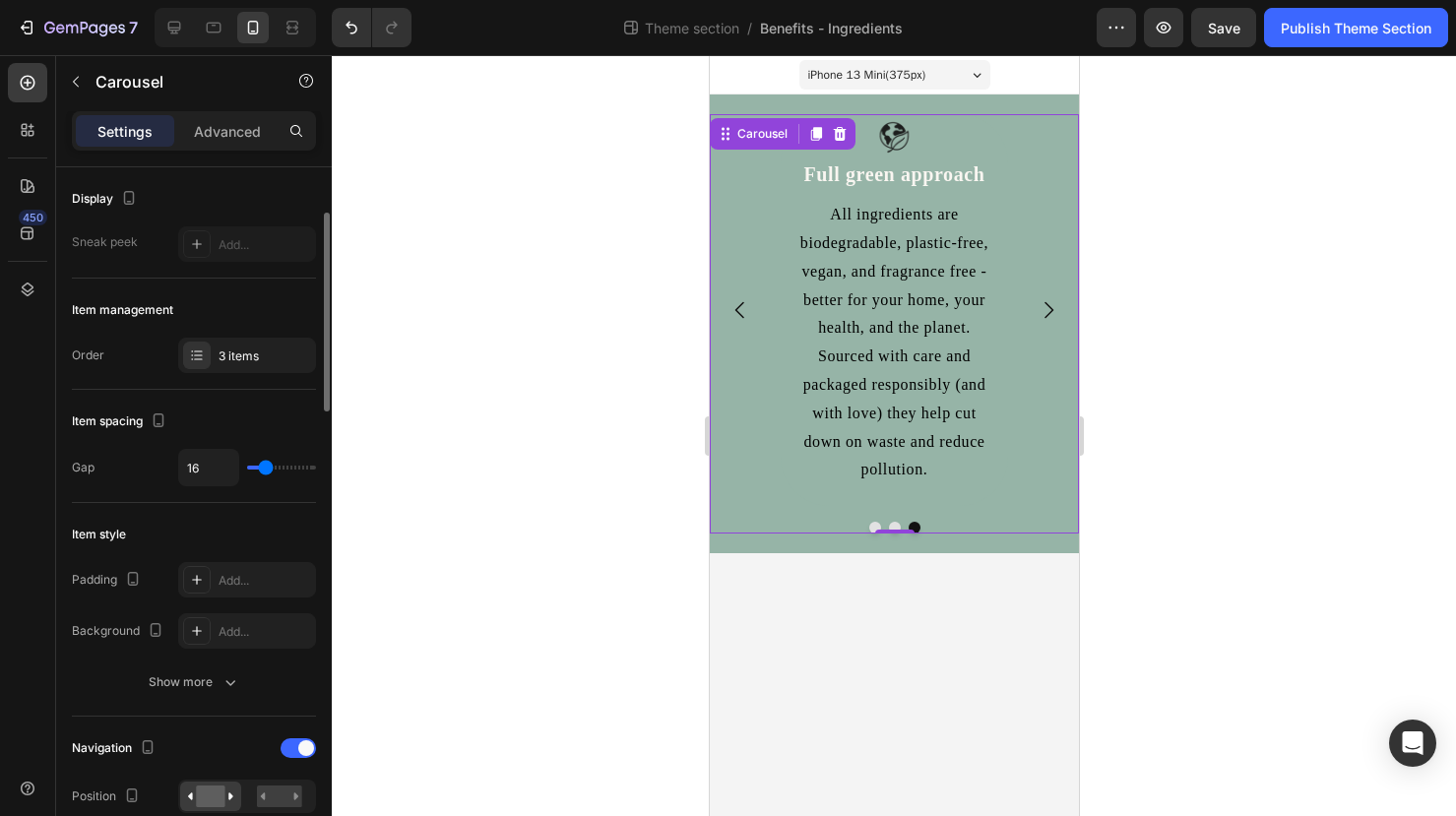 scroll, scrollTop: 158, scrollLeft: 0, axis: vertical 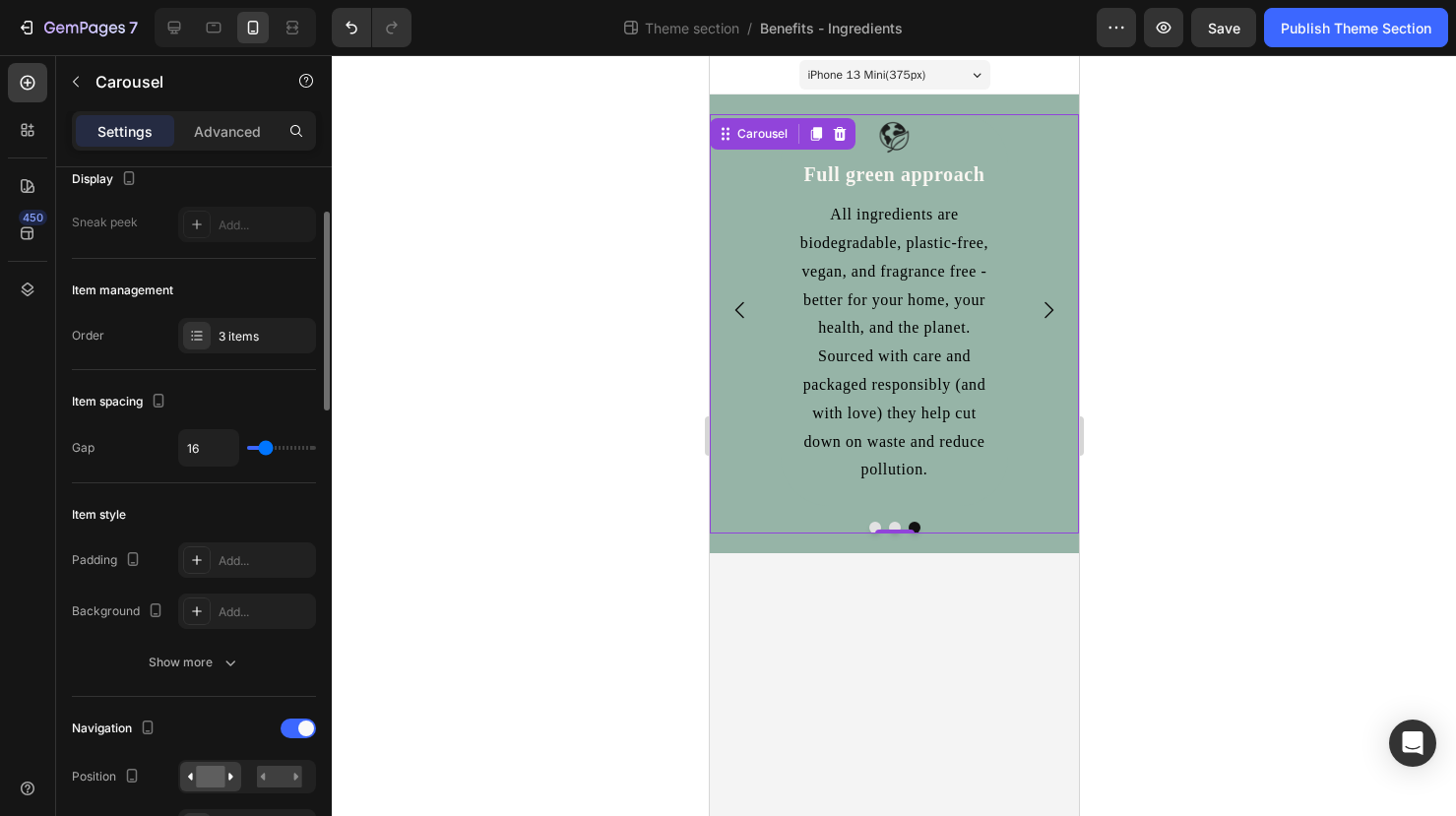 type on "0" 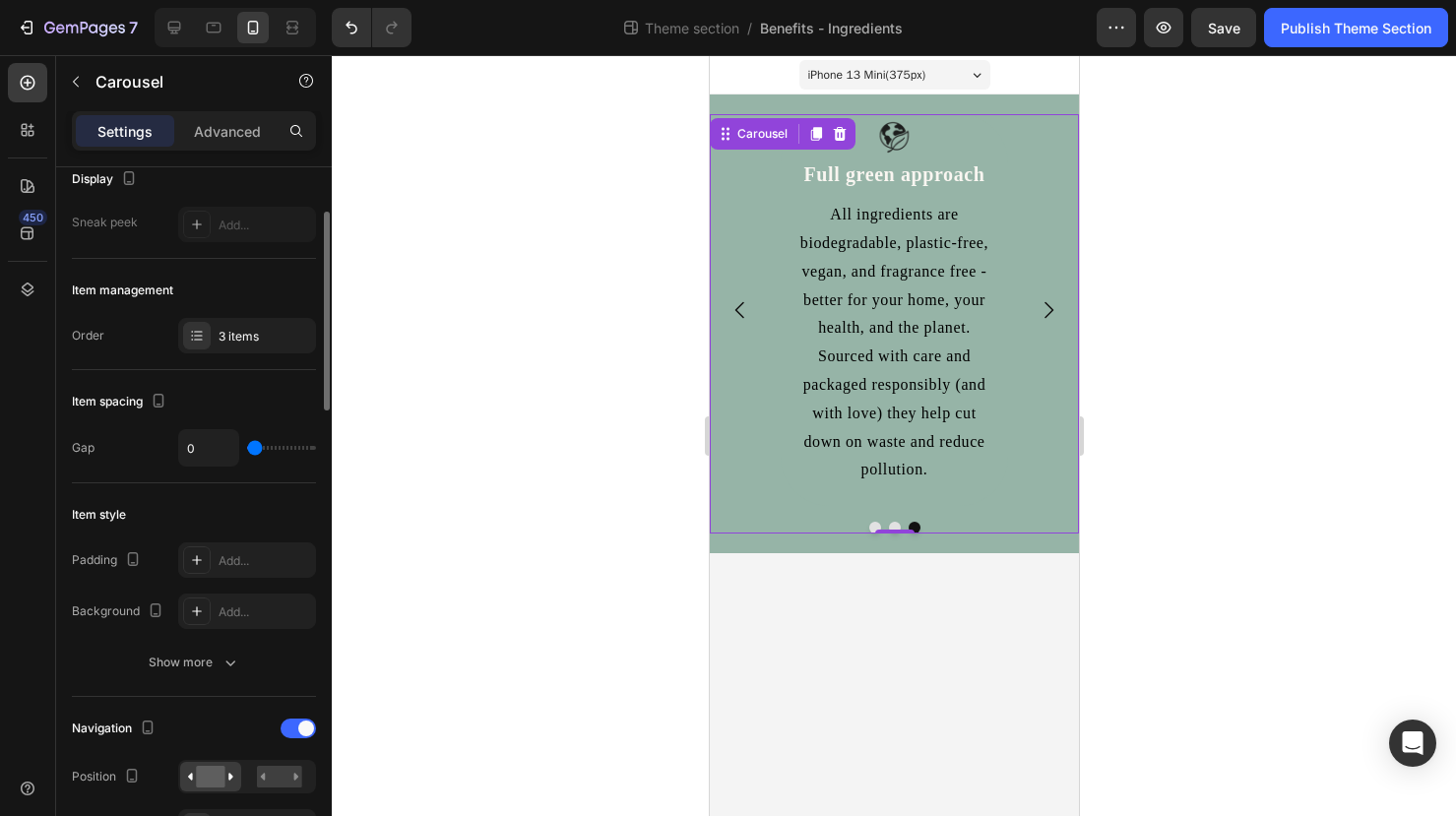 drag, startPoint x: 263, startPoint y: 455, endPoint x: 232, endPoint y: 452, distance: 31.144823 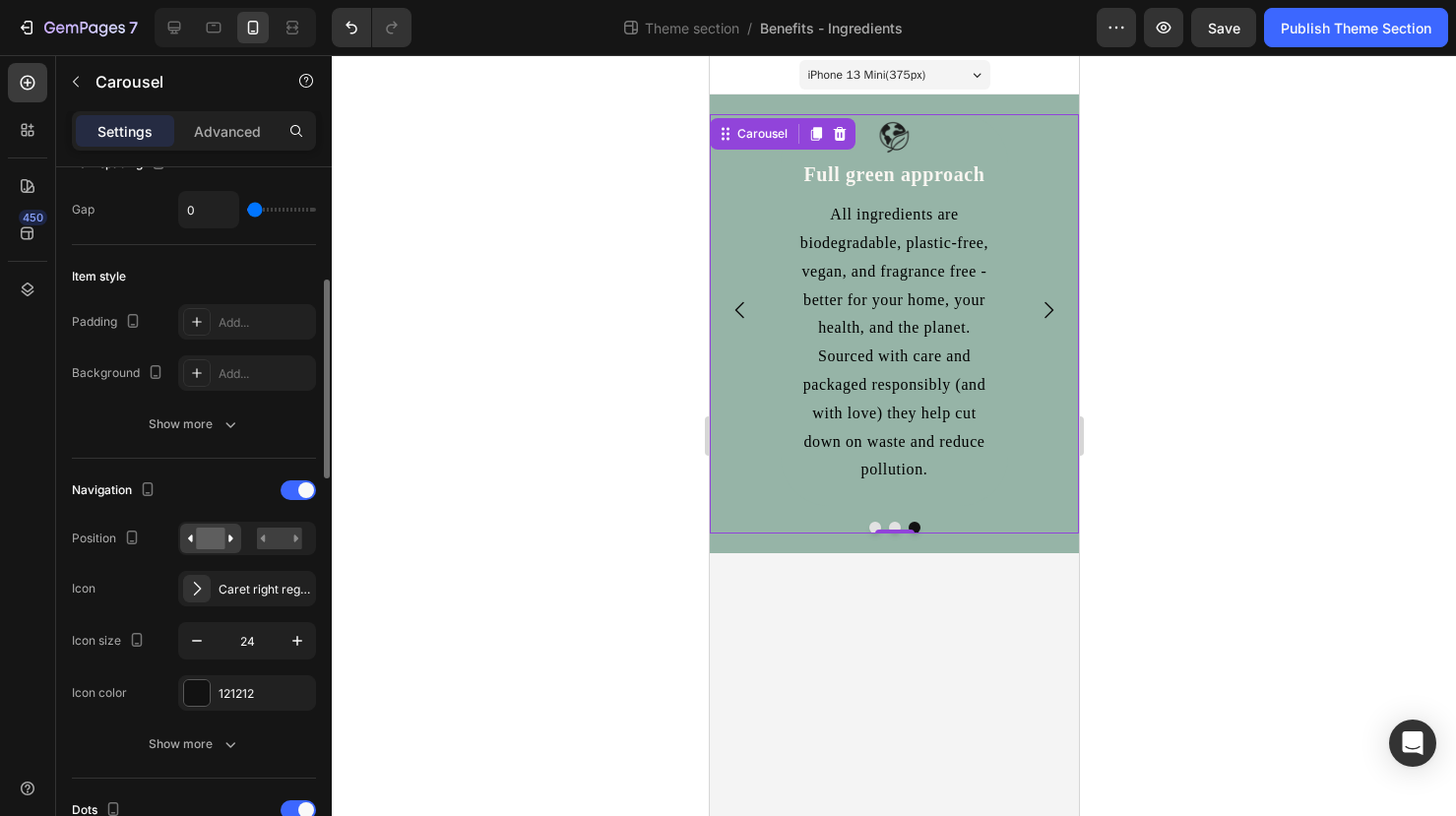 scroll, scrollTop: 405, scrollLeft: 0, axis: vertical 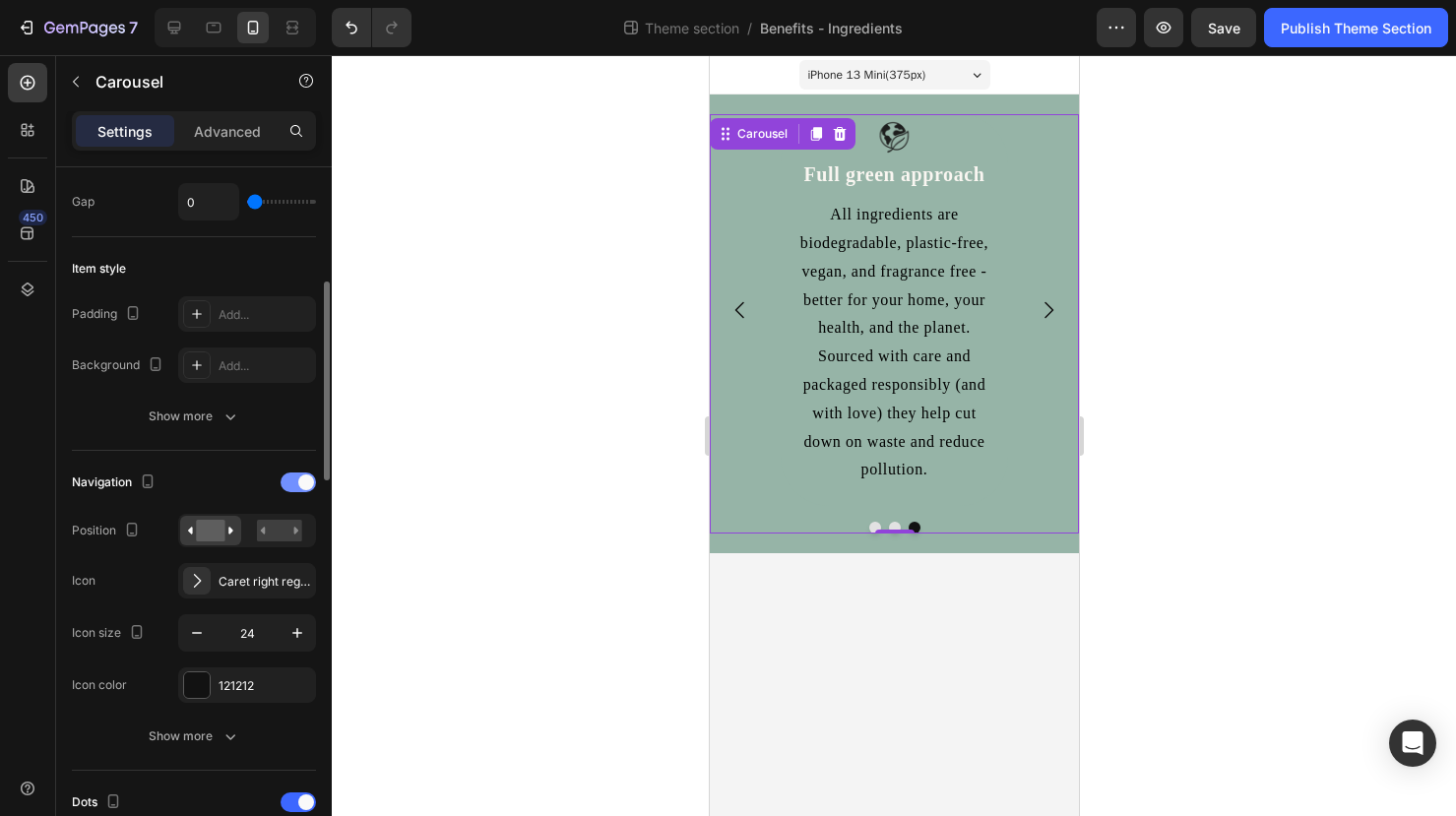 click at bounding box center [298, 482] 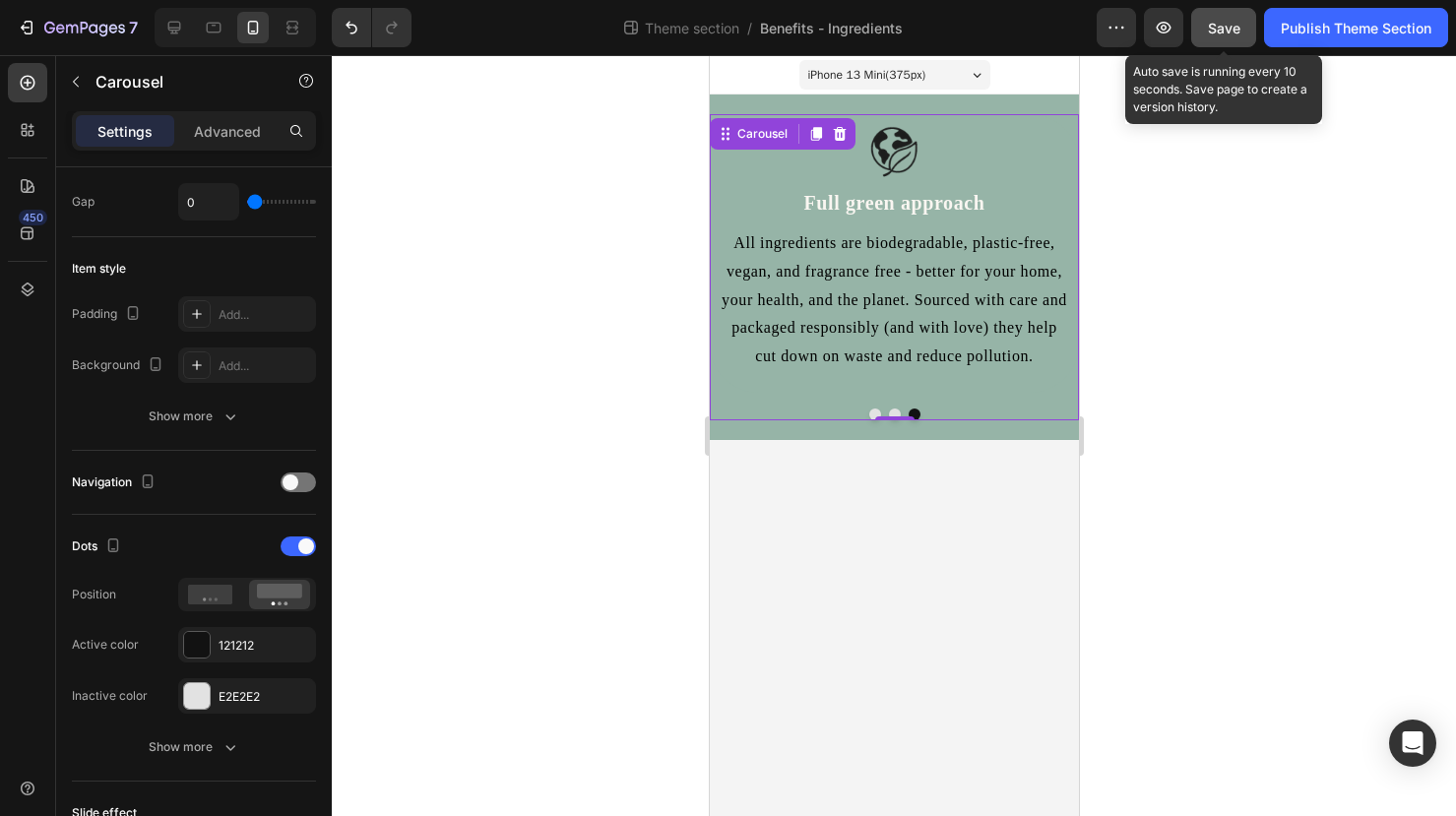 click on "Save" at bounding box center (1224, 28) 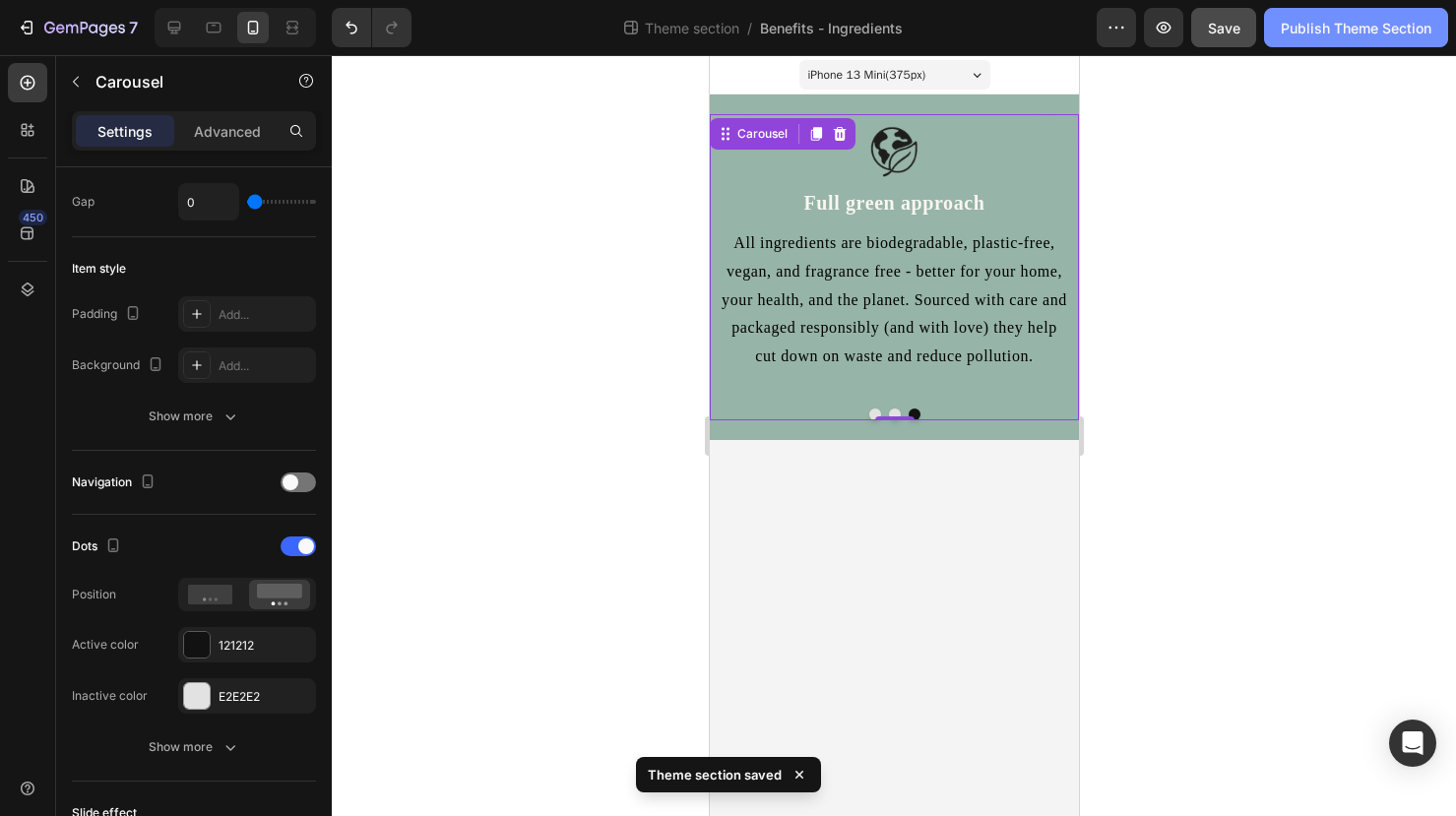 click on "Publish Theme Section" at bounding box center (1356, 28) 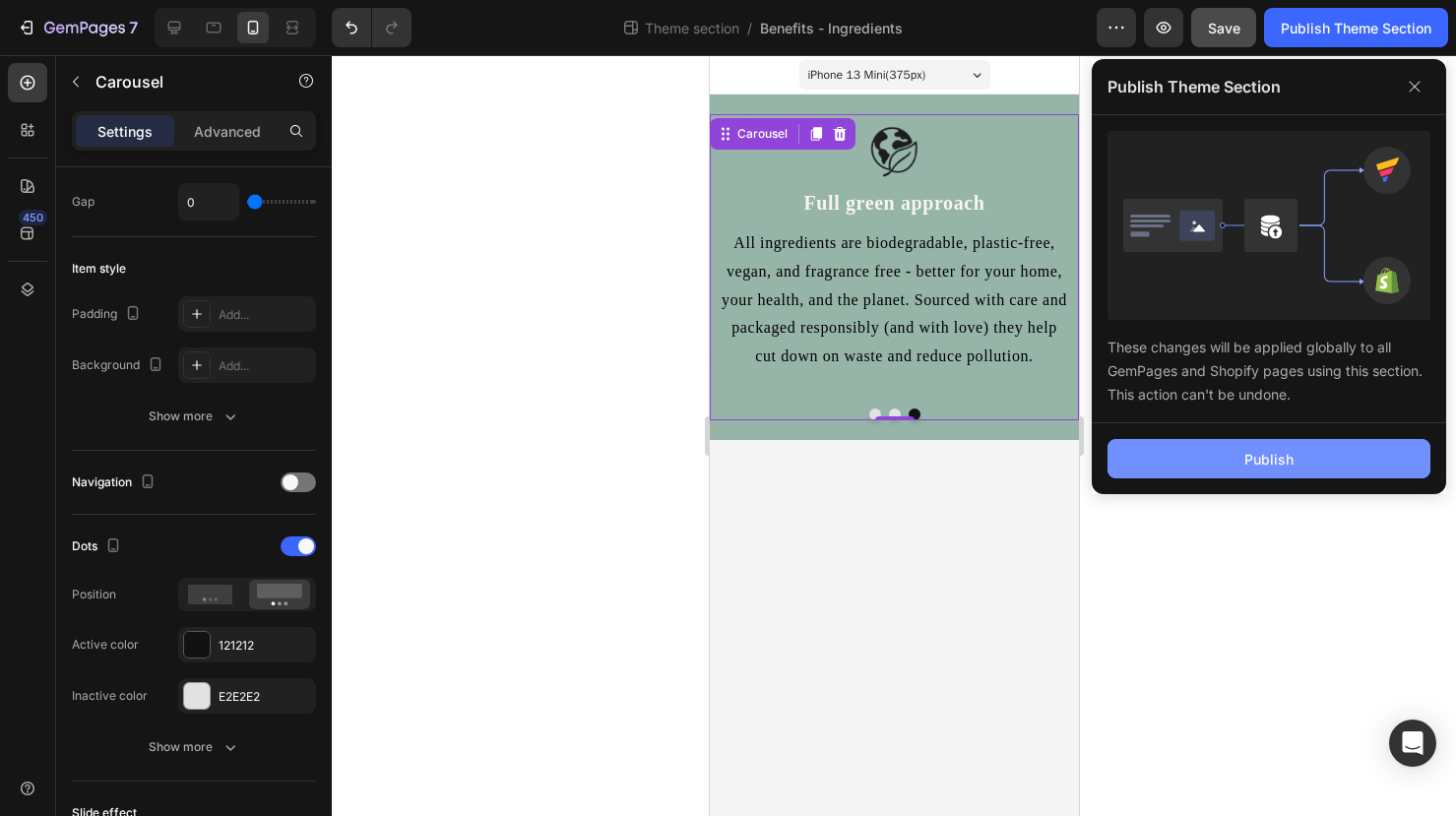 click on "Publish" at bounding box center (1269, 459) 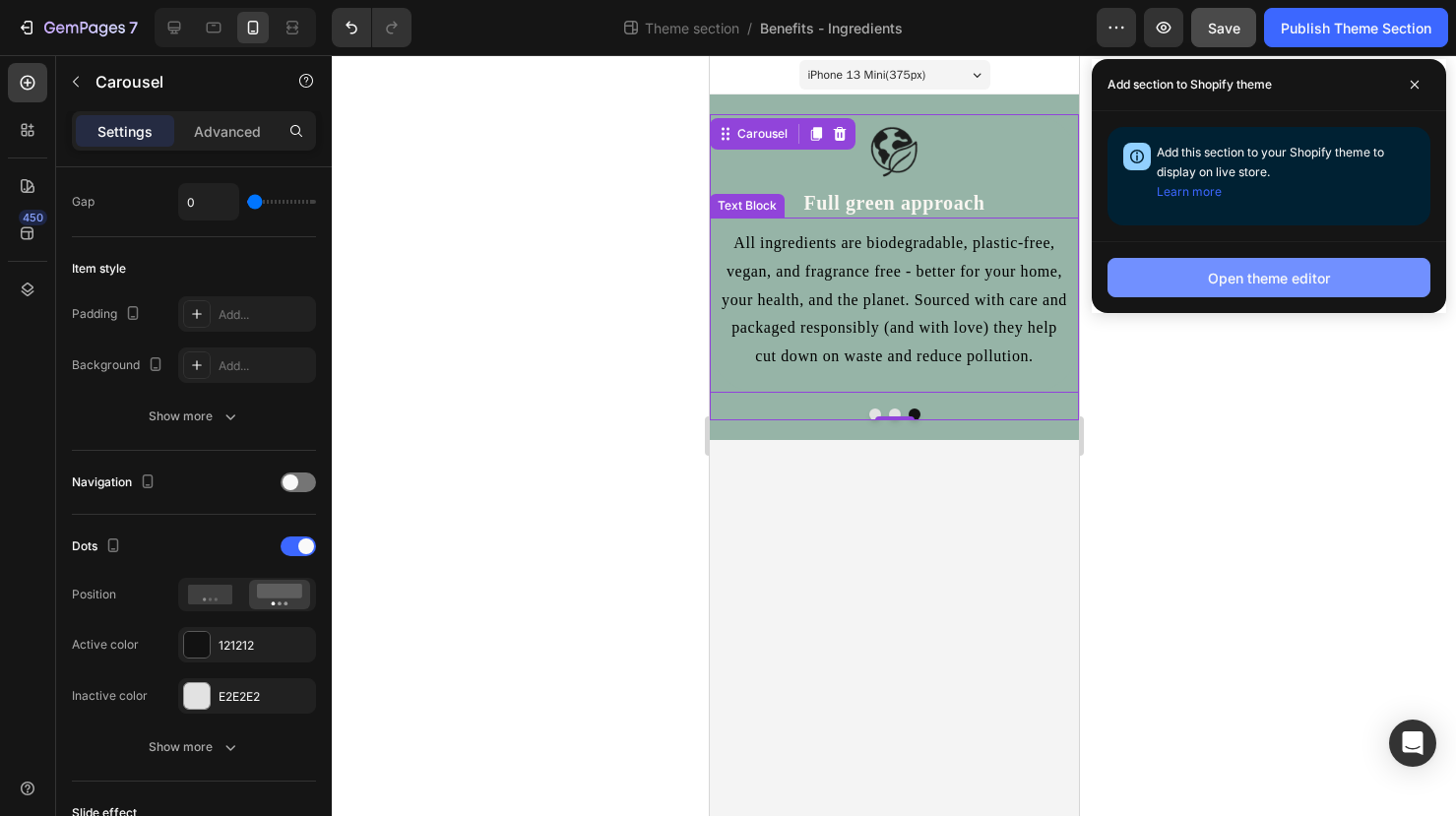 click on "Open theme editor" at bounding box center (1269, 278) 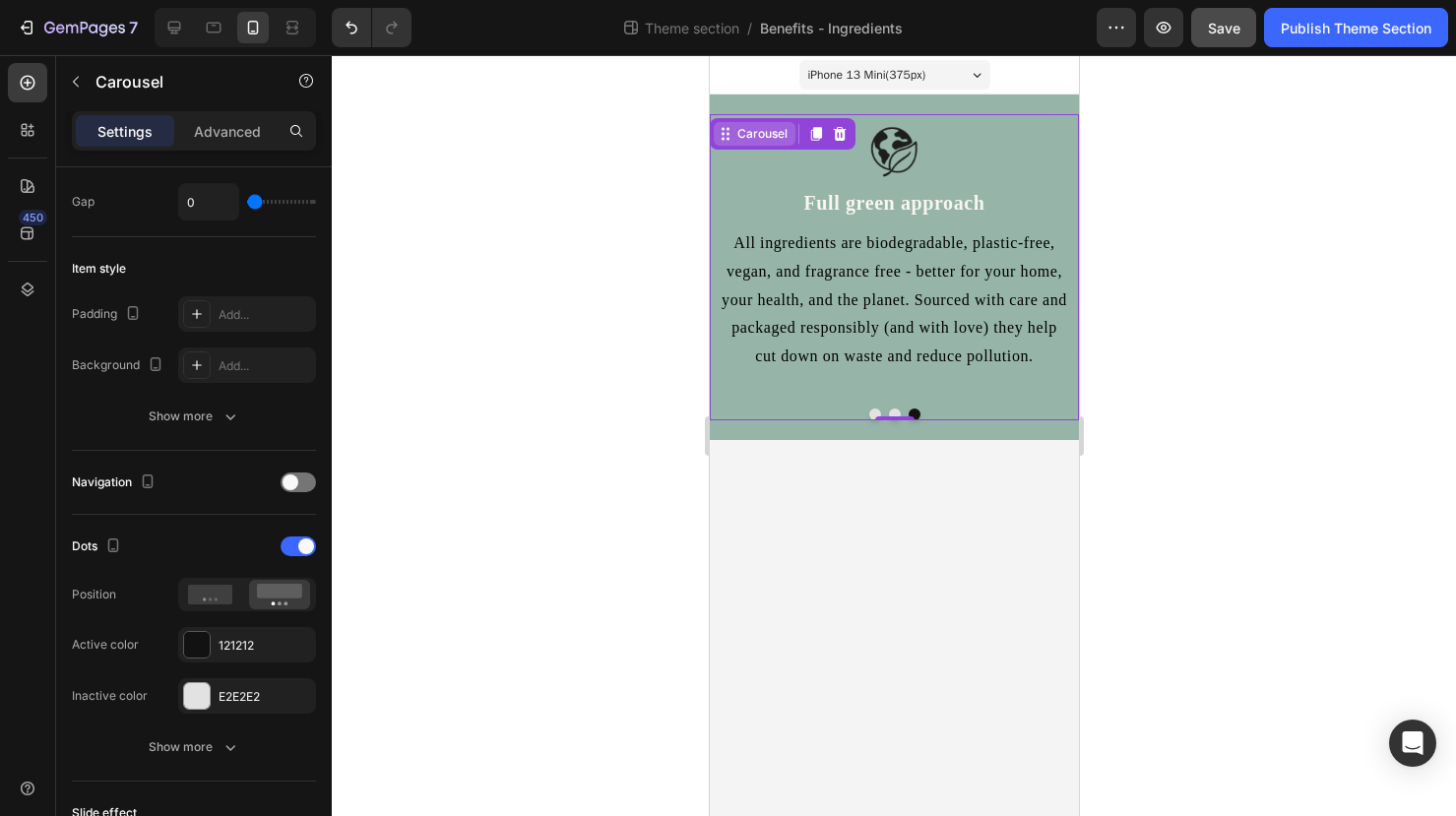 click on "Carousel" at bounding box center (761, 134) 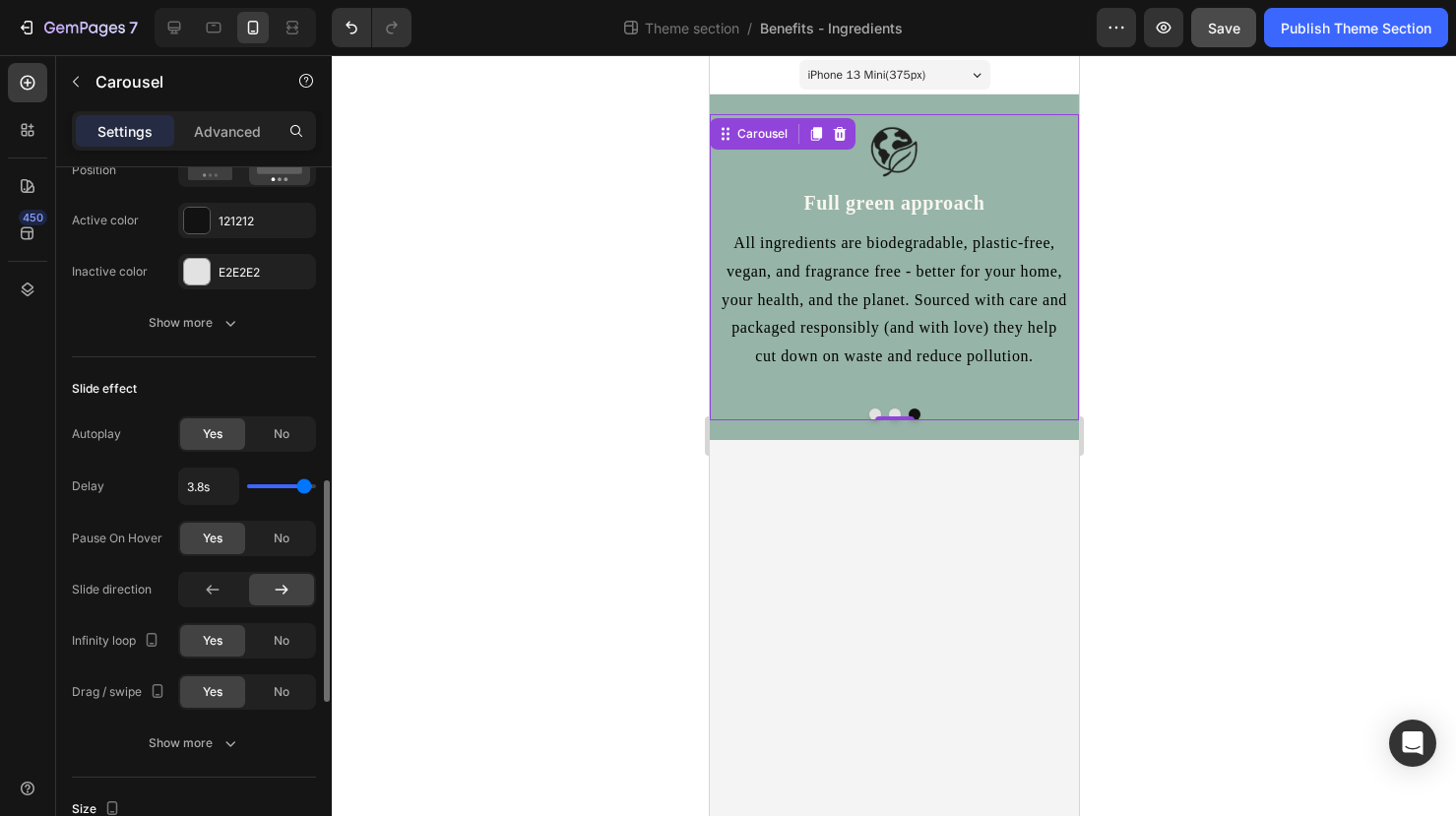 scroll, scrollTop: 887, scrollLeft: 0, axis: vertical 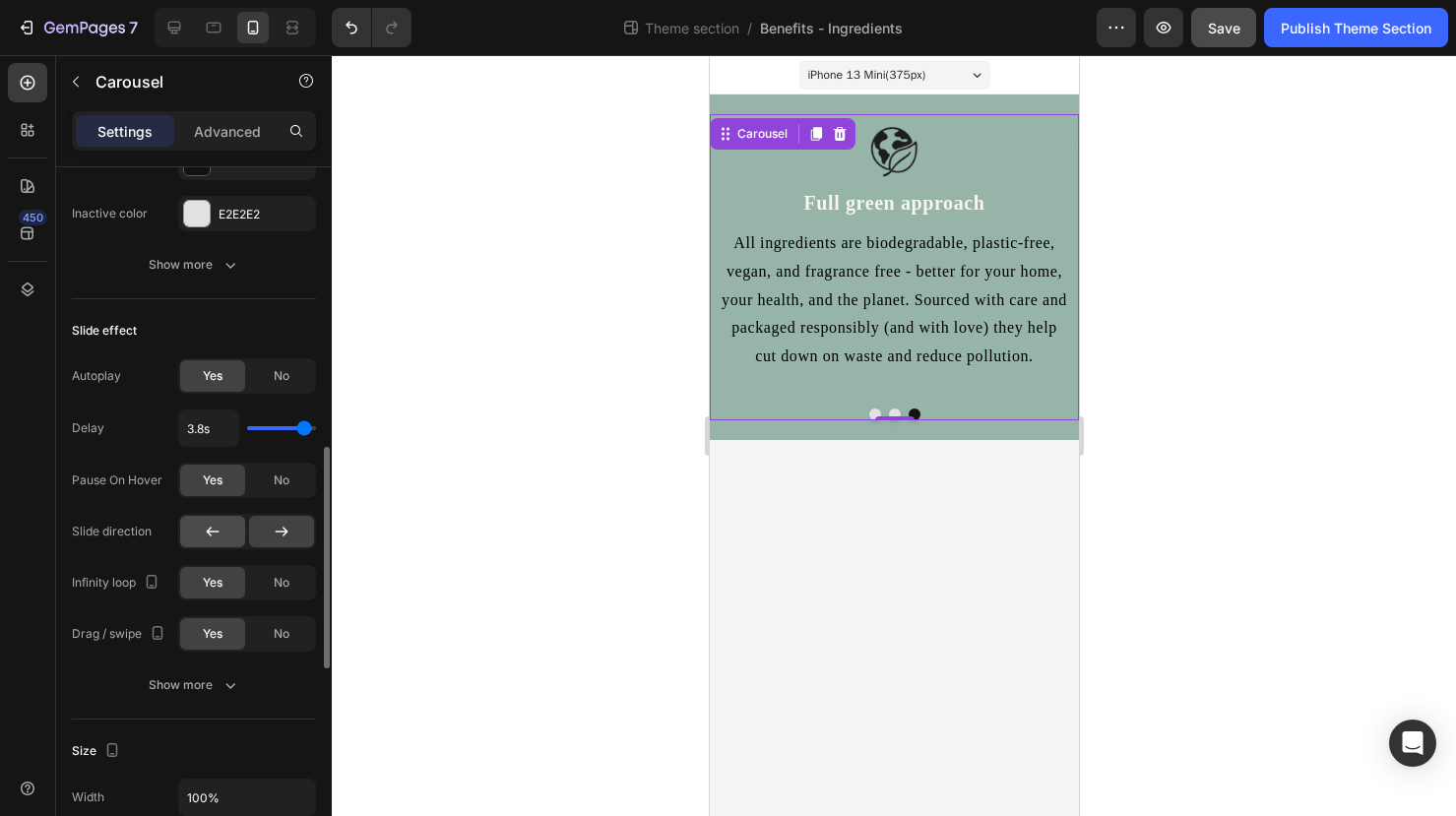 click 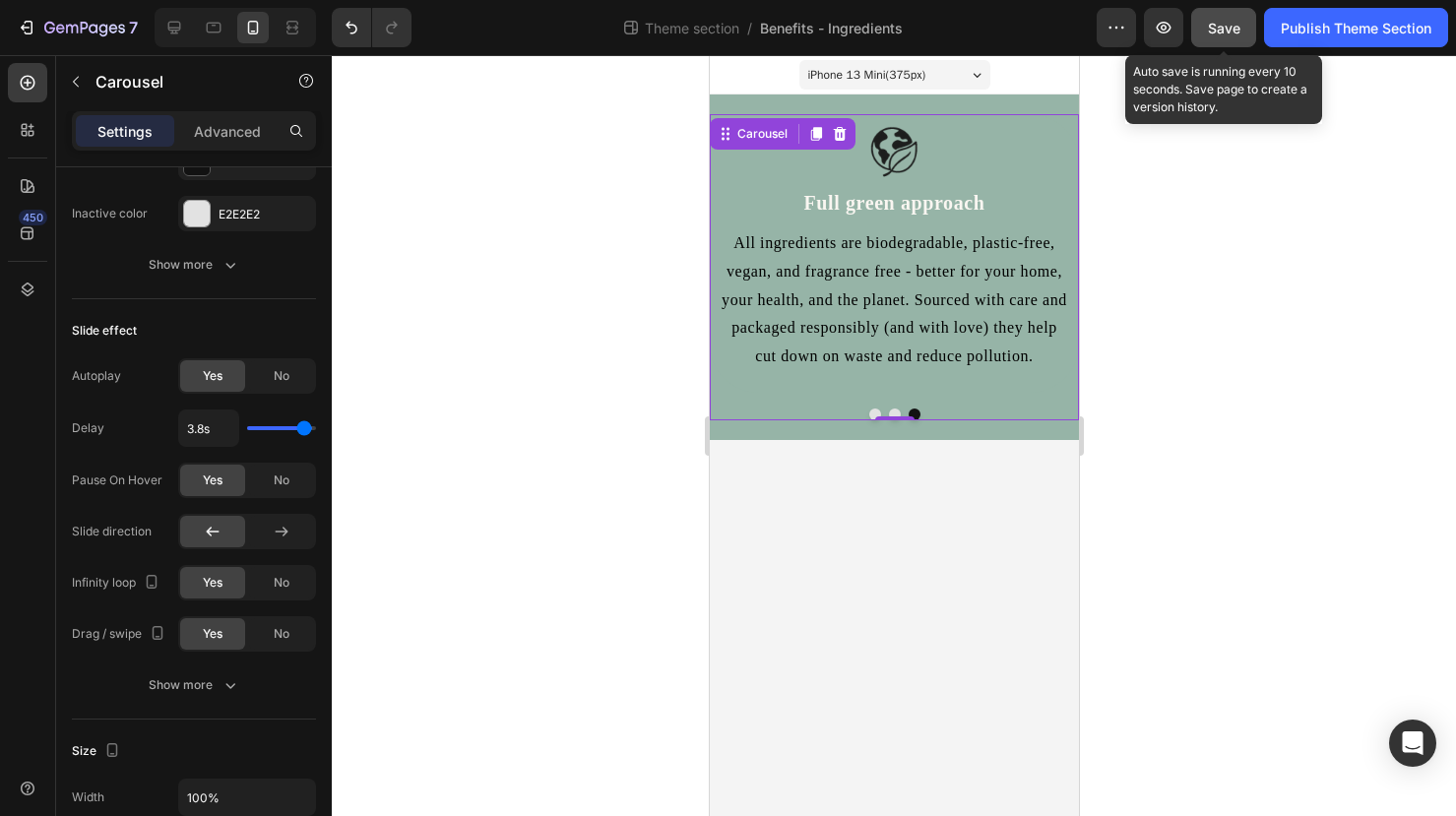 click on "Save" 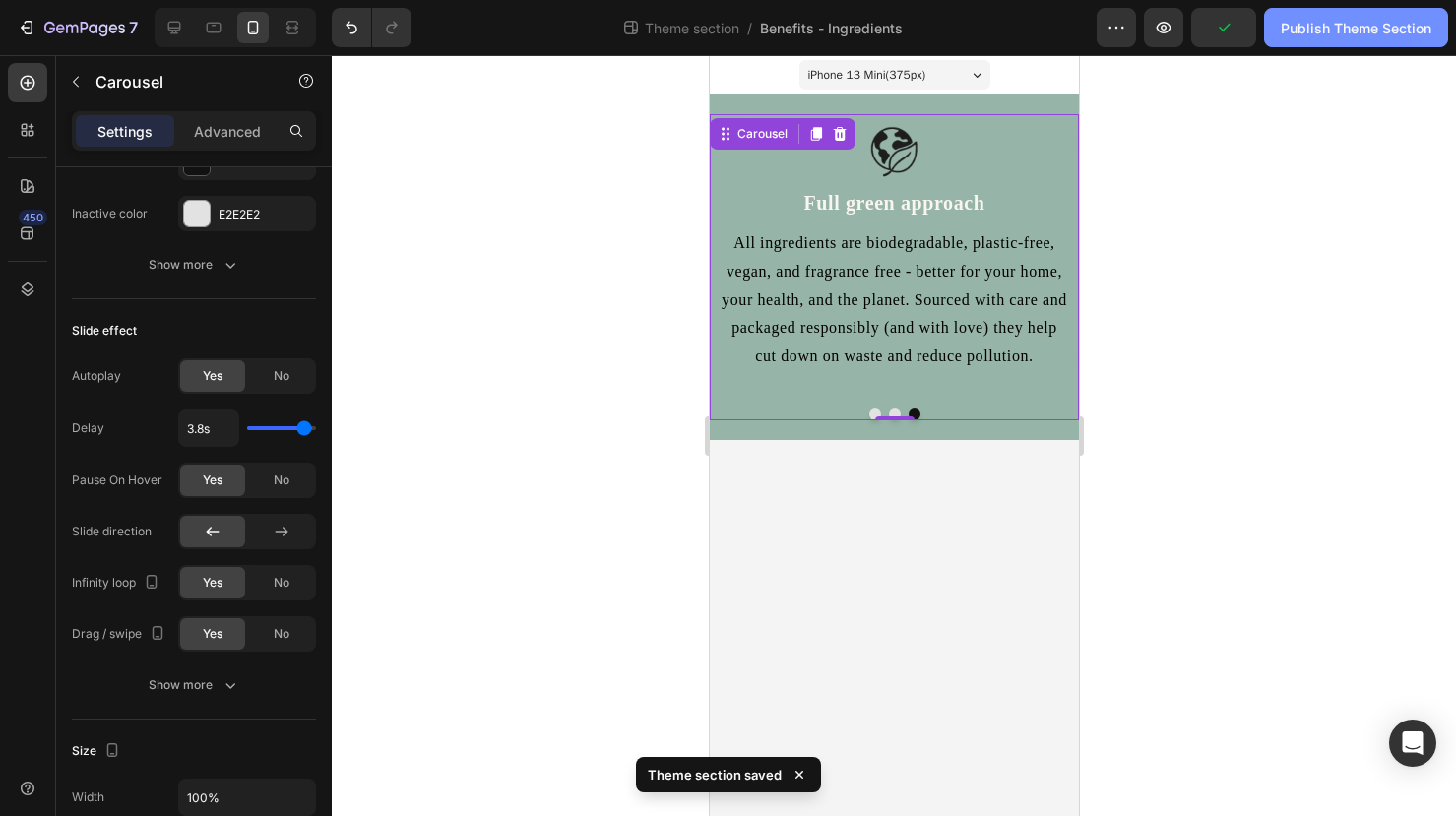 click on "Publish Theme Section" at bounding box center (1356, 28) 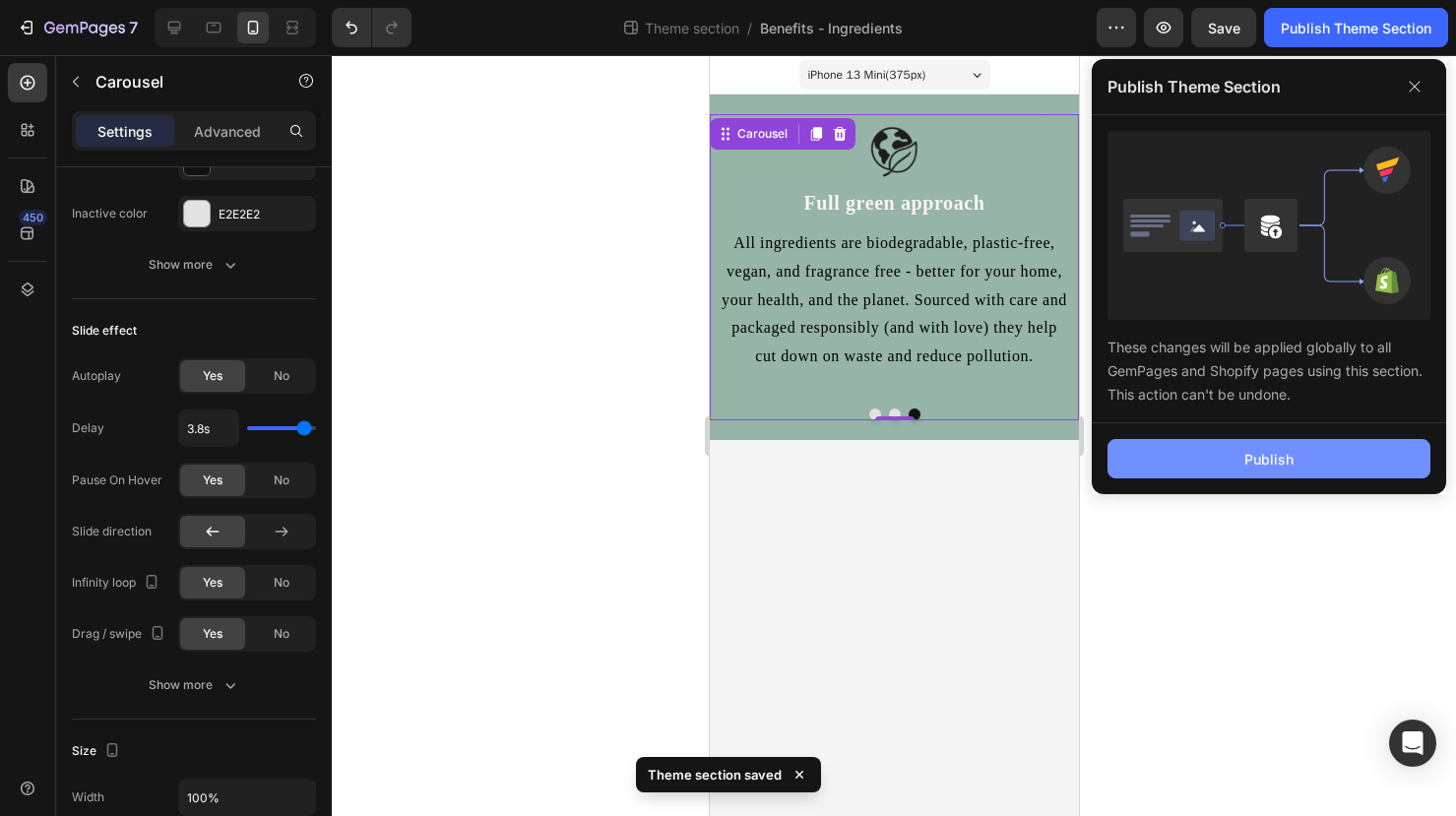 click on "Publish" at bounding box center [1269, 459] 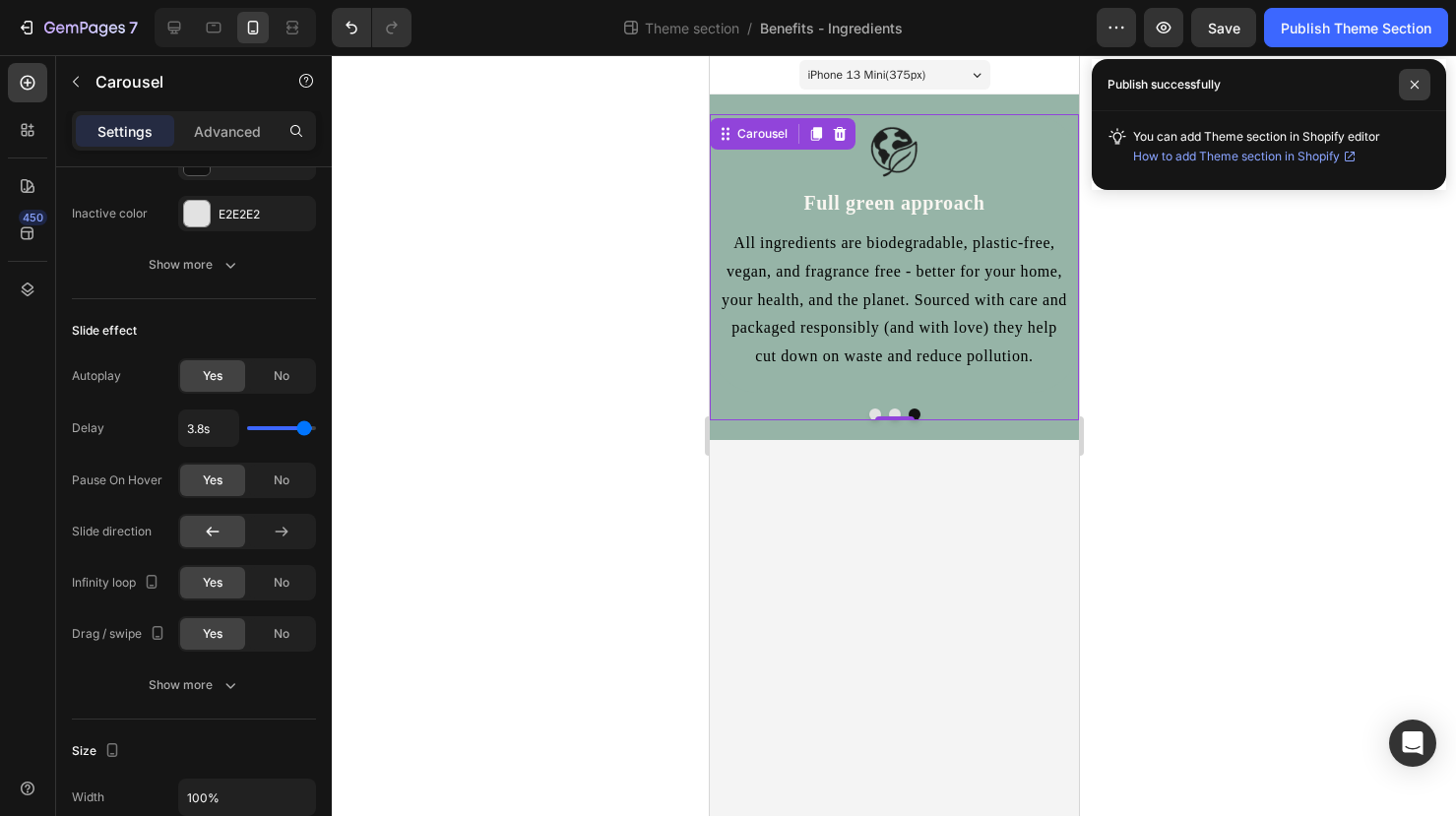 click 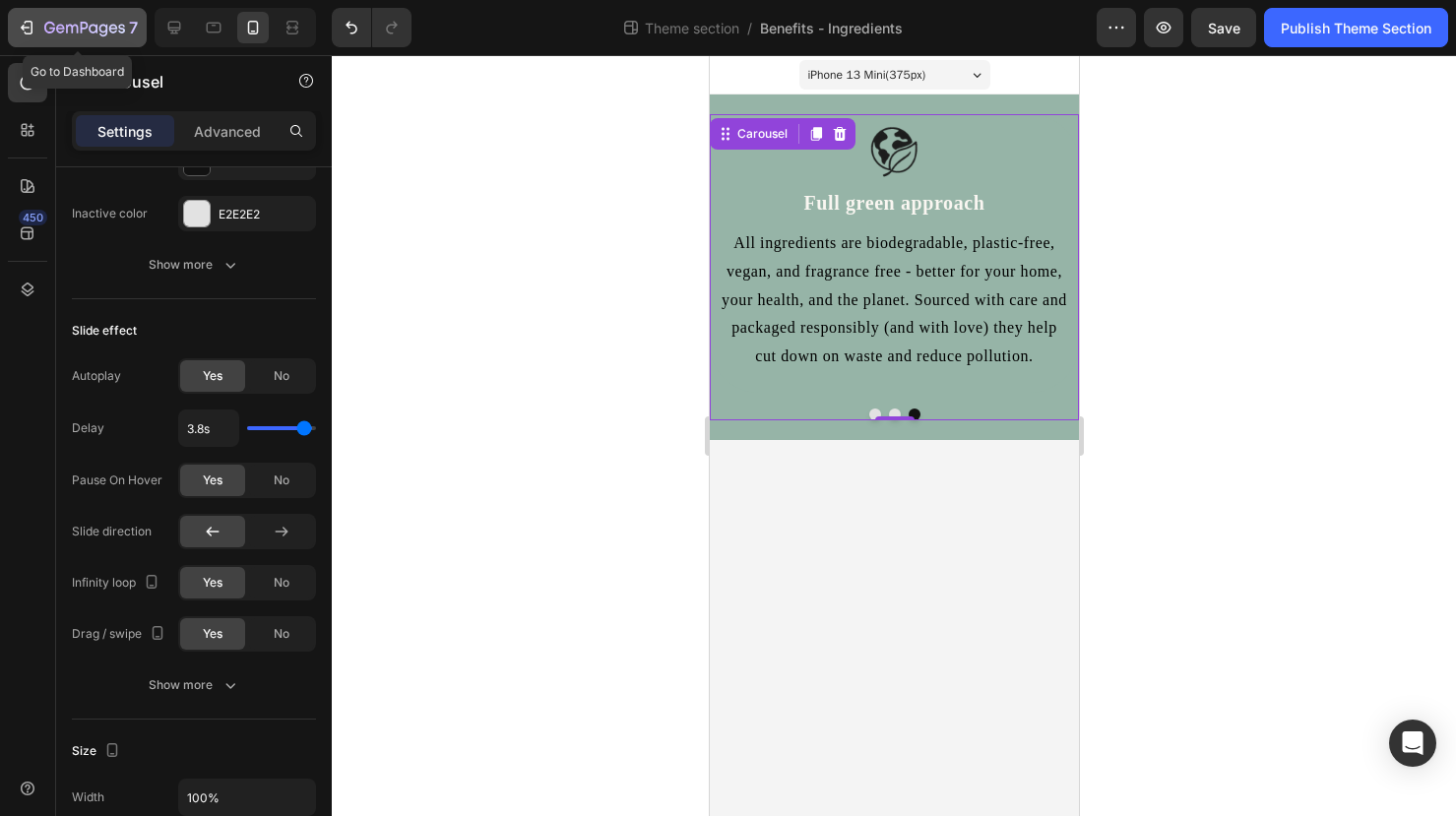 click on "7" at bounding box center [77, 28] 